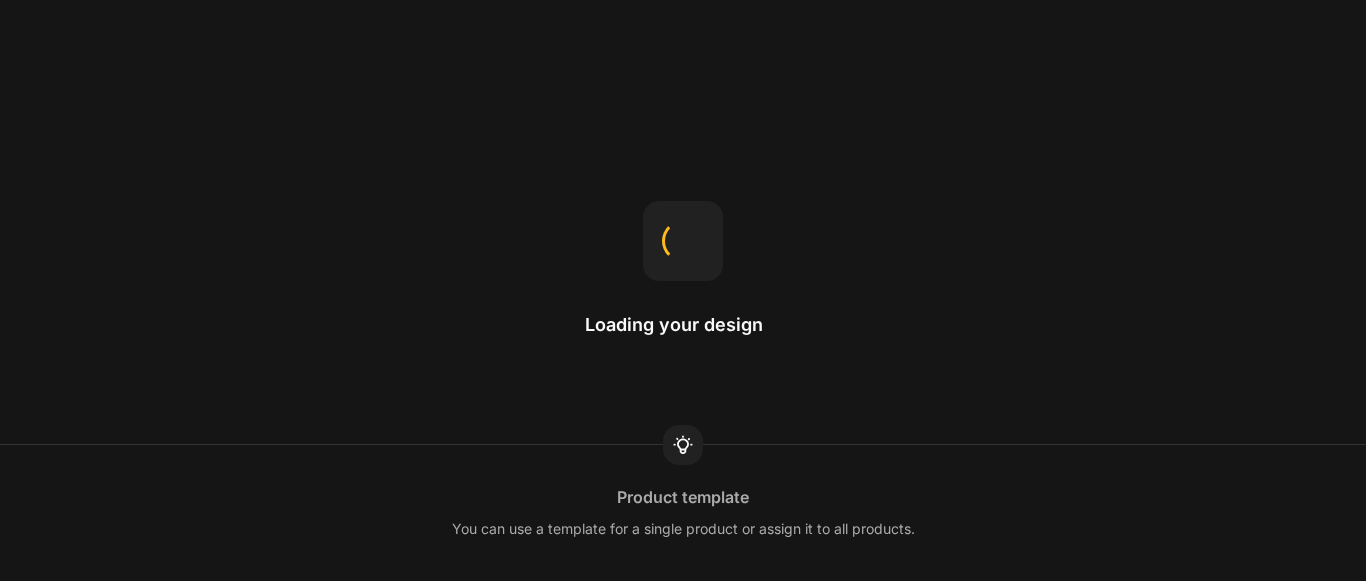 scroll, scrollTop: 0, scrollLeft: 0, axis: both 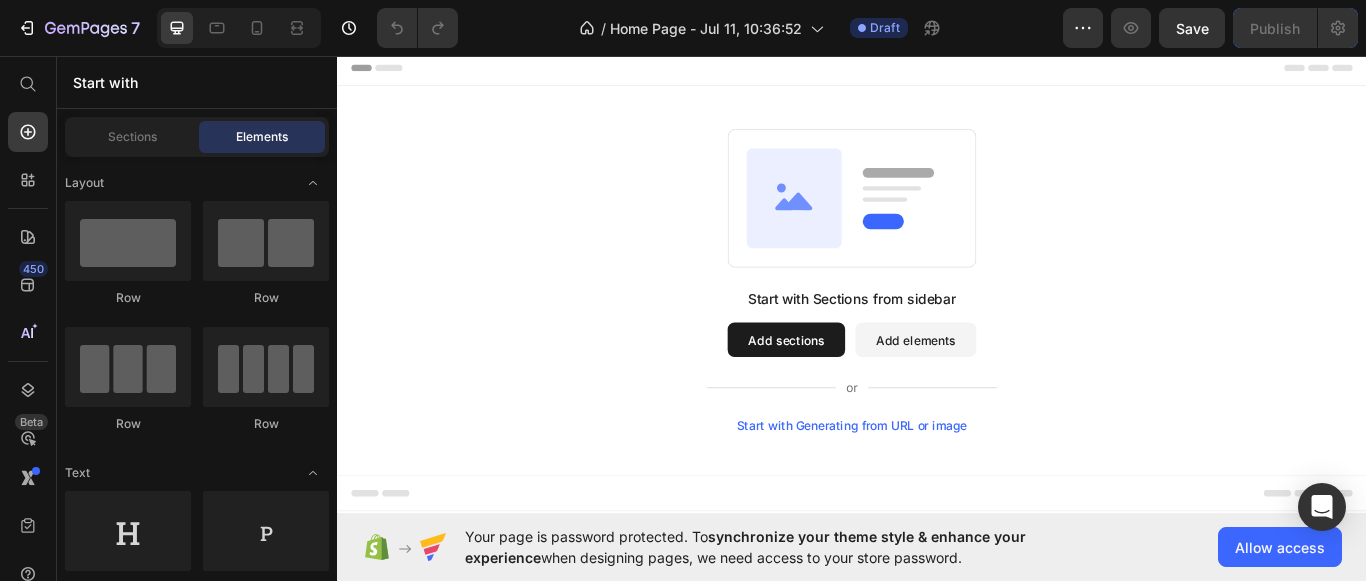 click on "Add sections" at bounding box center (860, 388) 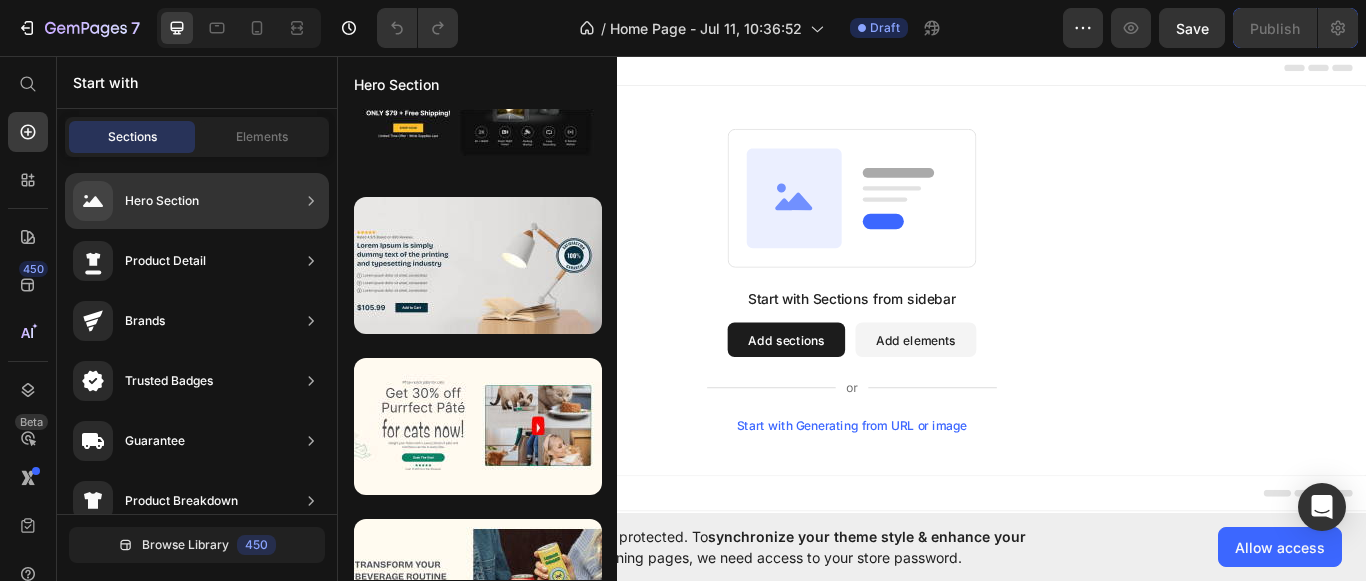 scroll, scrollTop: 0, scrollLeft: 0, axis: both 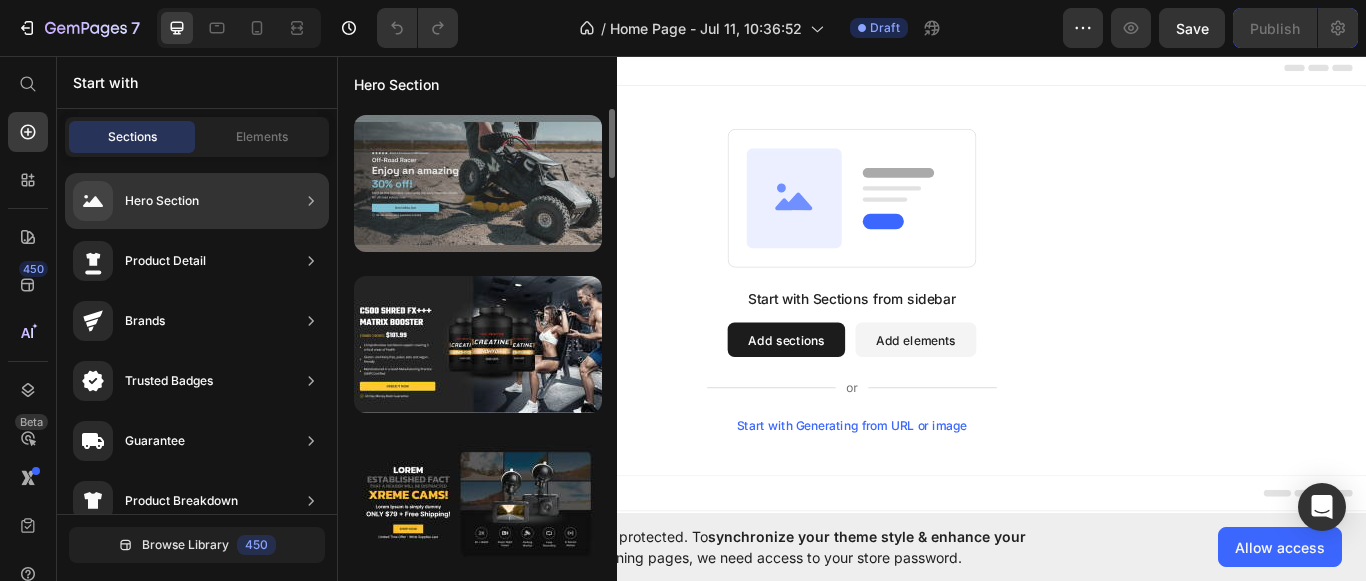 click at bounding box center [478, 183] 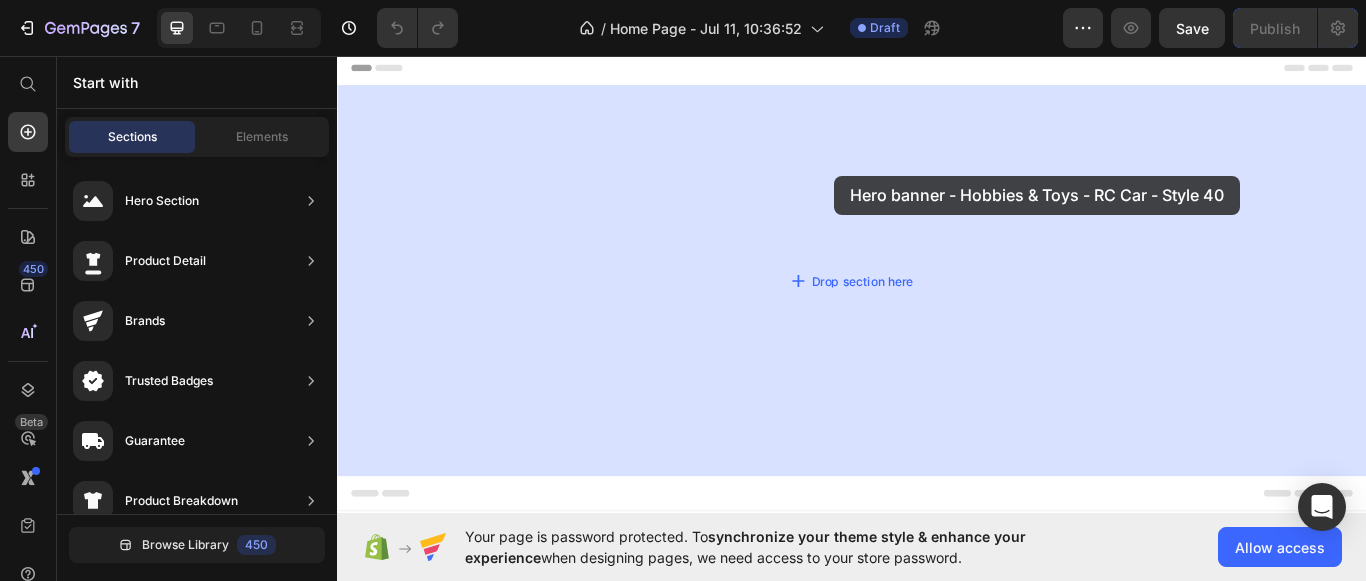 drag, startPoint x: 822, startPoint y: 193, endPoint x: 914, endPoint y: 194, distance: 92.00543 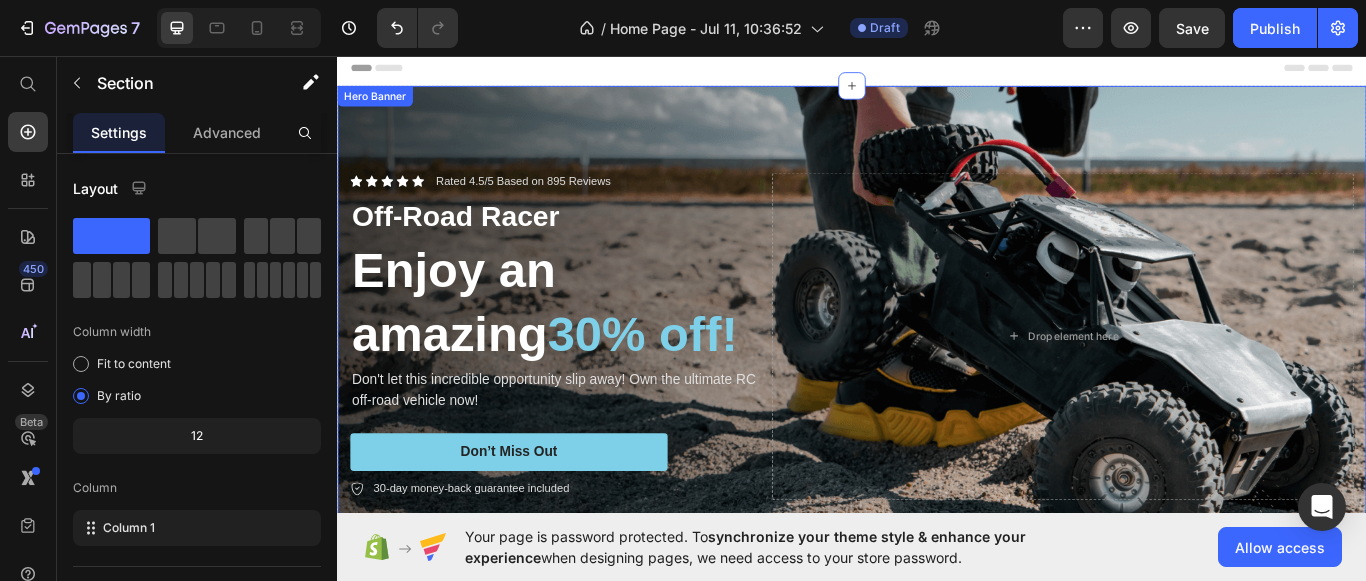 click at bounding box center [937, 383] 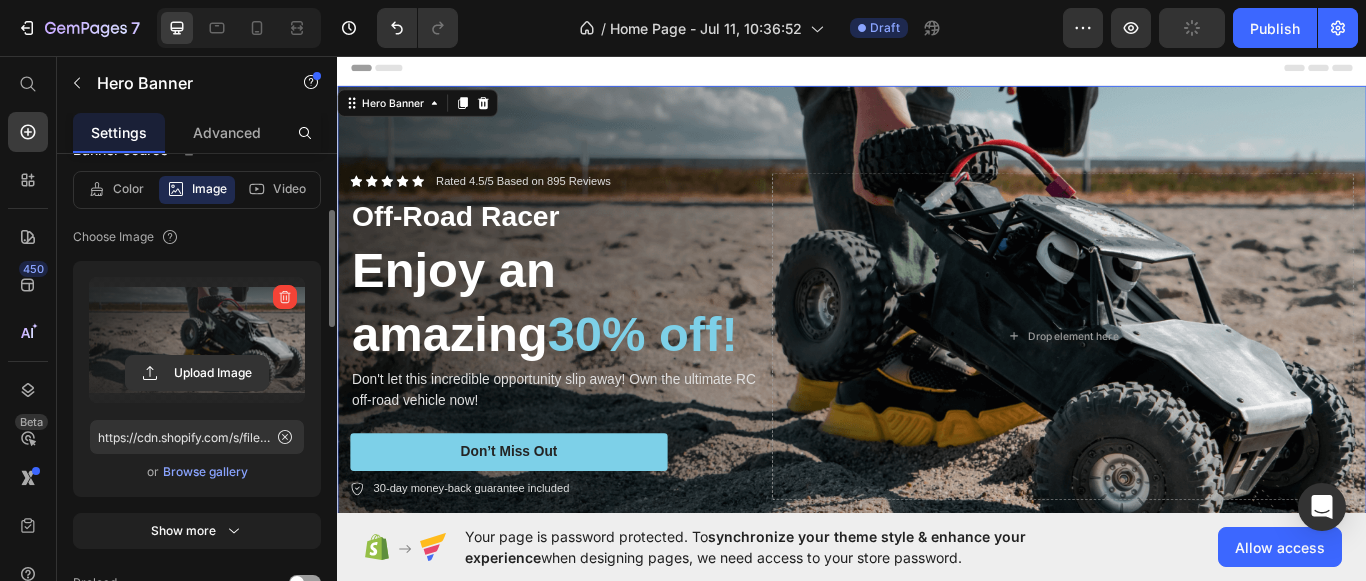 scroll, scrollTop: 231, scrollLeft: 0, axis: vertical 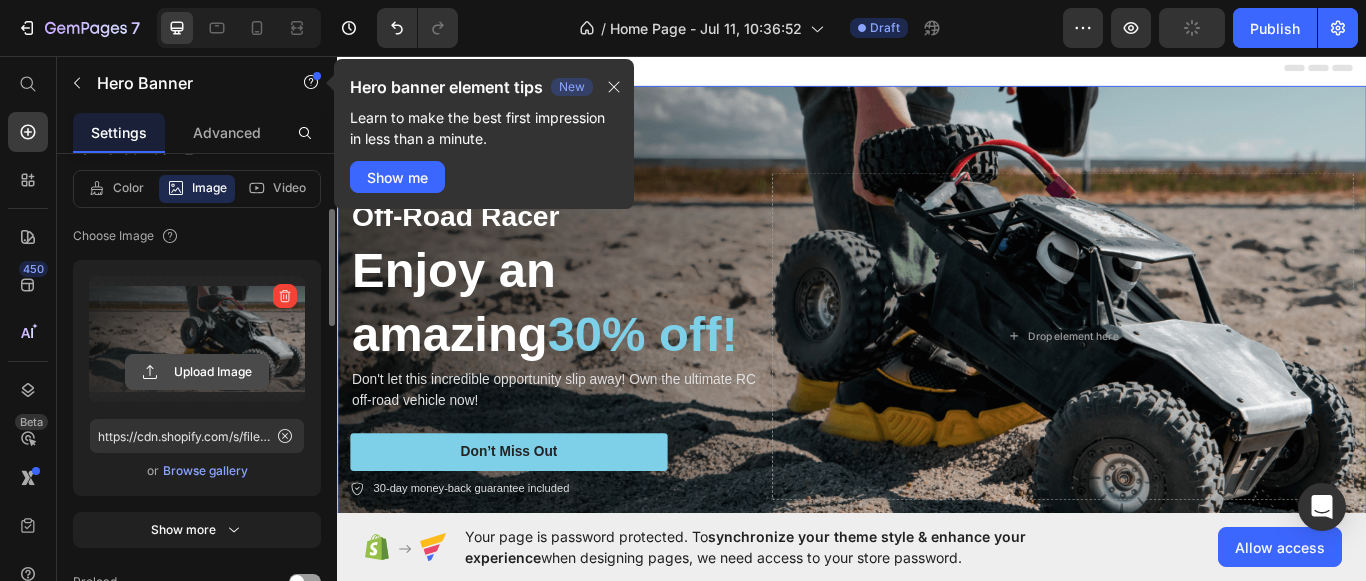 click 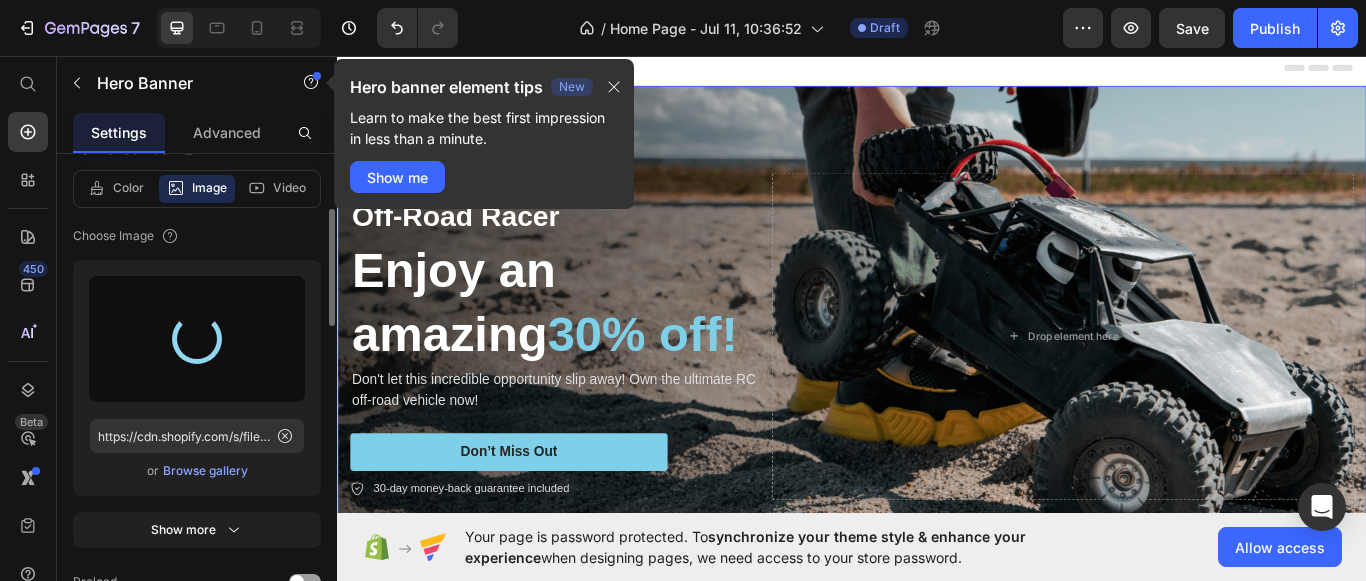 type on "https://cdn.shopify.com/s/files/1/0692/9429/3037/files/gempages_574980229496308511-26f5ccb7-feb1-4876-920f-f73b78023a97.jpg" 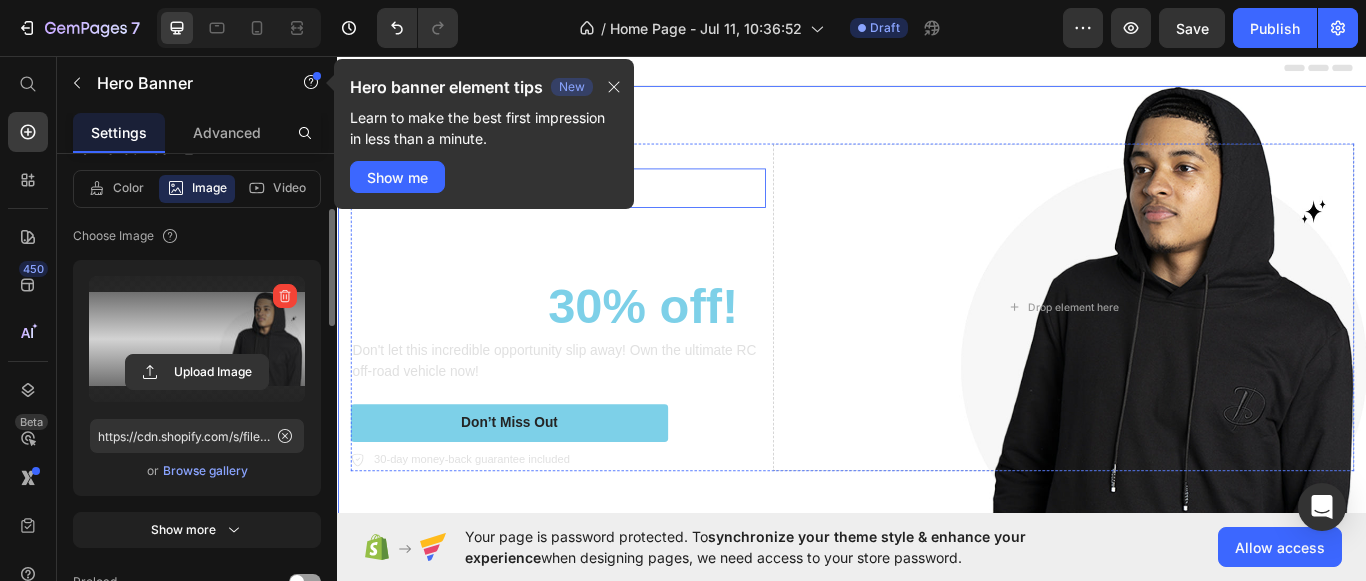 click on "Off-Road Racer" at bounding box center (594, 211) 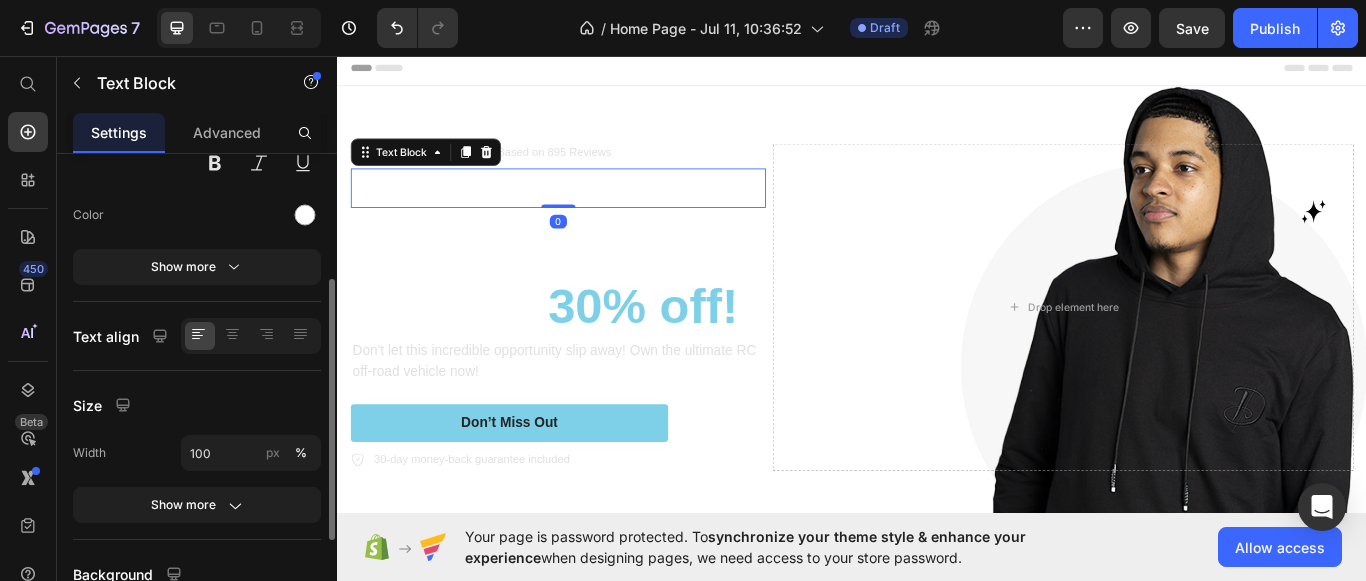 scroll, scrollTop: 0, scrollLeft: 0, axis: both 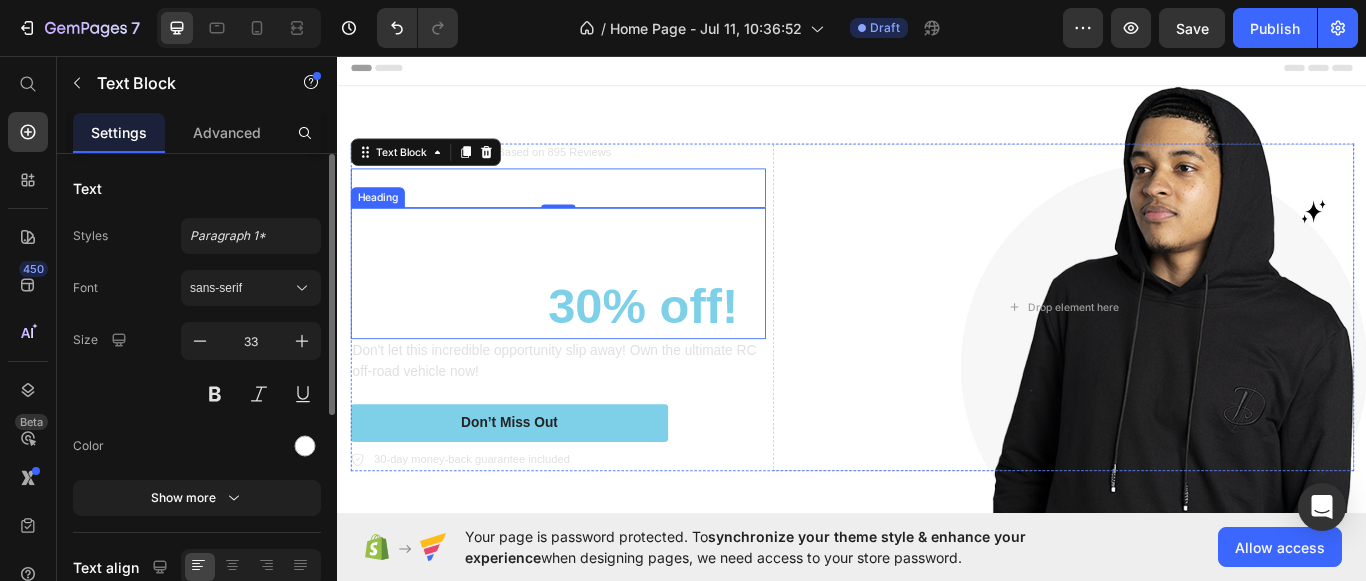 click on "Enjoy an amazing  30% off!" at bounding box center (594, 310) 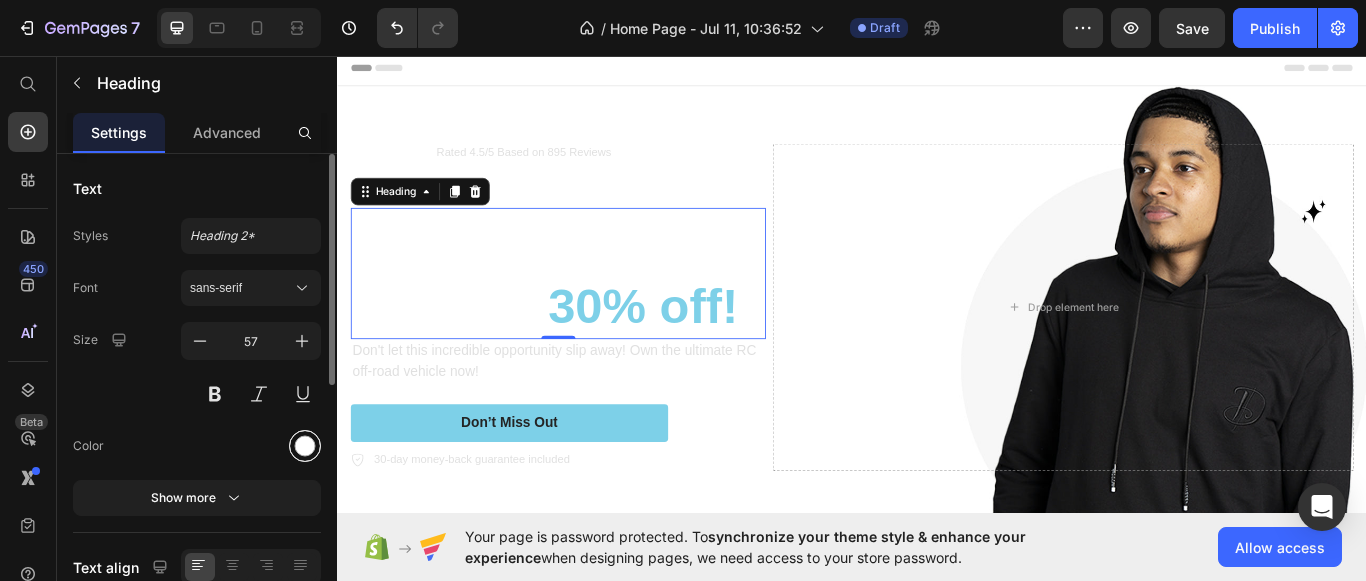click at bounding box center (305, 446) 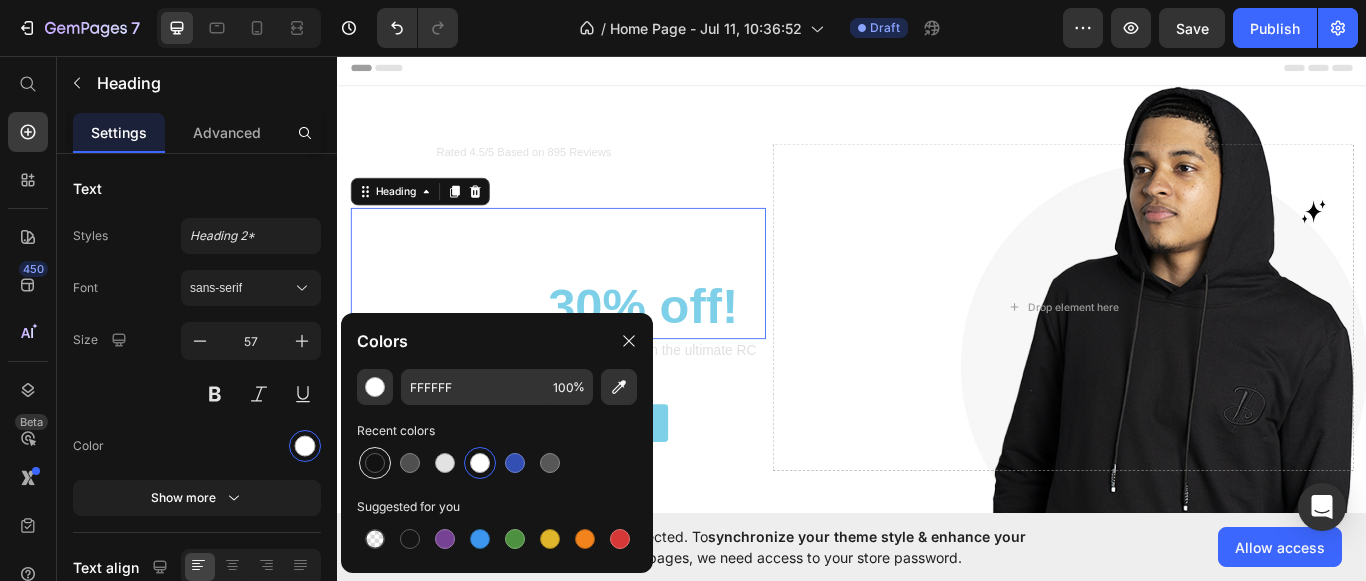 click at bounding box center (375, 463) 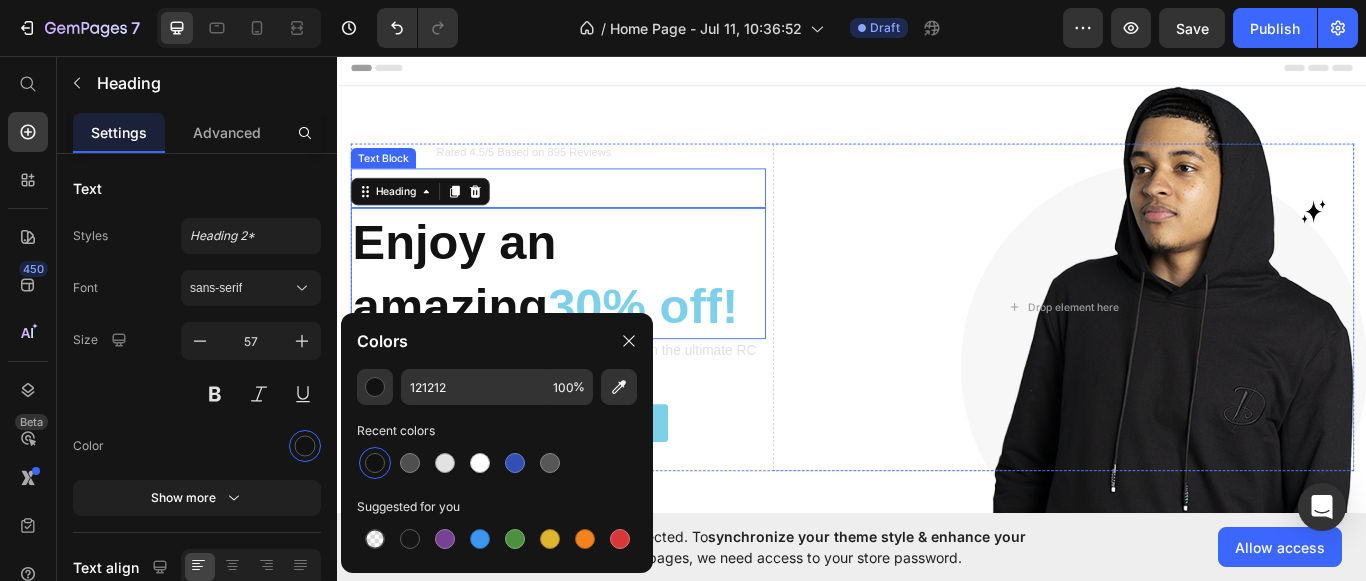 click on "Off-Road Racer" at bounding box center [594, 211] 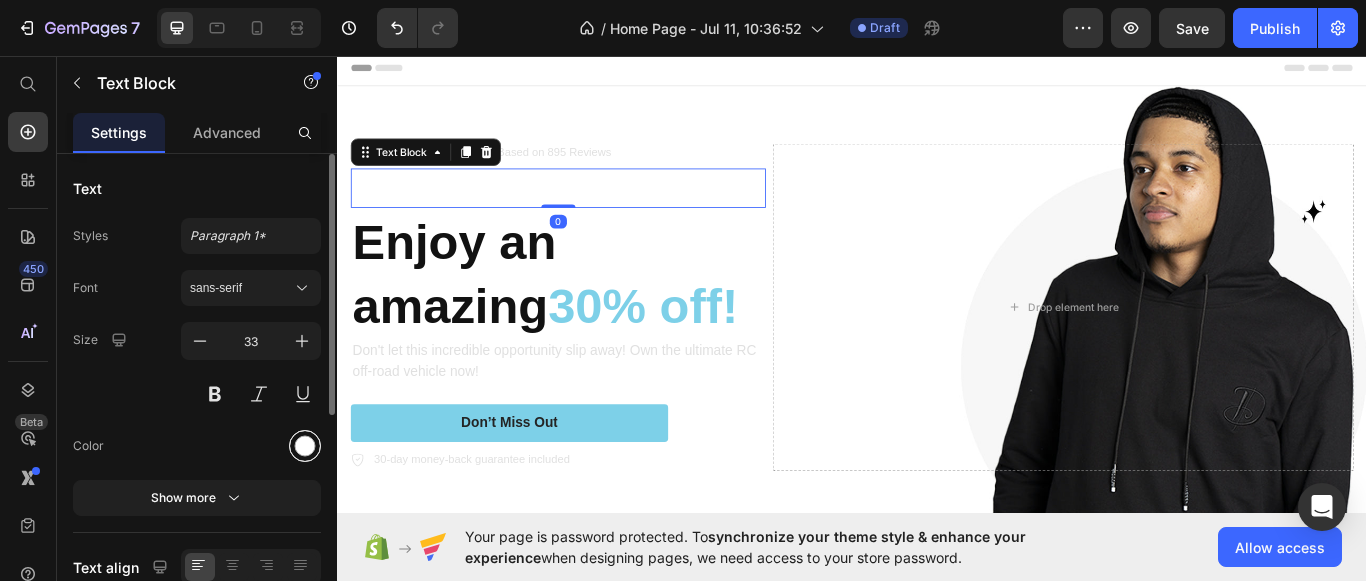 click at bounding box center [305, 446] 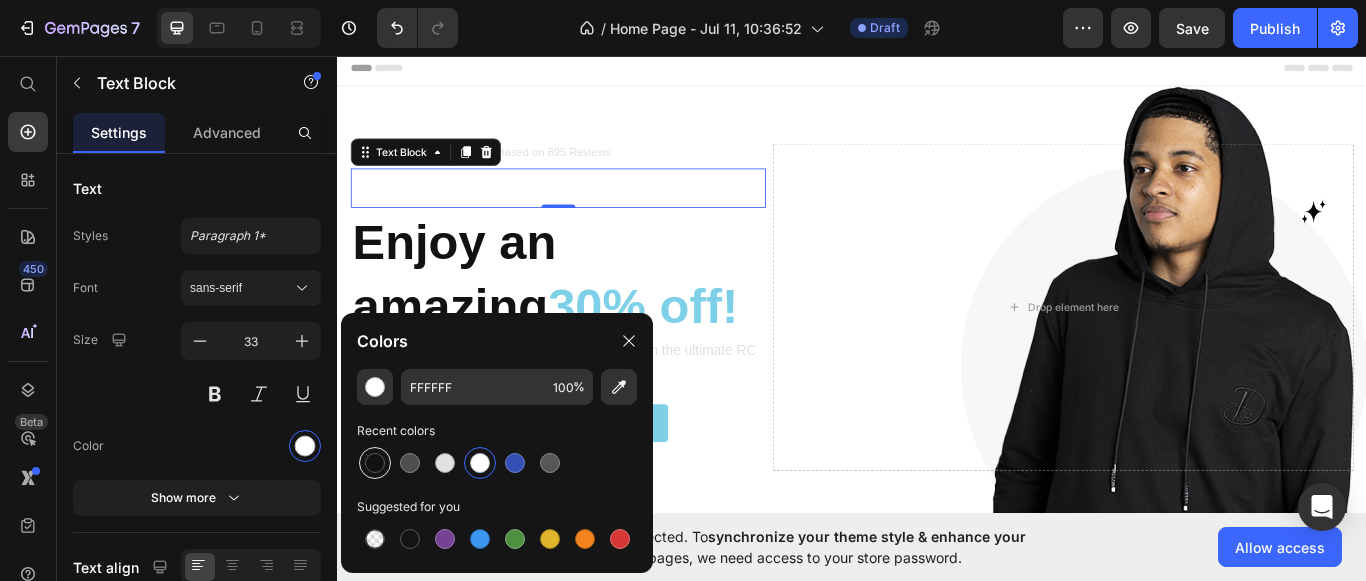 click at bounding box center [375, 463] 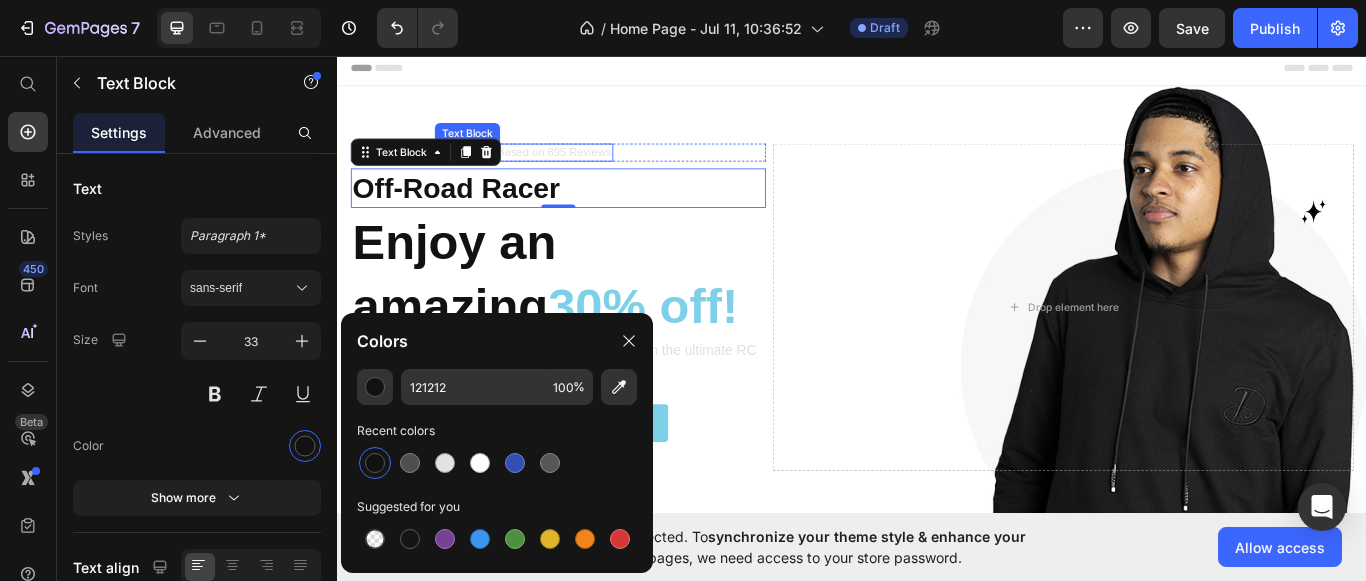 click on "Rated 4.5/5 Based on 895 Reviews" at bounding box center [554, 169] 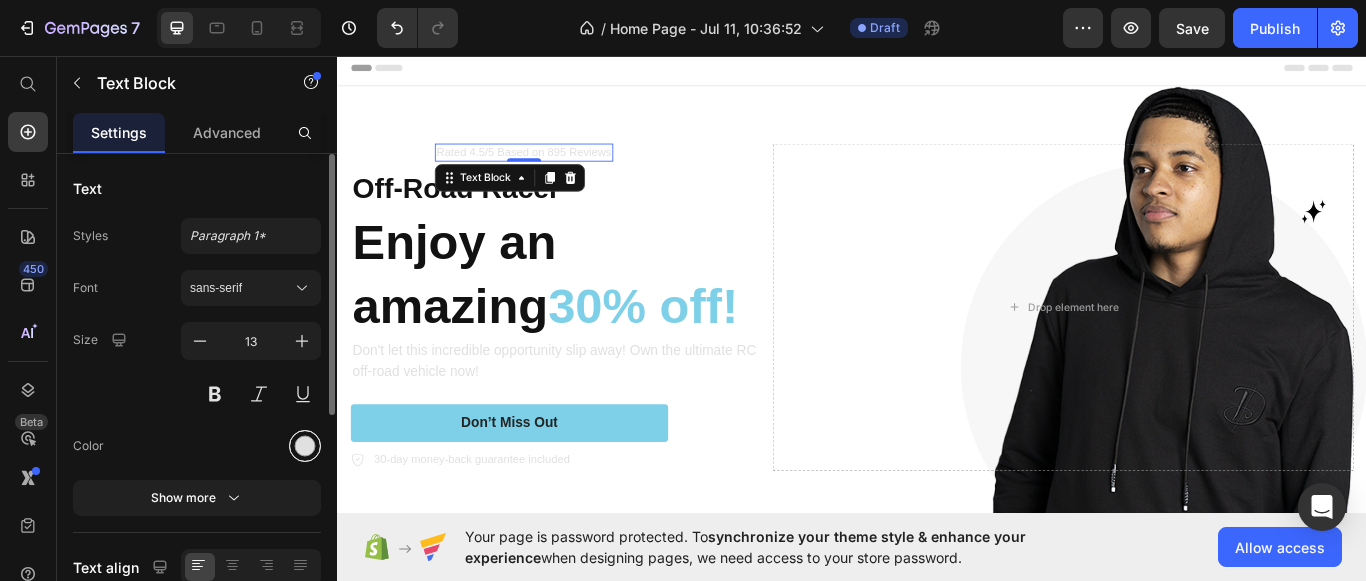 click at bounding box center [305, 446] 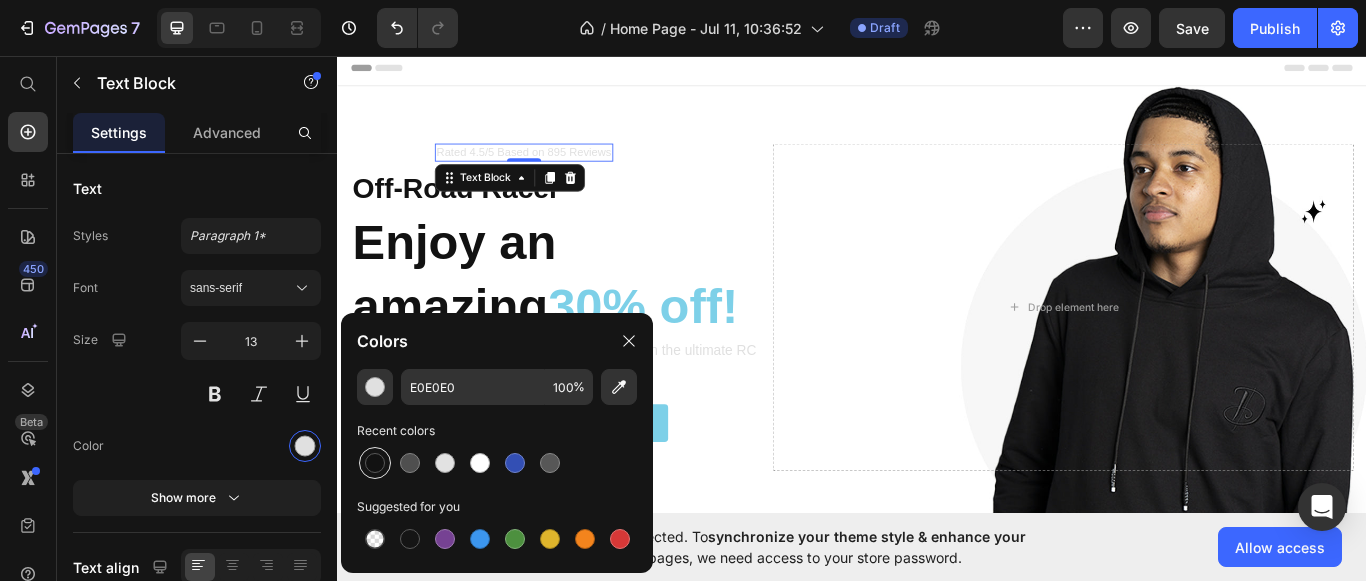 click at bounding box center [375, 463] 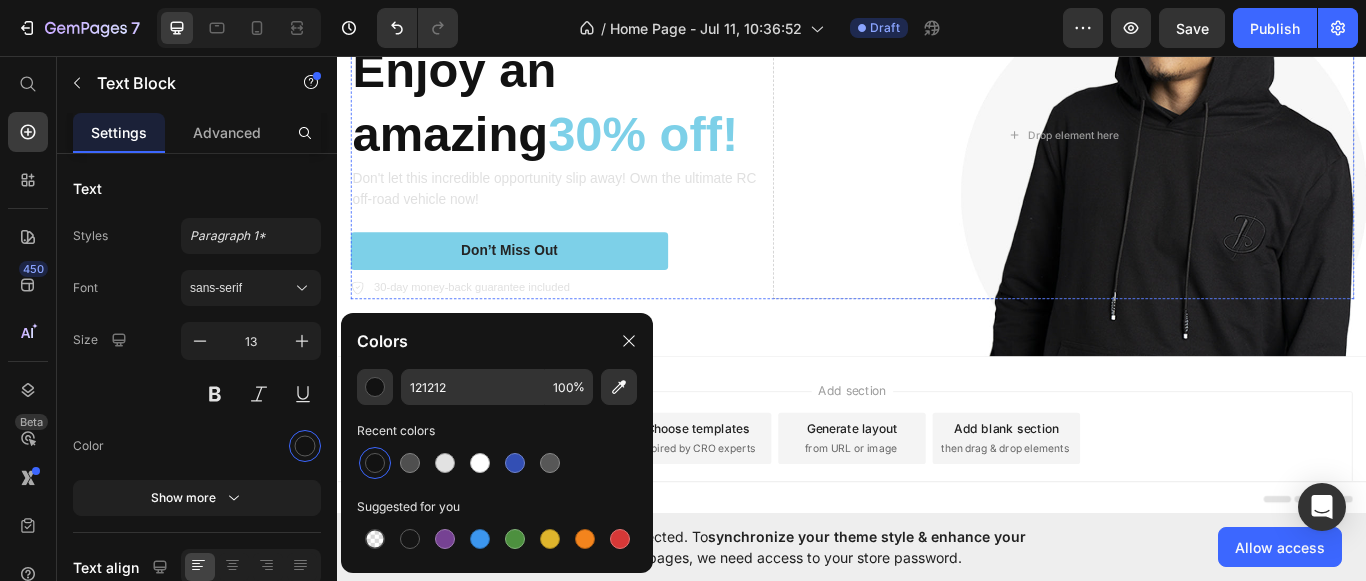 scroll, scrollTop: 201, scrollLeft: 0, axis: vertical 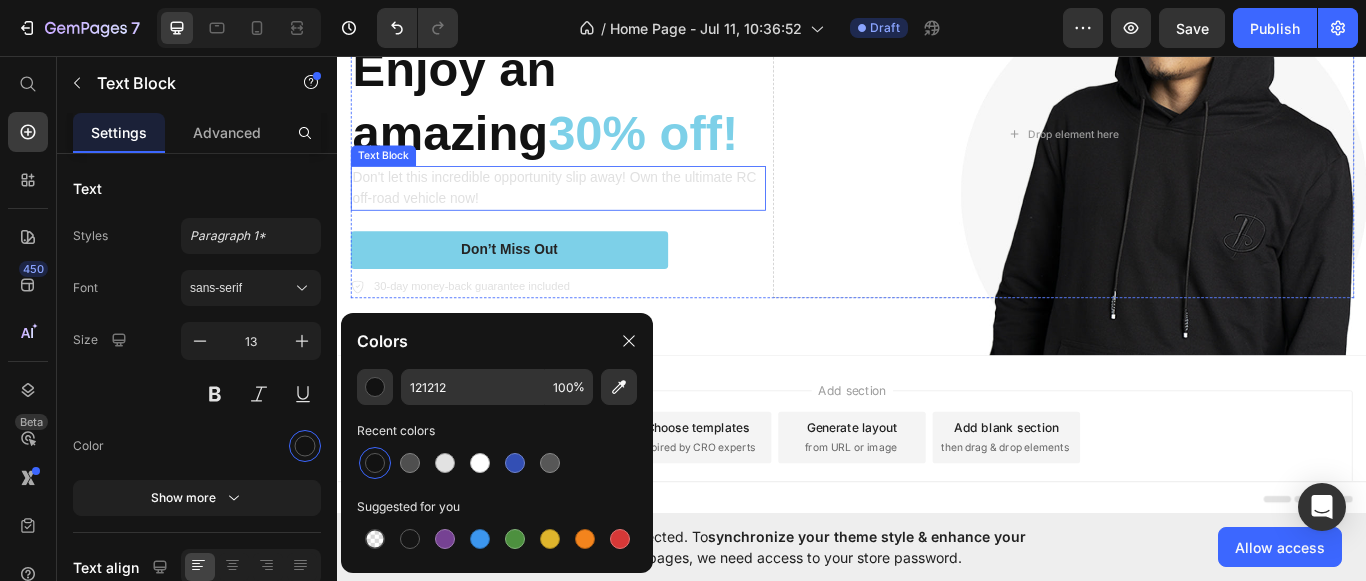 click on "Don't let this incredible opportunity slip away! Own the ultimate RC off-road vehicle now!" at bounding box center (594, 212) 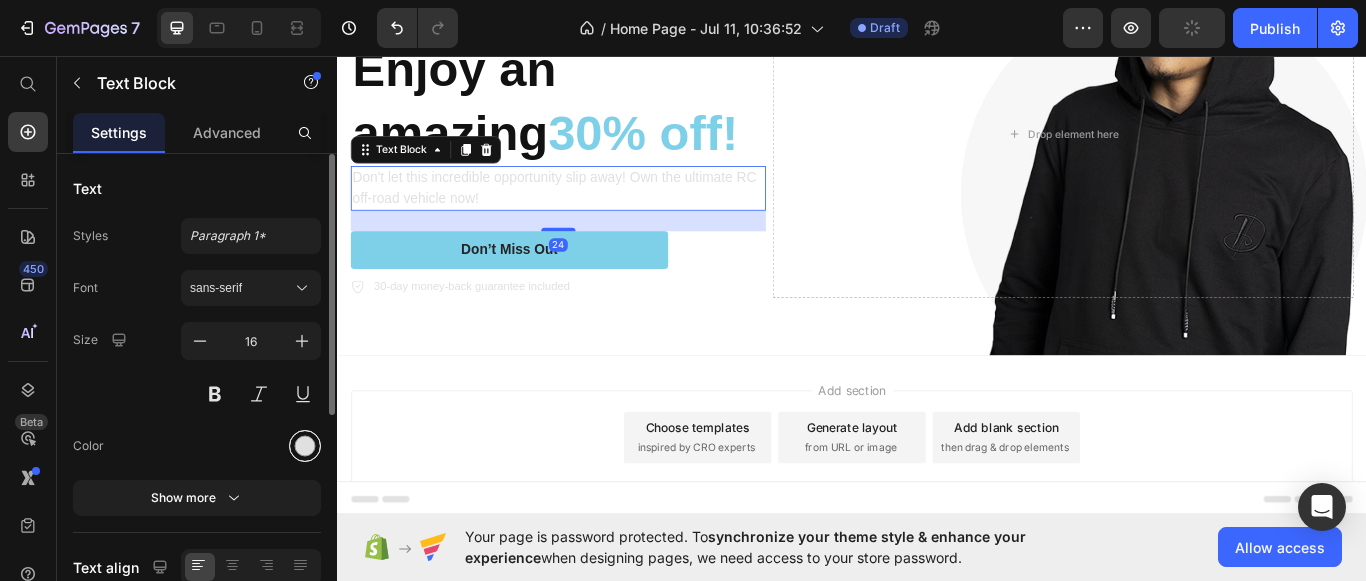 click at bounding box center [305, 446] 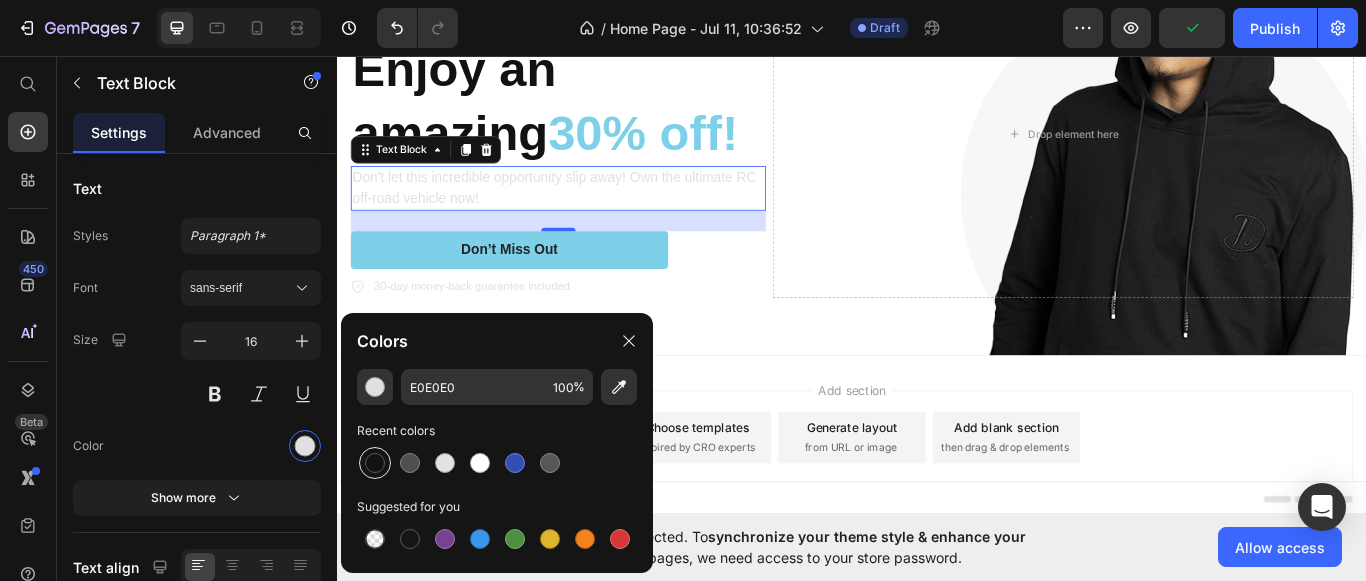 click at bounding box center (375, 463) 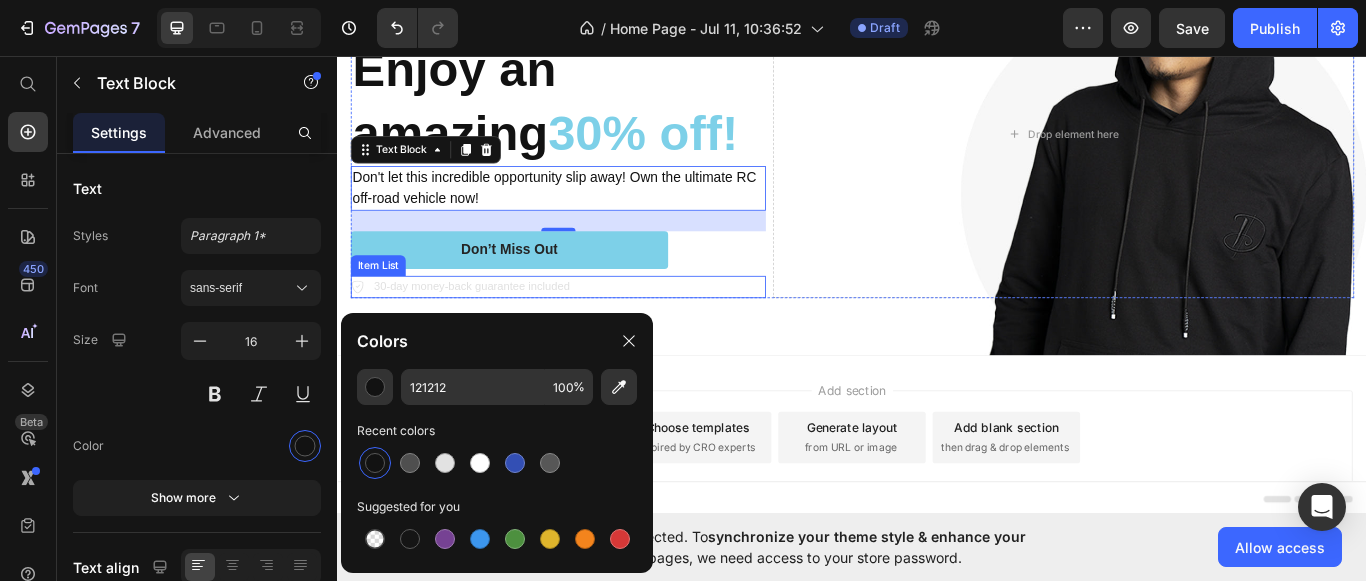 click on "30-day money-back guarantee included" at bounding box center (493, 327) 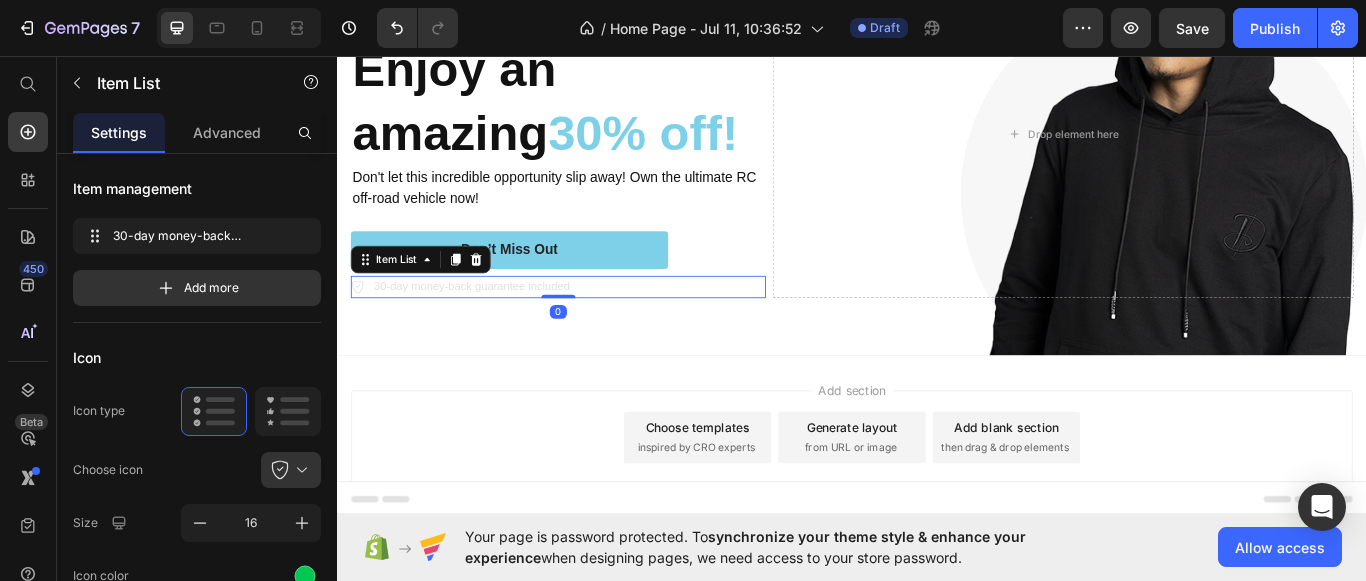click on "30-day money-back guarantee included" at bounding box center (493, 327) 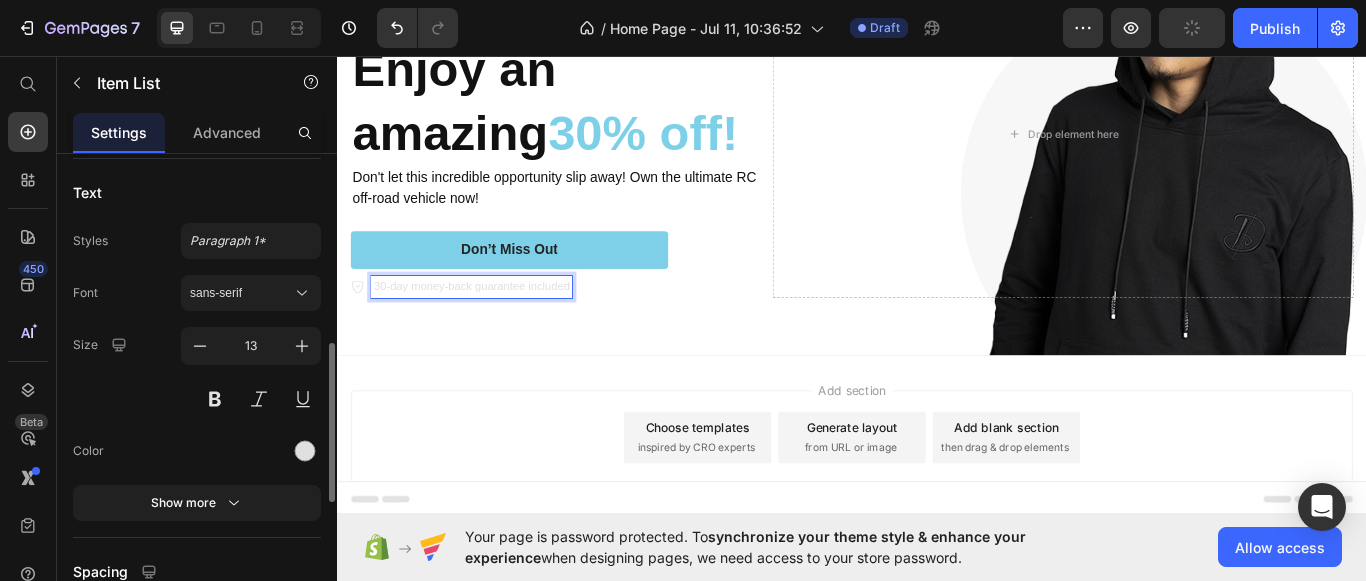 scroll, scrollTop: 522, scrollLeft: 0, axis: vertical 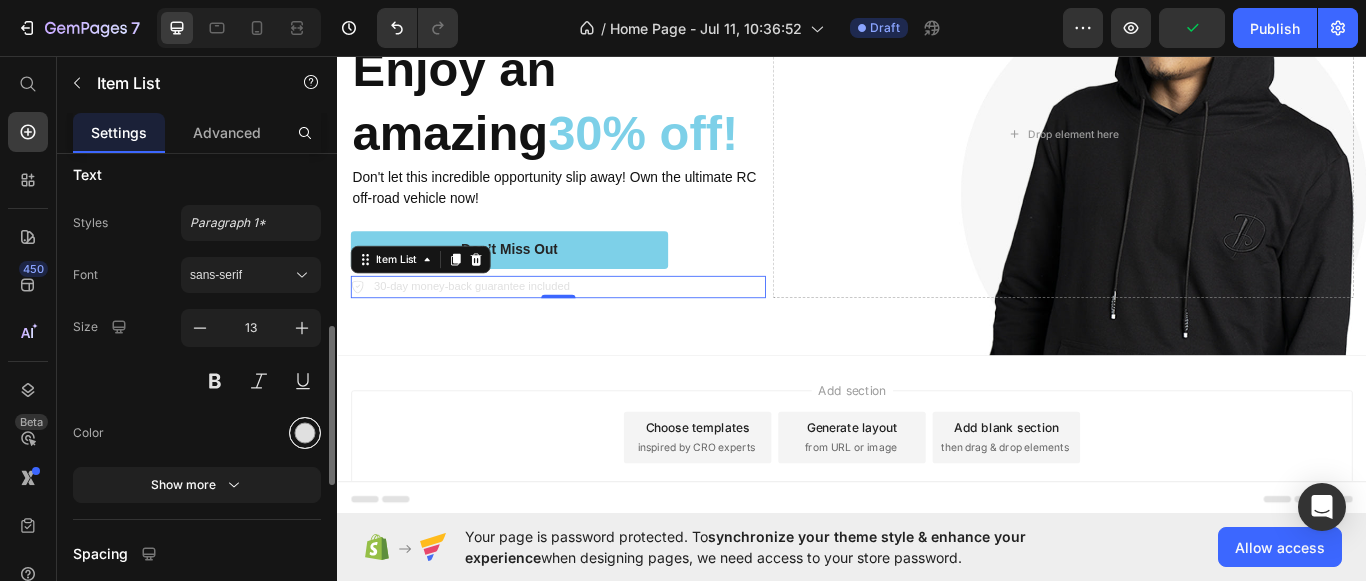 click at bounding box center [305, 432] 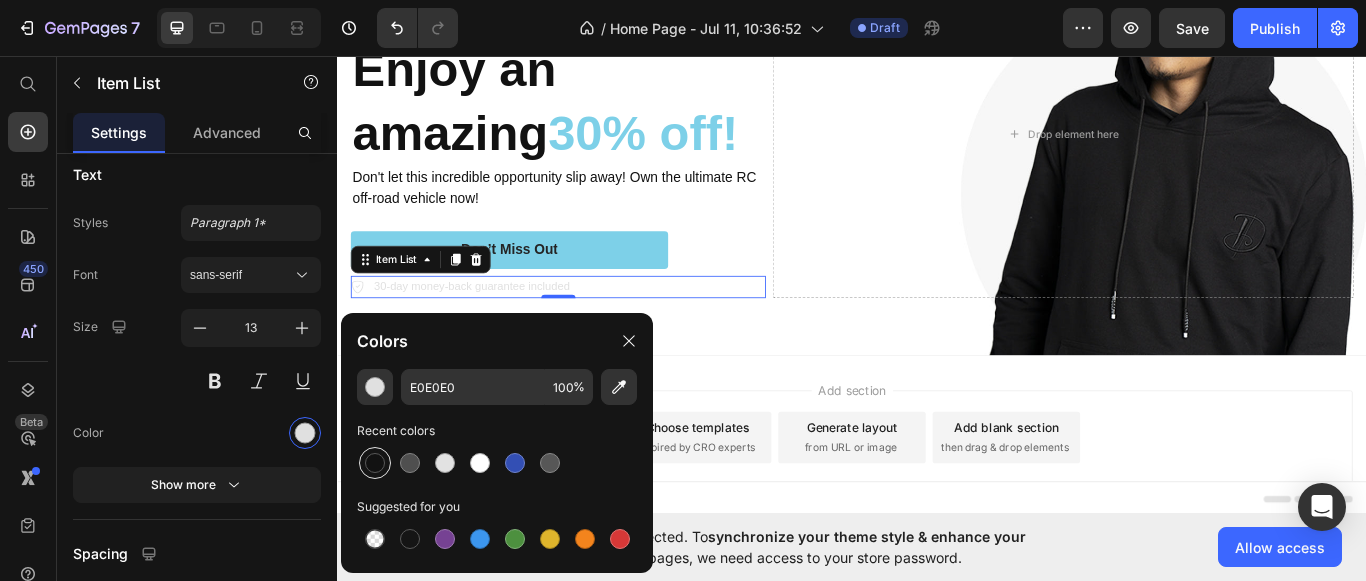 click at bounding box center [375, 463] 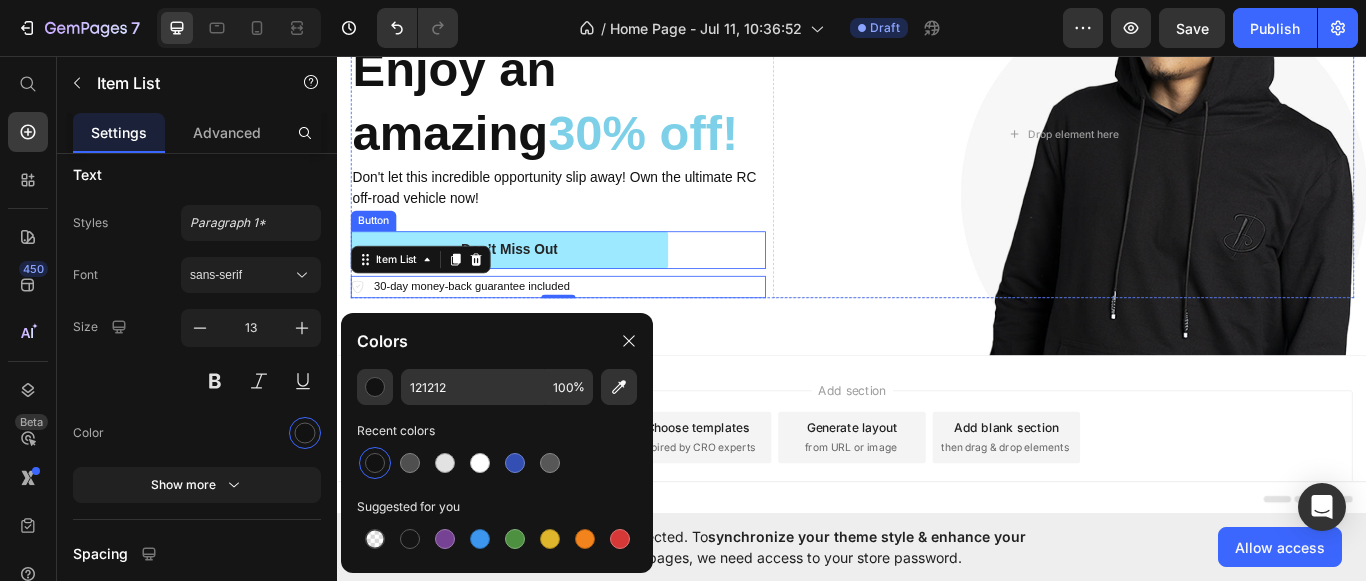 scroll, scrollTop: 0, scrollLeft: 0, axis: both 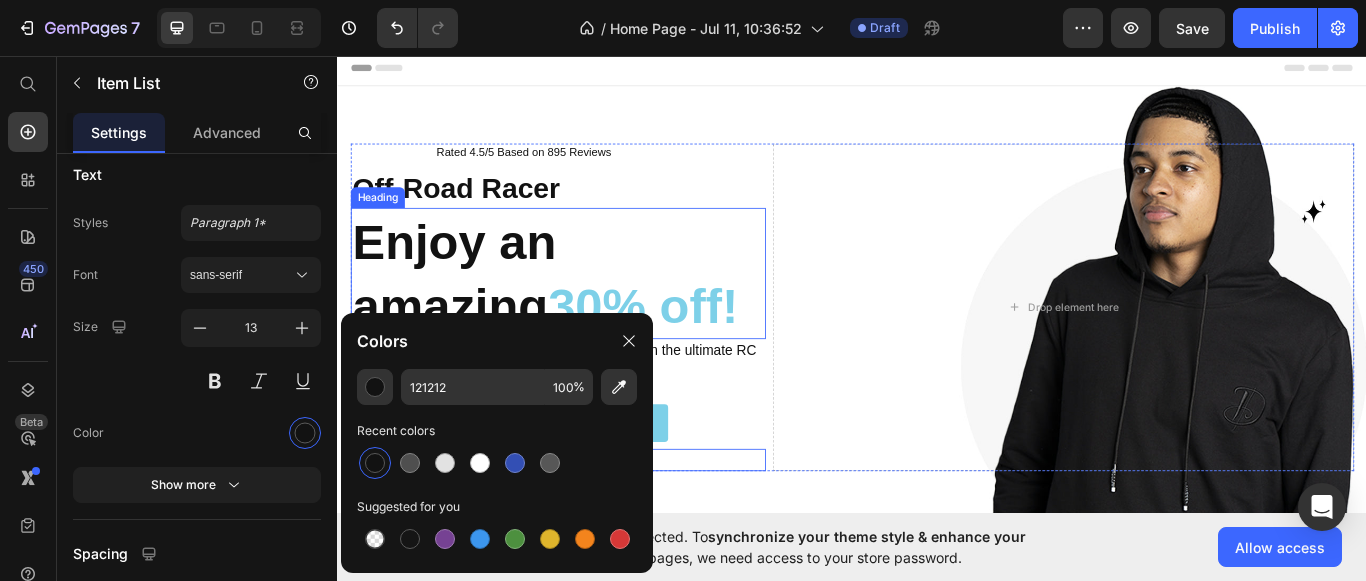 click on "Enjoy an amazing  30% off!" at bounding box center (594, 310) 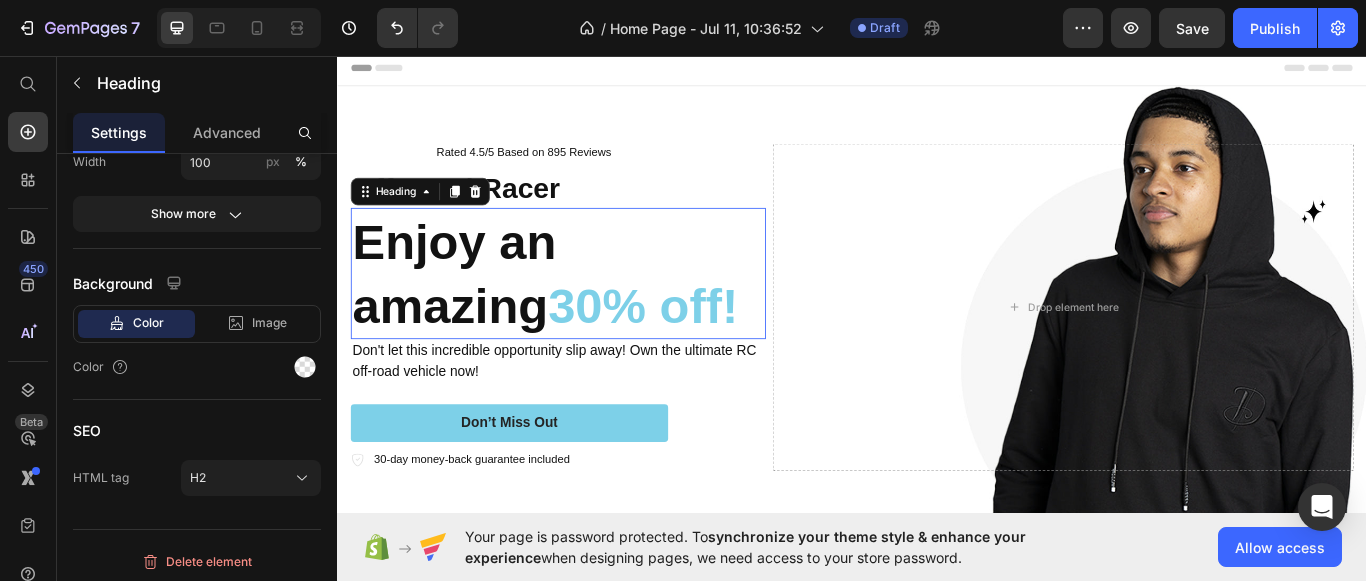 scroll, scrollTop: 0, scrollLeft: 0, axis: both 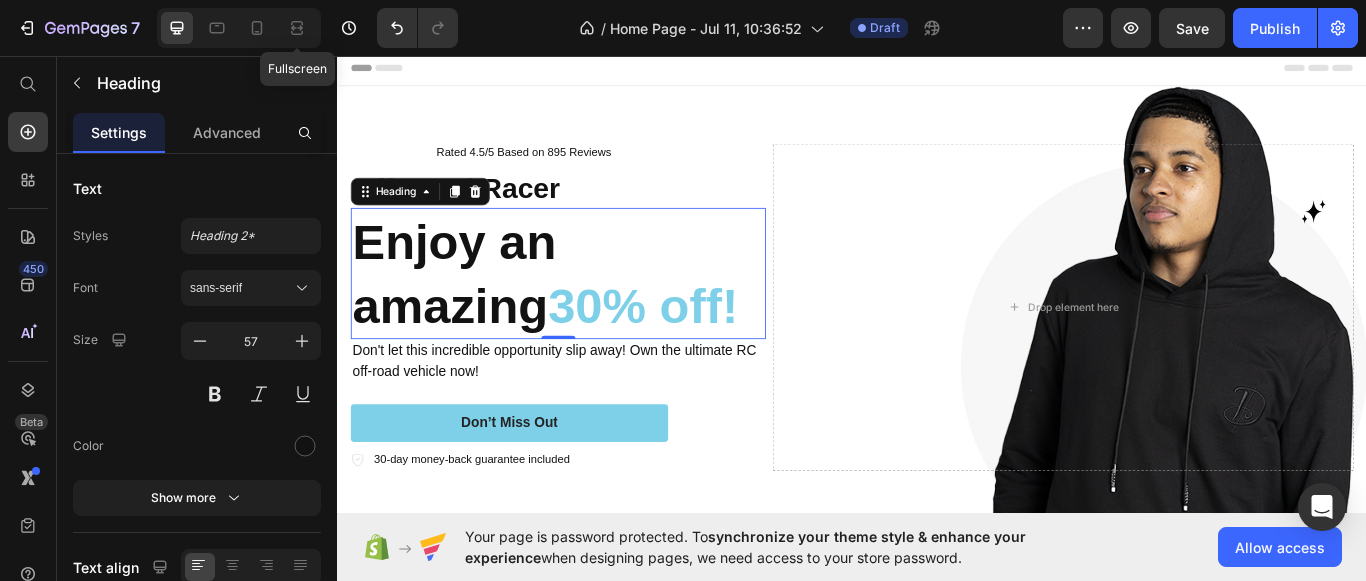 click on "Enjoy an amazing  30% off!" at bounding box center (594, 310) 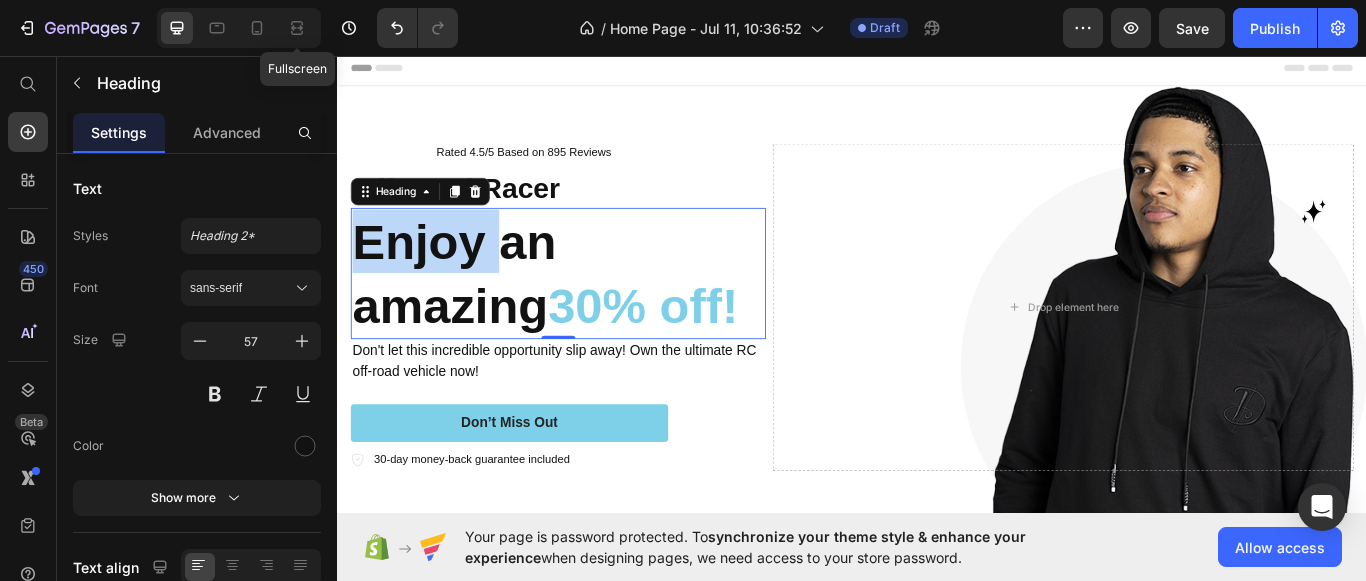 click on "Enjoy an amazing  30% off!" at bounding box center [594, 310] 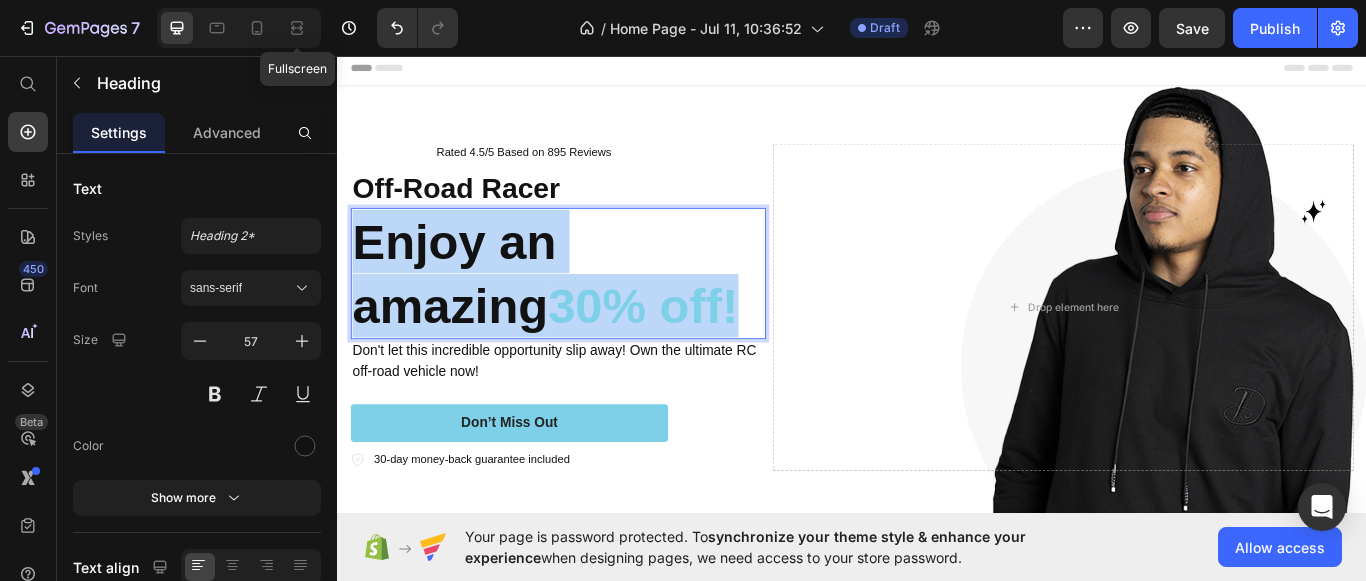 click on "Enjoy an amazing  30% off!" at bounding box center (594, 310) 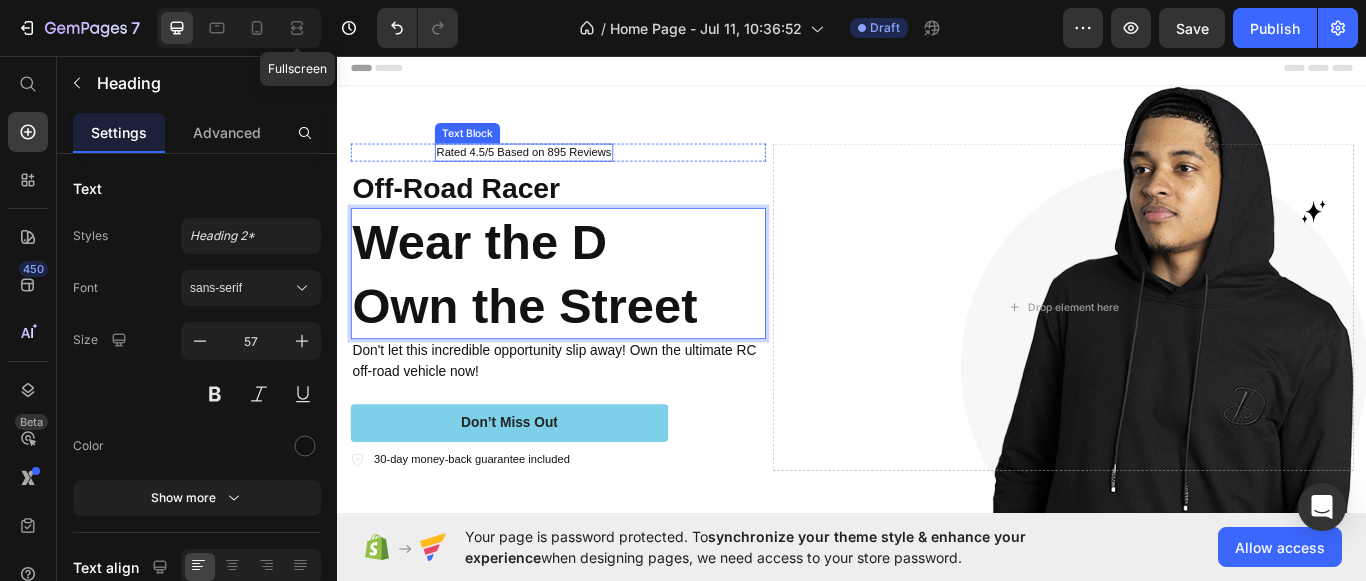 click on "Rated 4.5/5 Based on 895 Reviews" at bounding box center [554, 169] 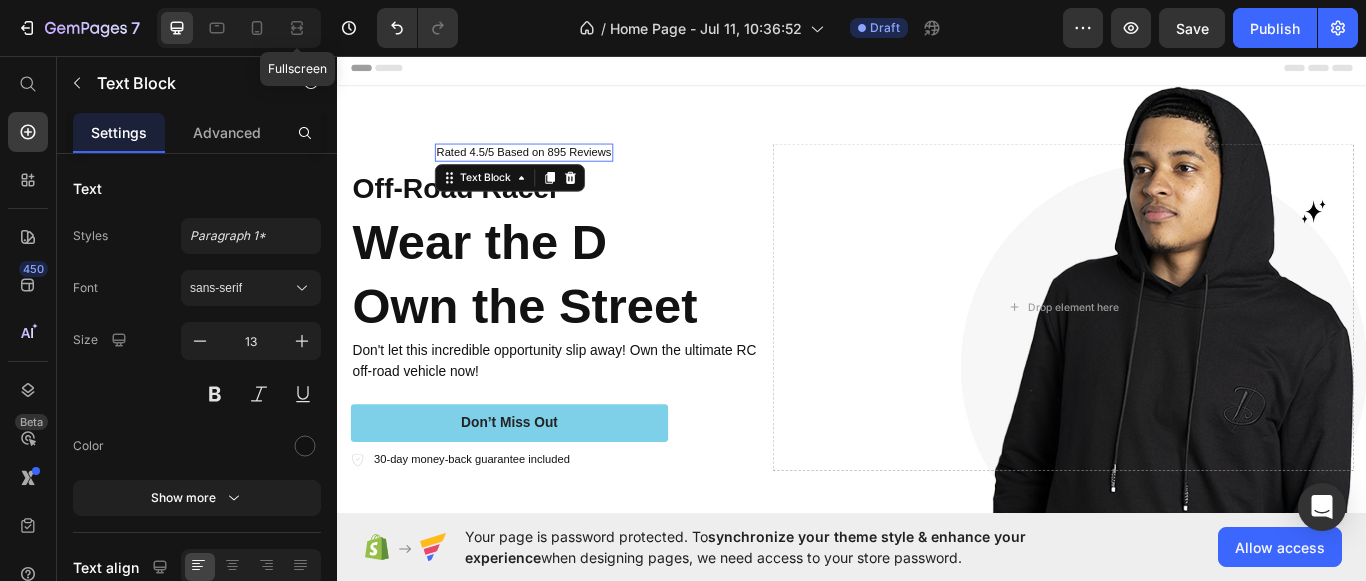 click on "Rated 4.5/5 Based on 895 Reviews" at bounding box center [554, 169] 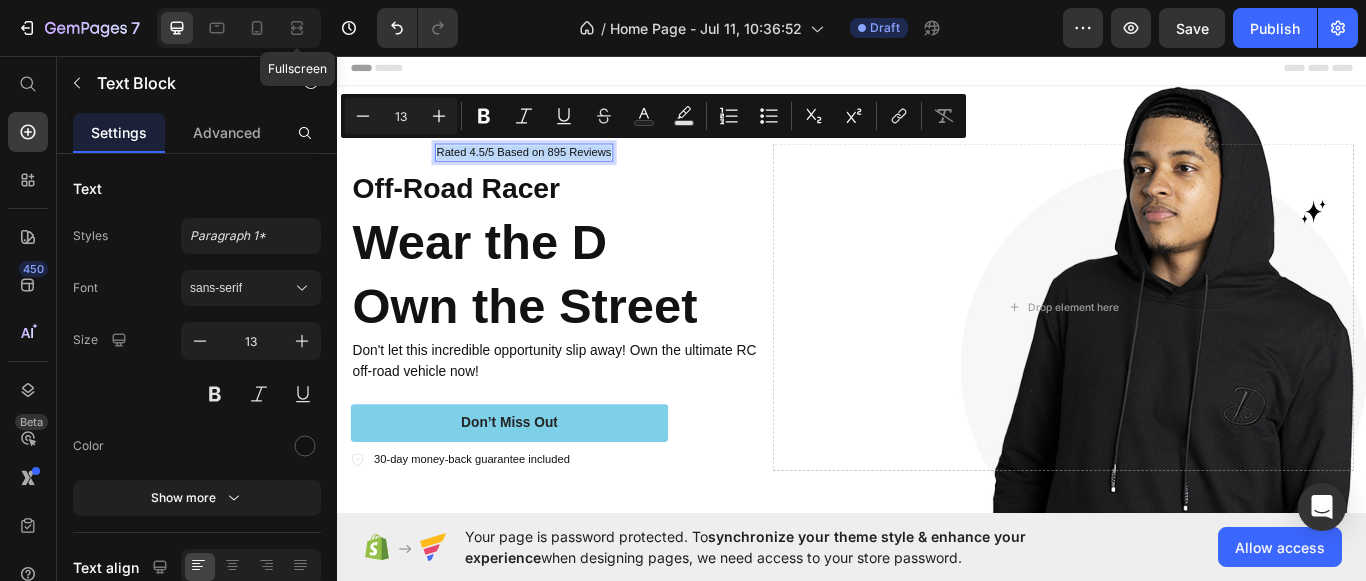 click on "Rated 4.5/5 Based on 895 Reviews" at bounding box center [554, 169] 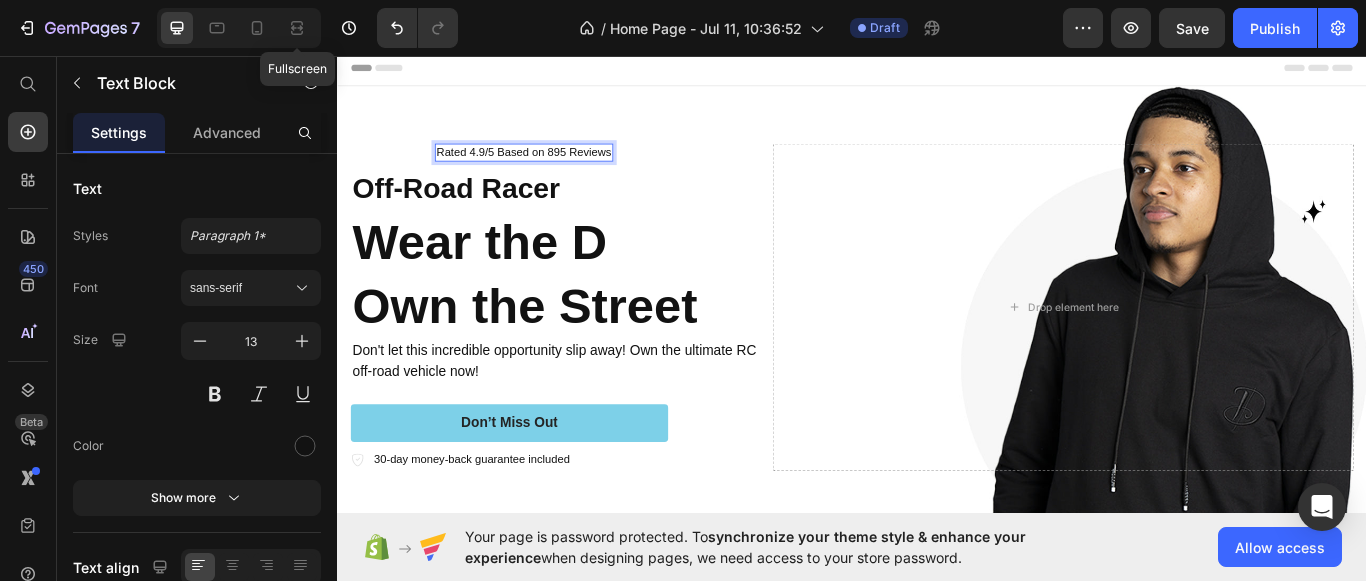 click on "Rated 4.9/5 Based on 895 Reviews" at bounding box center [554, 169] 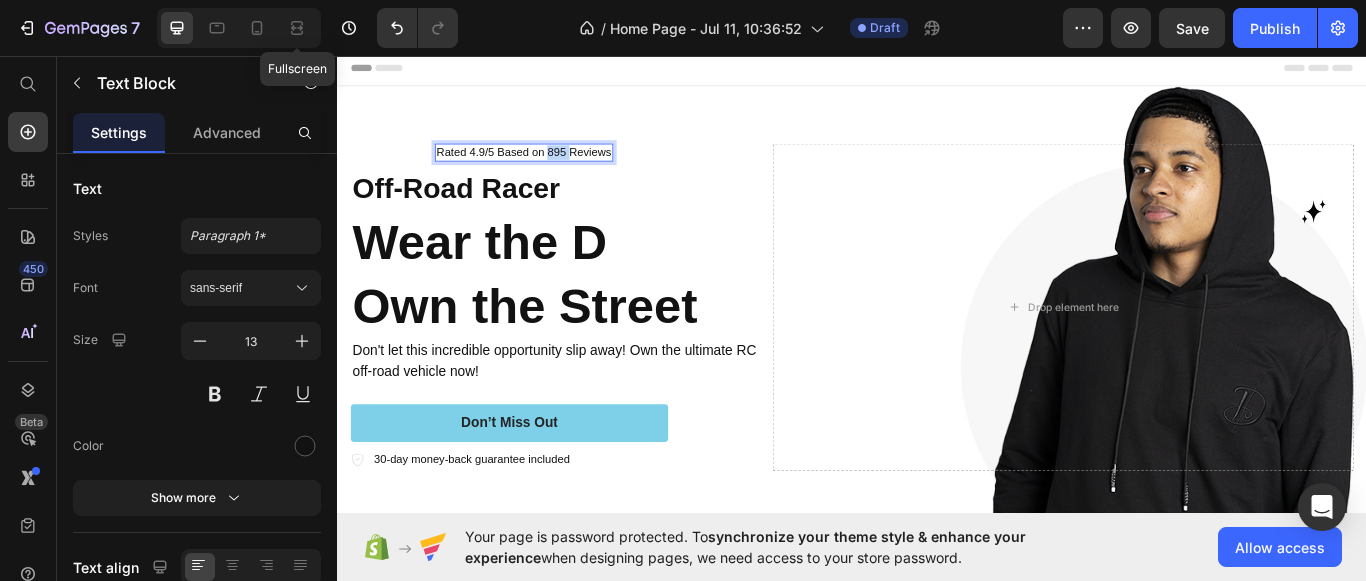 click on "Rated 4.9/5 Based on 895 Reviews" at bounding box center (554, 169) 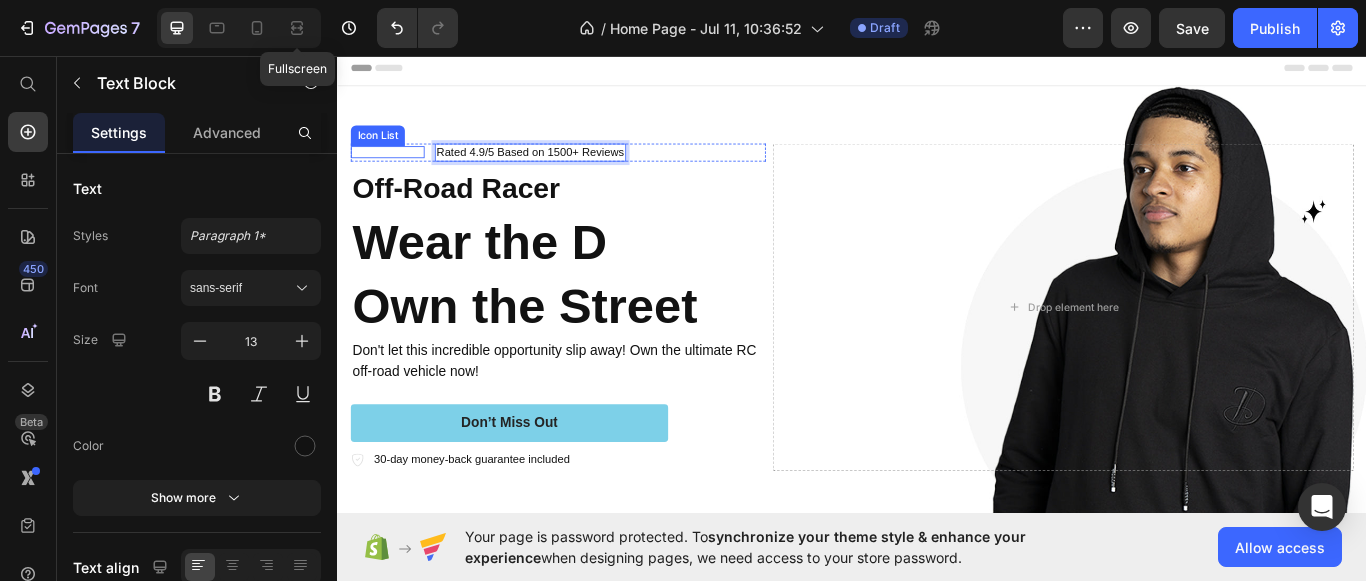 click on "Icon Icon Icon Icon Icon" at bounding box center [395, 169] 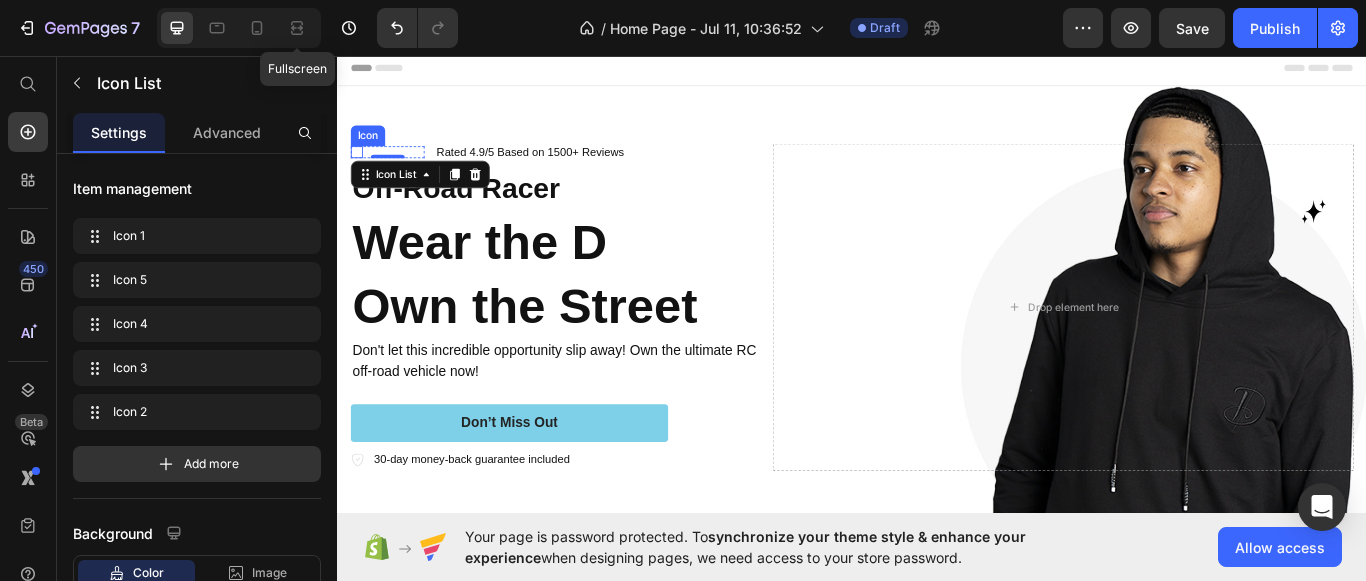 click 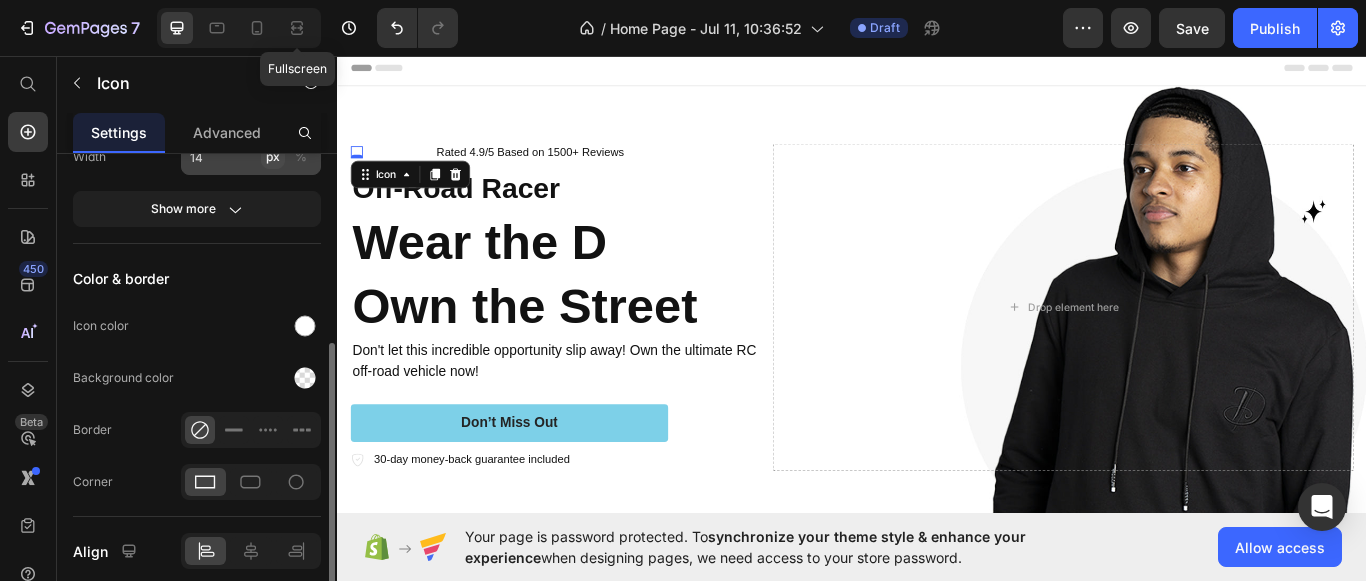 scroll, scrollTop: 358, scrollLeft: 0, axis: vertical 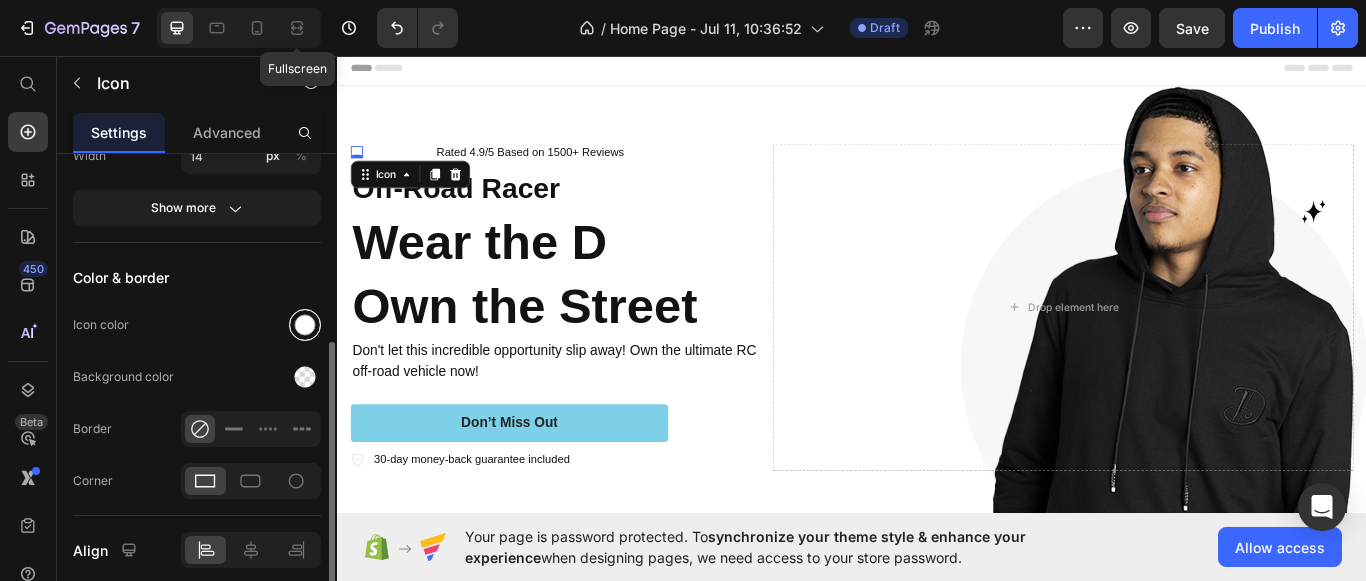 click at bounding box center [305, 325] 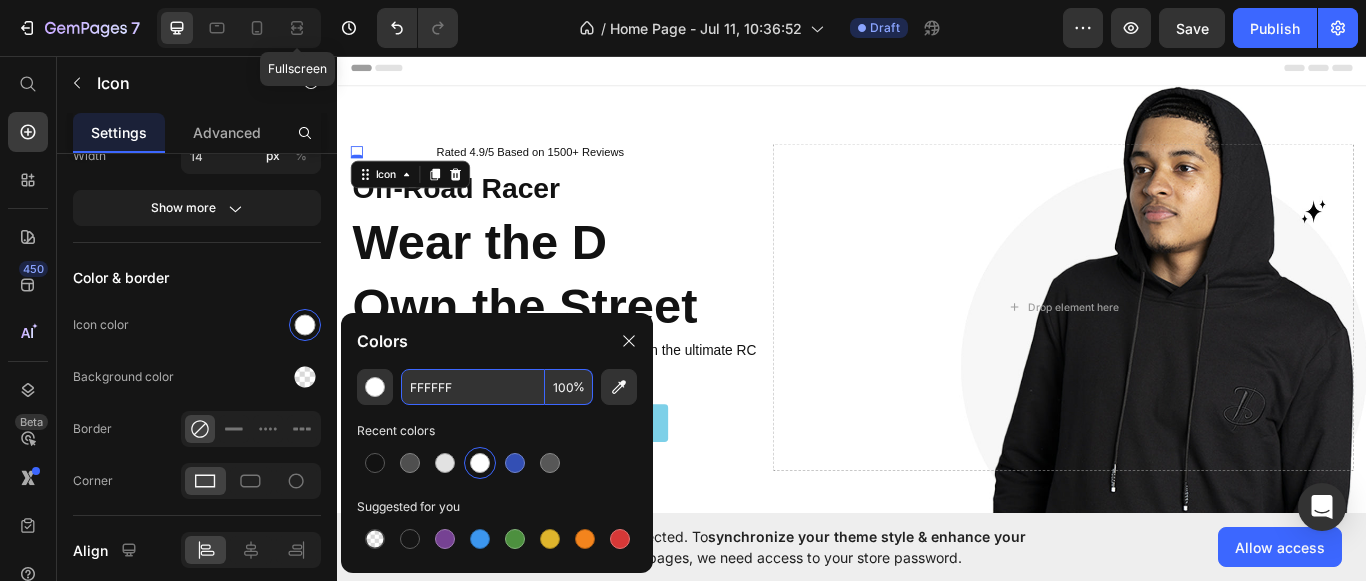 click on "FFFFFF" at bounding box center [473, 387] 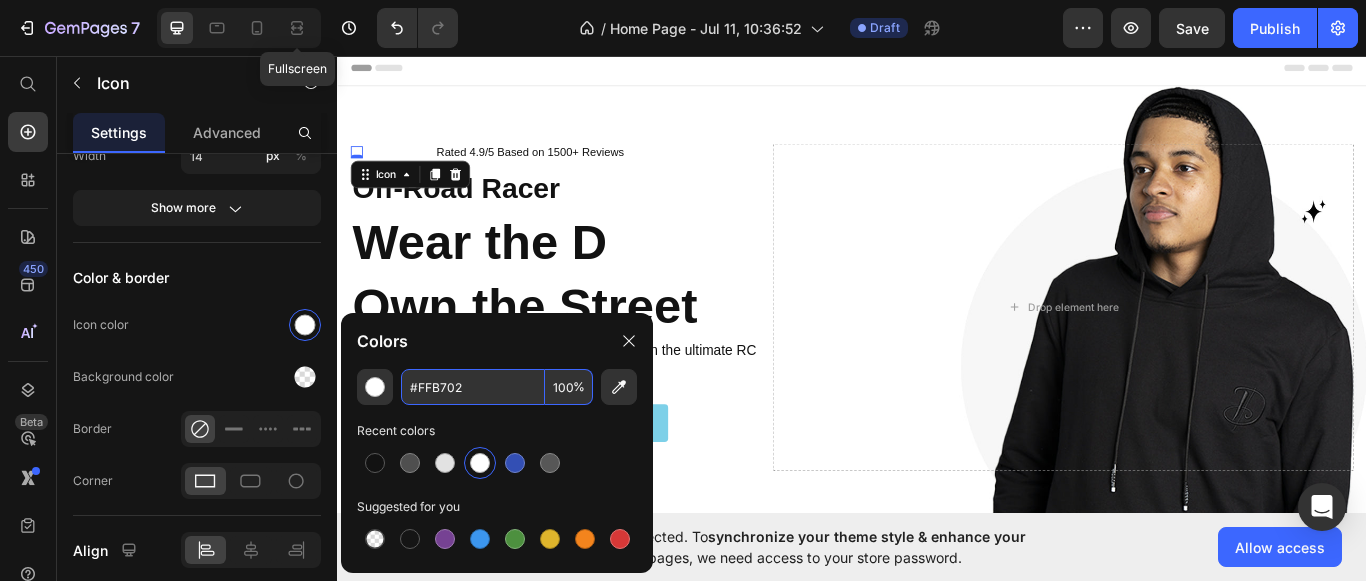 type on "FFB702" 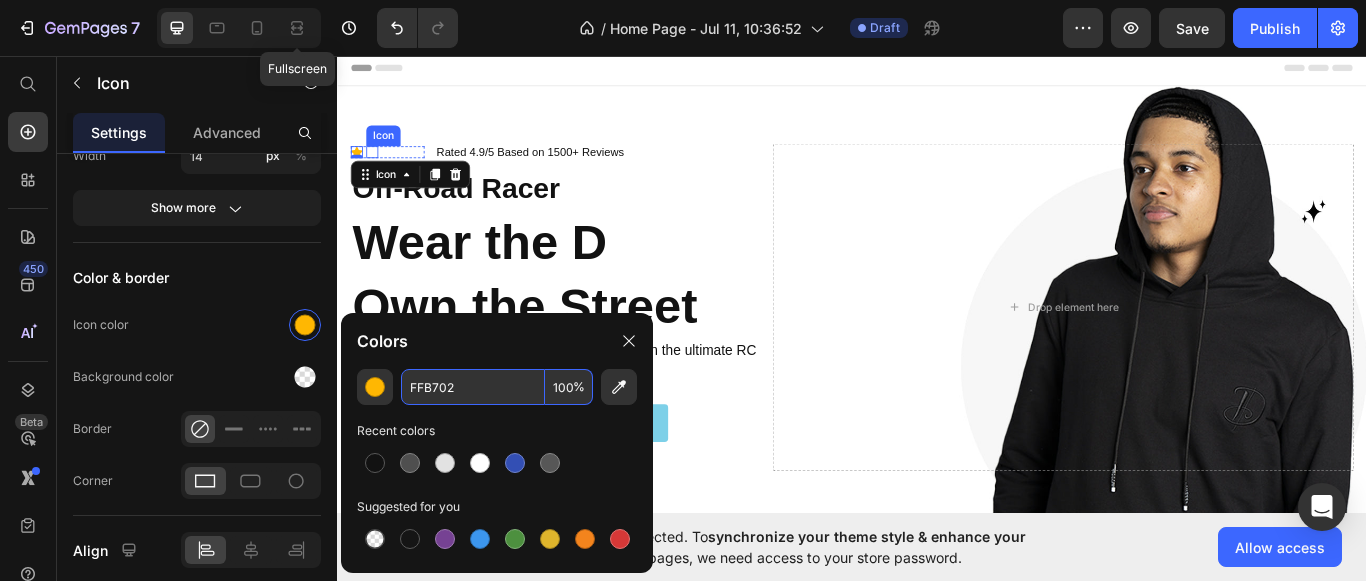 click 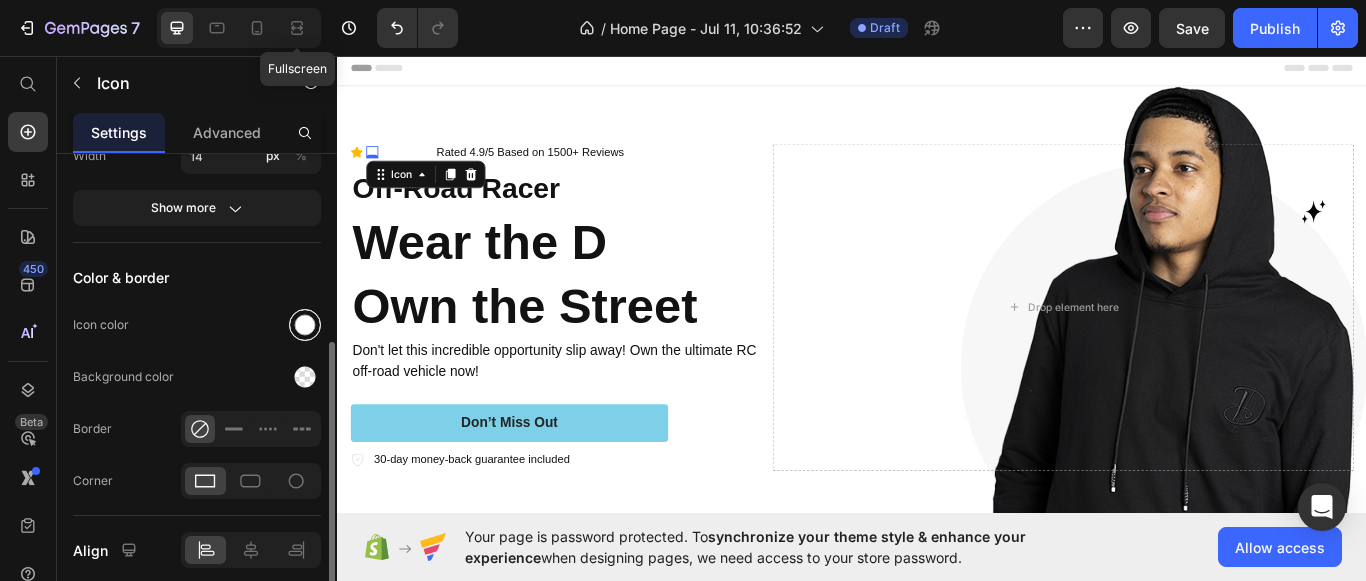 click at bounding box center (305, 325) 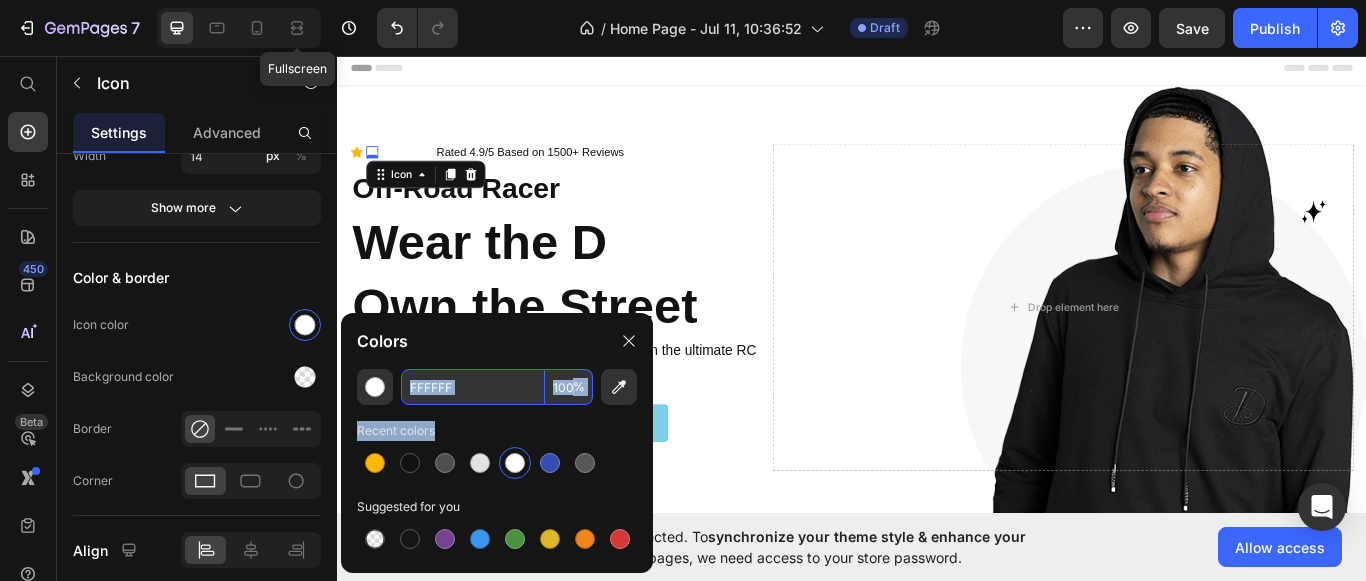 drag, startPoint x: 475, startPoint y: 414, endPoint x: 458, endPoint y: 382, distance: 36.23534 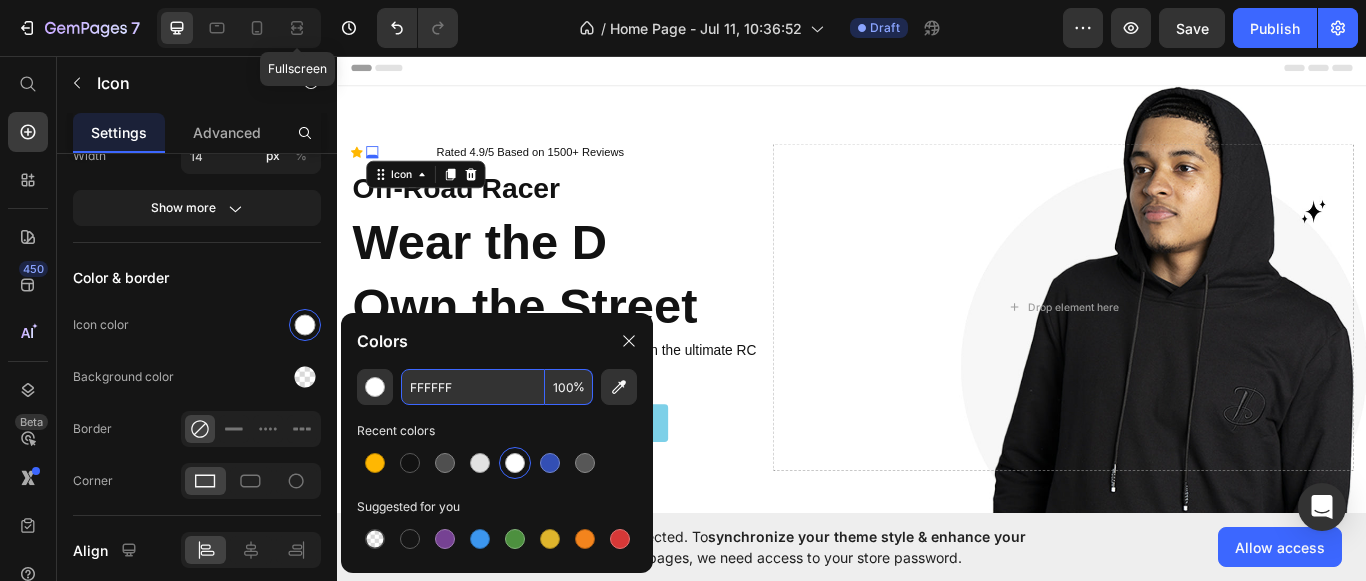 click on "FFFFFF" at bounding box center [473, 387] 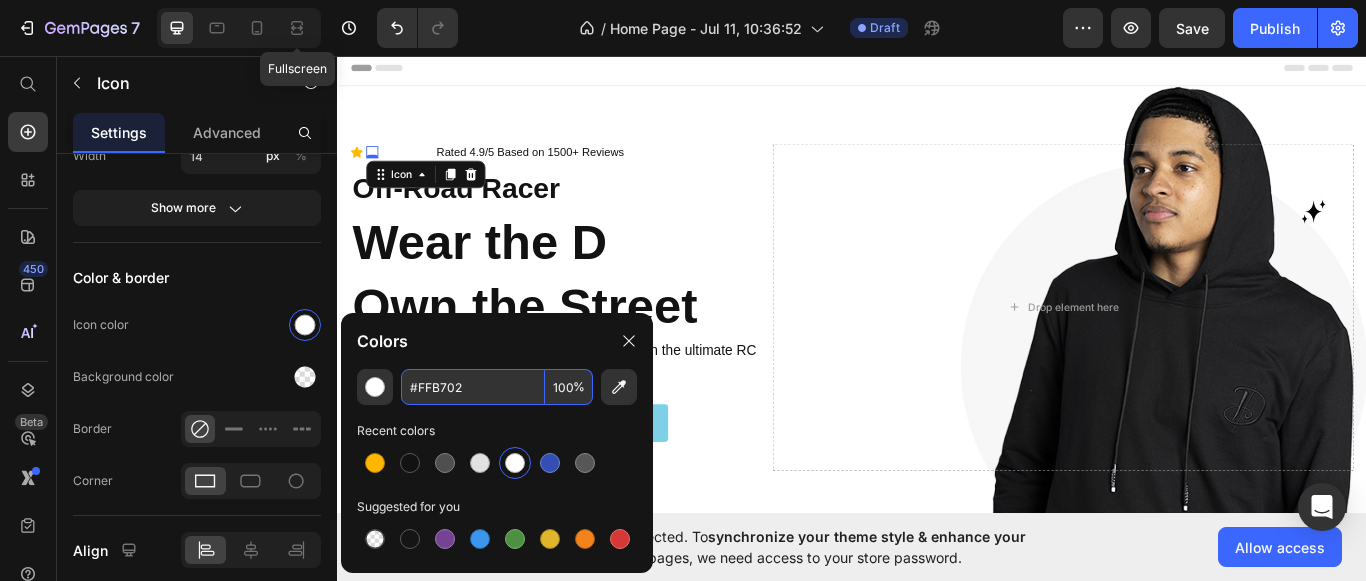 type on "FFB702" 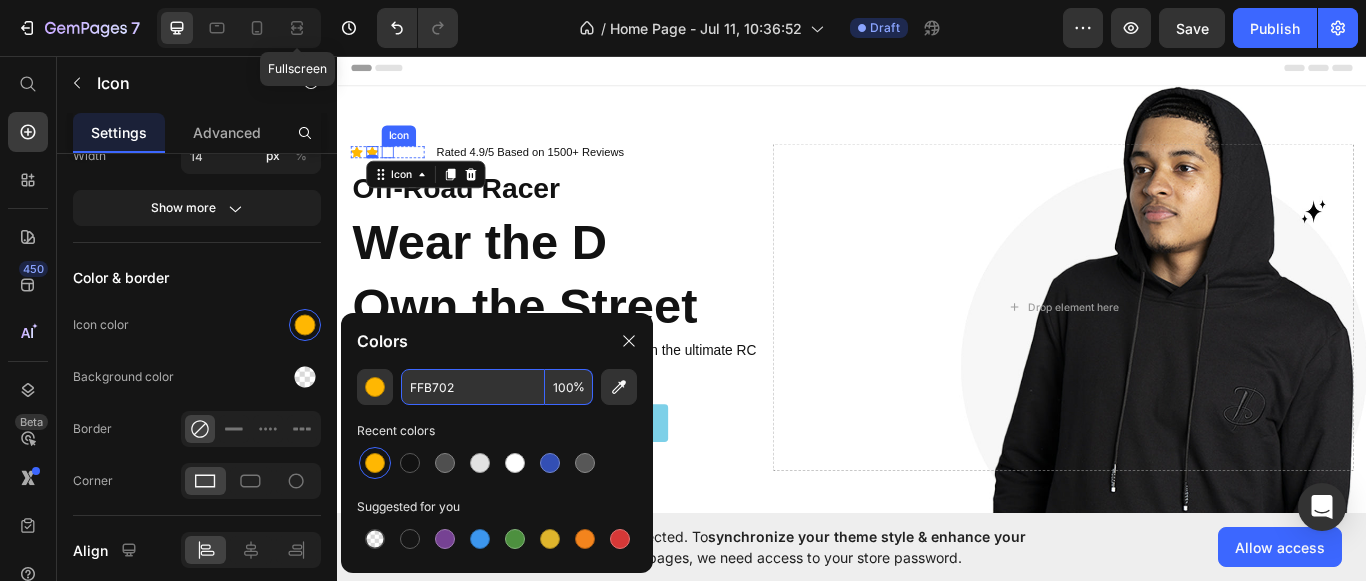 click 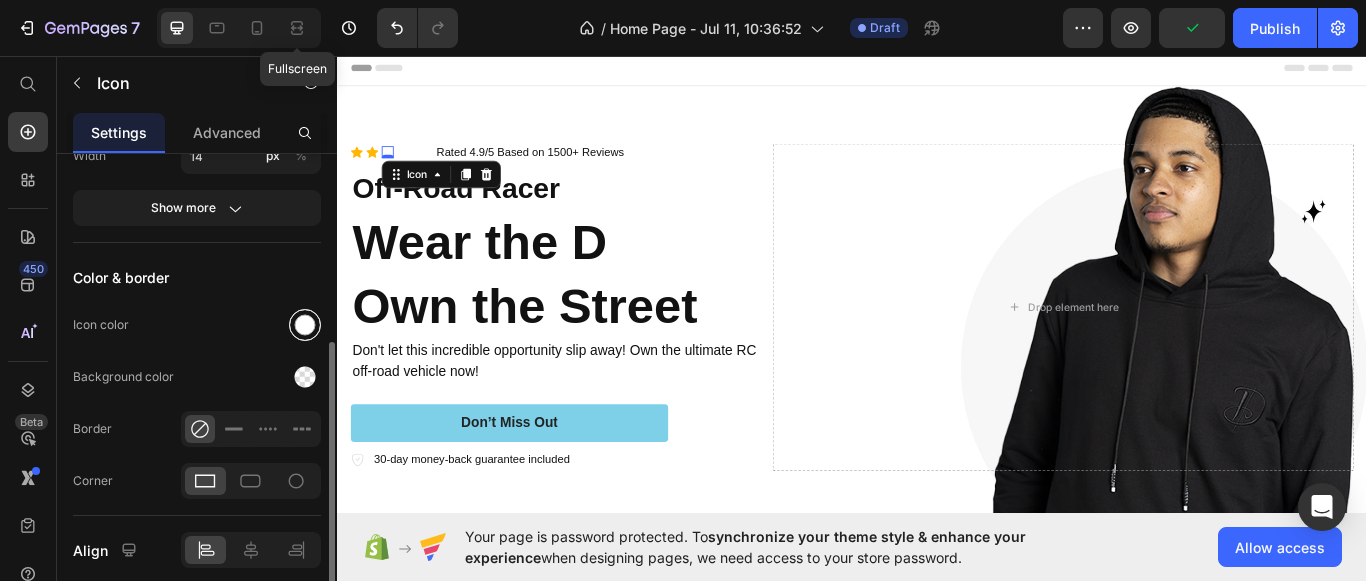 click at bounding box center [305, 325] 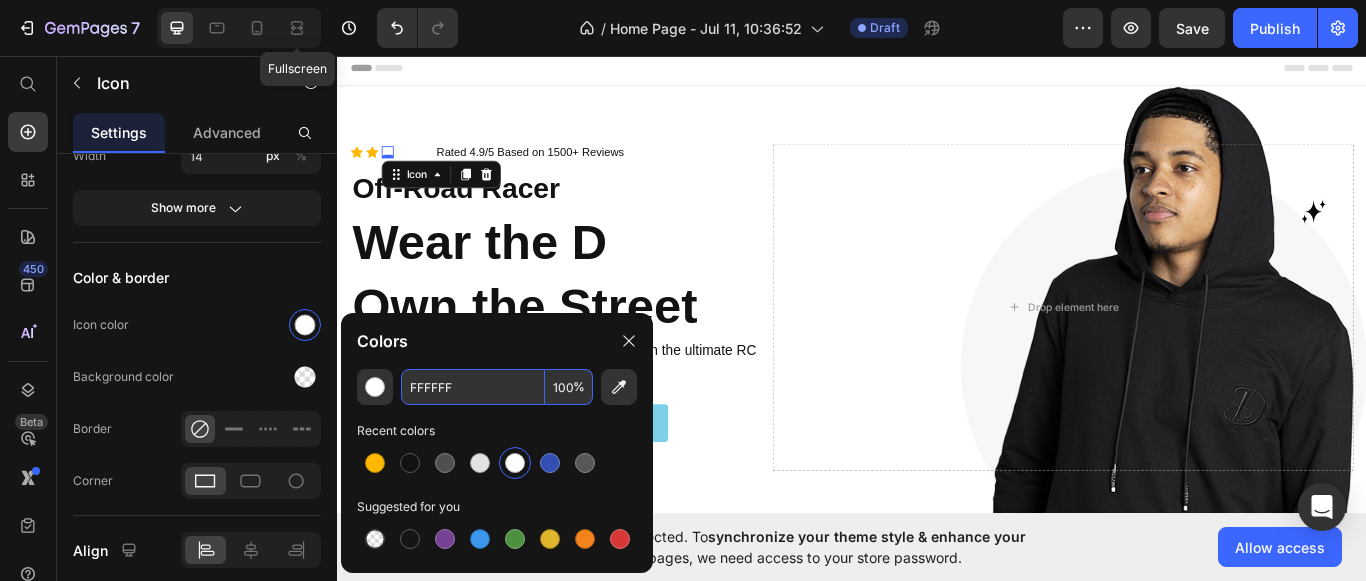 click on "FFFFFF" at bounding box center [473, 387] 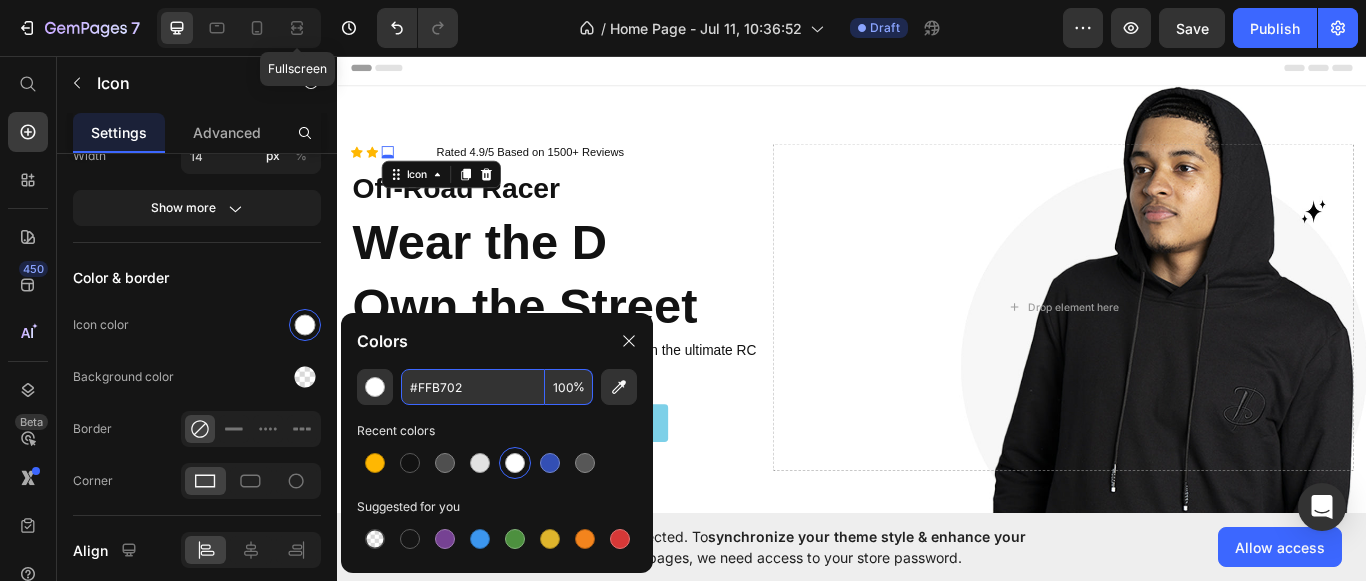 type on "FFB702" 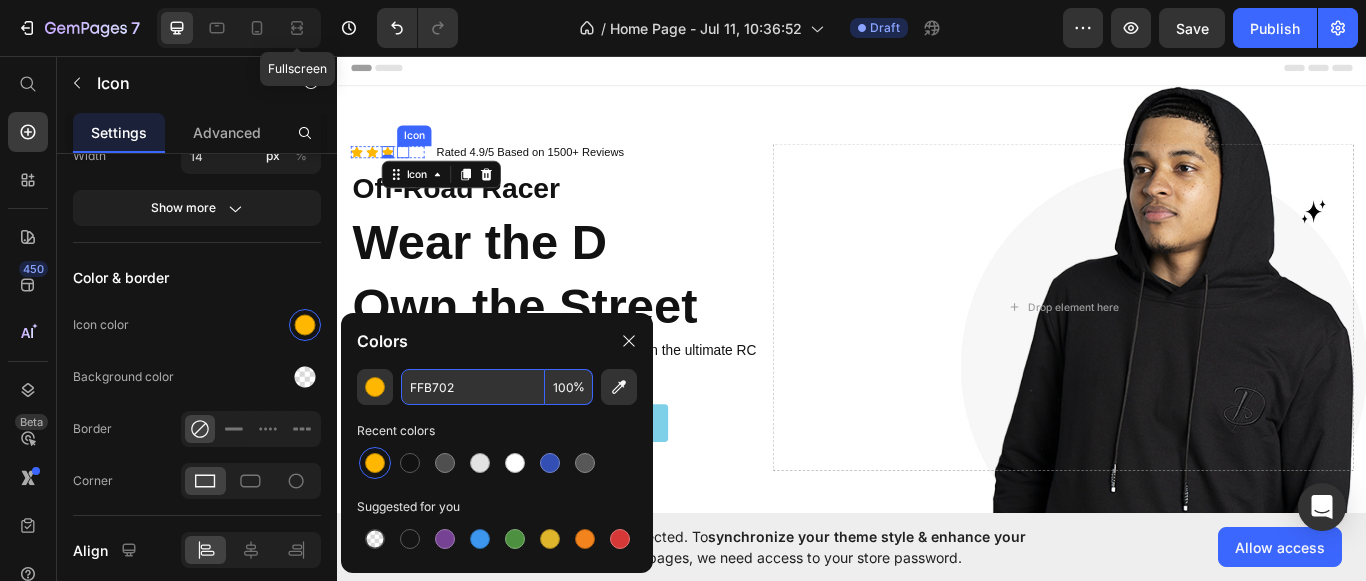 click 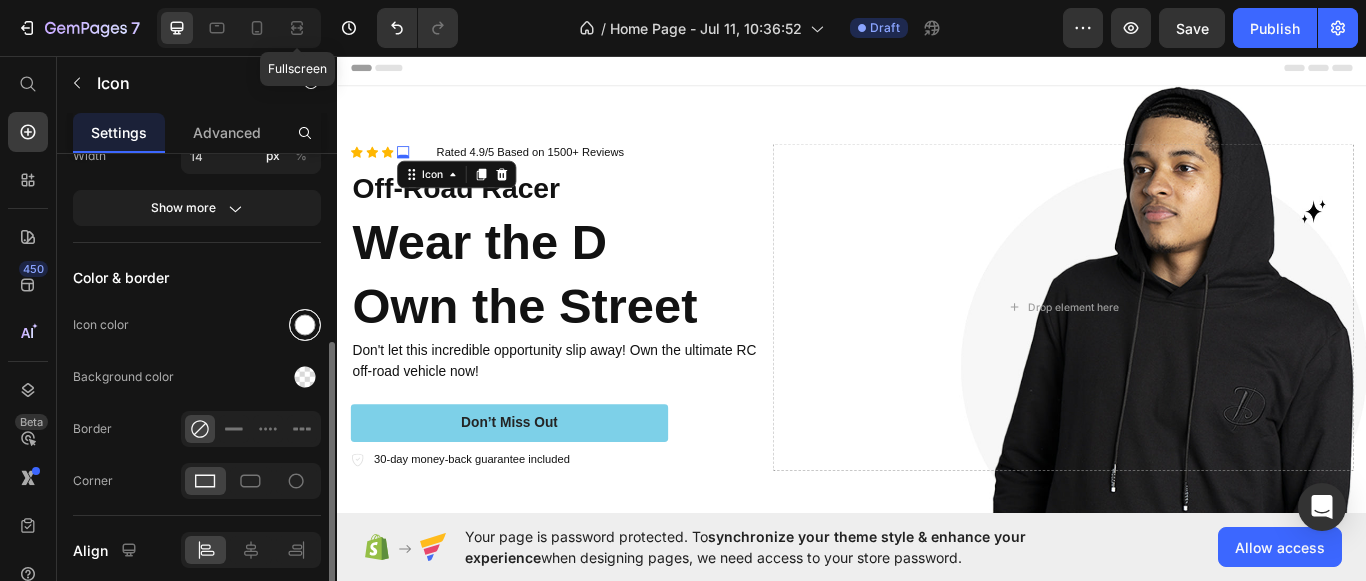 click at bounding box center (305, 325) 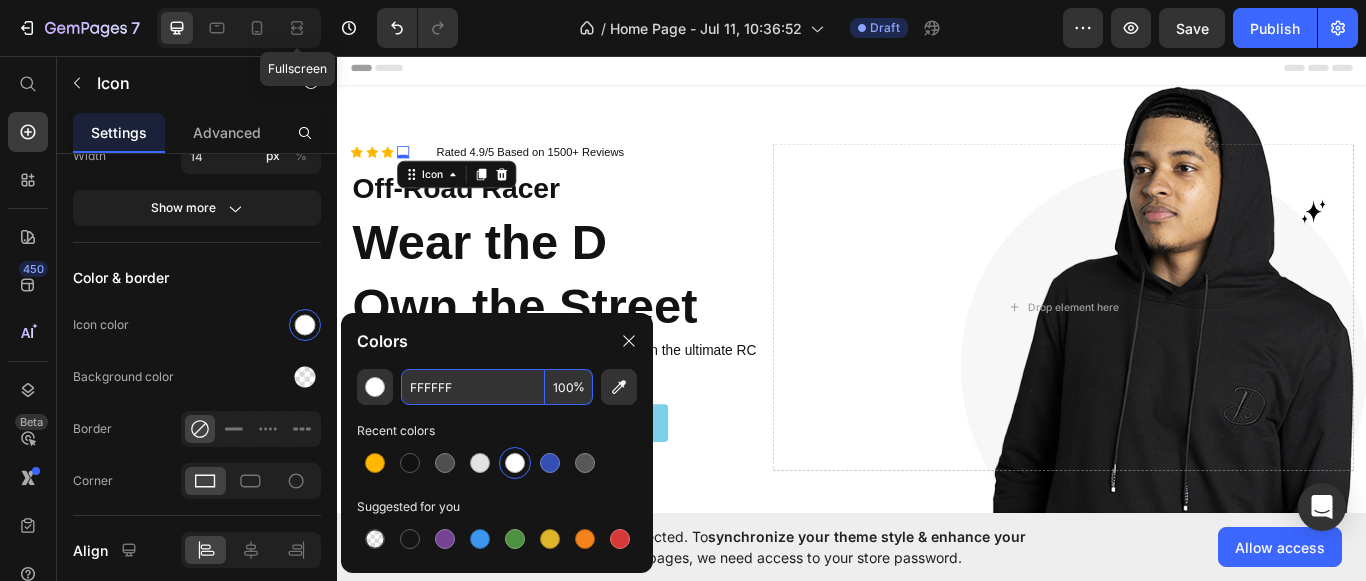 click on "FFFFFF" at bounding box center (473, 387) 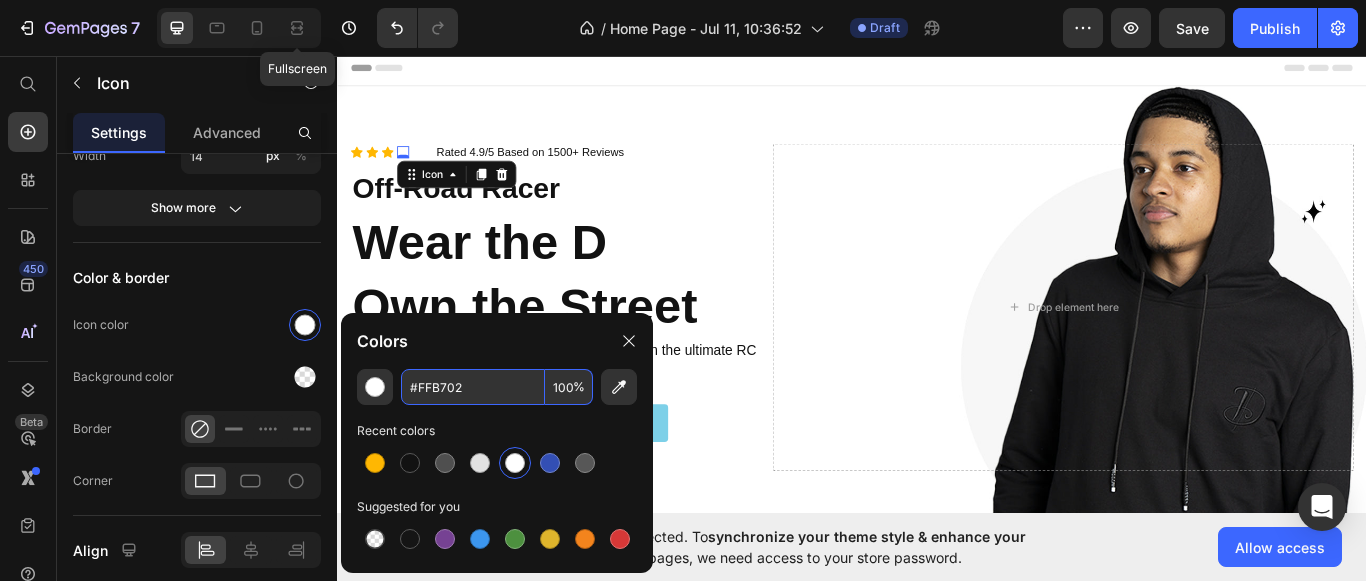 type on "FFB702" 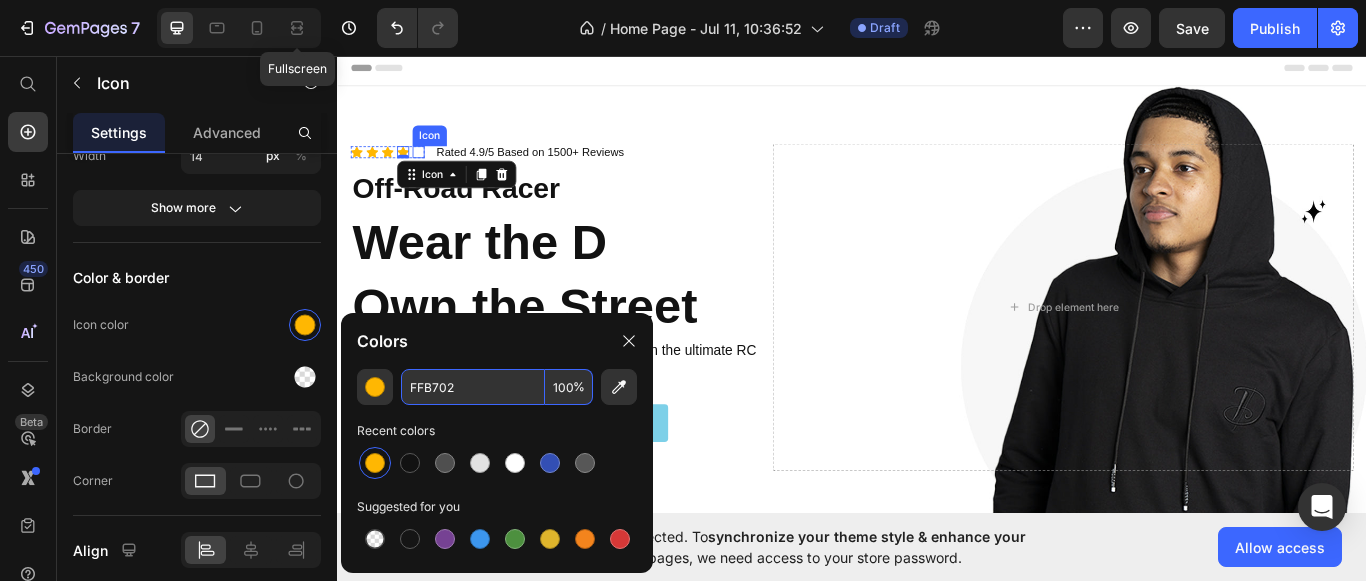 click 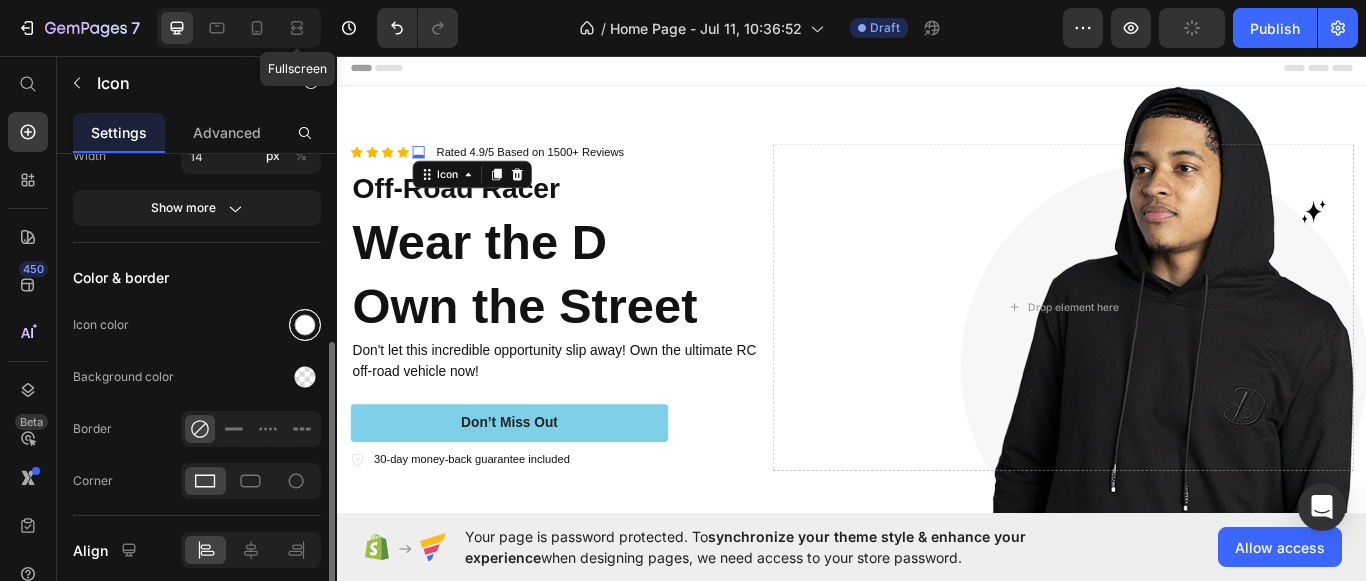 click at bounding box center (305, 325) 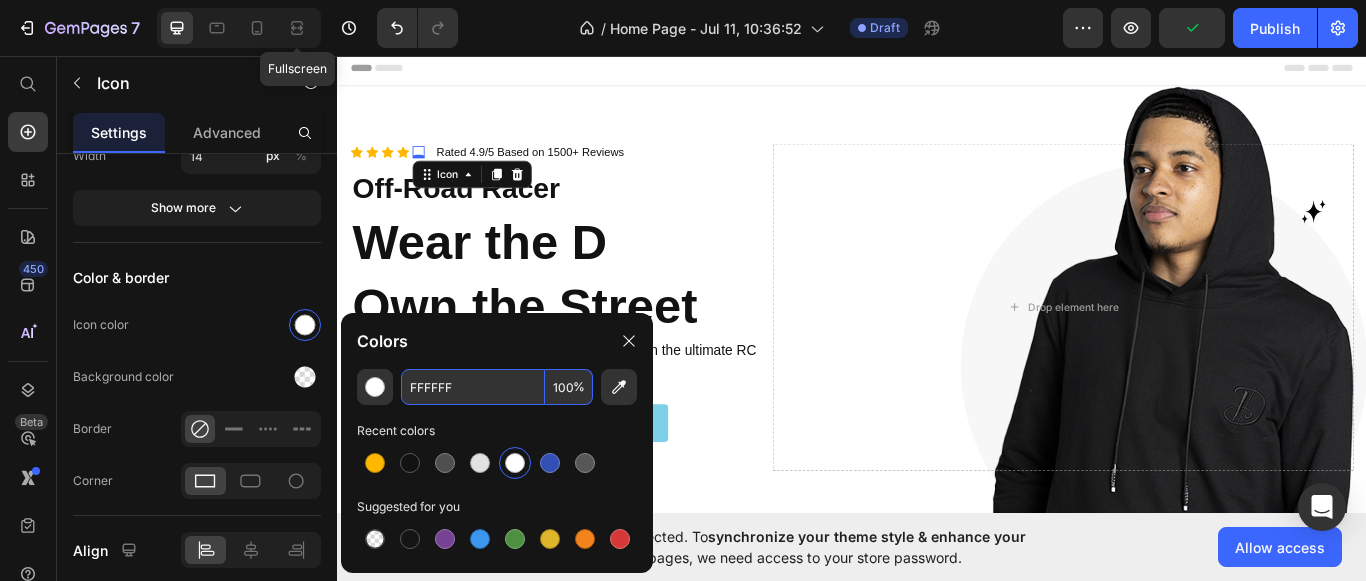 click on "FFFFFF" at bounding box center [473, 387] 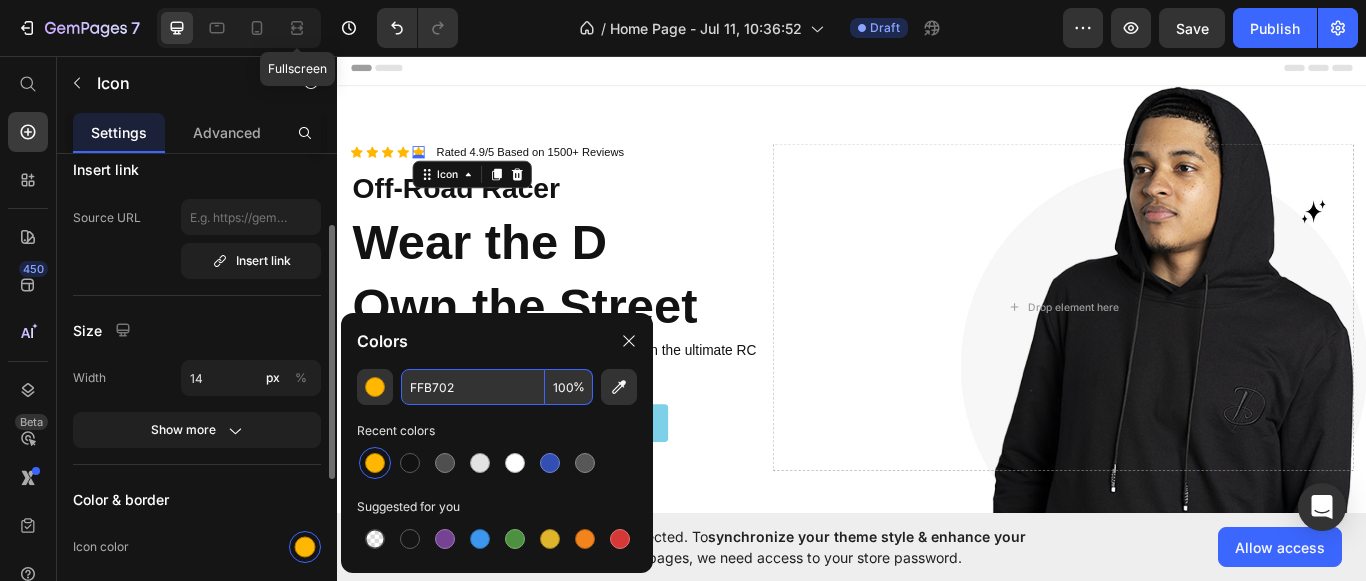 scroll, scrollTop: 0, scrollLeft: 0, axis: both 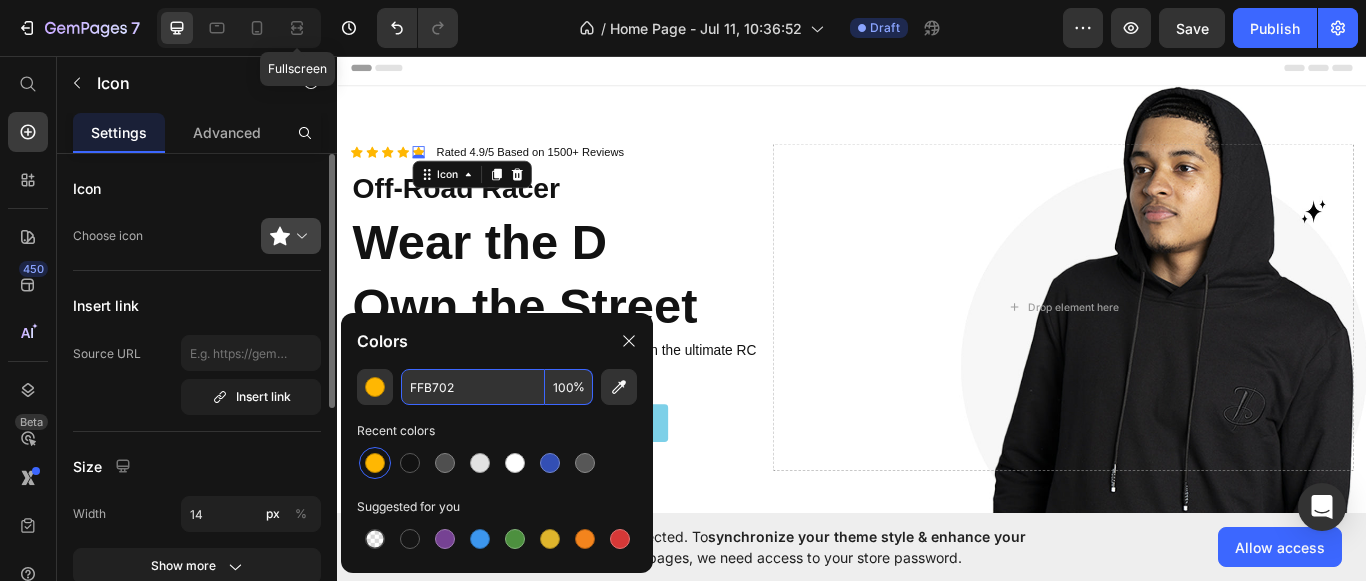 type on "FFB702" 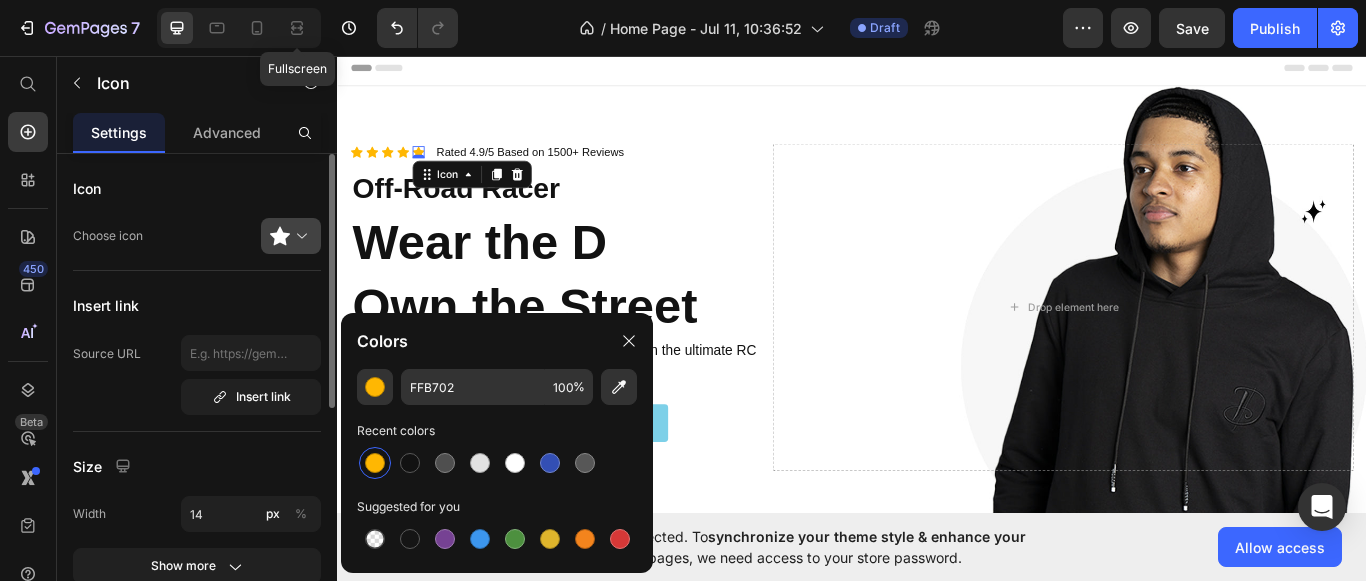 click at bounding box center [299, 236] 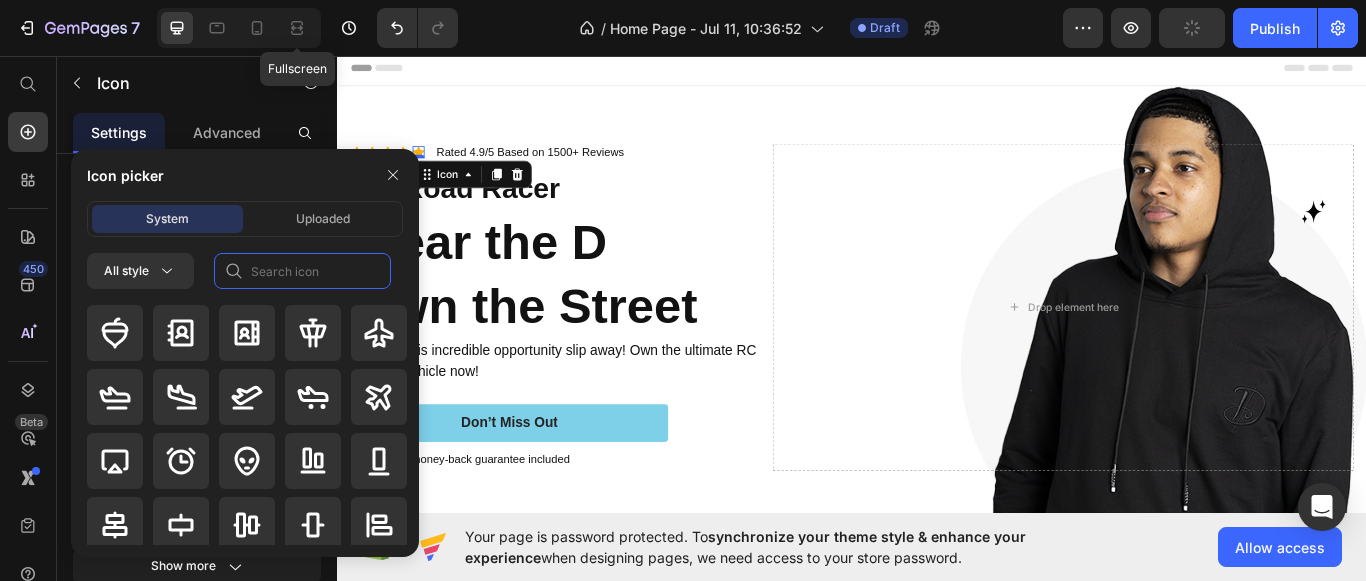click 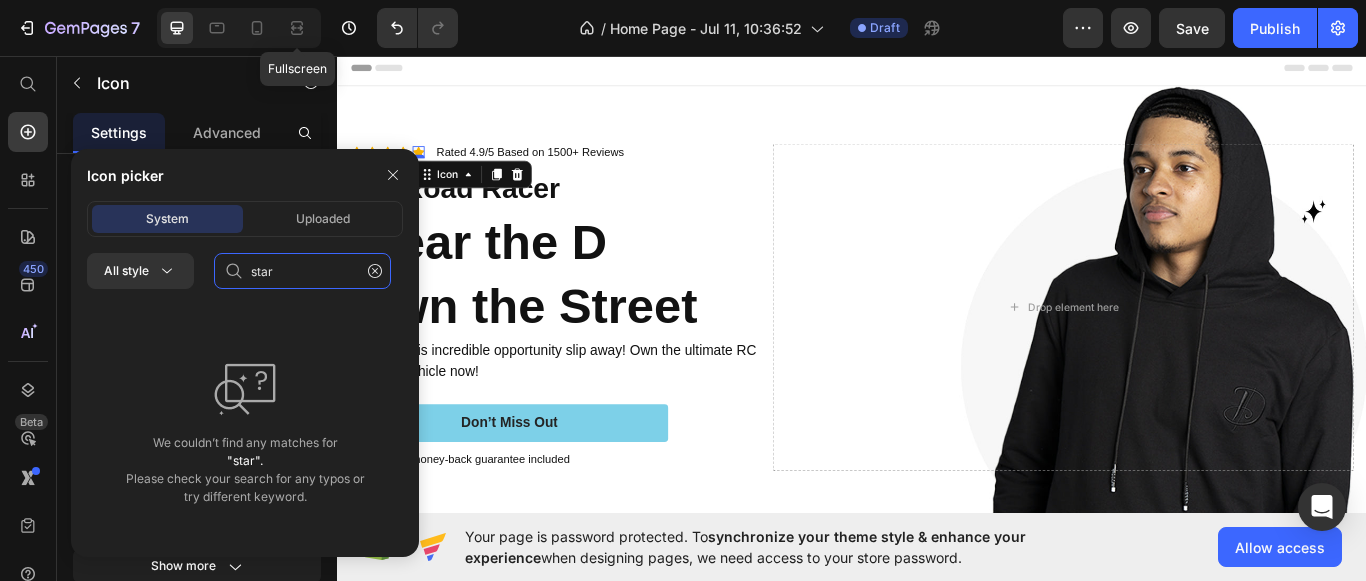 type on "star" 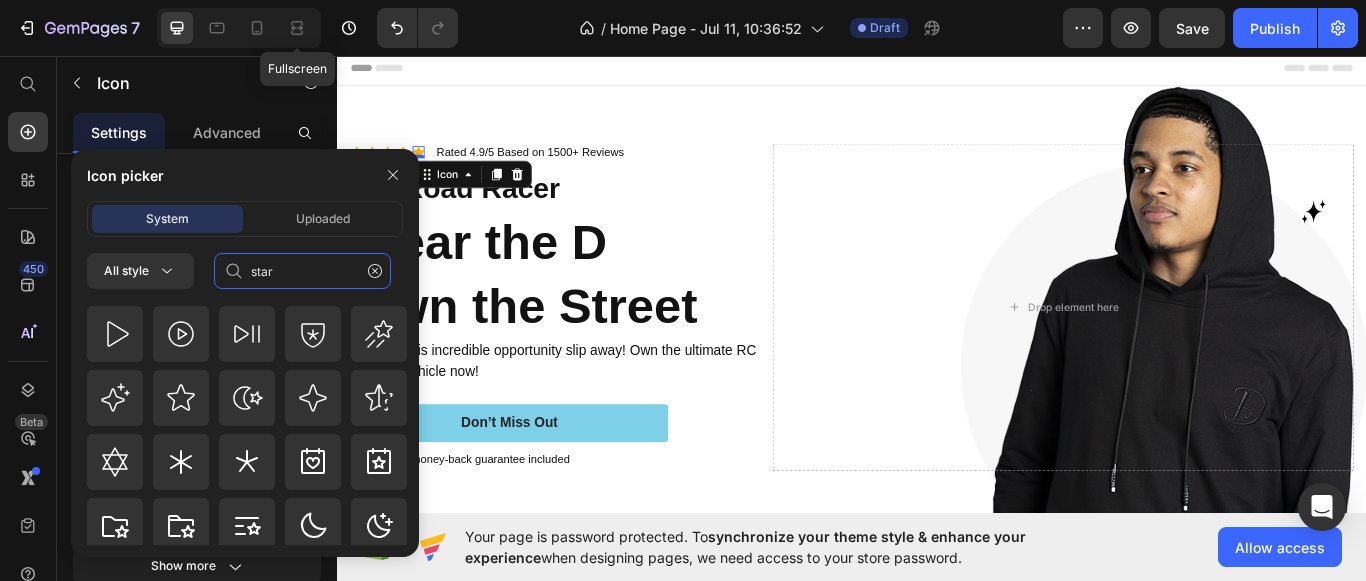 scroll, scrollTop: 416, scrollLeft: 0, axis: vertical 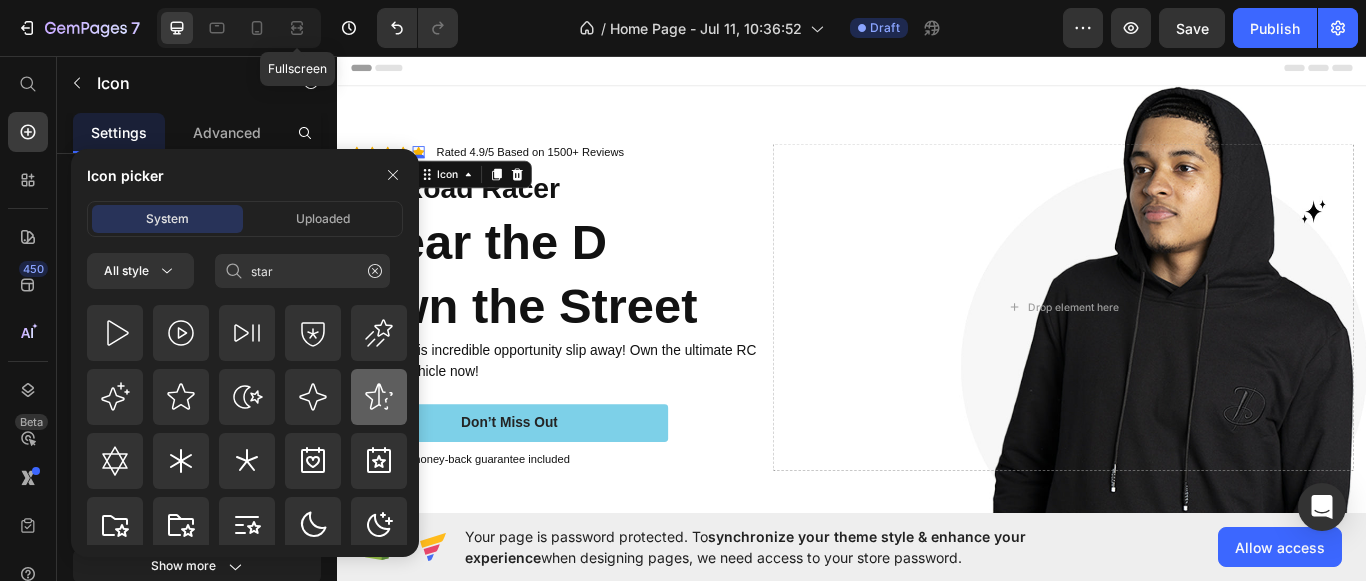 click 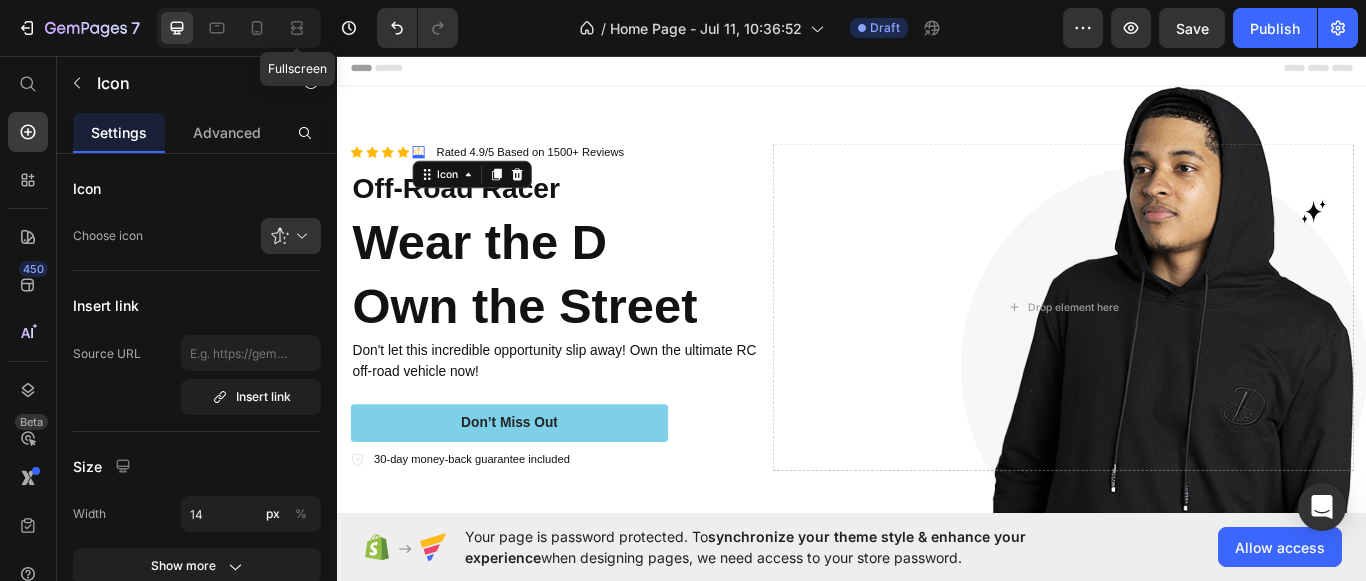 scroll, scrollTop: 0, scrollLeft: 0, axis: both 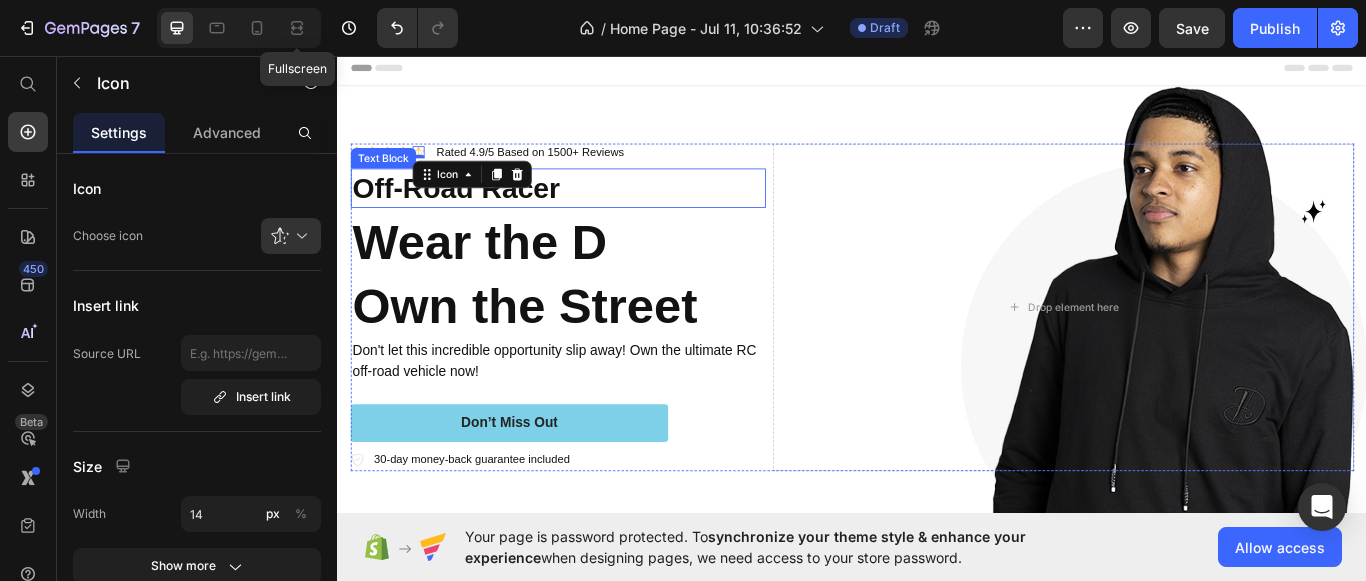 click on "Off-Road Racer" at bounding box center (594, 211) 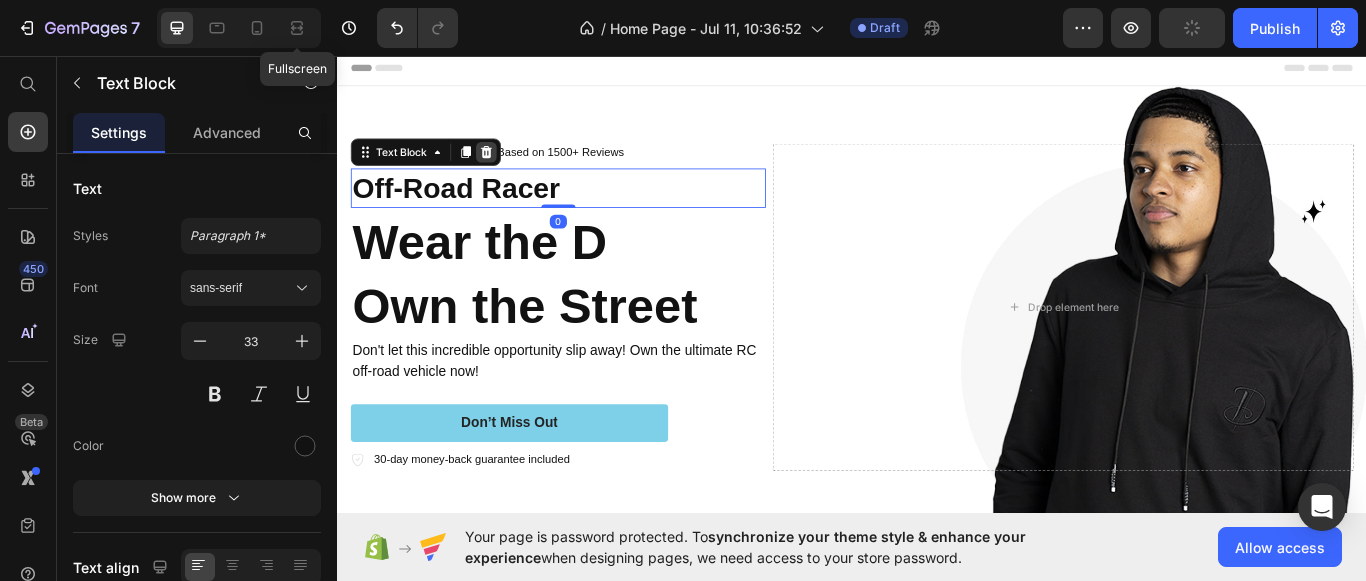 click 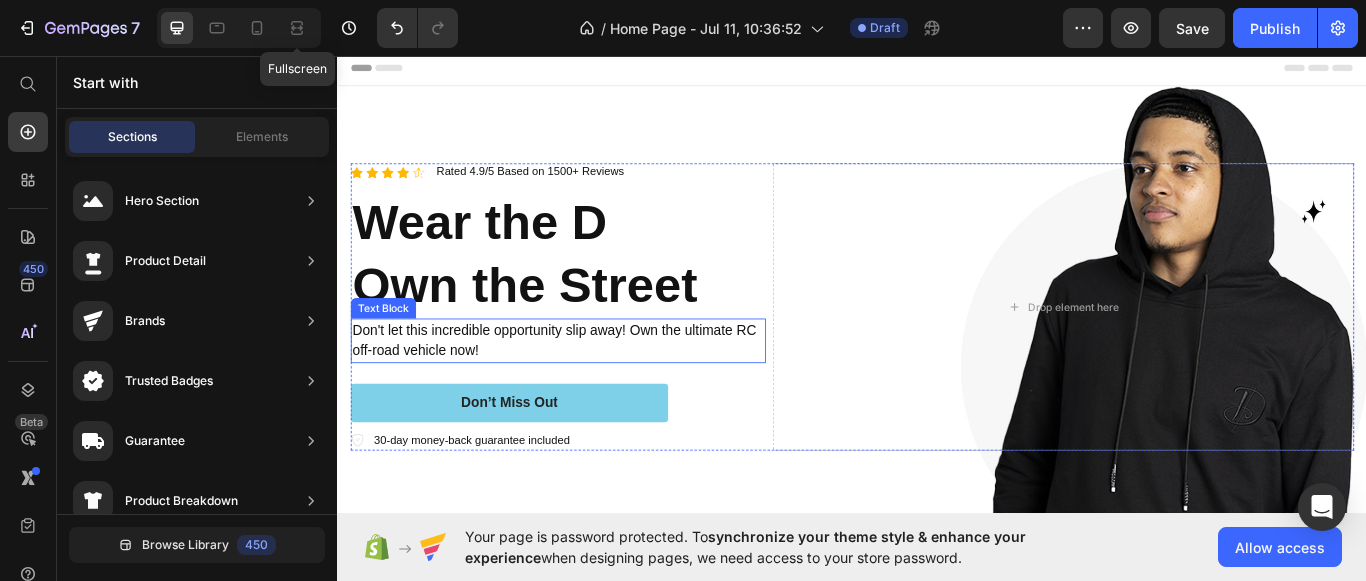 click on "Don't let this incredible opportunity slip away! Own the ultimate RC off-road vehicle now!" at bounding box center [594, 389] 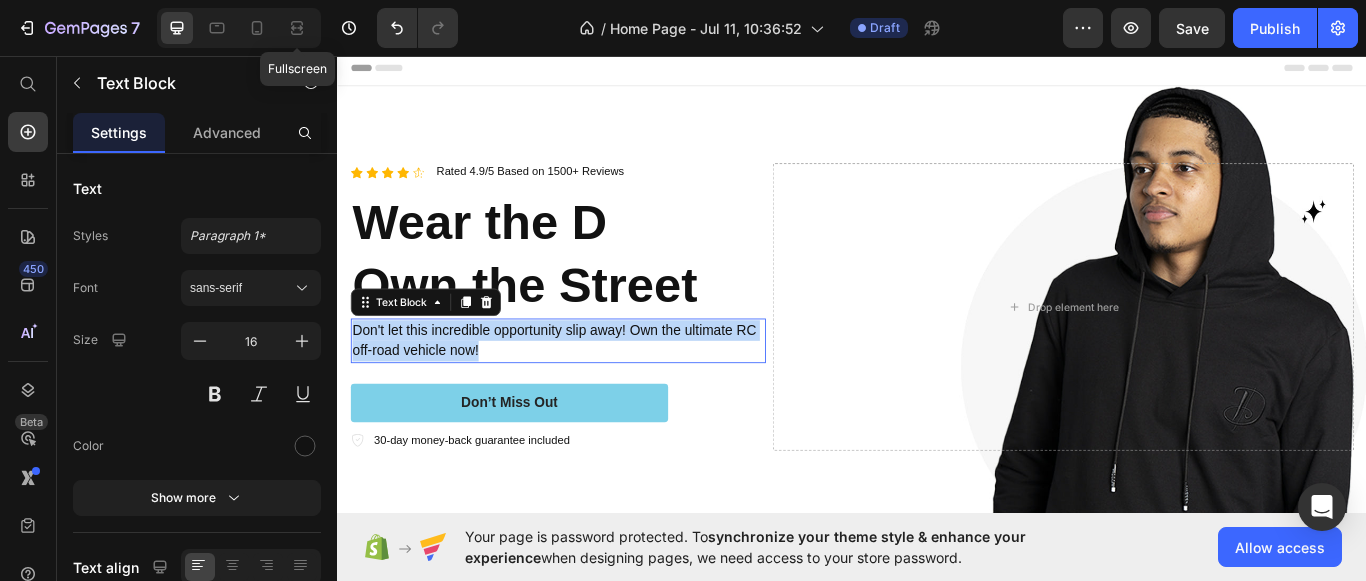 click on "Don't let this incredible opportunity slip away! Own the ultimate RC off-road vehicle now!" at bounding box center (594, 389) 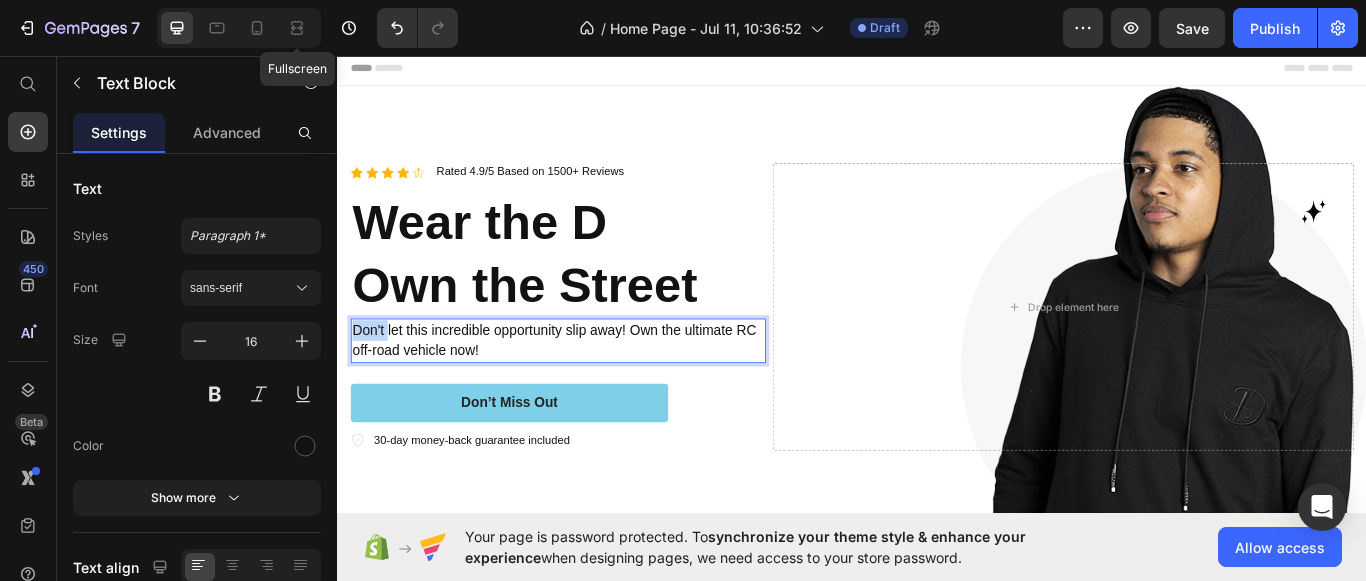 click on "Don't let this incredible opportunity slip away! Own the ultimate RC off-road vehicle now!" at bounding box center [594, 389] 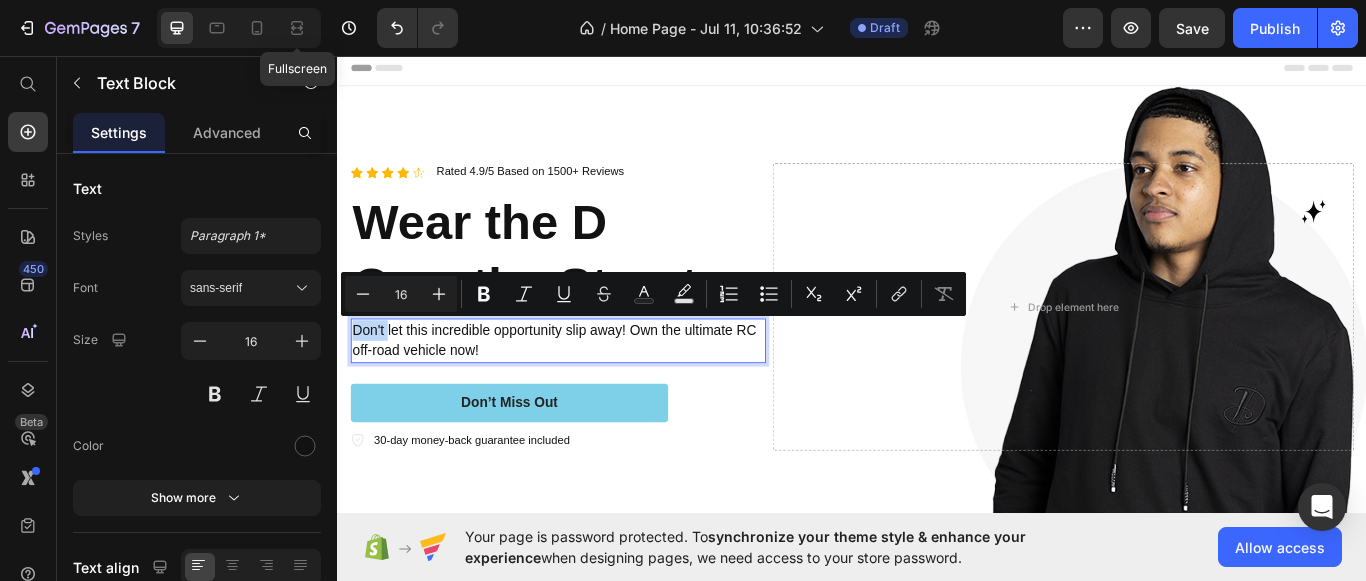 click on "Don't let this incredible opportunity slip away! Own the ultimate RC off-road vehicle now!" at bounding box center (594, 389) 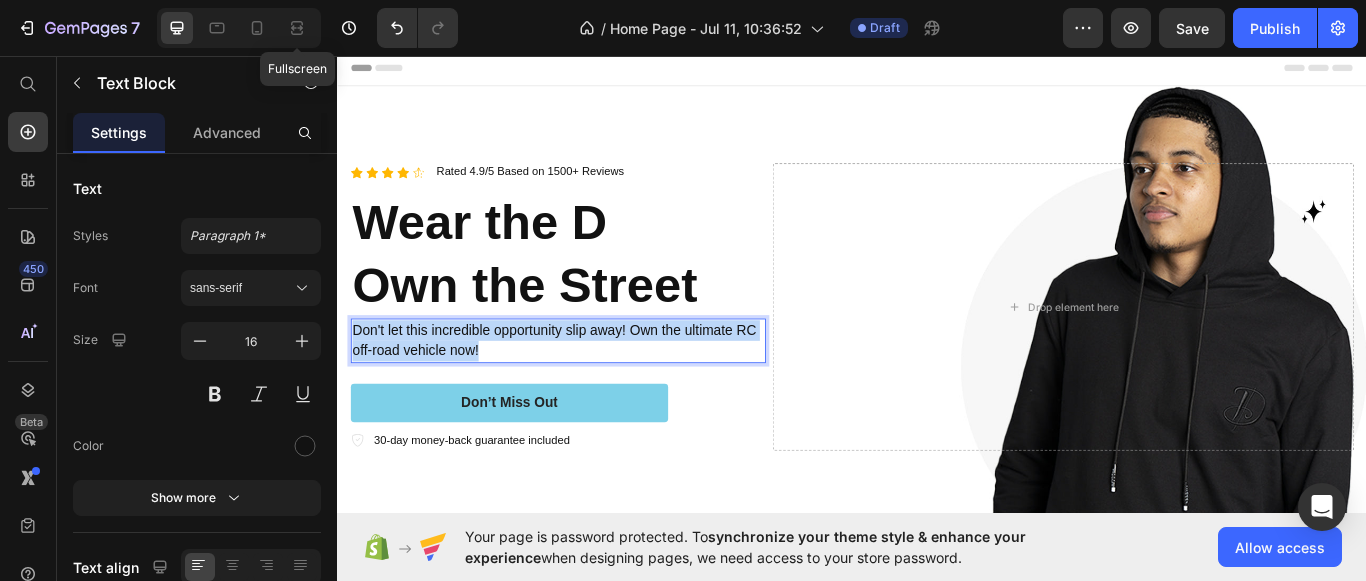 click on "Don't let this incredible opportunity slip away! Own the ultimate RC off-road vehicle now!" at bounding box center (594, 389) 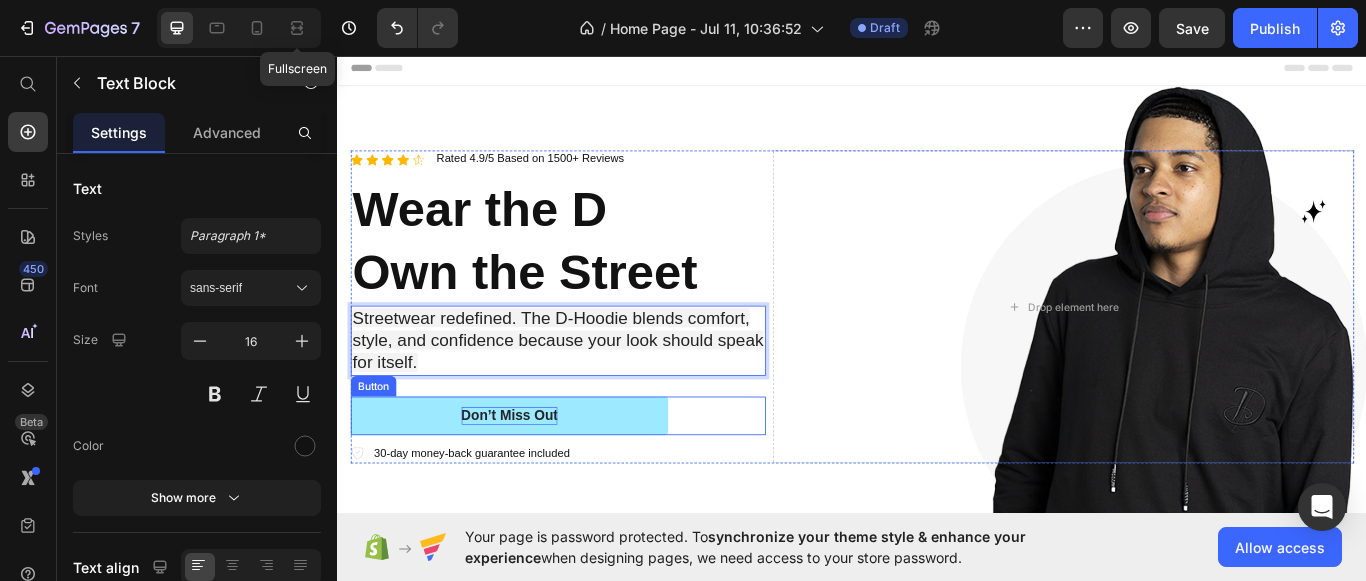 click on "Don’t Miss Out" at bounding box center [537, 476] 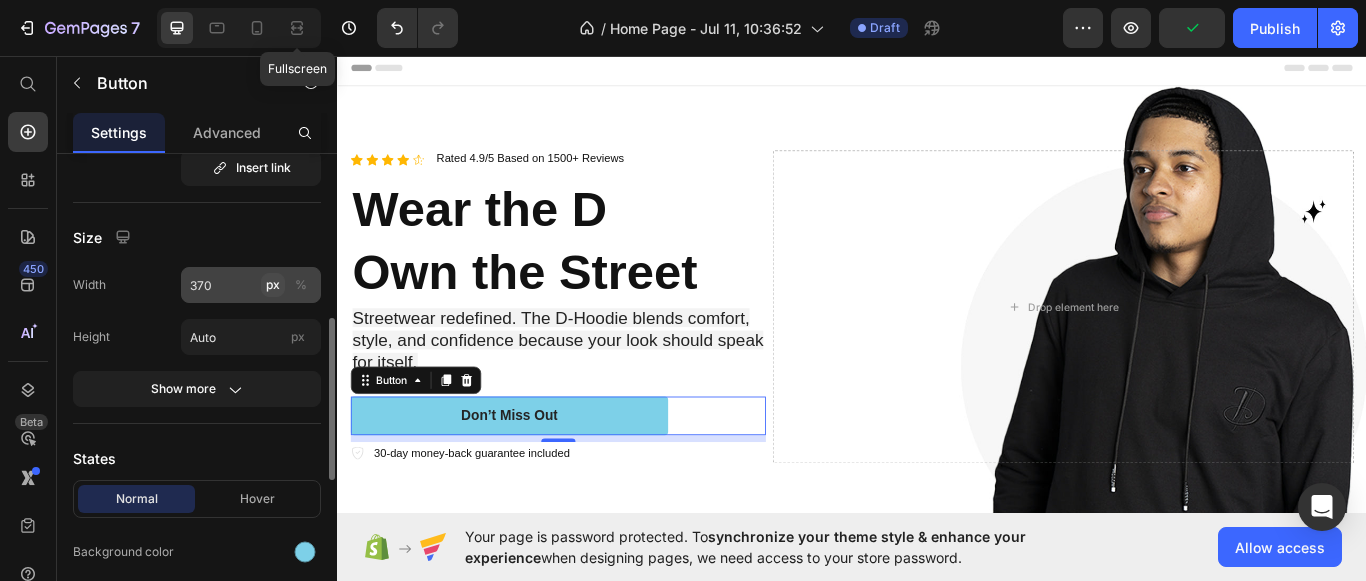 scroll, scrollTop: 258, scrollLeft: 0, axis: vertical 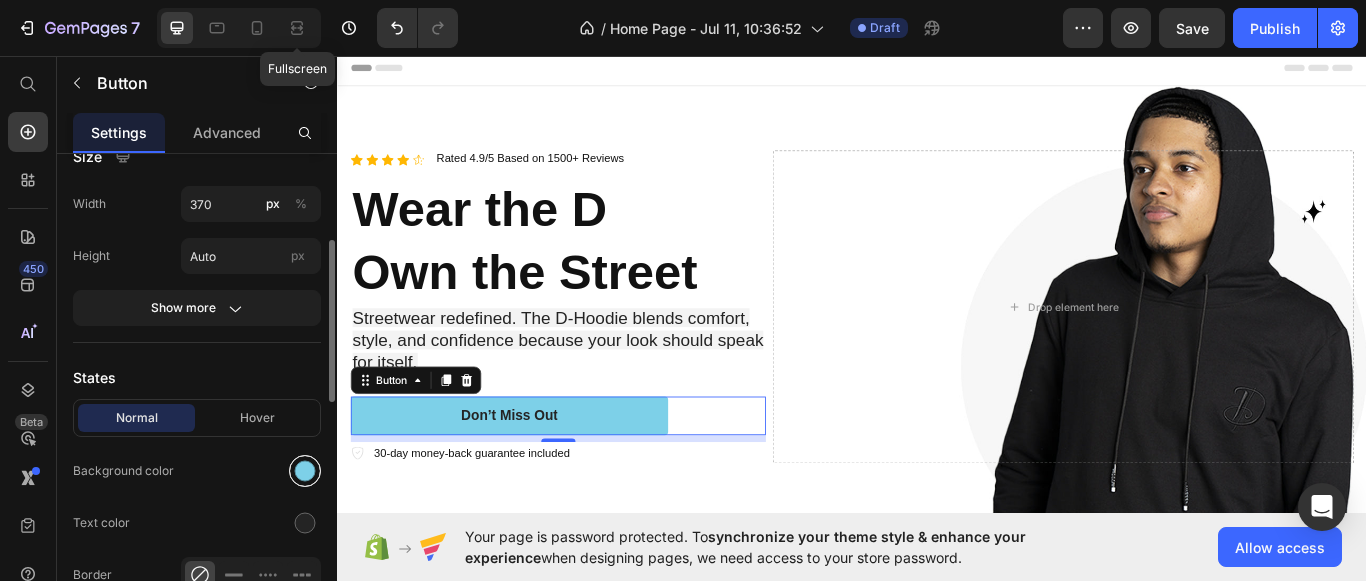 click at bounding box center [305, 471] 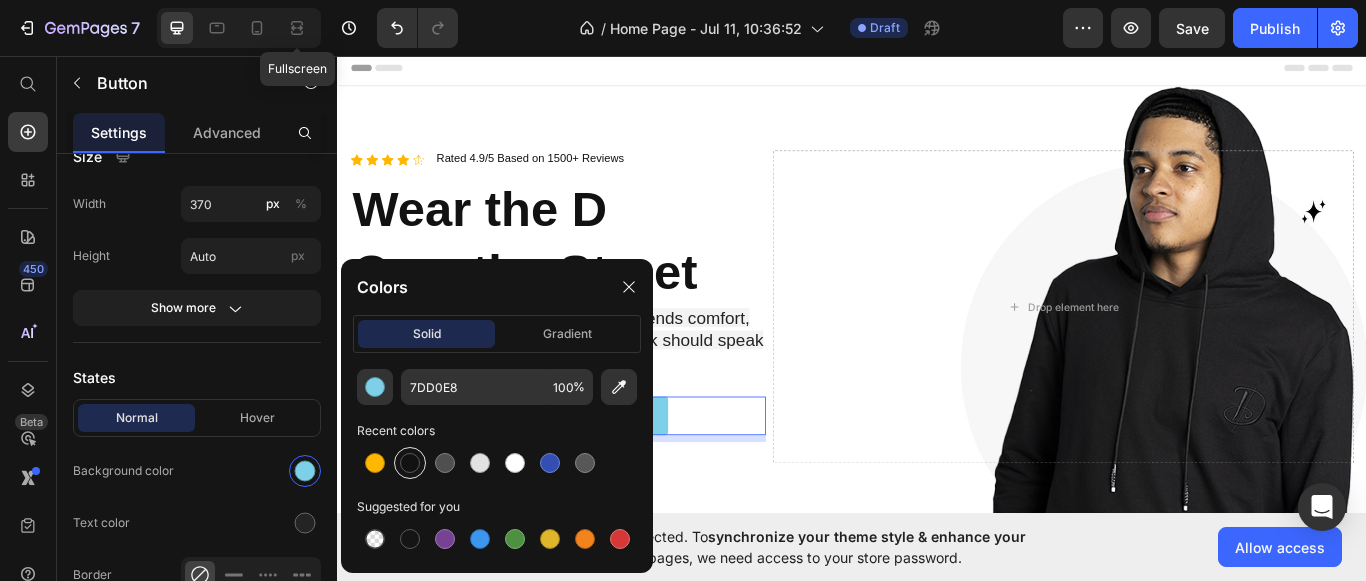 click at bounding box center [410, 463] 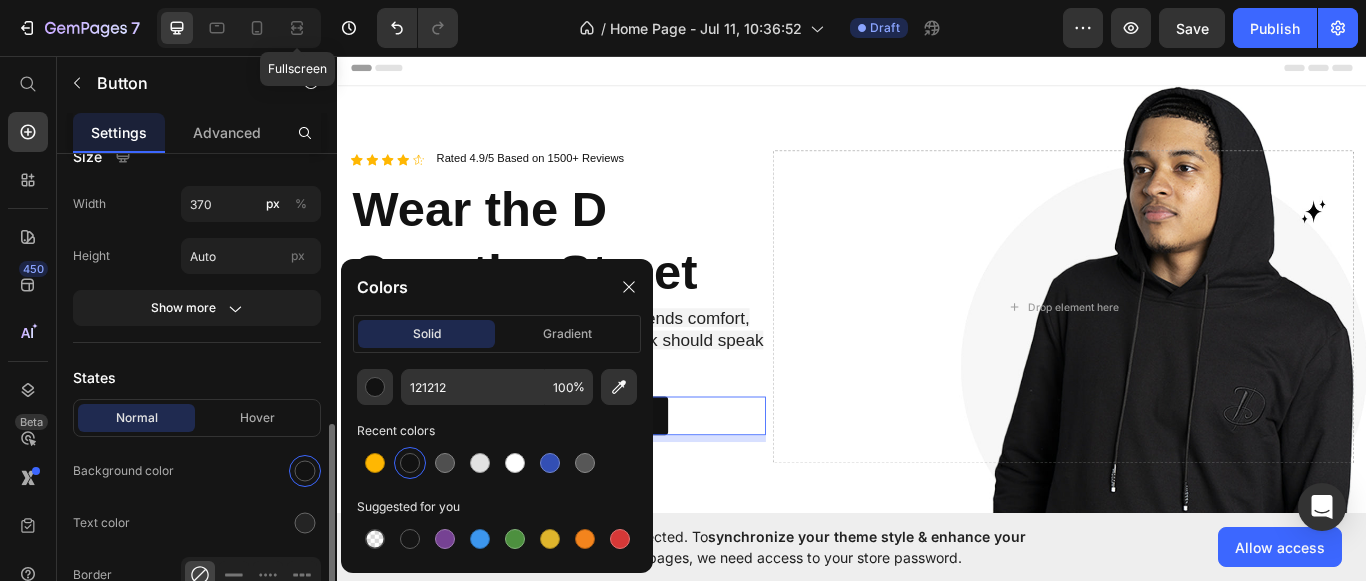 scroll, scrollTop: 400, scrollLeft: 0, axis: vertical 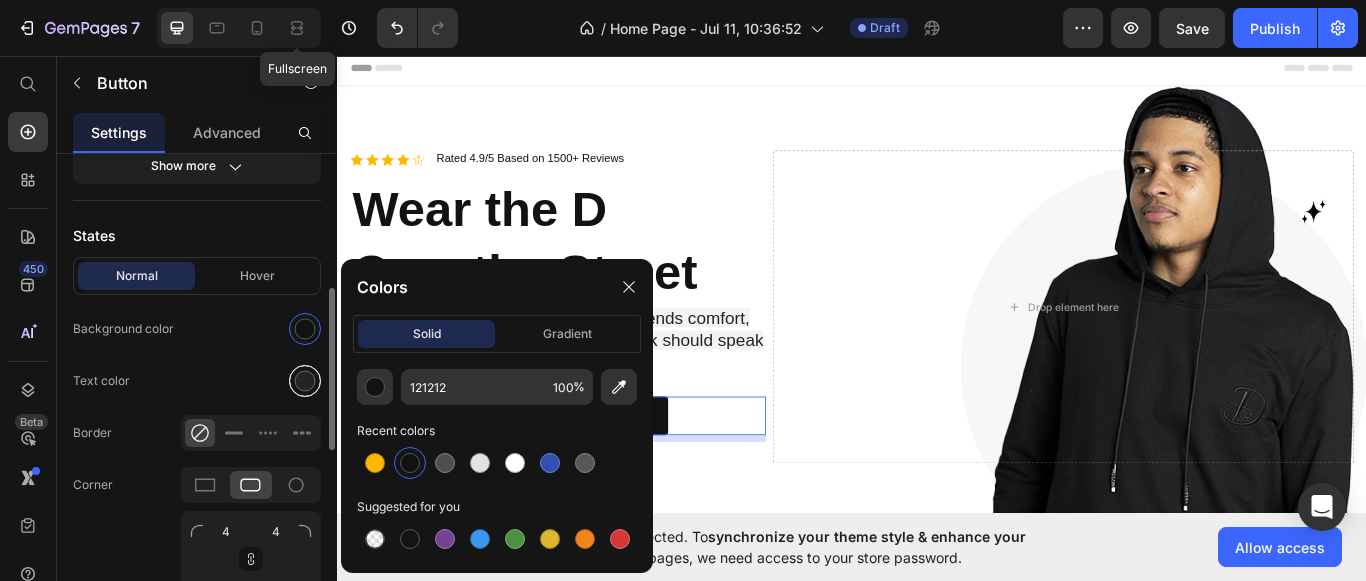 click at bounding box center (305, 381) 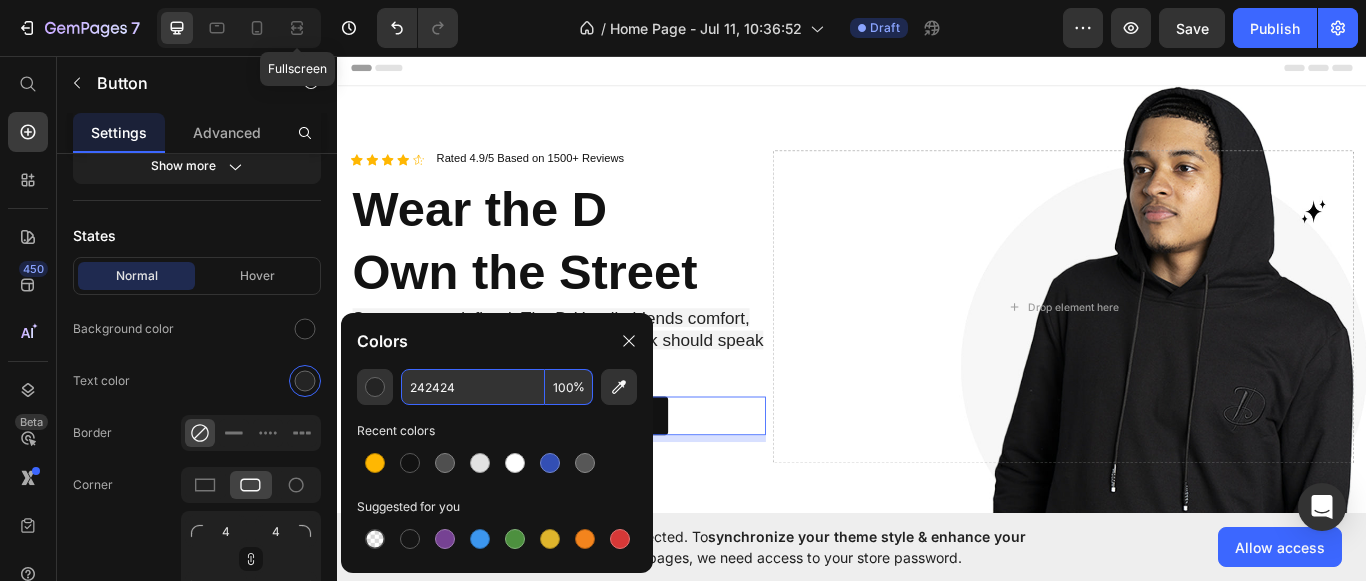 click on "242424" at bounding box center (473, 387) 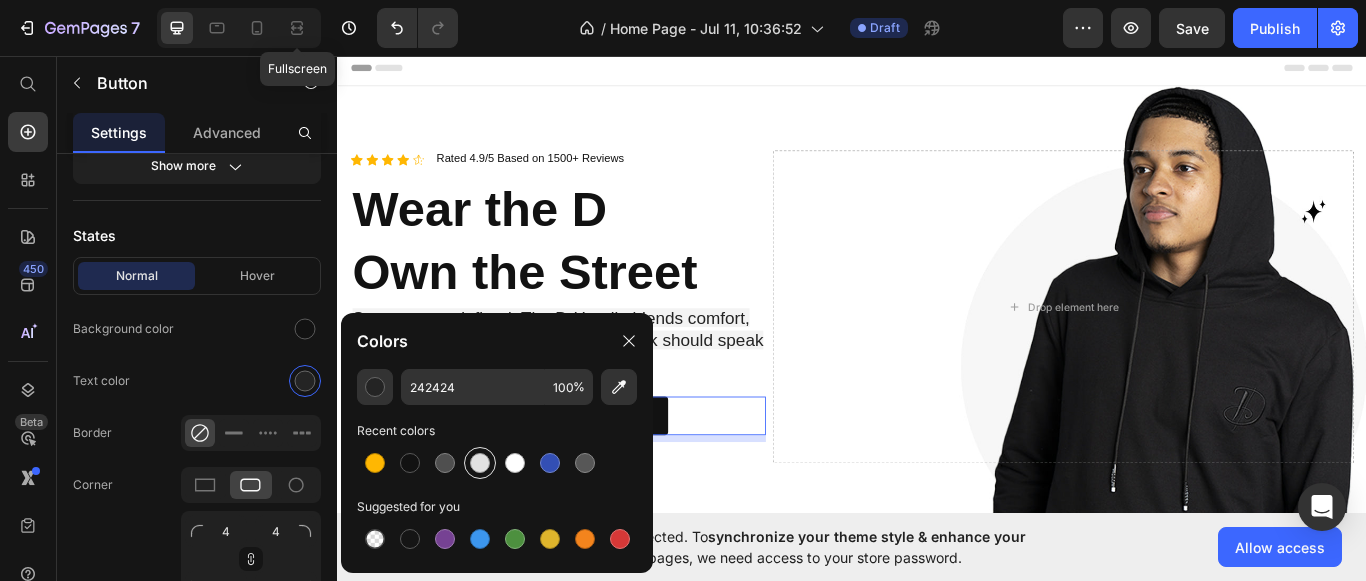 click at bounding box center [480, 463] 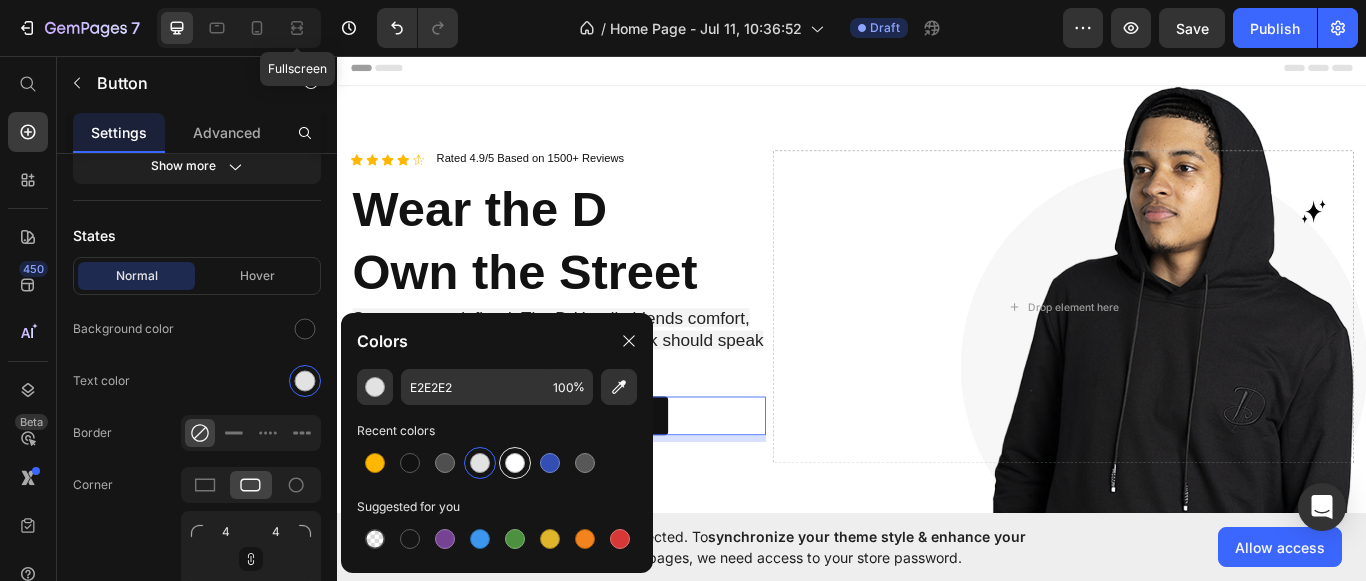 click at bounding box center (515, 463) 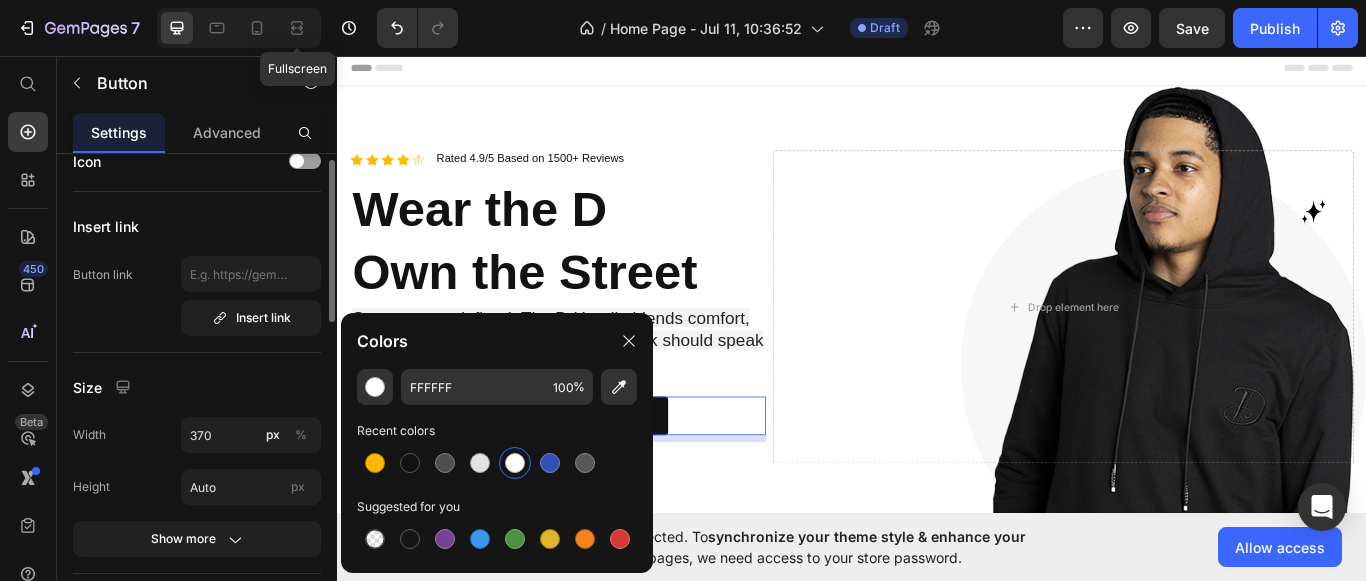 scroll, scrollTop: 25, scrollLeft: 0, axis: vertical 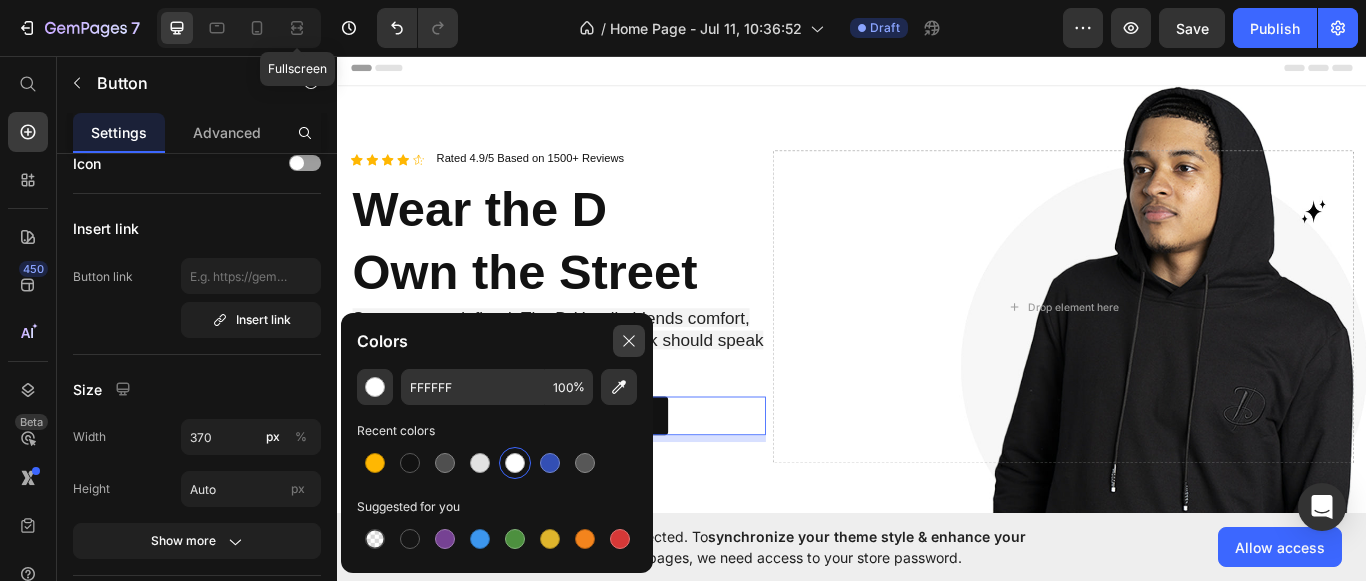 click 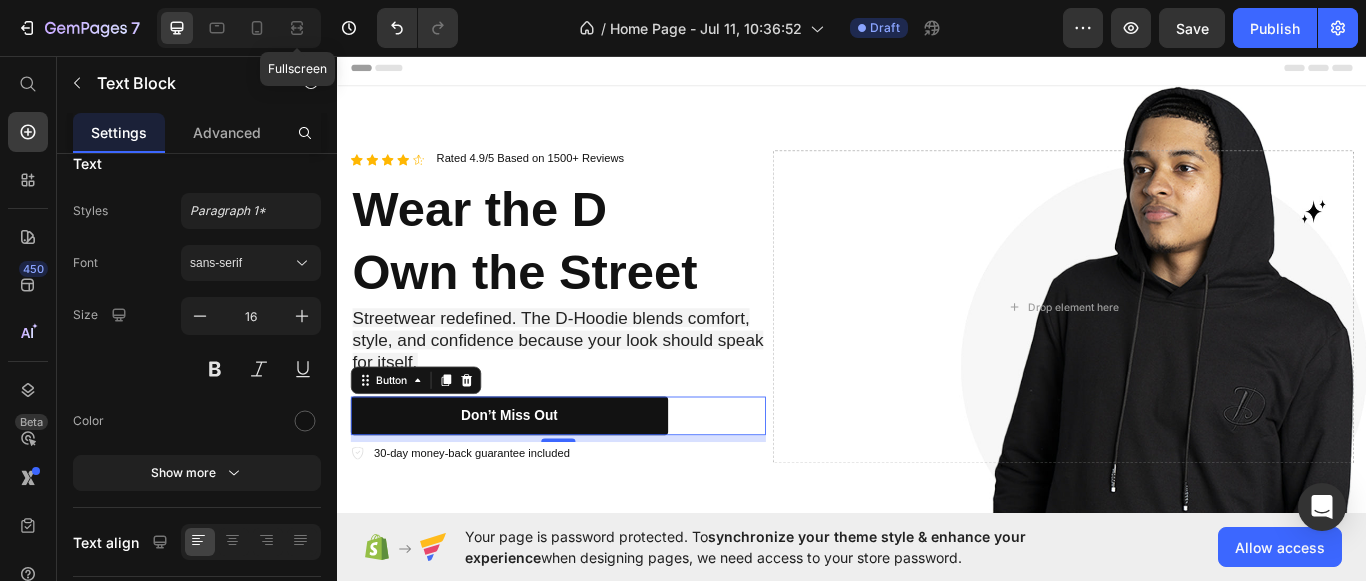 click on "Streetwear redefined. The D-Hoodie blends comfort, style, and confidence because your look should speak for itself." at bounding box center [593, 388] 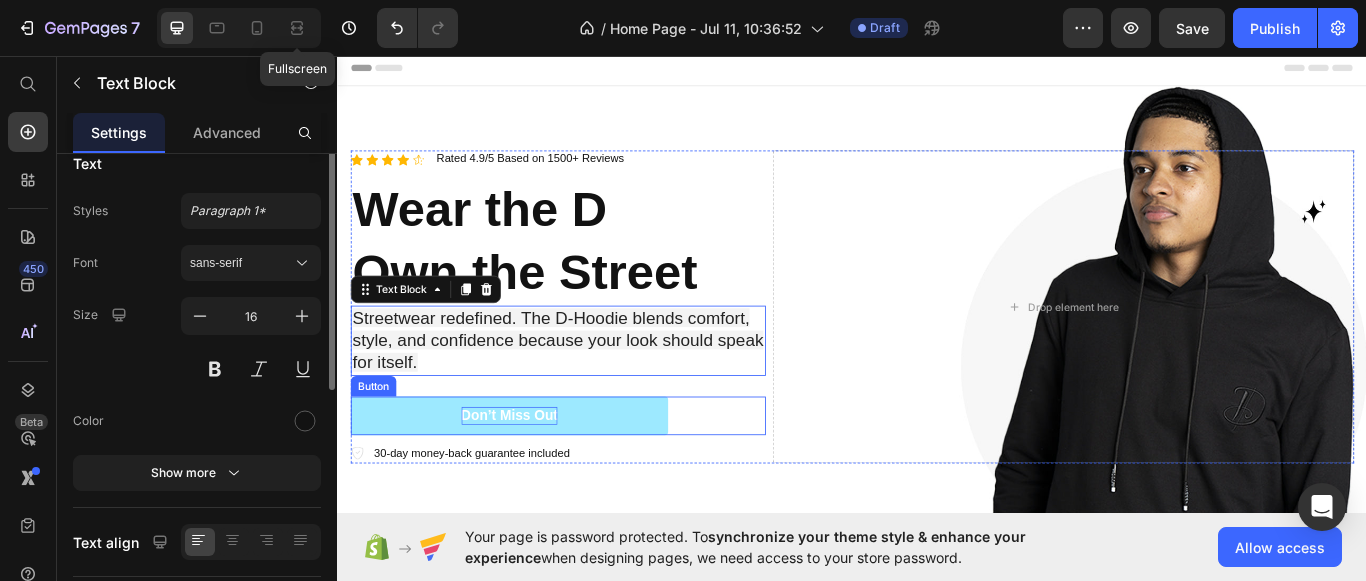 scroll, scrollTop: 0, scrollLeft: 0, axis: both 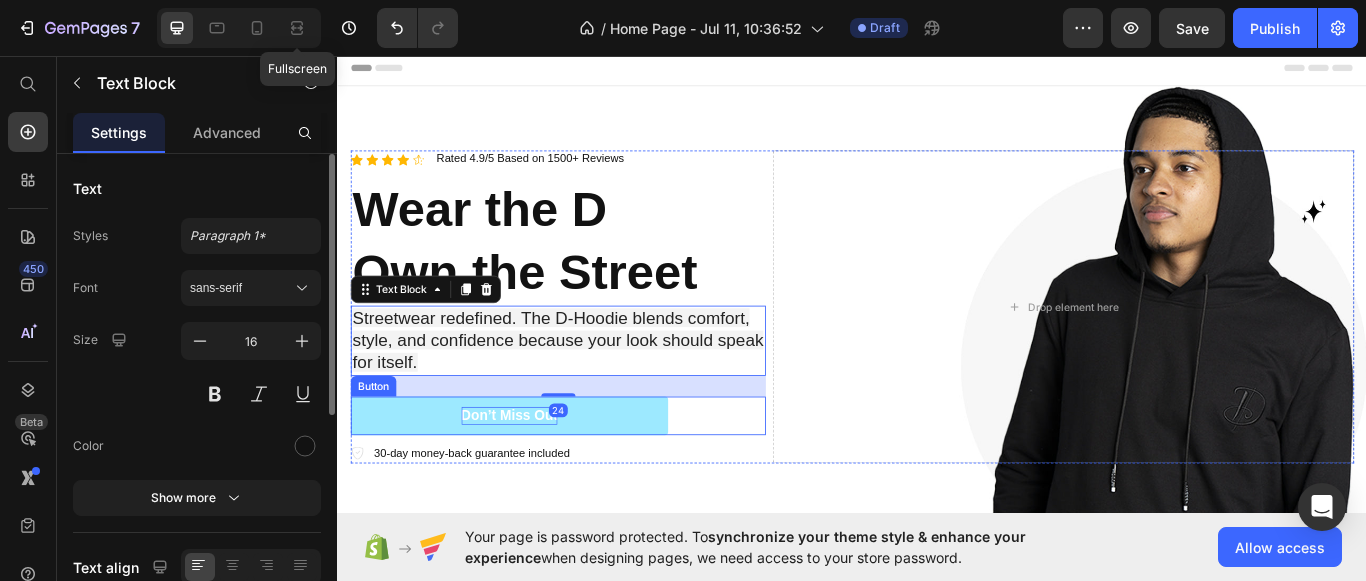 click on "Don’t Miss Out" at bounding box center (537, 476) 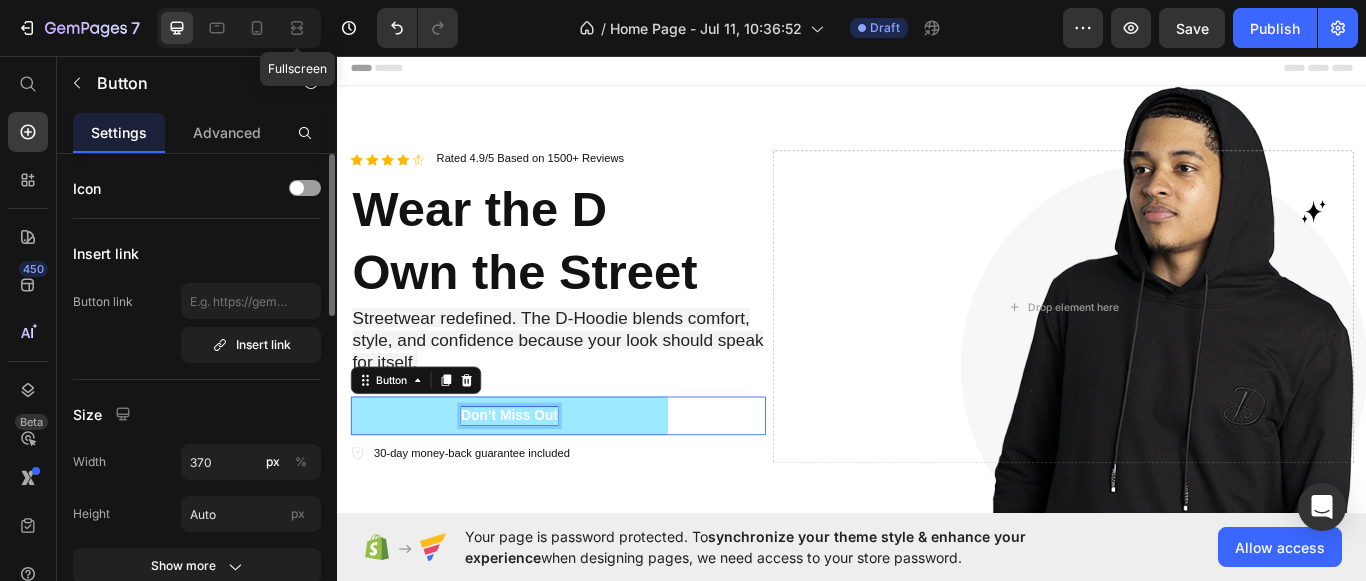 click on "Don’t Miss Out" at bounding box center (537, 476) 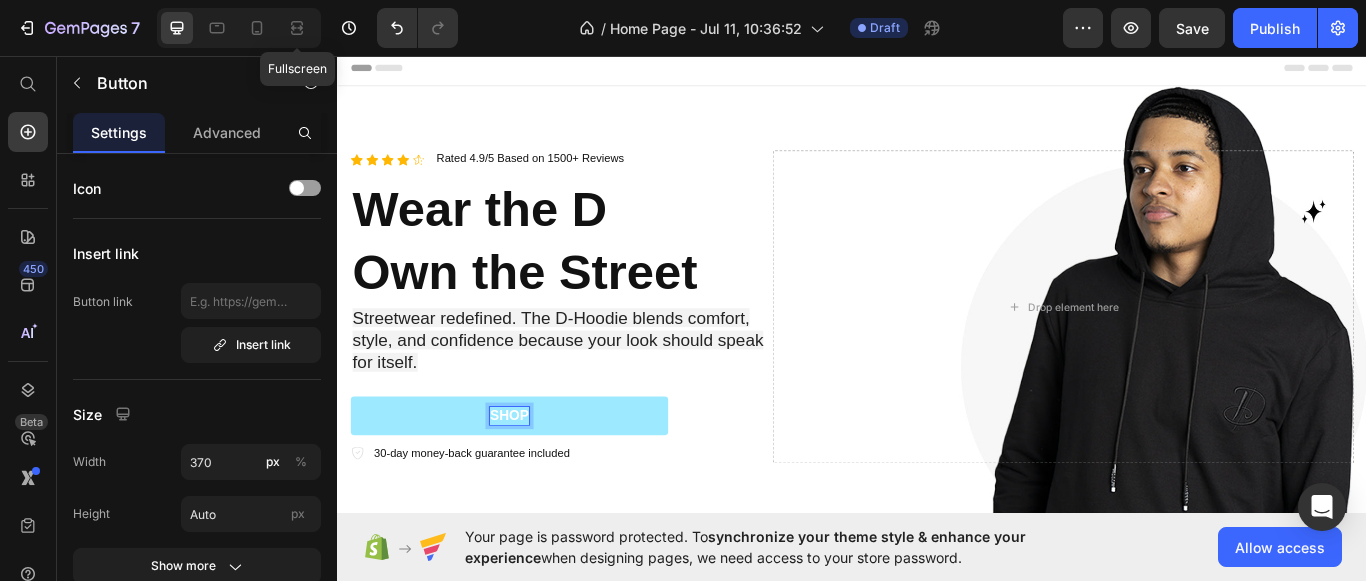 click on "SHOP" at bounding box center (537, 476) 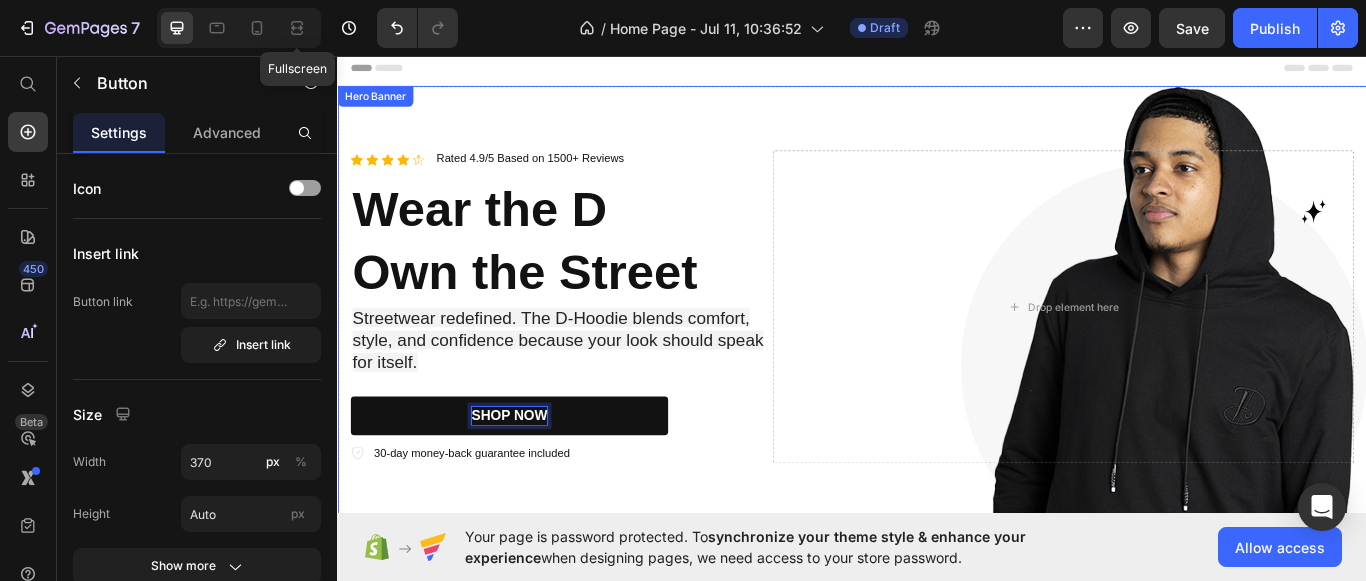 click on "Icon Icon Icon Icon
Icon Icon List Rated 4.9/5 Based on 1500+ Reviews Text Block Row Wear the D  Own the Street Heading Streetwear redefined. The D-Hoodie blends comfort, style, and confidence because your look should speak for itself. Text Block SHOP NOW Button   8
30-day money-back guarantee included  Item List
Drop element here Row" at bounding box center [937, 349] 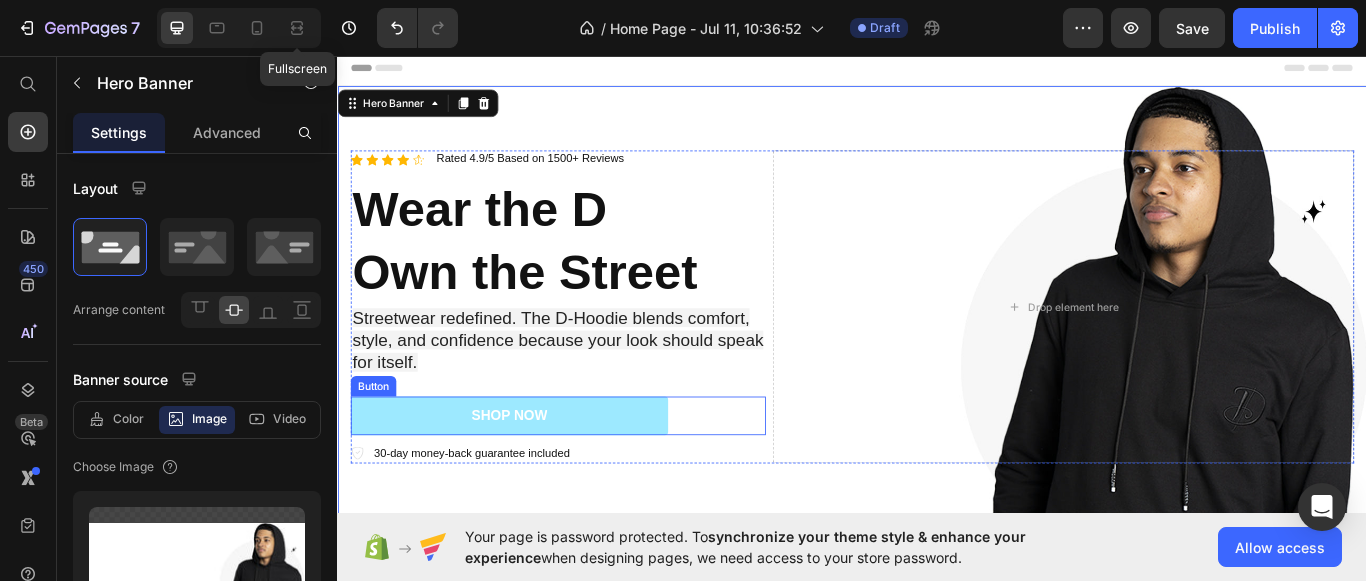 click on "SHOP NOW" at bounding box center (537, 476) 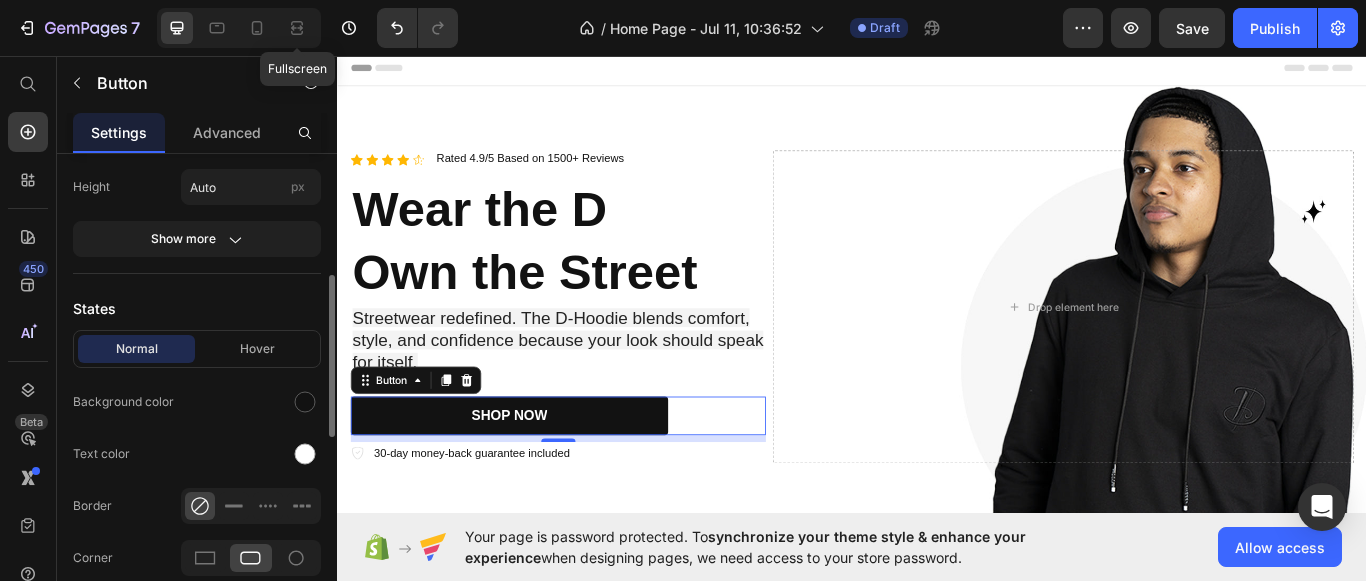 scroll, scrollTop: 328, scrollLeft: 0, axis: vertical 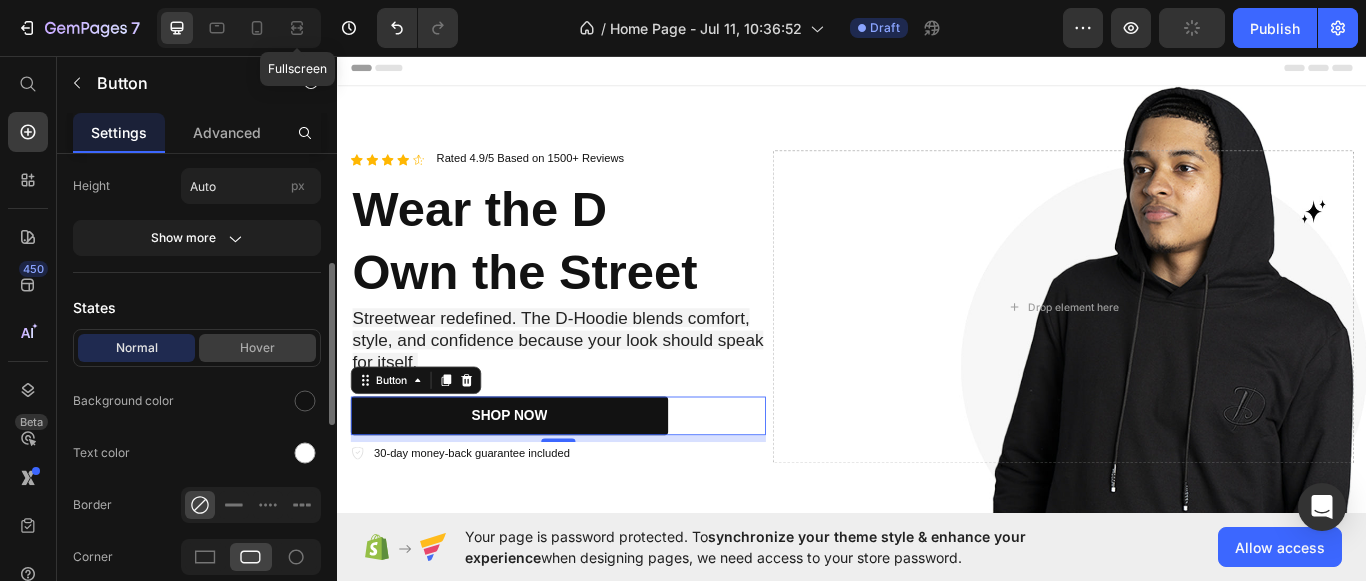 click on "Hover" at bounding box center [257, 348] 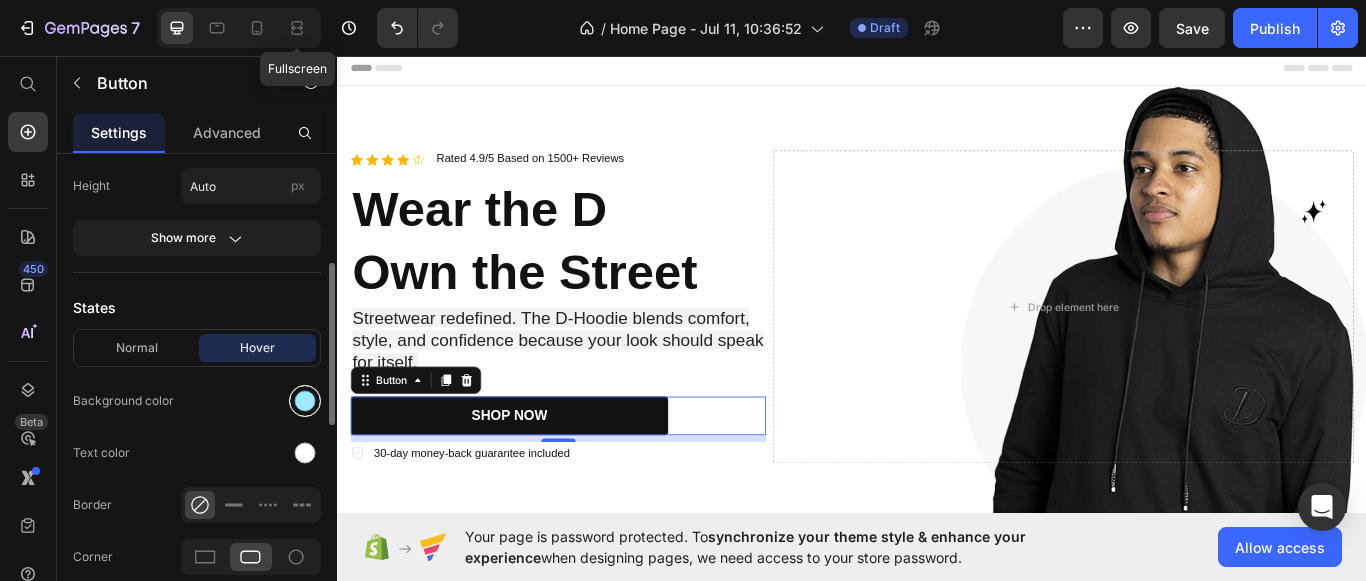 click at bounding box center [305, 401] 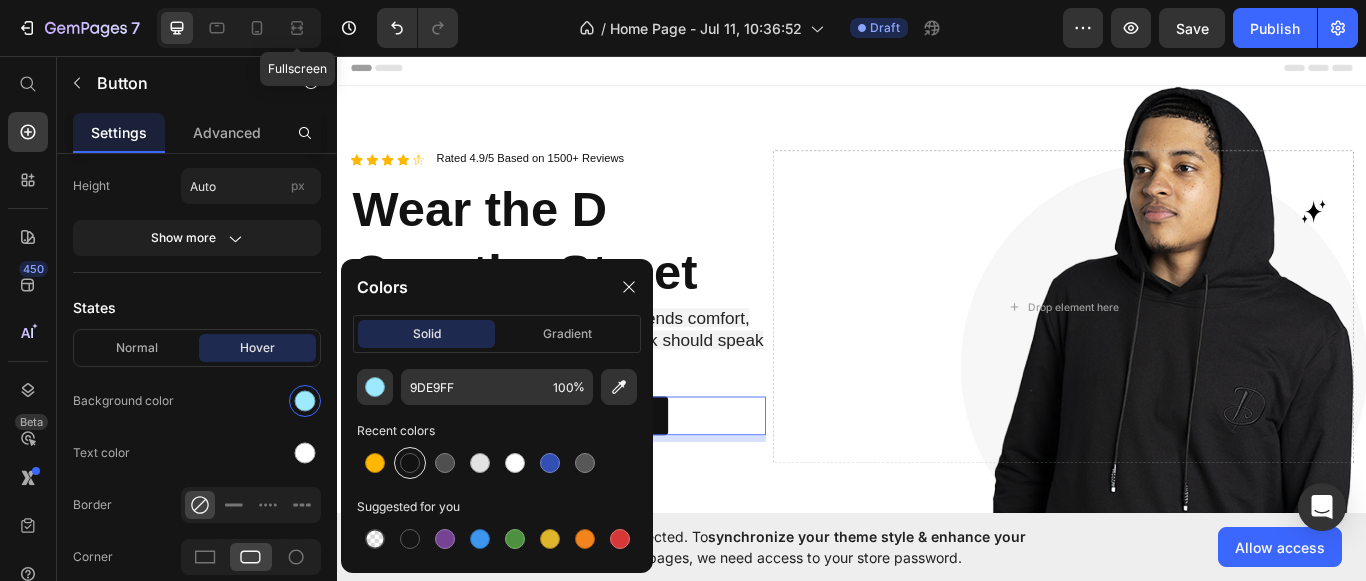 click at bounding box center (410, 463) 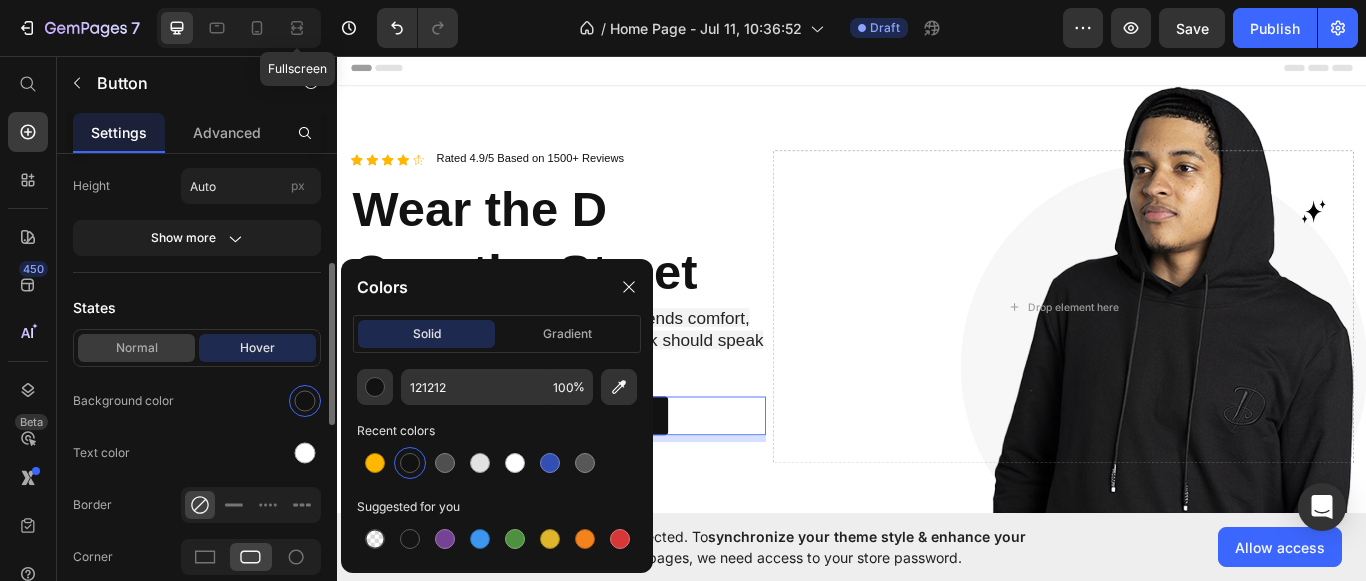 click on "Normal" at bounding box center [136, 348] 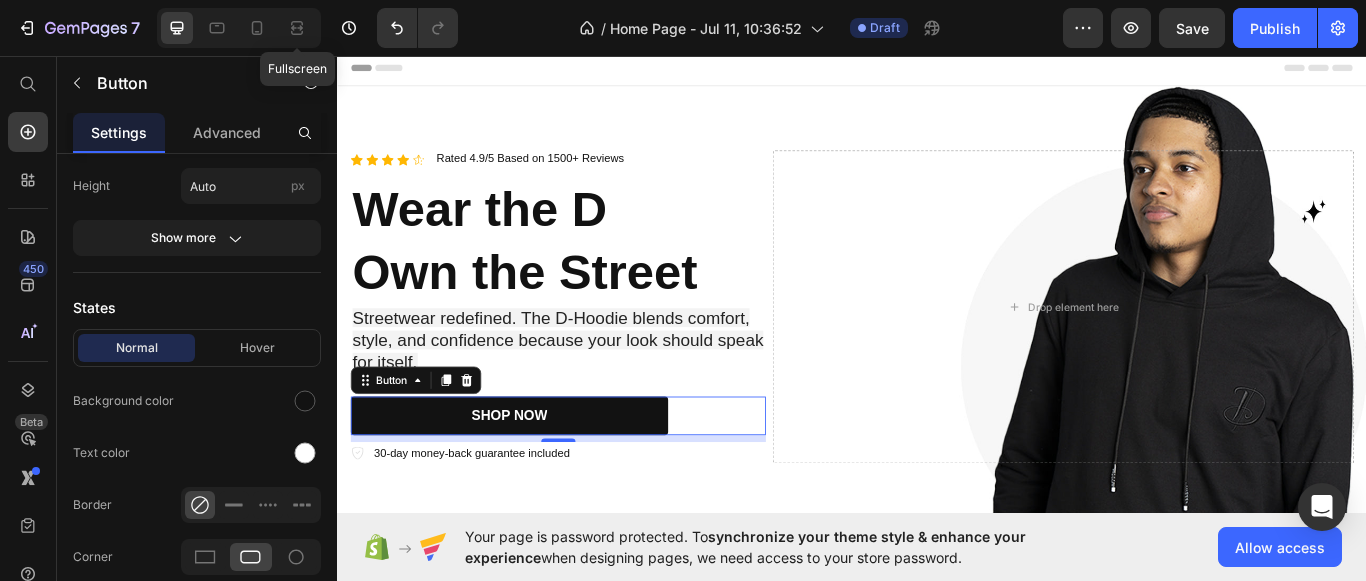 click on "Your page is password protected. To  synchronize your theme style & enhance your experience  when designing pages, we need access to your store password.  Allow access" 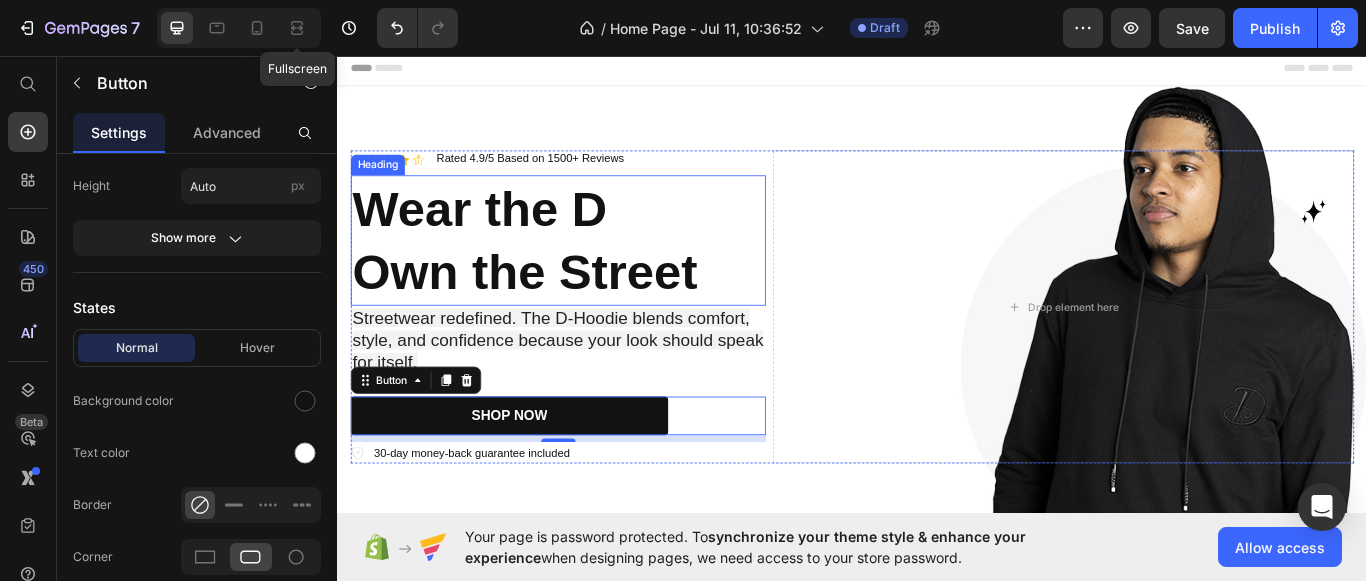 click on "Wear the D  Own the Street" at bounding box center [594, 272] 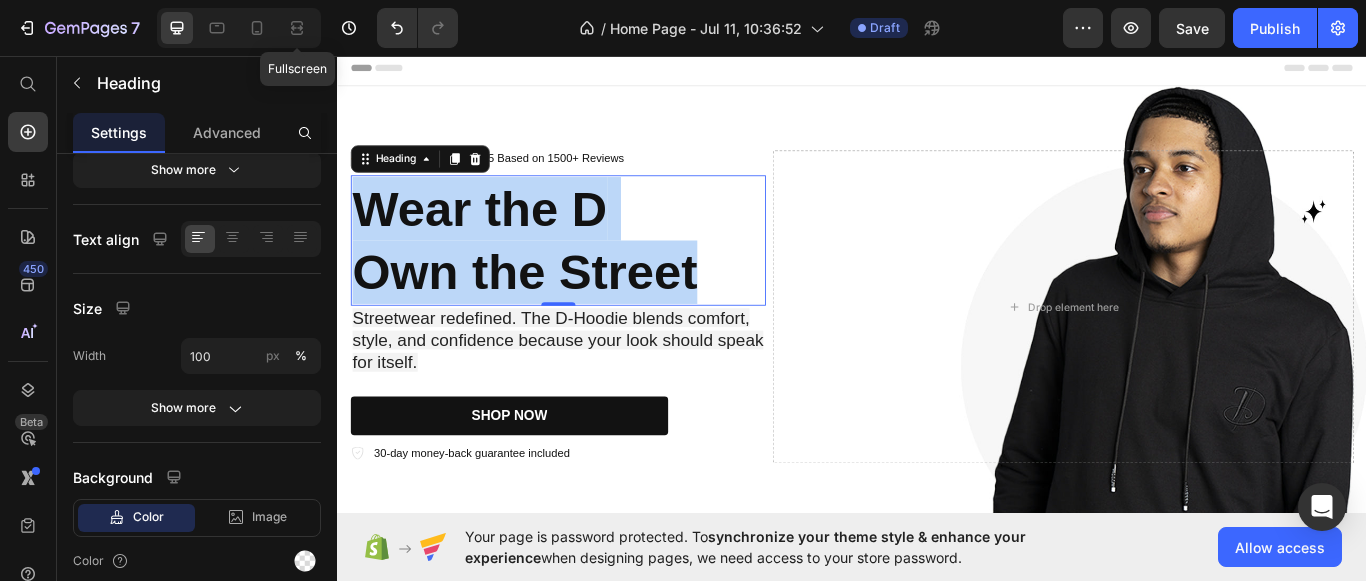 scroll, scrollTop: 0, scrollLeft: 0, axis: both 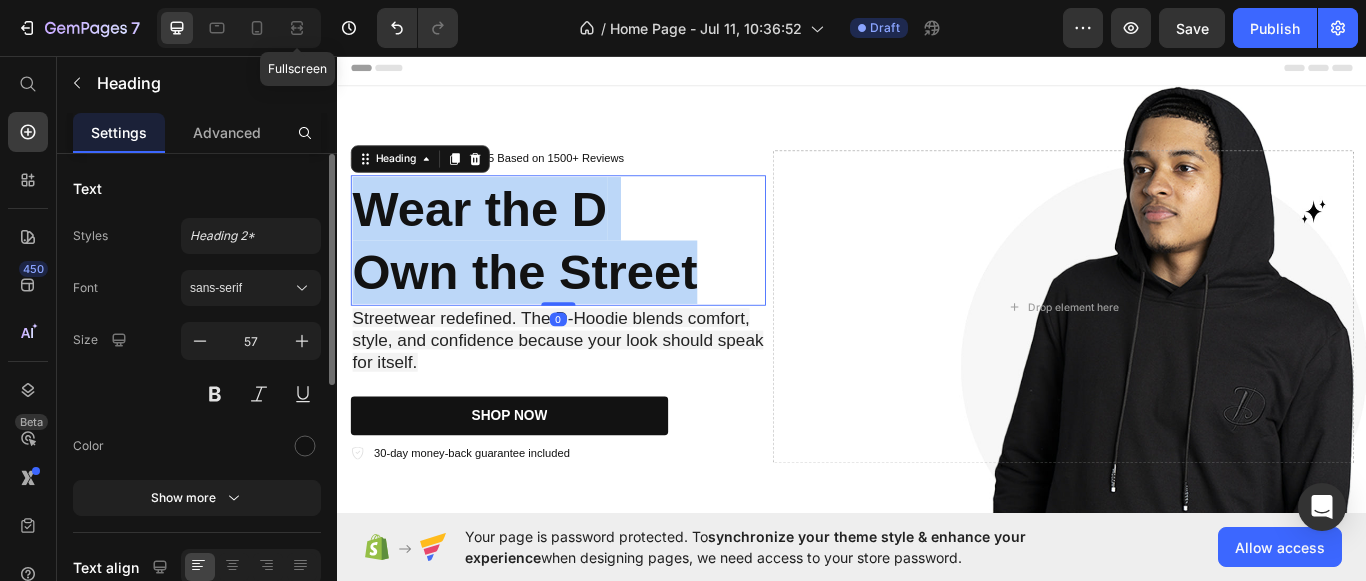 drag, startPoint x: 363, startPoint y: 231, endPoint x: 769, endPoint y: 317, distance: 415.00842 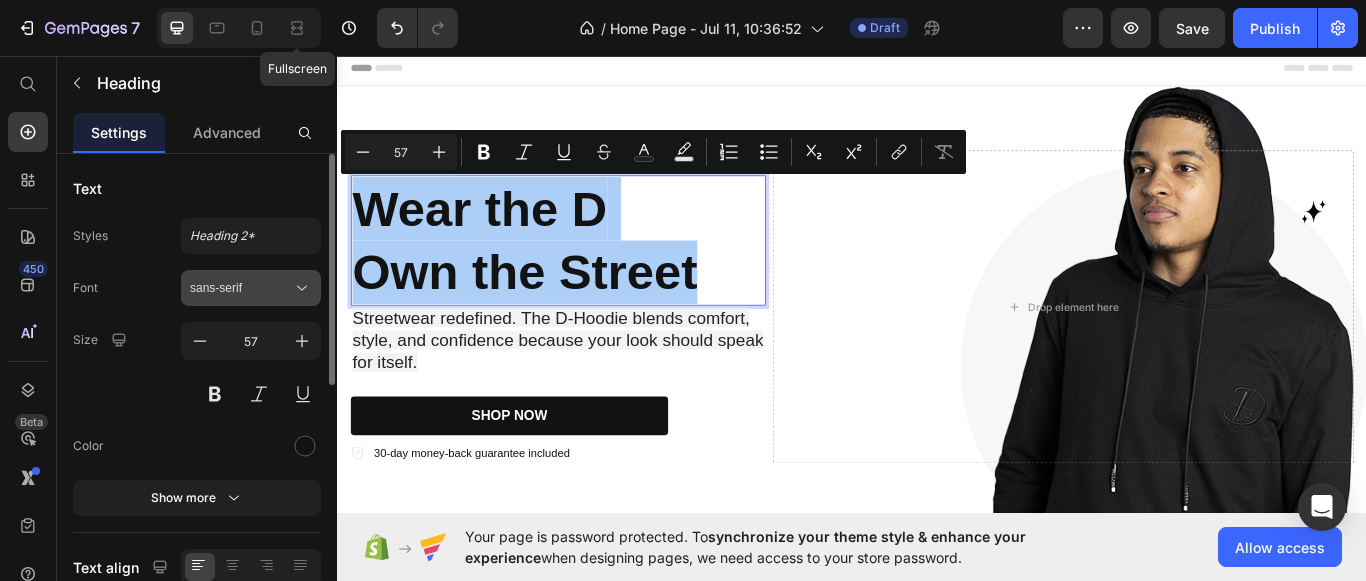click 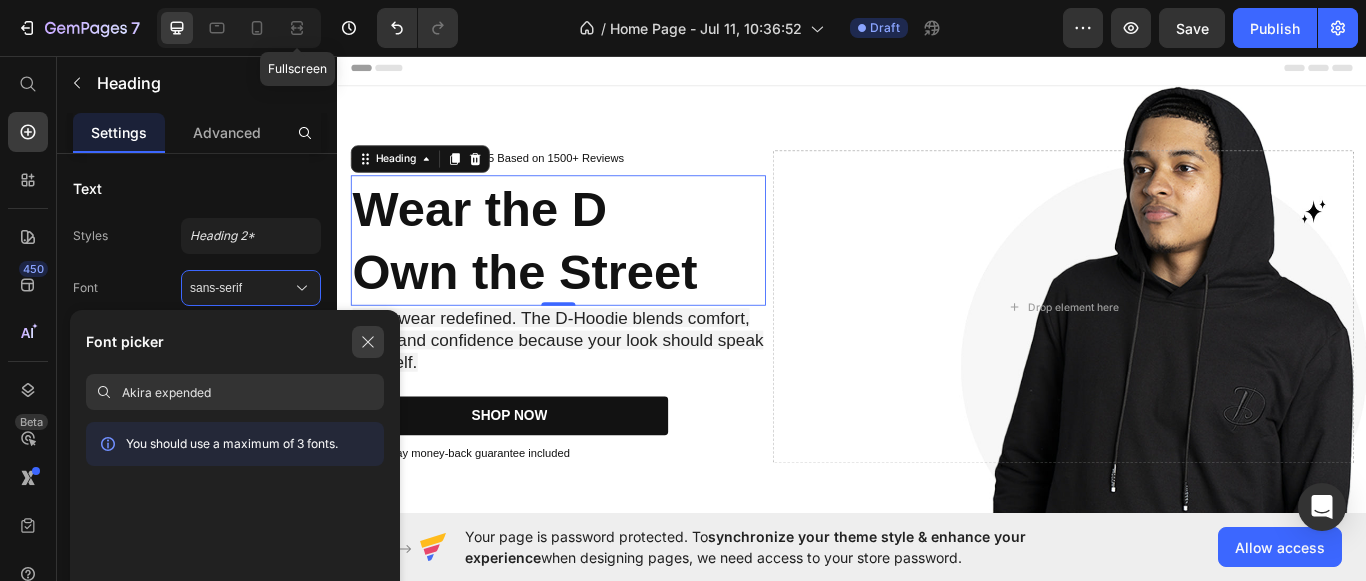 click 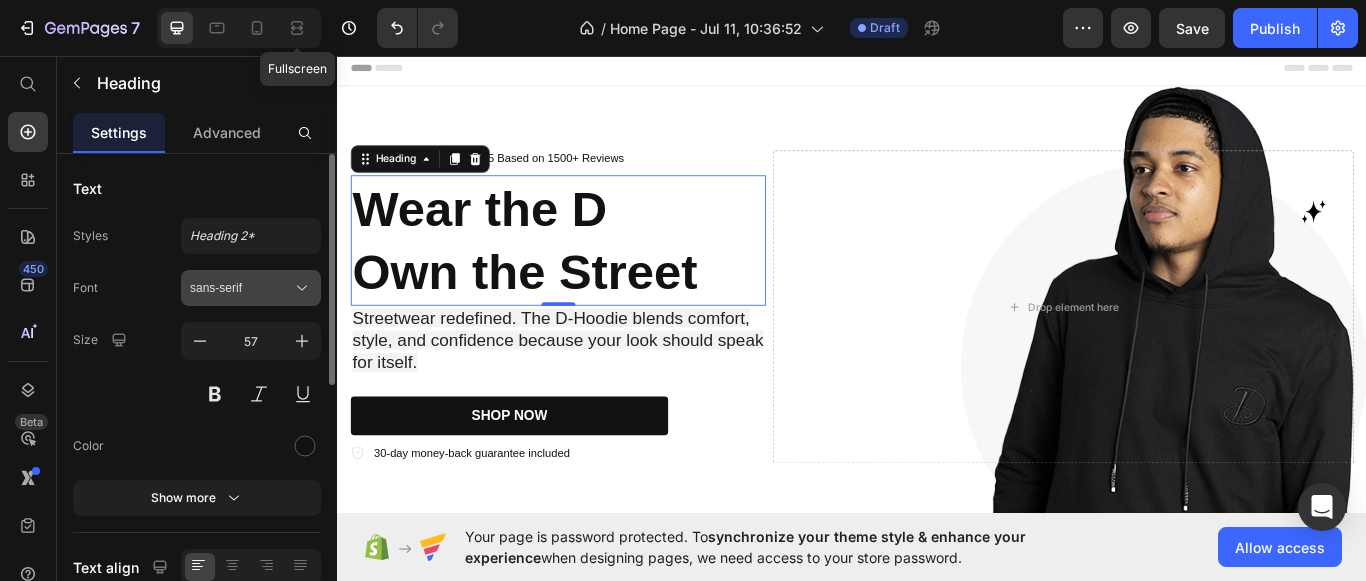 click 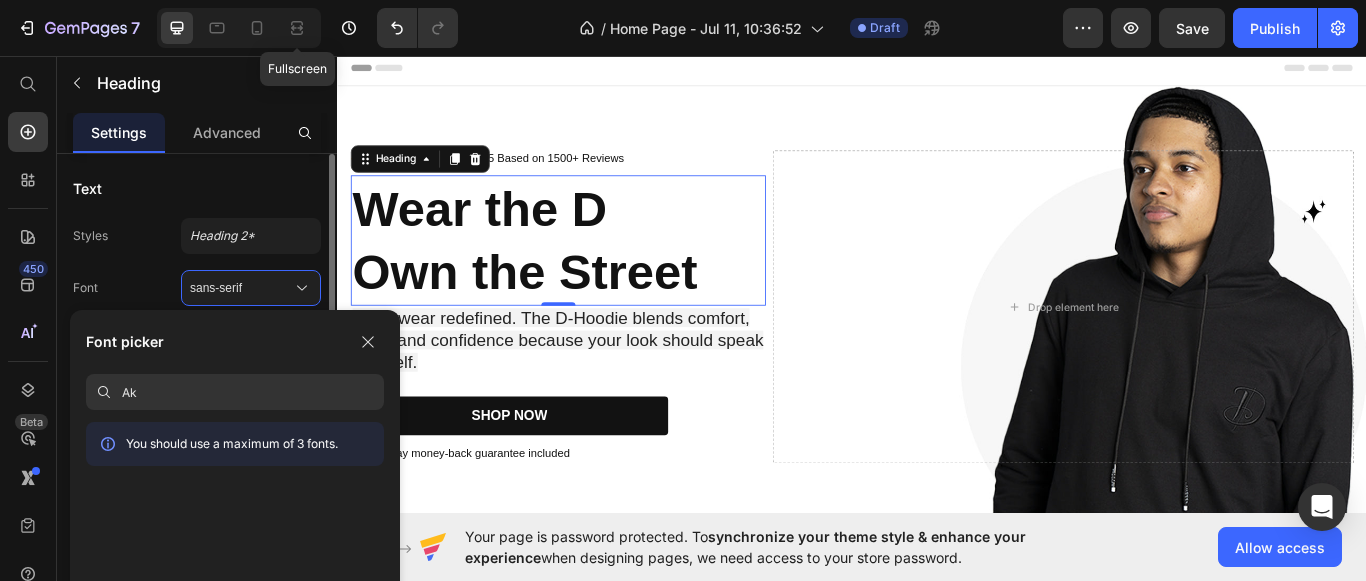 type on "A" 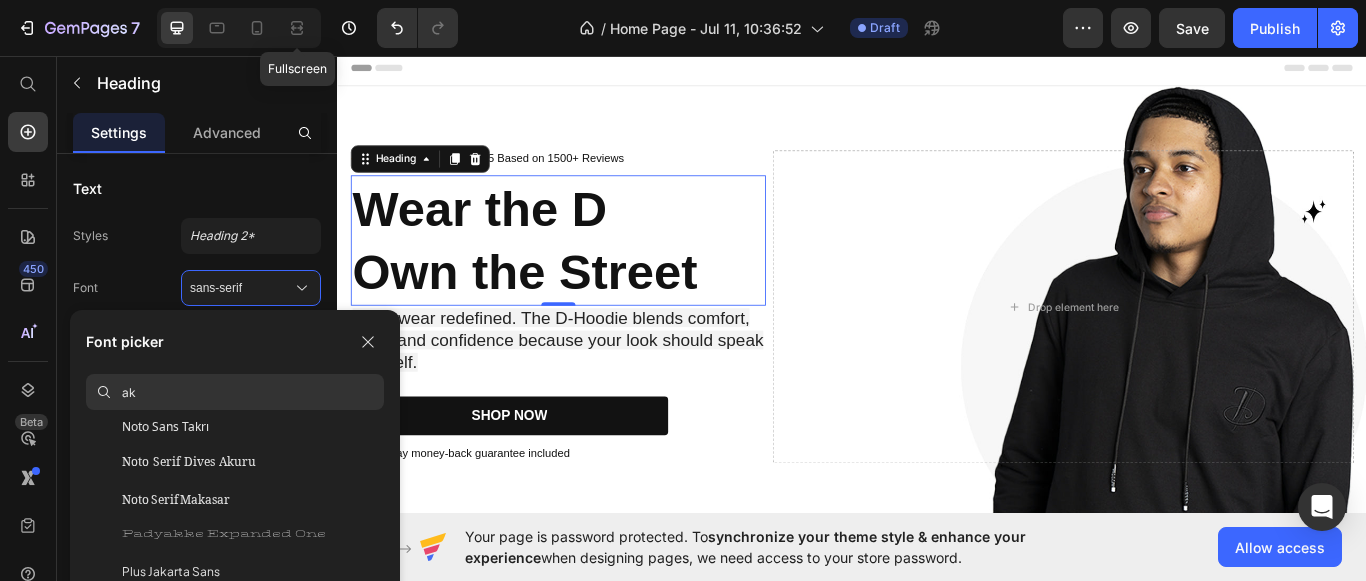 scroll, scrollTop: 0, scrollLeft: 0, axis: both 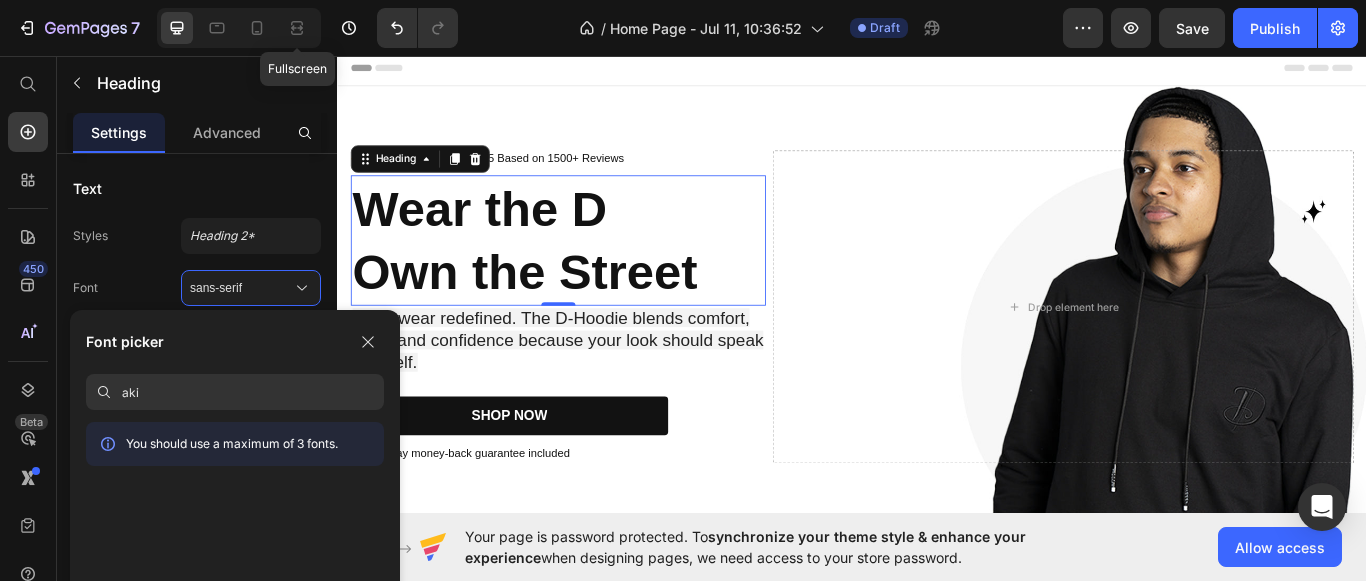 type on "ak" 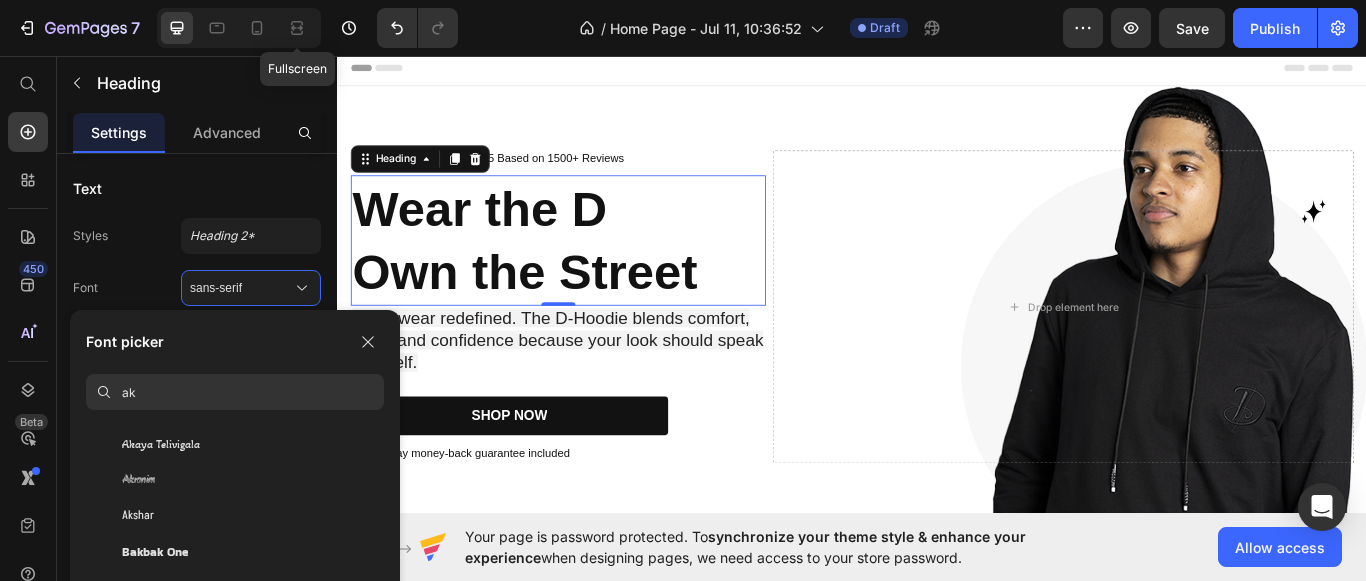 scroll, scrollTop: 161, scrollLeft: 0, axis: vertical 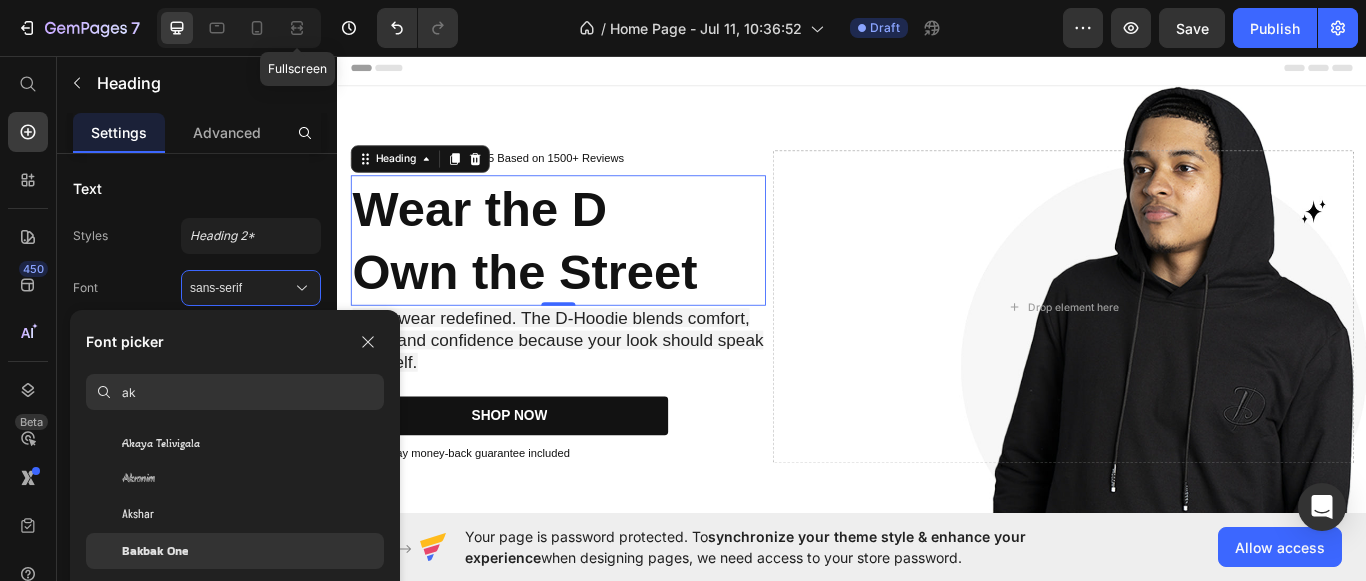 click on "Bakbak One" 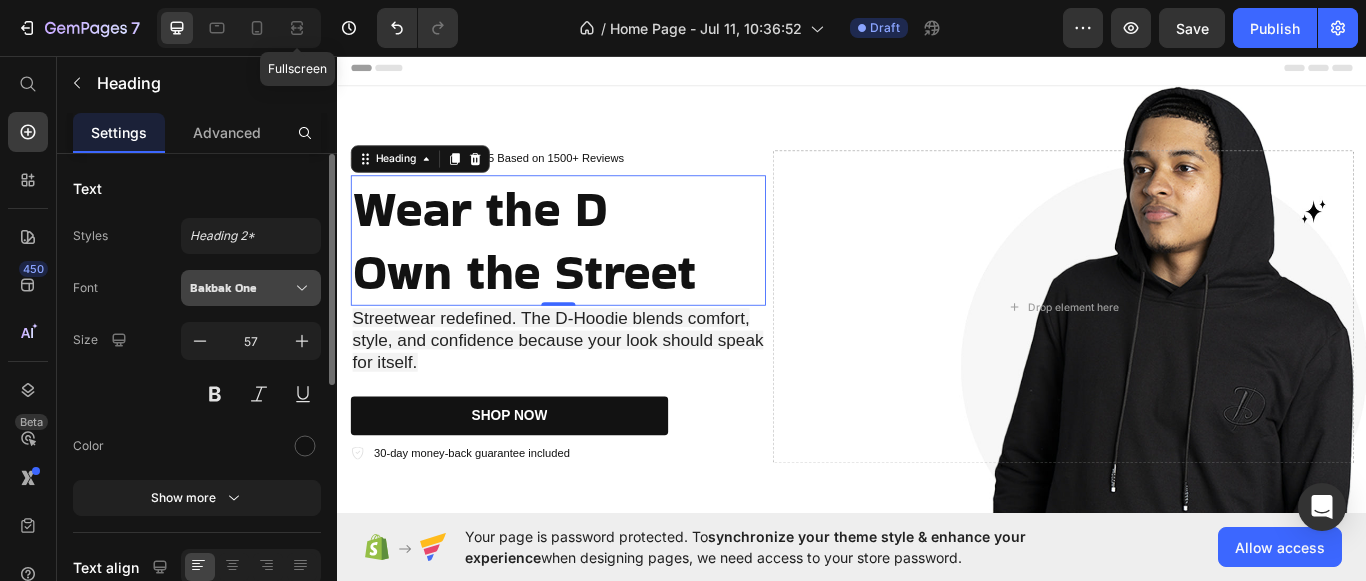 click 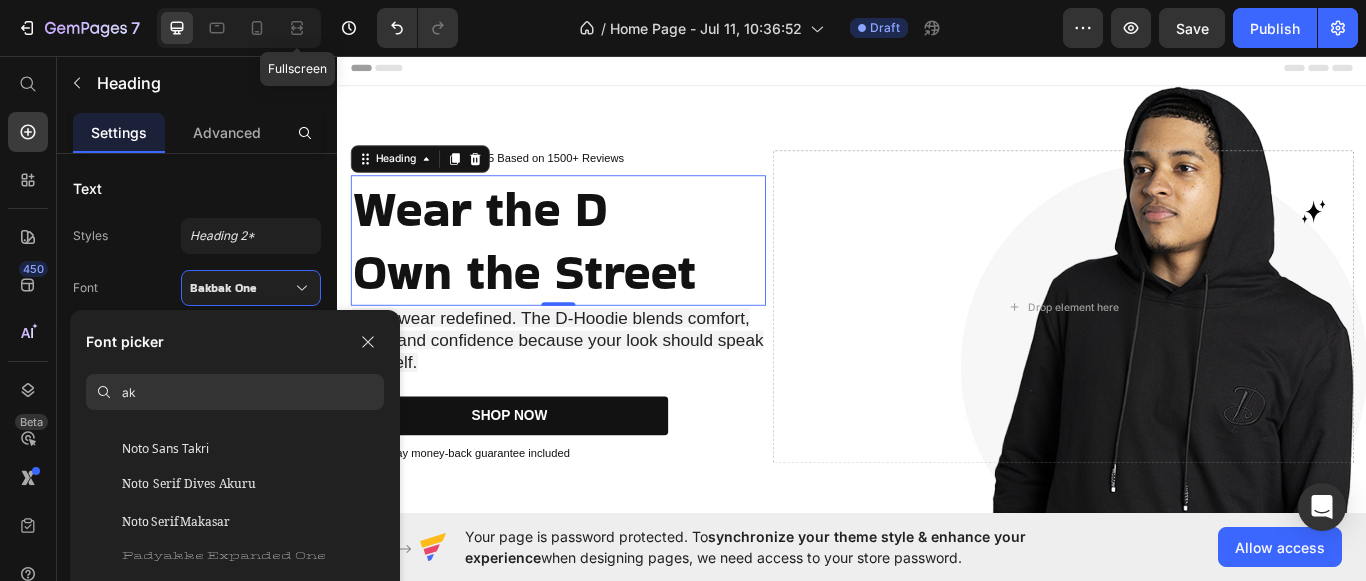 scroll, scrollTop: 772, scrollLeft: 0, axis: vertical 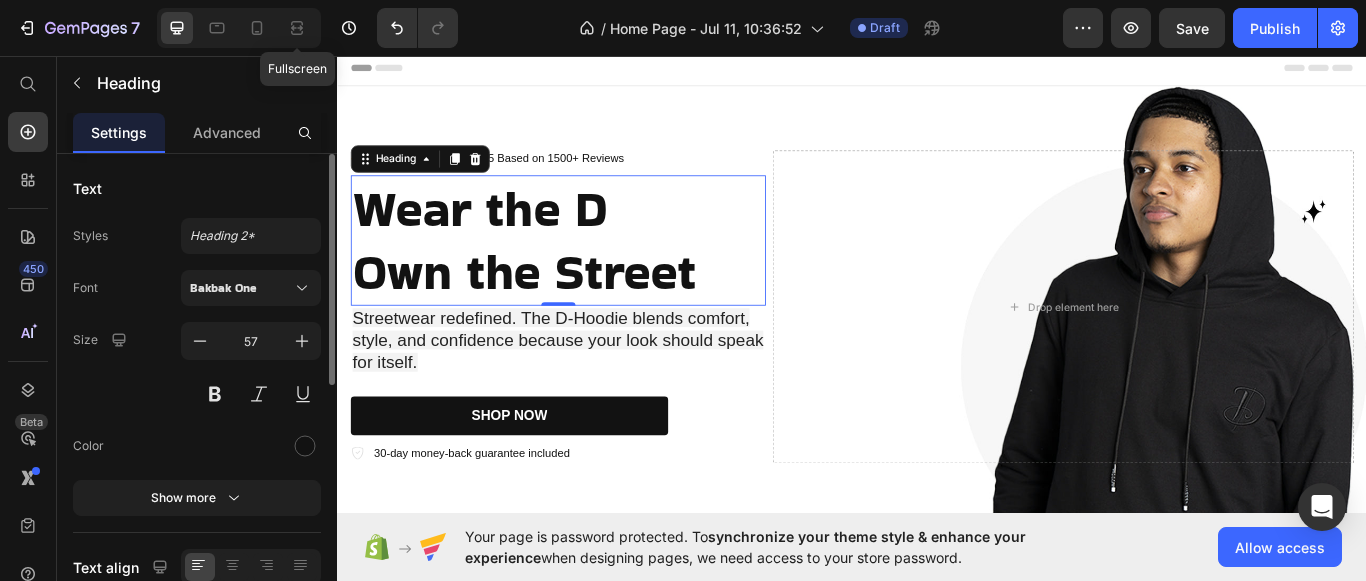 click on "Styles Heading 2* Font Bakbak One Size 57 Color Show more" 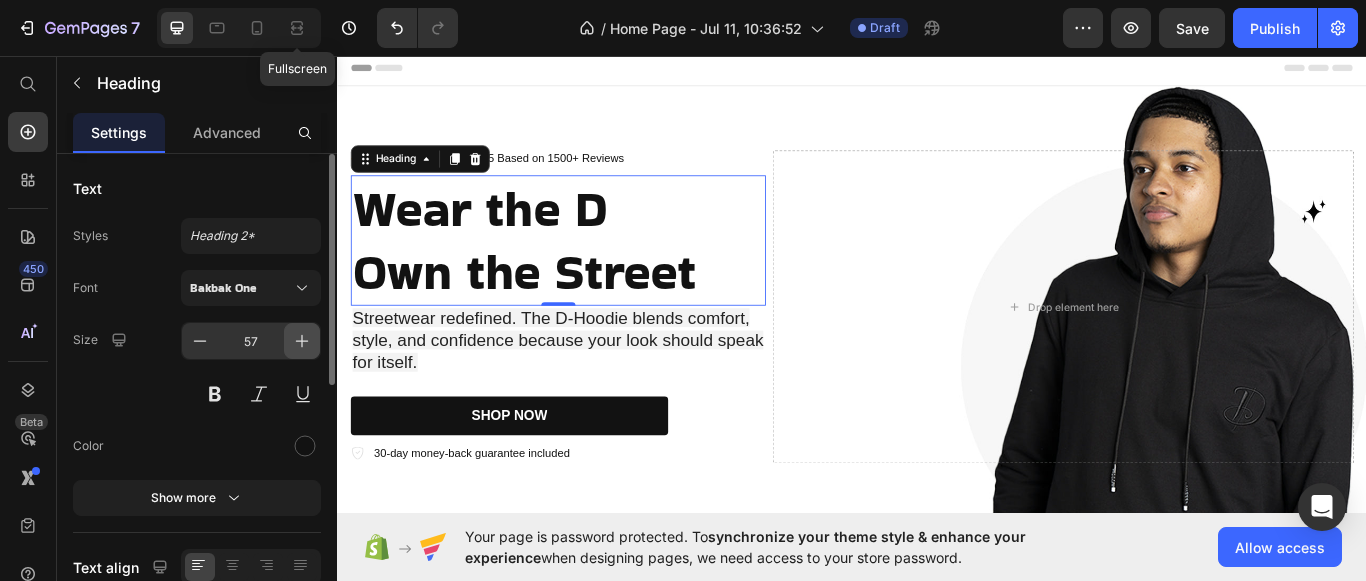 click 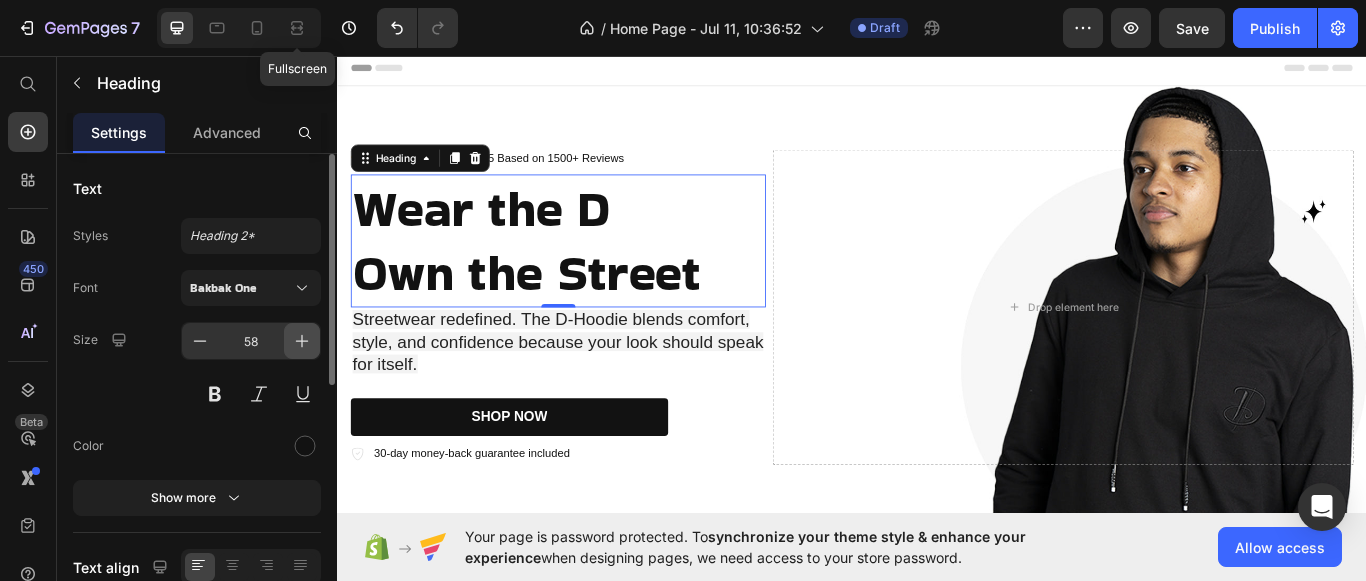 click 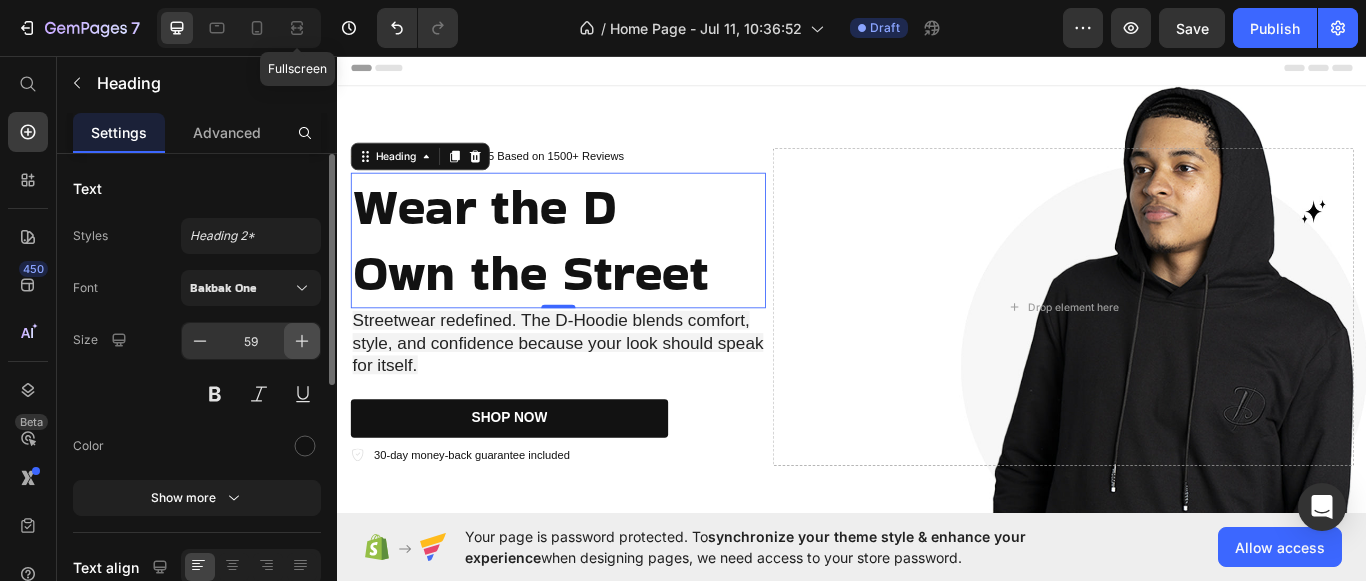 click 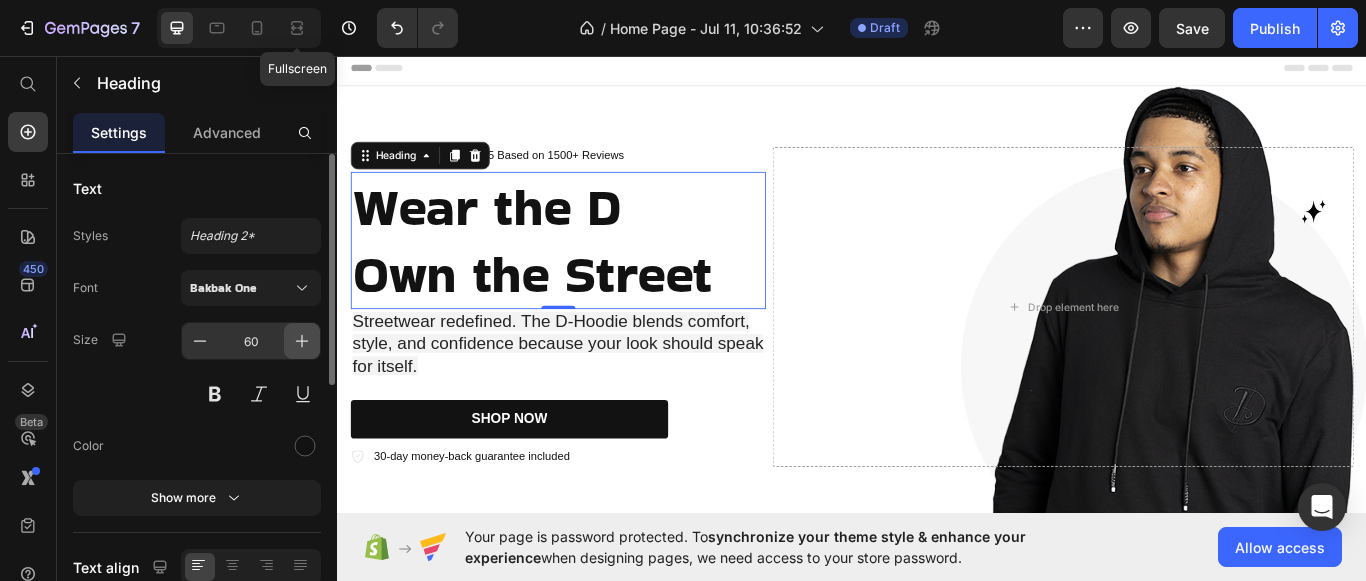 click 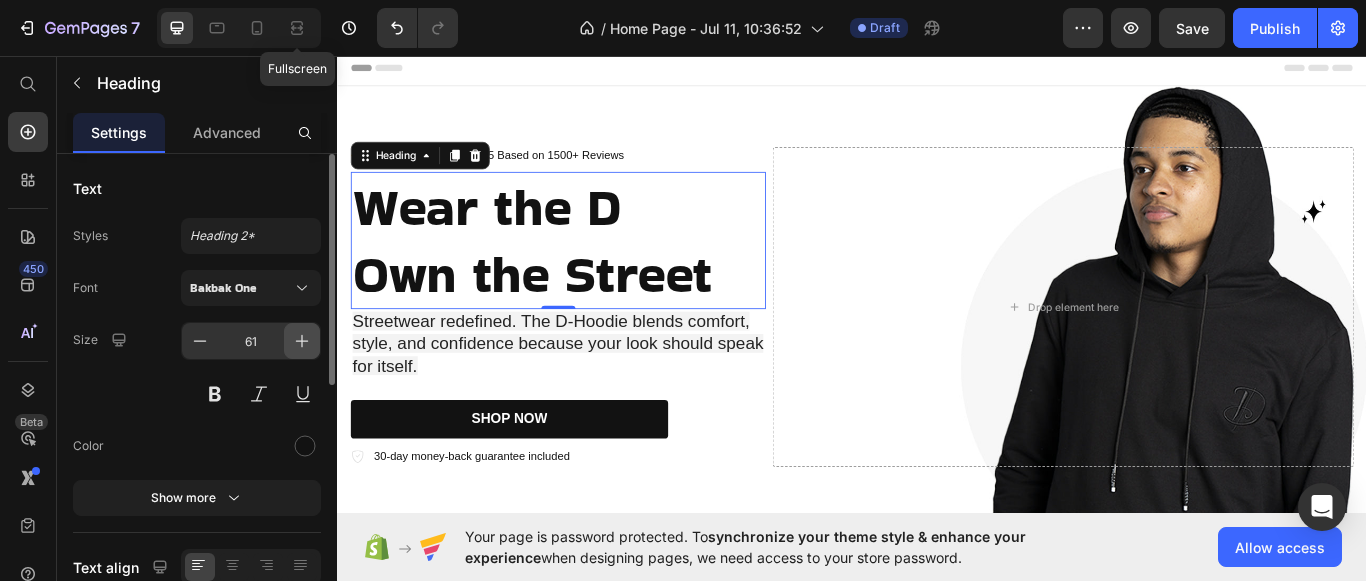 click 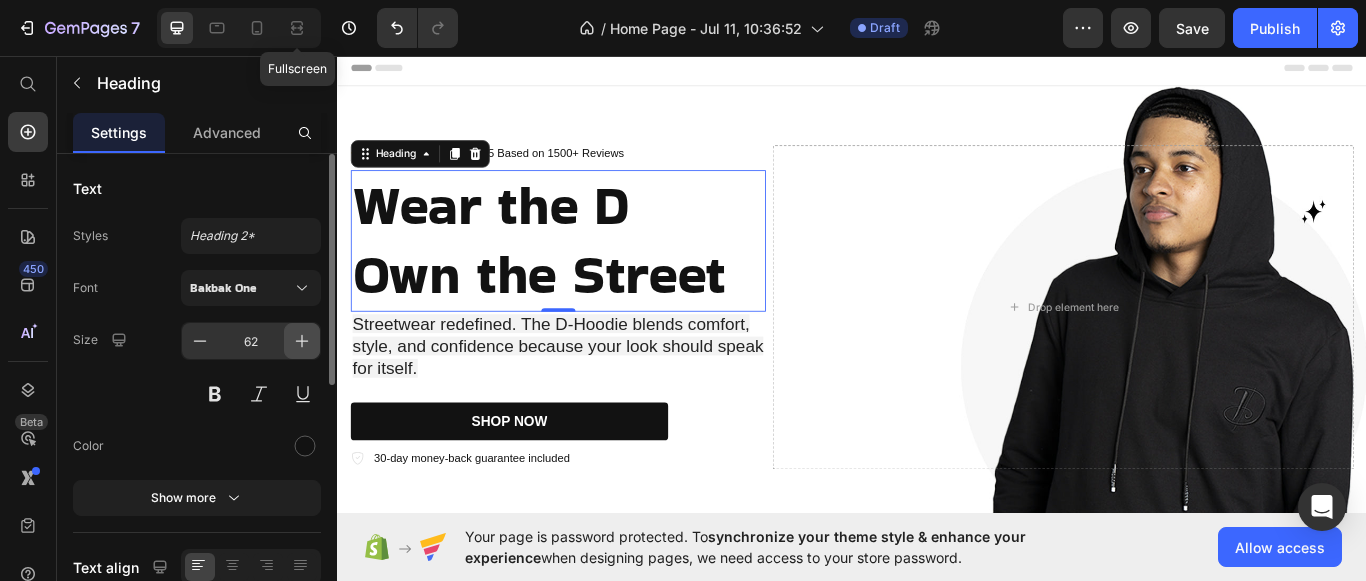 click 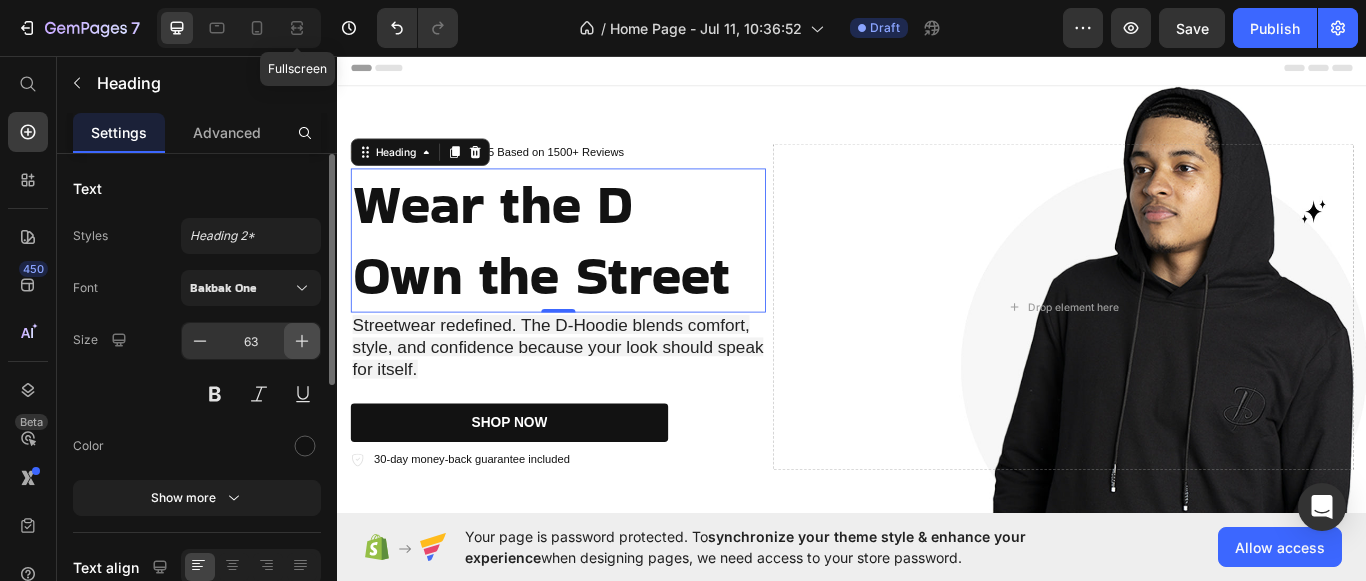 click 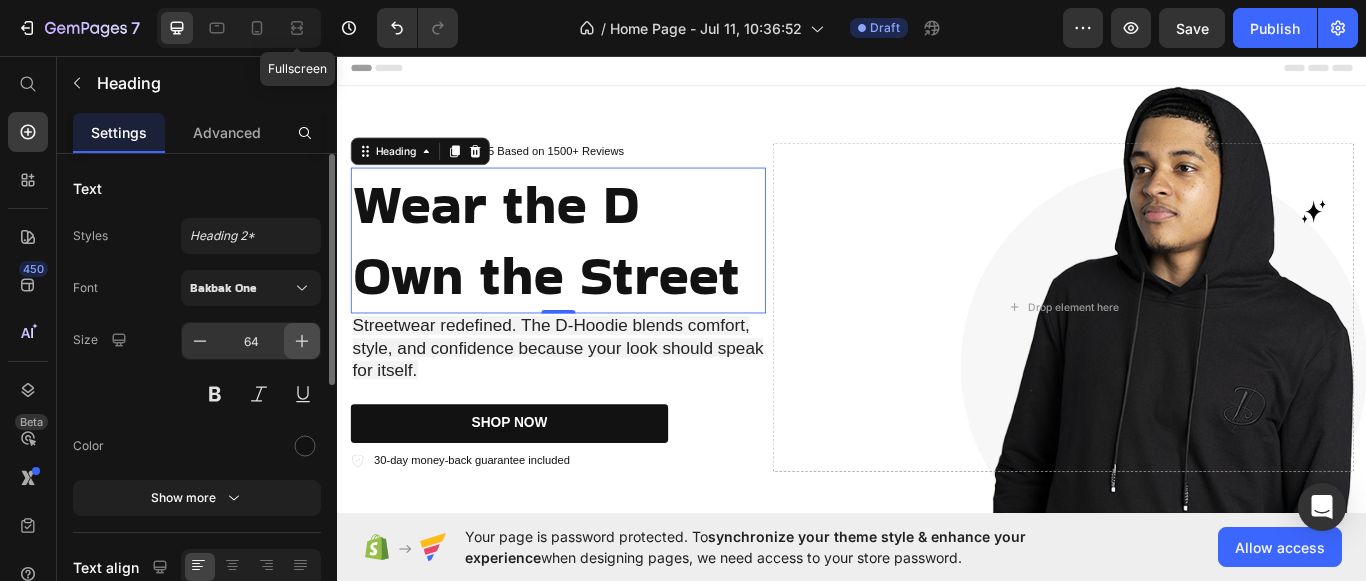click 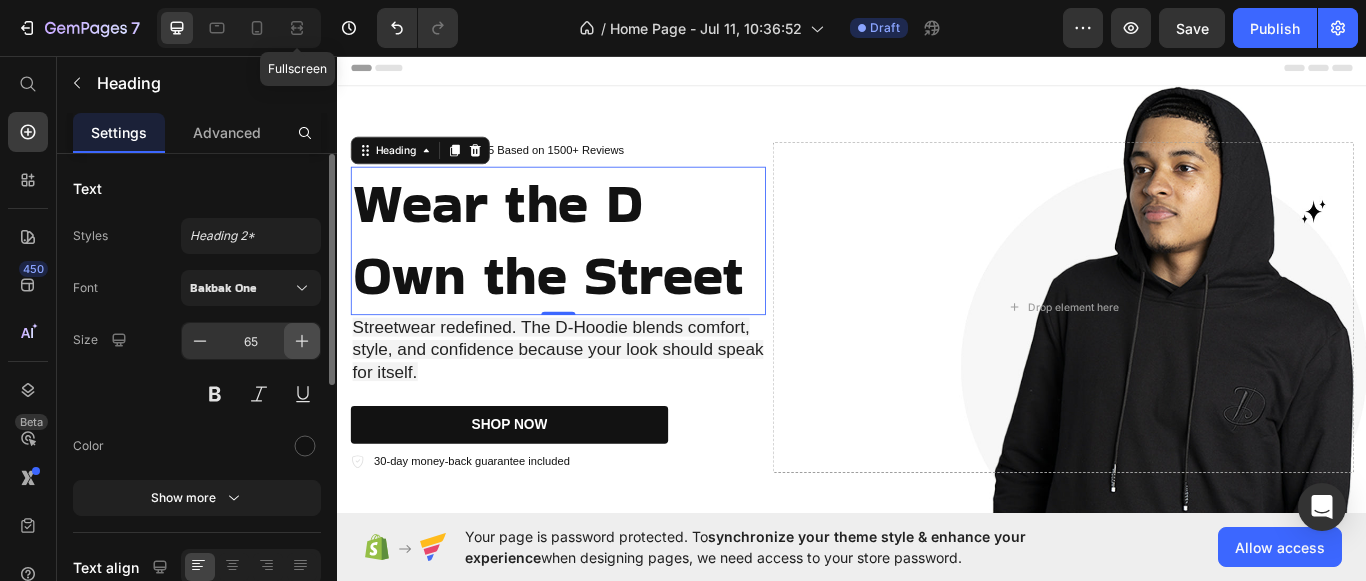 click 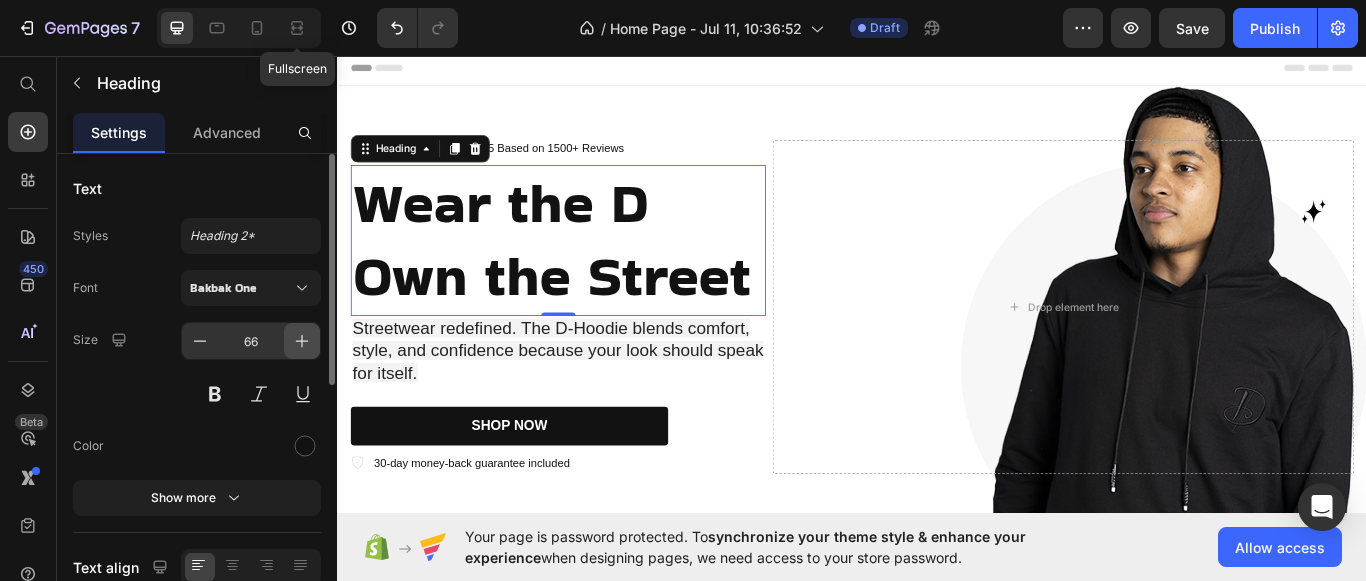 click 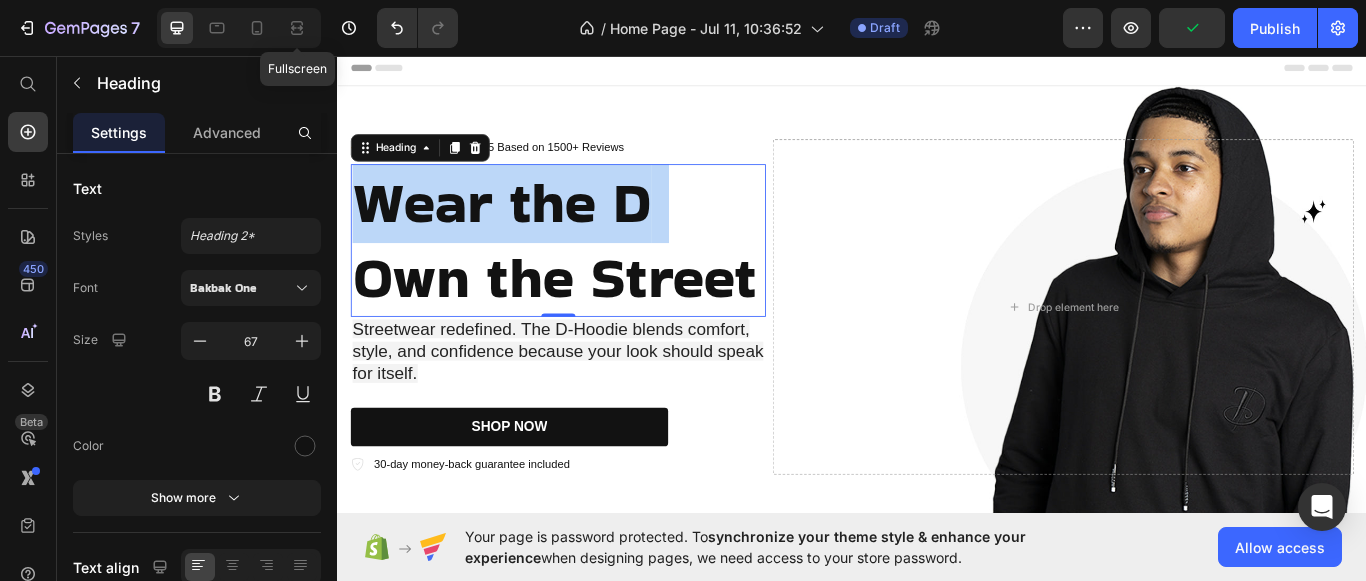 click on "Wear the D  Own the Street" at bounding box center [594, 272] 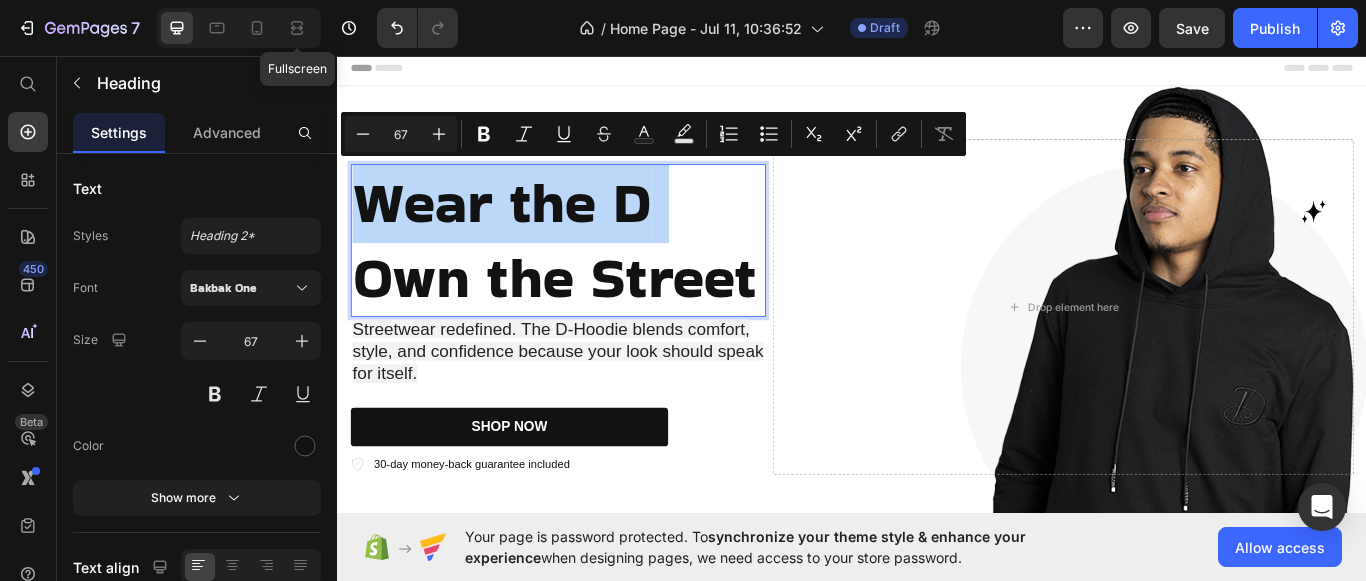 click on "Wear the D  Own the Street" at bounding box center (594, 272) 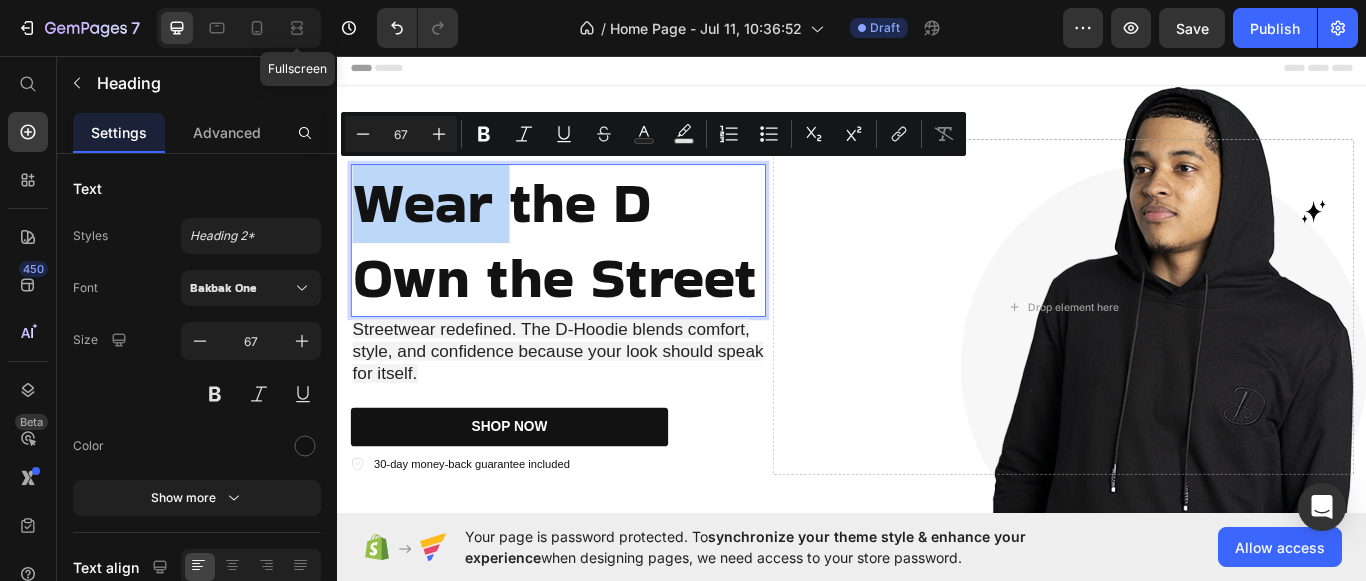 click on "Wear the D  Own the Street" at bounding box center (594, 272) 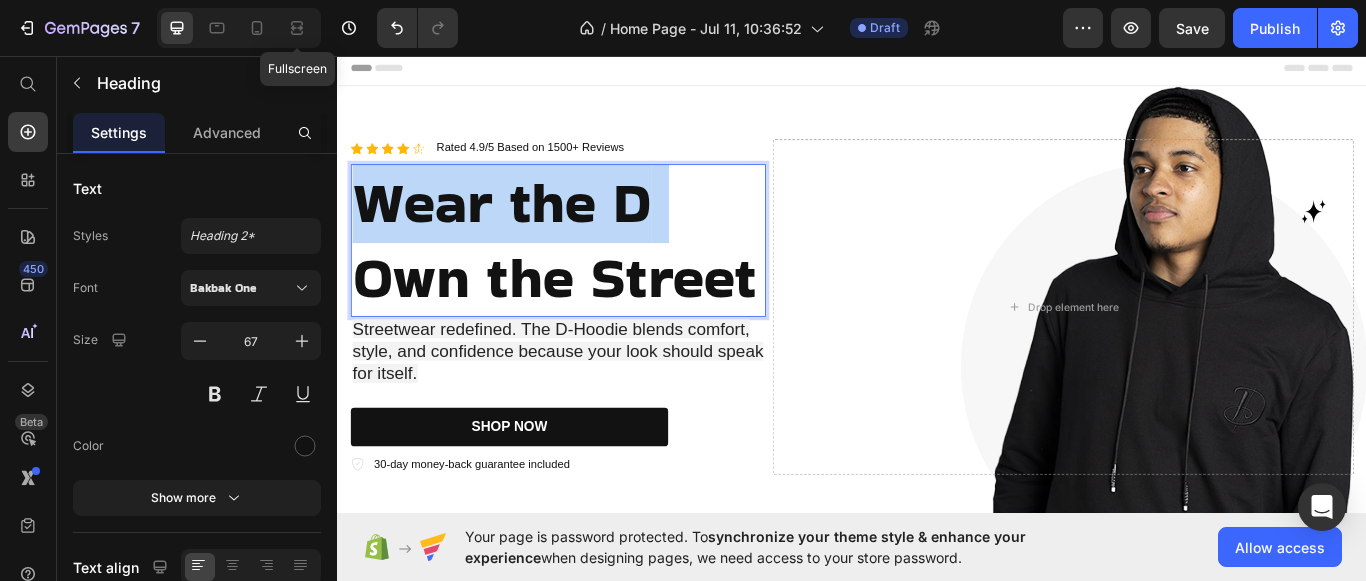click on "Wear the D  Own the Street" at bounding box center [594, 272] 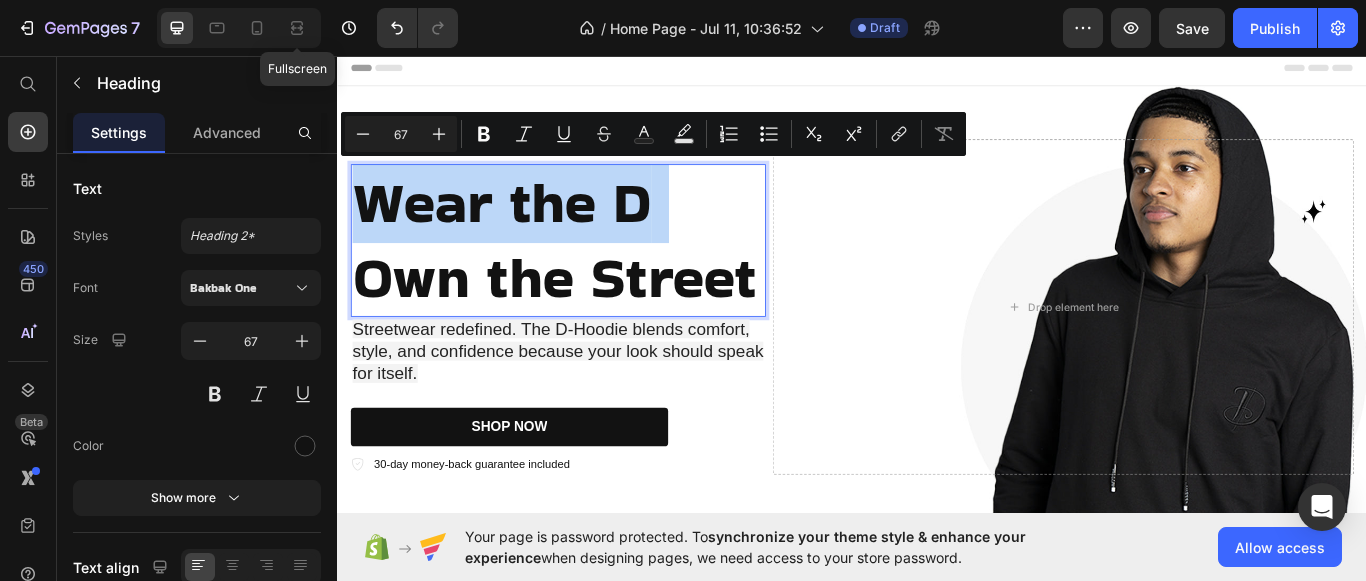 click on "Wear the D  Own the Street" at bounding box center [594, 272] 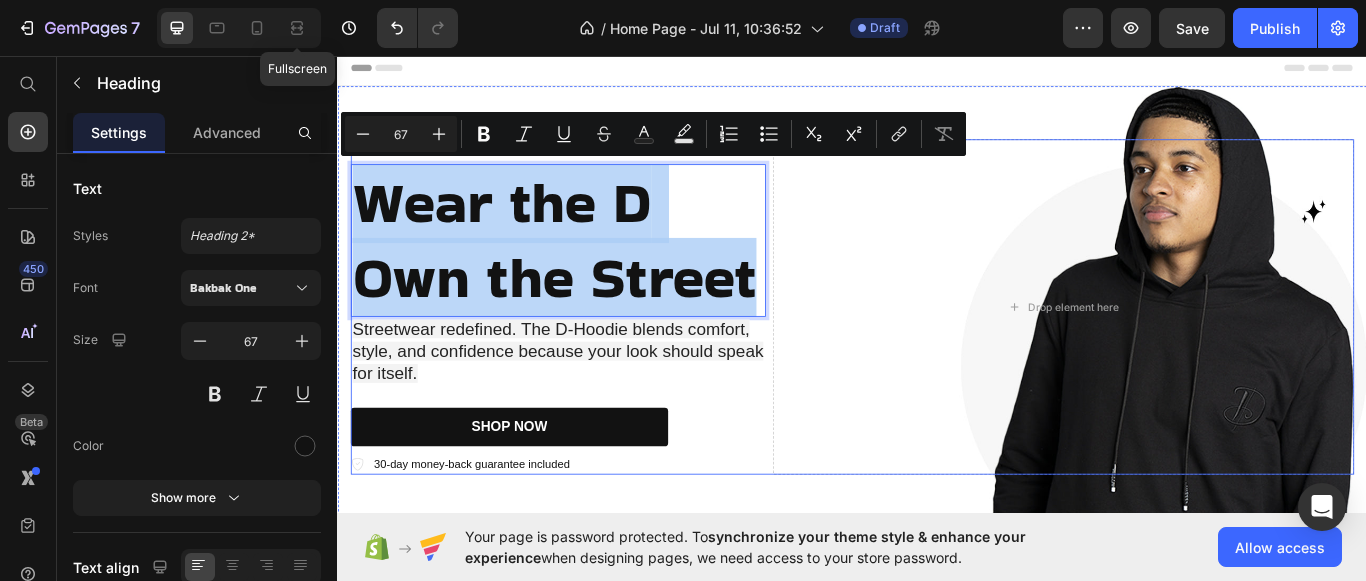 drag, startPoint x: 369, startPoint y: 218, endPoint x: 832, endPoint y: 335, distance: 477.5542 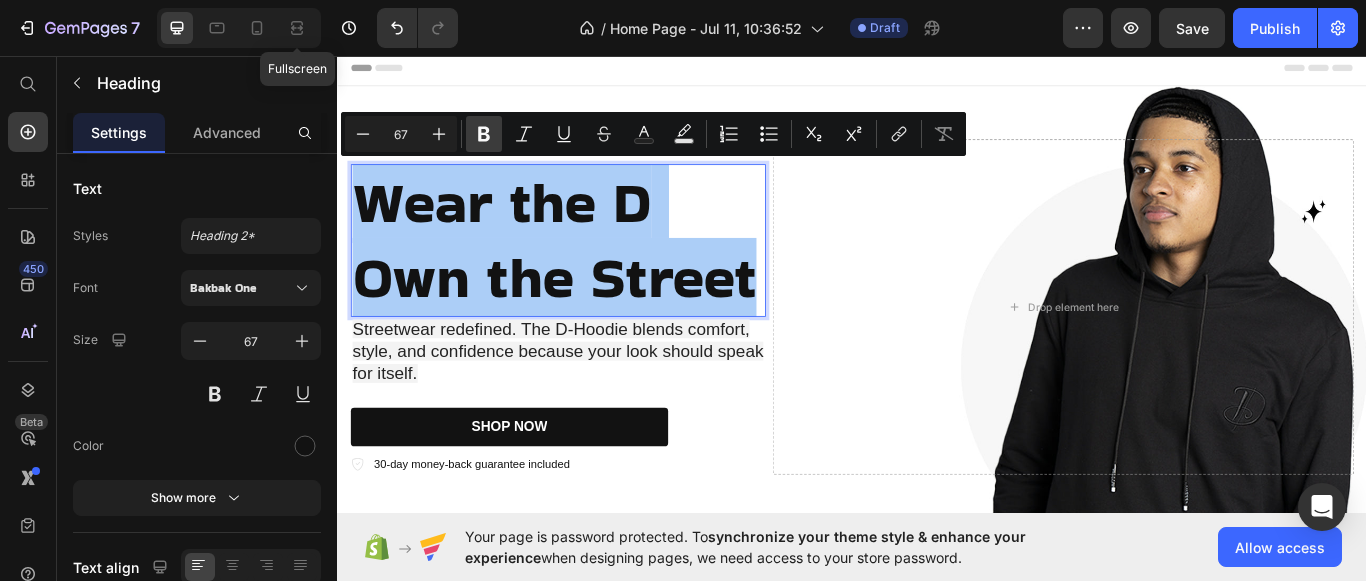 click 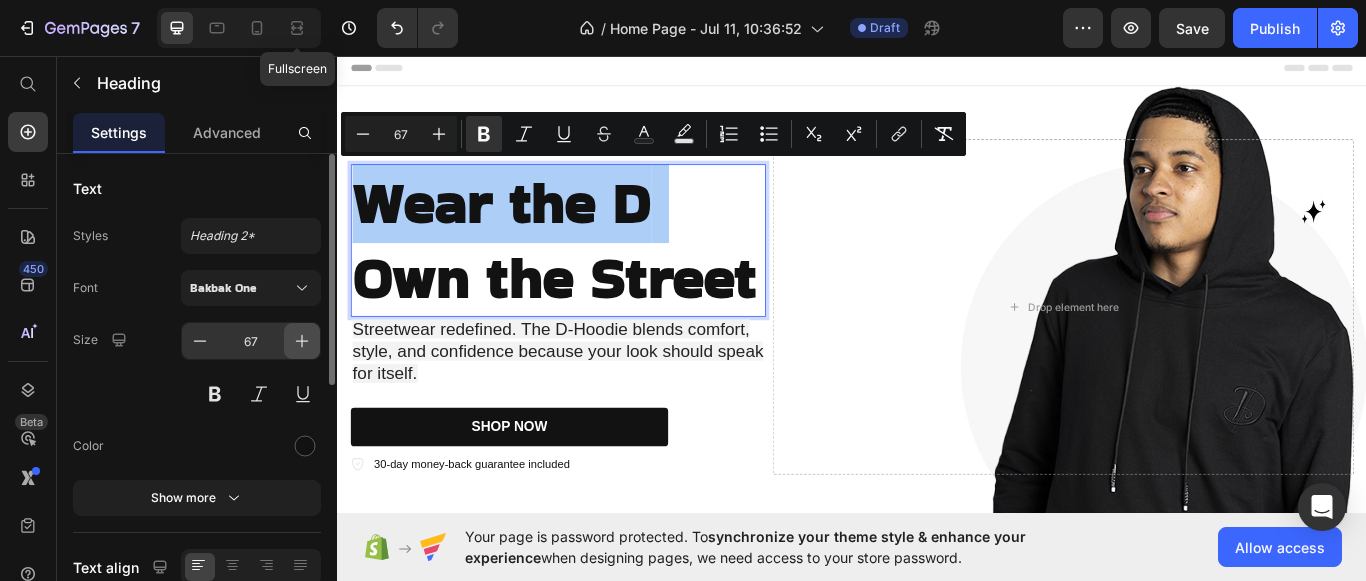 click 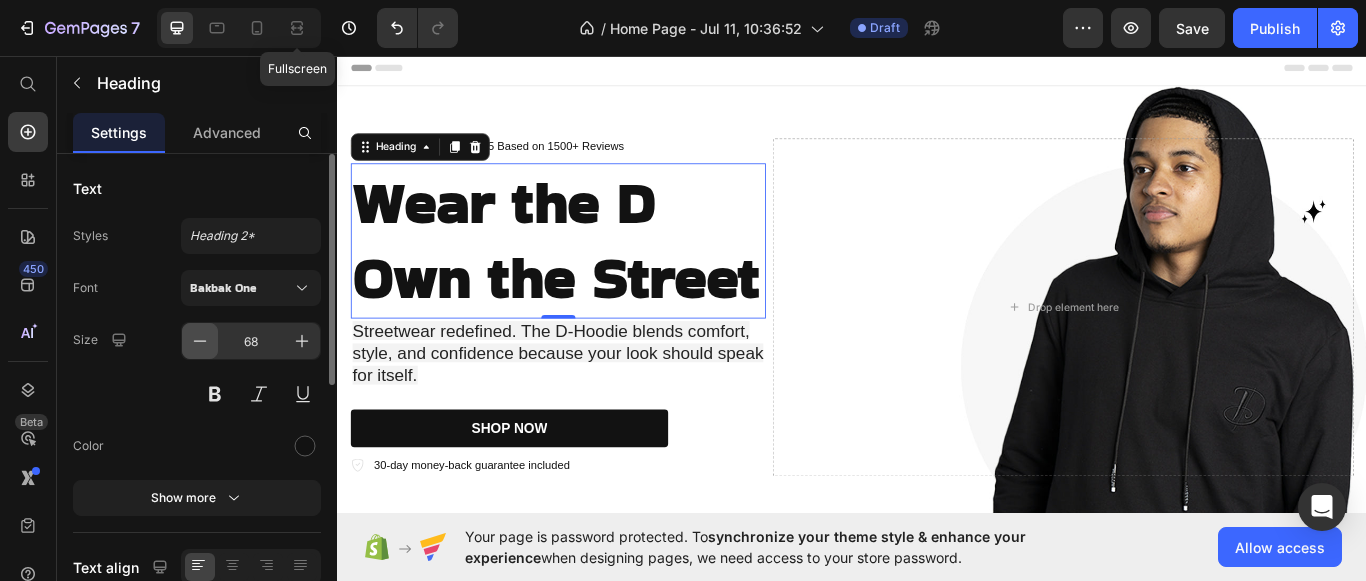 click at bounding box center (200, 341) 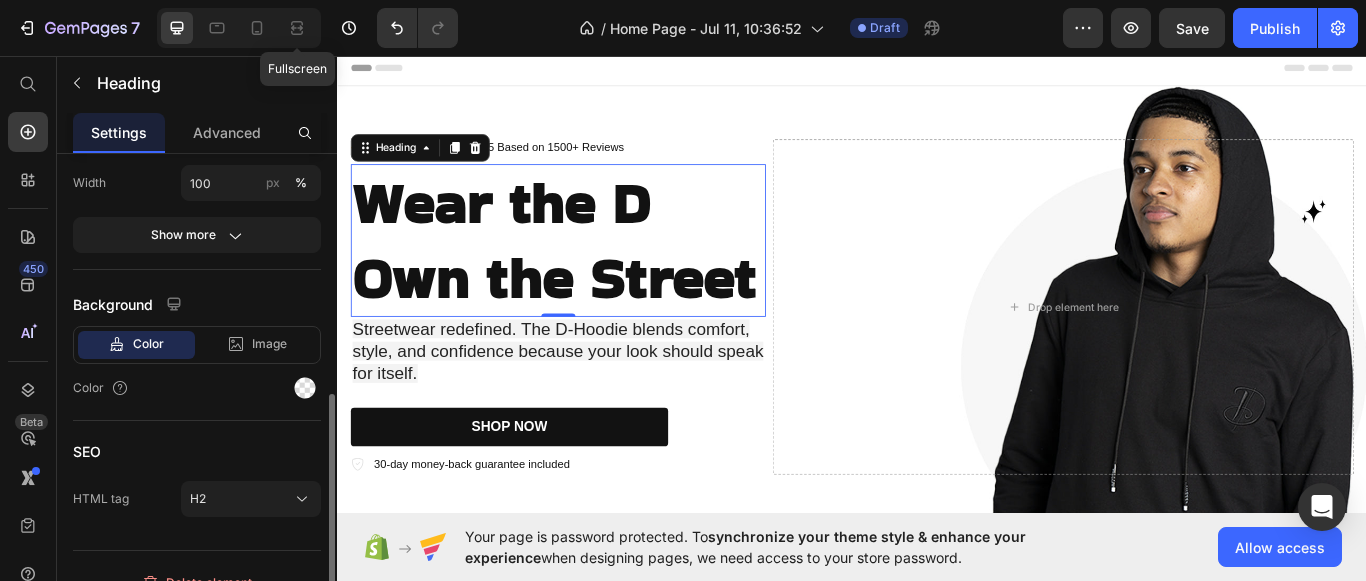 scroll, scrollTop: 528, scrollLeft: 0, axis: vertical 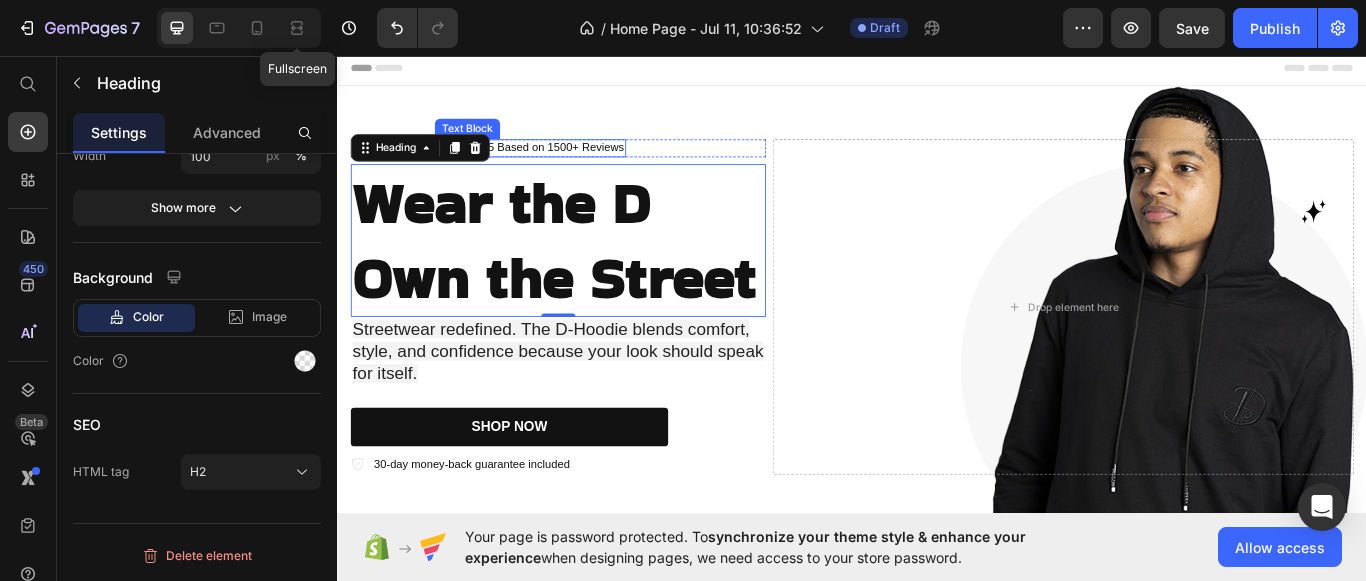 click on "Rated 4.9/5 Based on 1500+ Reviews" at bounding box center (561, 164) 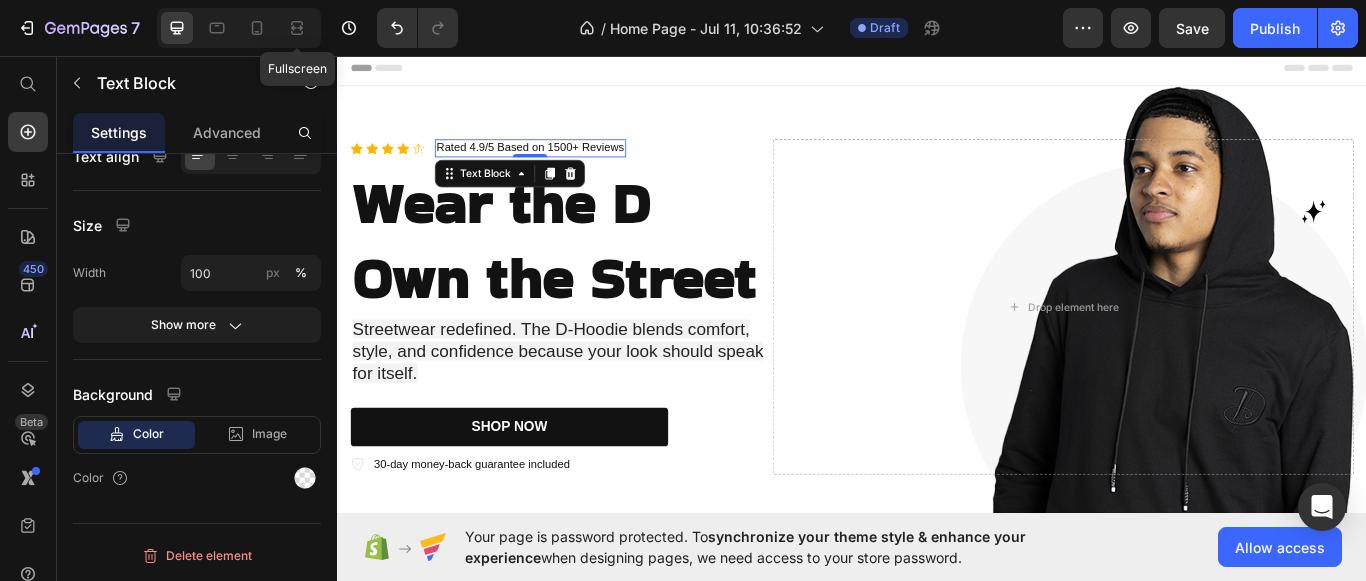 scroll, scrollTop: 0, scrollLeft: 0, axis: both 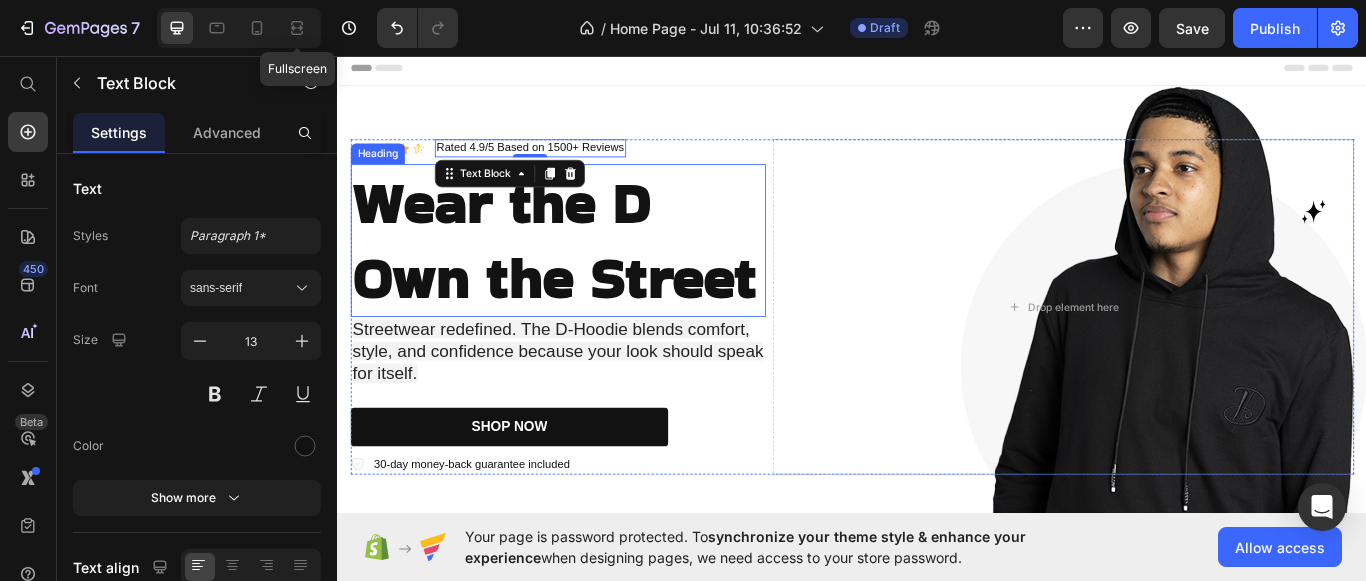 click on "Wear the D" at bounding box center (528, 228) 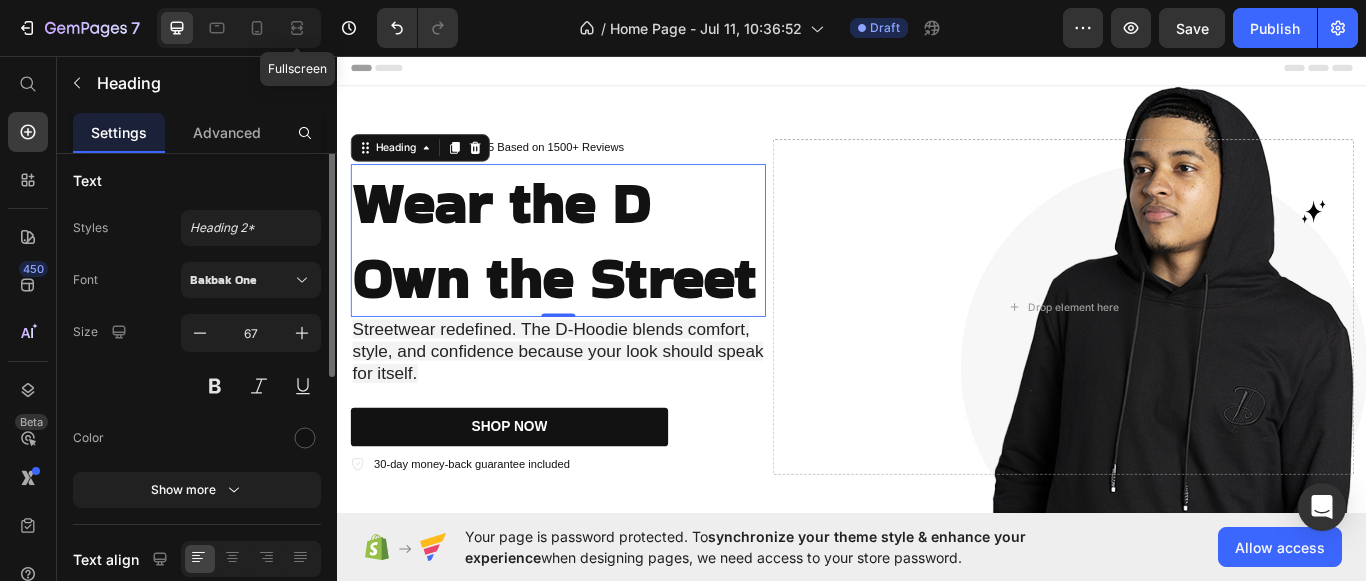 scroll, scrollTop: 0, scrollLeft: 0, axis: both 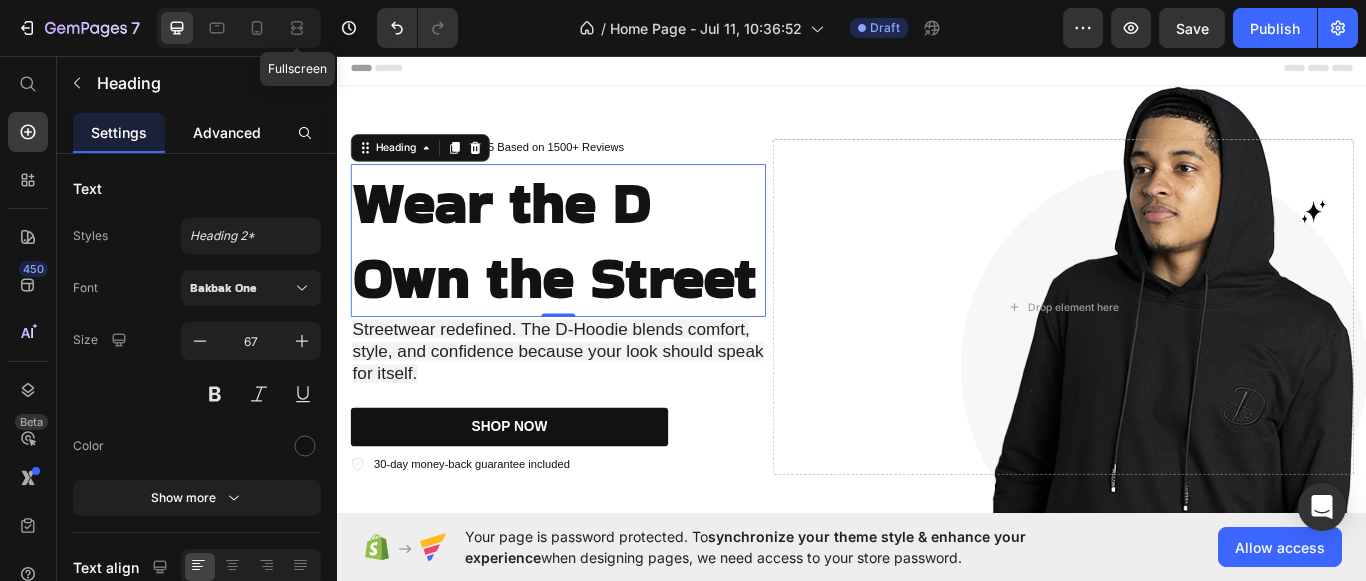 click on "Advanced" at bounding box center (227, 132) 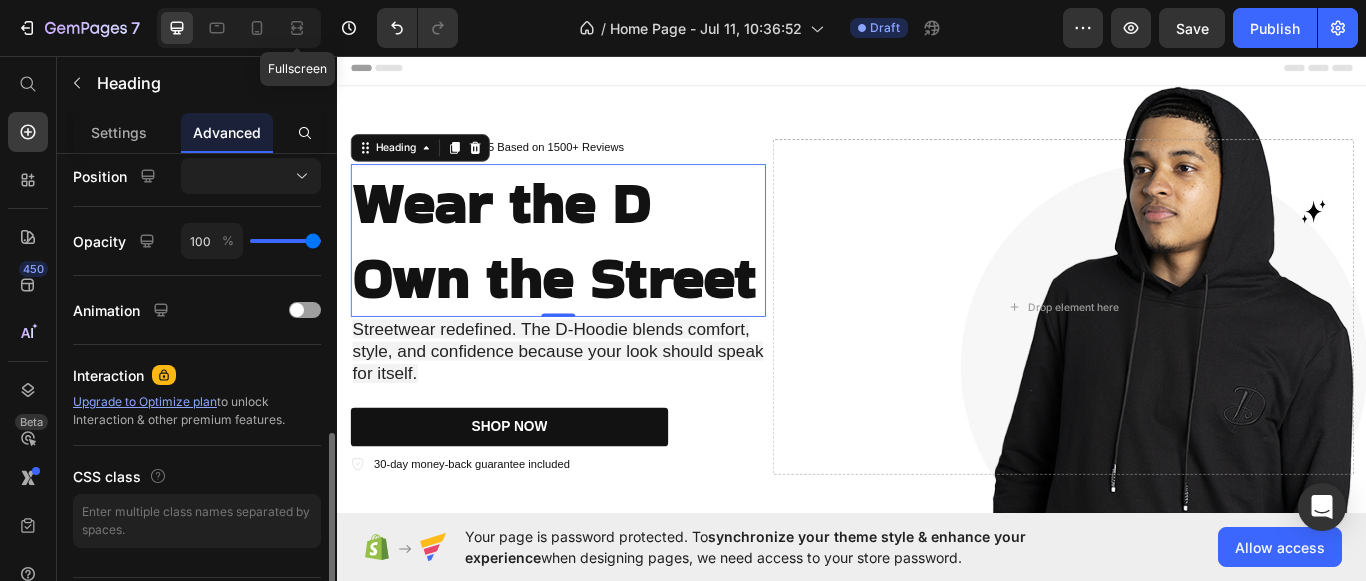scroll, scrollTop: 785, scrollLeft: 0, axis: vertical 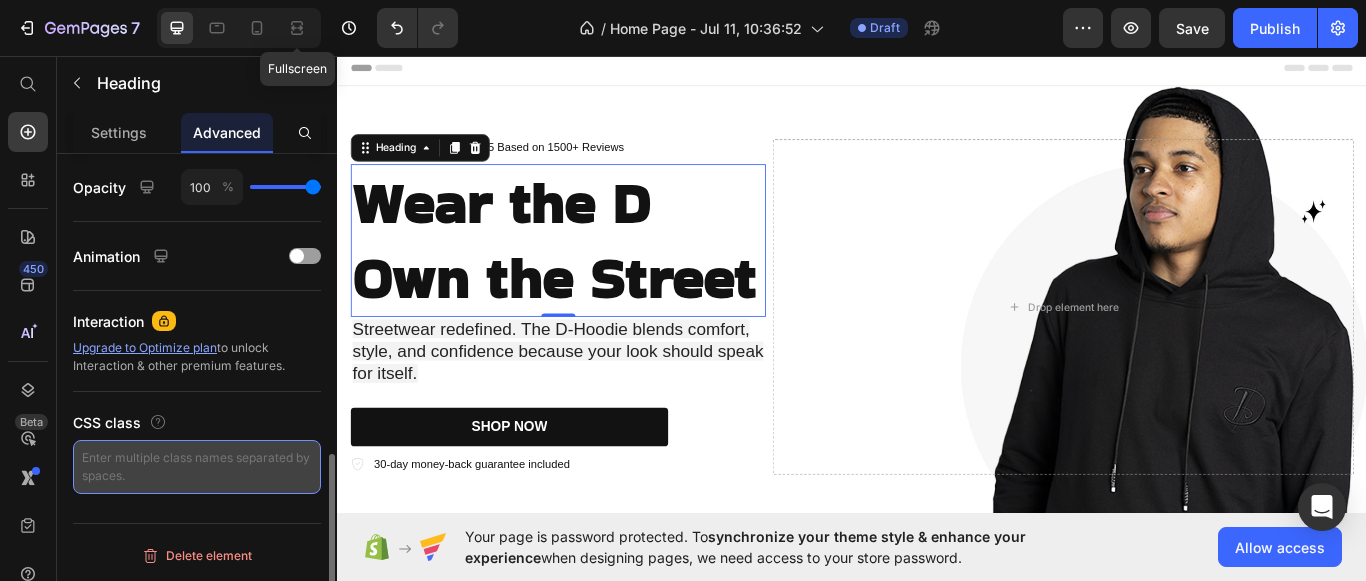 click at bounding box center [197, 467] 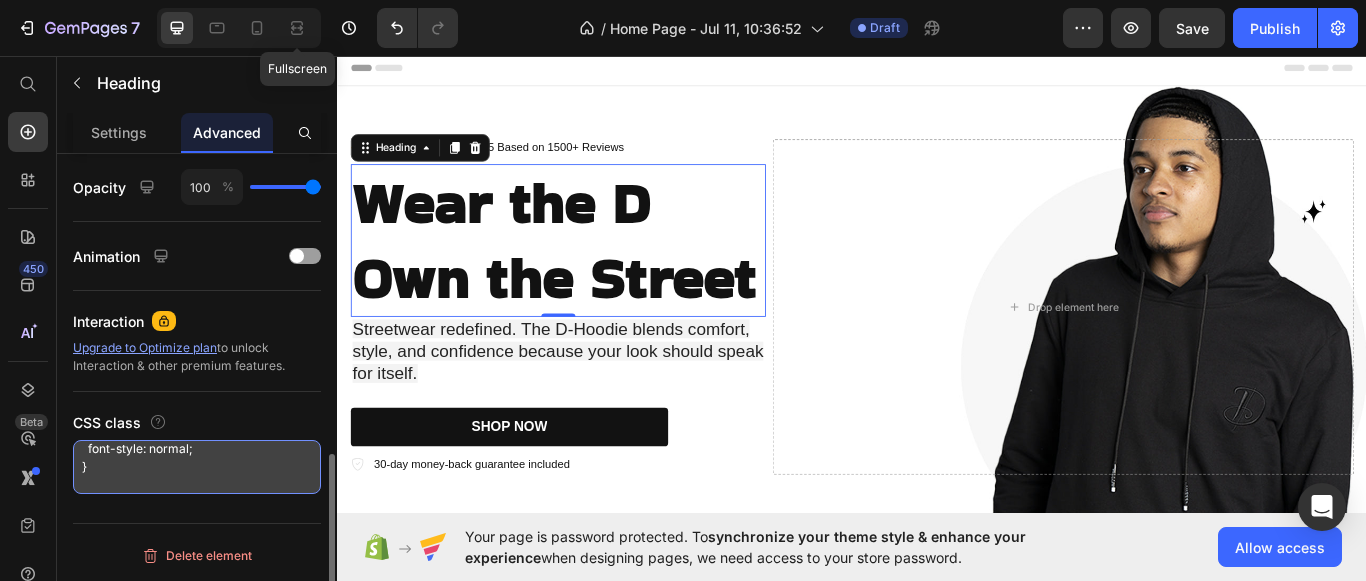 scroll, scrollTop: 9, scrollLeft: 0, axis: vertical 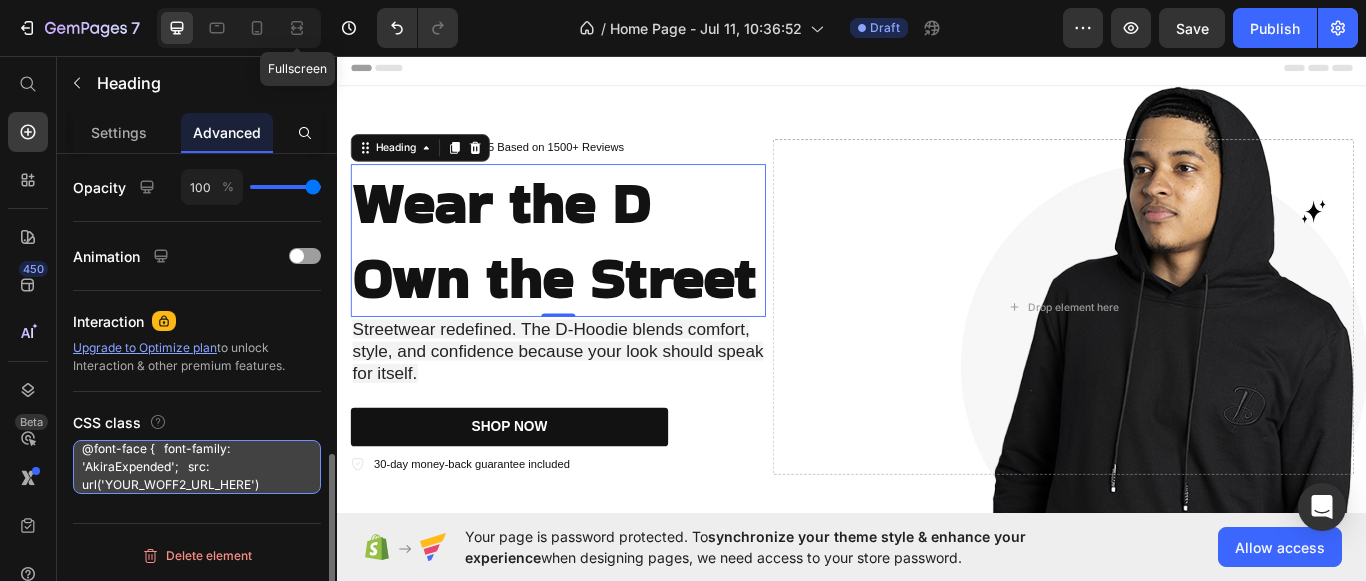 click on "@font-face {   font-family: 'AkiraExpended';   src: url('YOUR_WOFF2_URL_HERE') format('woff2'),        url('YOUR_WOFF_URL_HERE') format('woff');   font-weight: normal;   font-style: normal; } .custom-akira {   font-family: 'AkiraExpended', sans-serif; }" at bounding box center (197, 467) 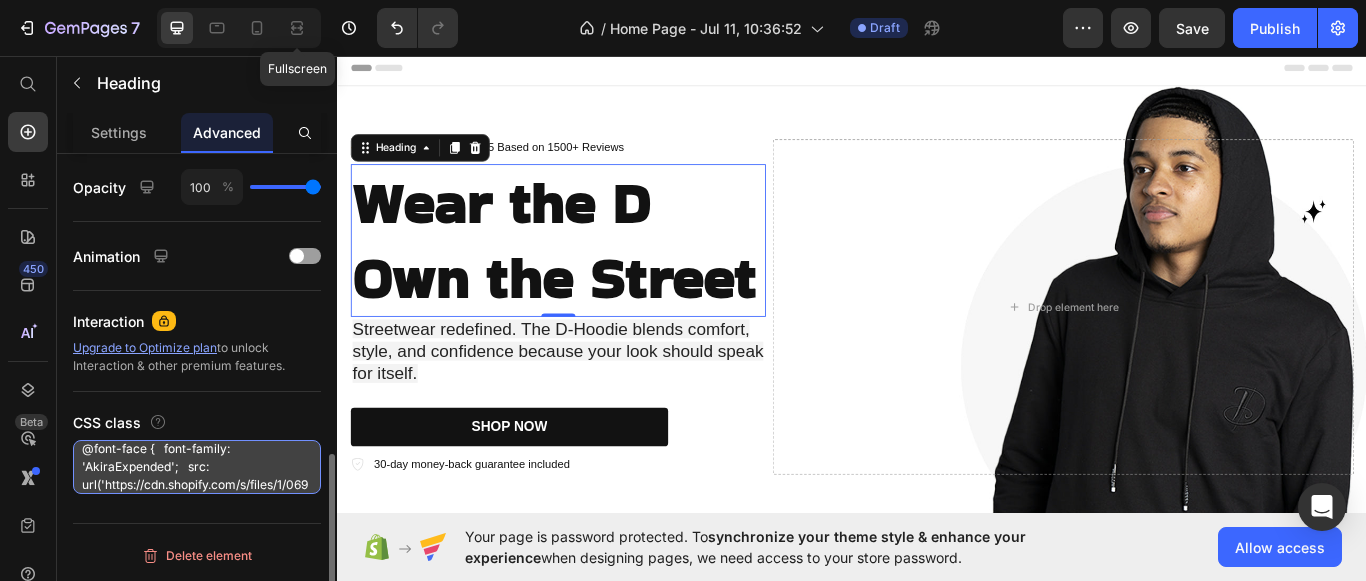 scroll, scrollTop: 44, scrollLeft: 0, axis: vertical 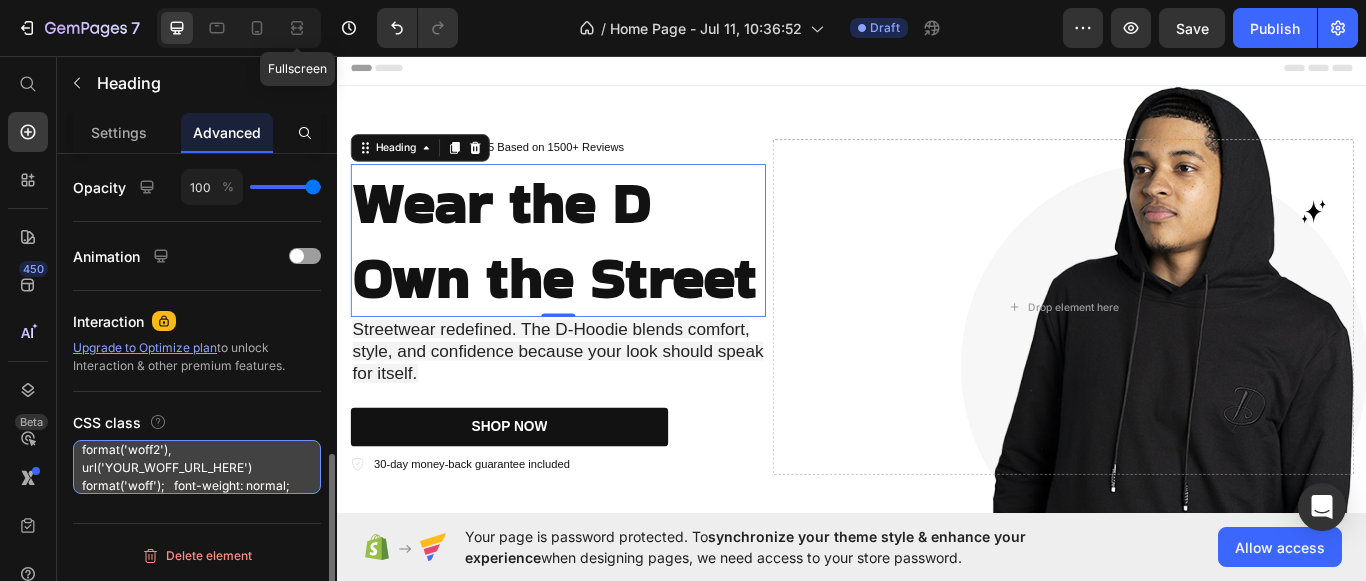 drag, startPoint x: 104, startPoint y: 464, endPoint x: 245, endPoint y: 466, distance: 141.01419 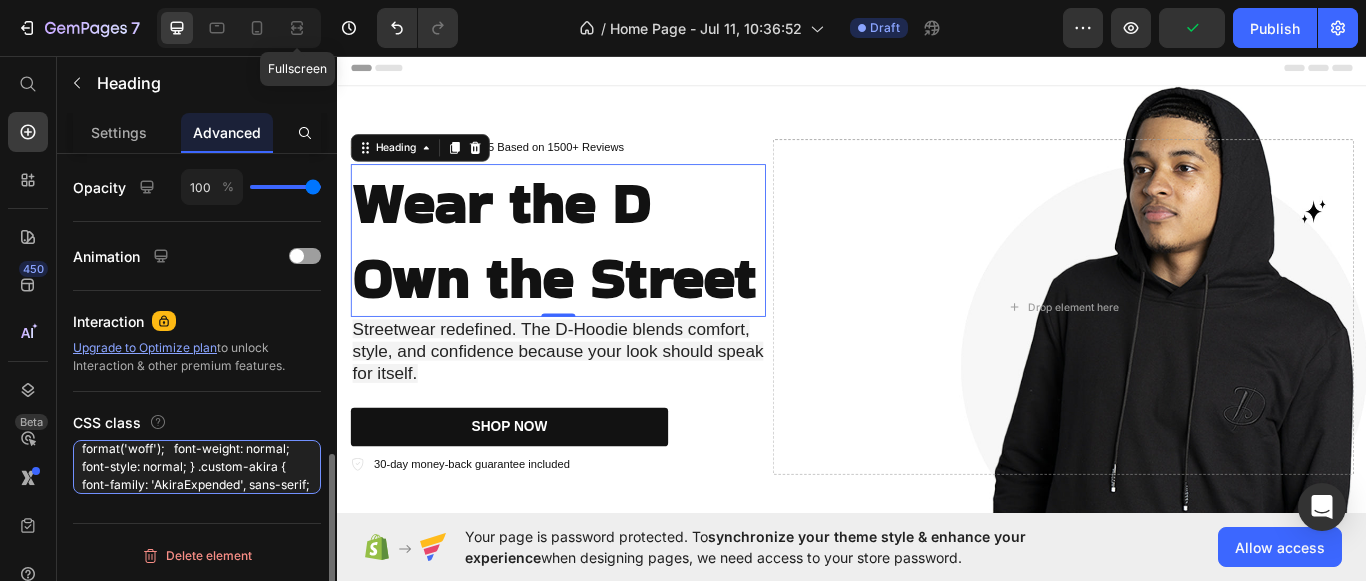 scroll, scrollTop: 153, scrollLeft: 0, axis: vertical 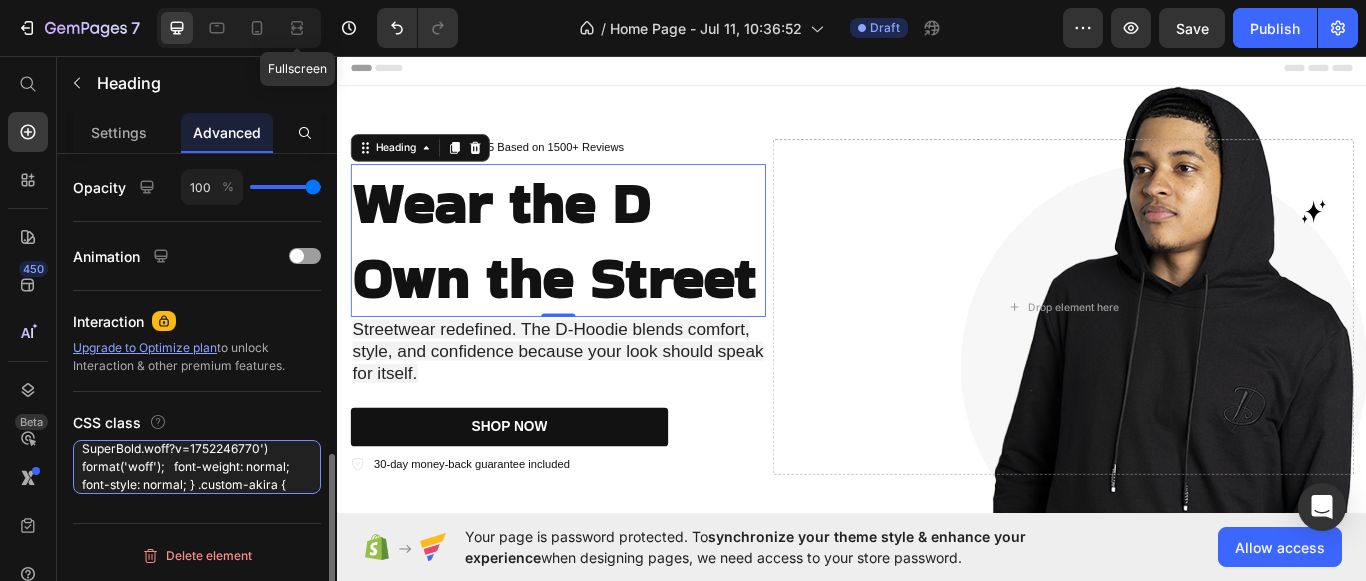 type on "@font-face {   font-family: 'AkiraExpended';   src: url('https://cdn.shopify.com/s/files/1/0692/9429/3037/files/AkiraExpanded-SuperBold.woff2?v=1752246769') format('woff2'),        url('https://cdn.shopify.com/s/files/1/0692/9429/3037/files/AkiraExpanded-SuperBold.woff?v=1752246770') format('woff');   font-weight: normal;   font-style: normal; } .custom-akira {   font-family: 'AkiraExpended', sans-serif; }" 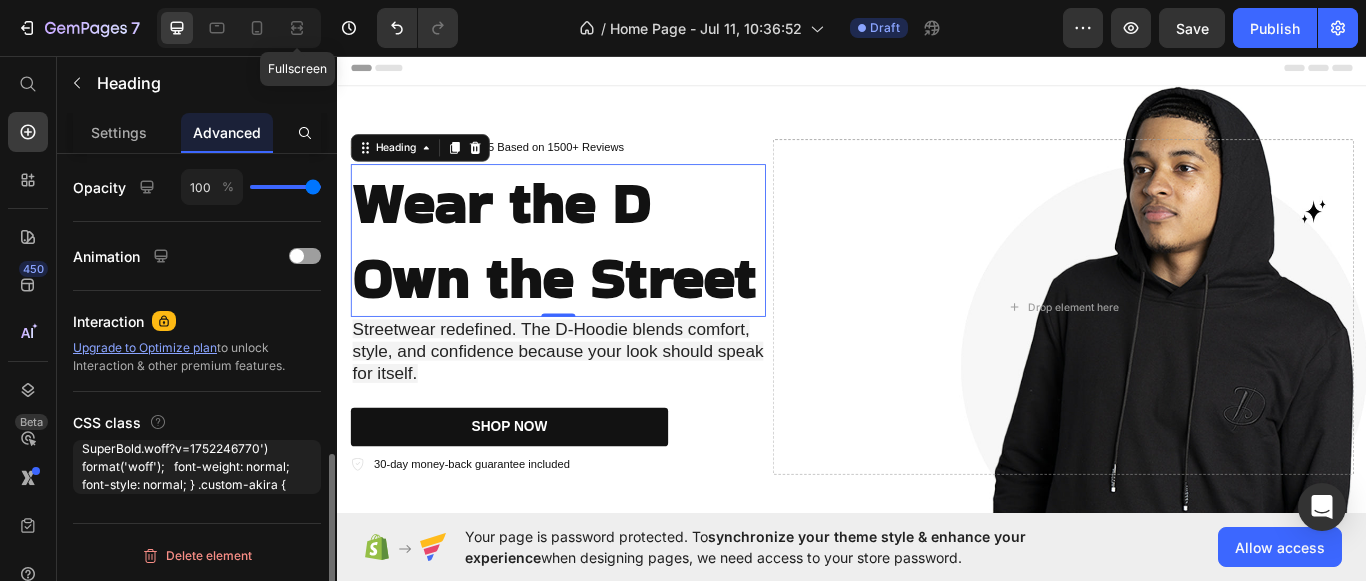 click on "Display on Desktop Tablet Mobile Spacing (px) 0 0 0 0 0 0 0 0 Shape Border Corner Shadow Position Opacity 100 % Animation Interaction Upgrade to Optimize plan  to unlock Interaction & other premium features. CSS class @font-face {   font-family: 'AkiraExpended';   src: url('https://cdn.shopify.com/s/files/1/0692/9429/3037/files/AkiraExpanded-SuperBold.woff2?v=1752246769') format('woff2'),        url('https://cdn.shopify.com/s/files/1/0692/9429/3037/files/AkiraExpanded-SuperBold.woff?v=1752246770') format('woff');   font-weight: normal;   font-style: normal; } .custom-akira {   font-family: 'AkiraExpended', sans-serif; }" at bounding box center [197, -46] 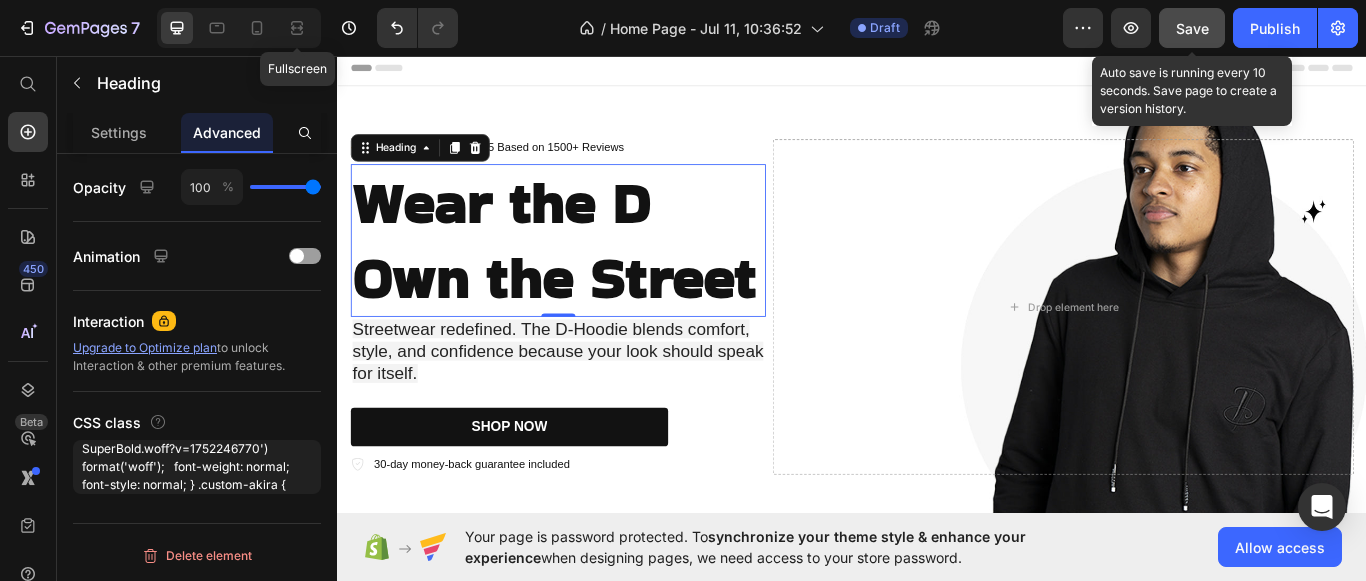 click on "Save" at bounding box center [1192, 28] 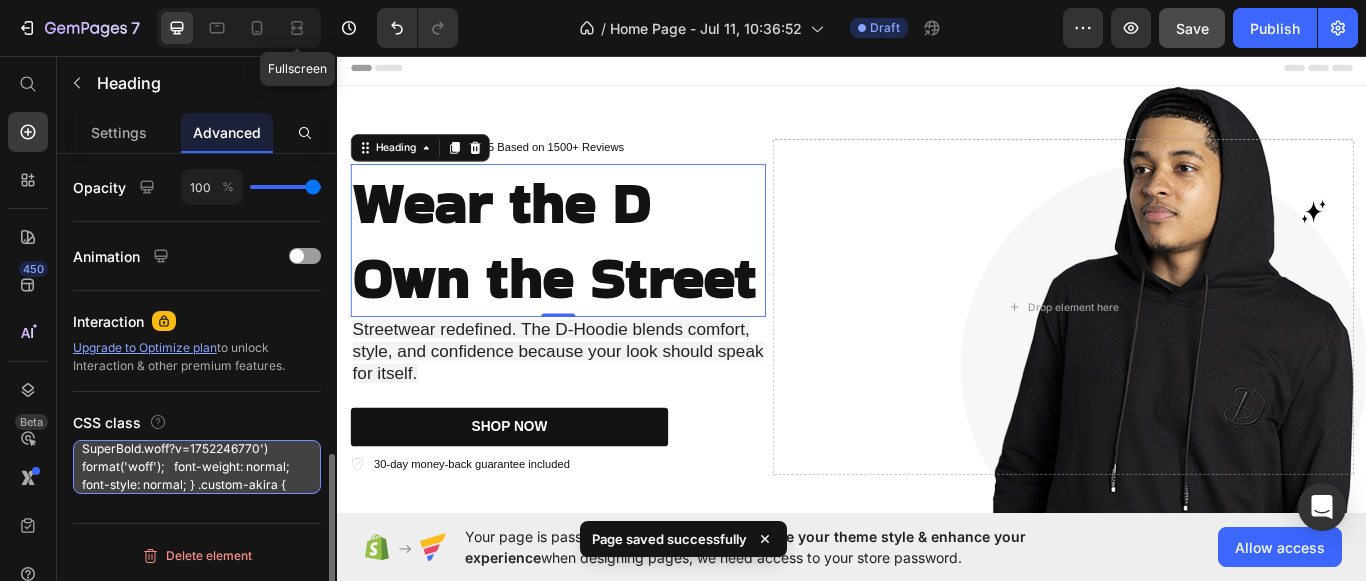 click on "@font-face {   font-family: 'AkiraExpended';   src: url('https://cdn.shopify.com/s/files/1/0692/9429/3037/files/AkiraExpanded-SuperBold.woff2?v=1752246769') format('woff2'),        url('https://cdn.shopify.com/s/files/1/0692/9429/3037/files/AkiraExpanded-SuperBold.woff?v=1752246770') format('woff');   font-weight: normal;   font-style: normal; } .custom-akira {   font-family: 'AkiraExpended', sans-serif; }" at bounding box center [197, 467] 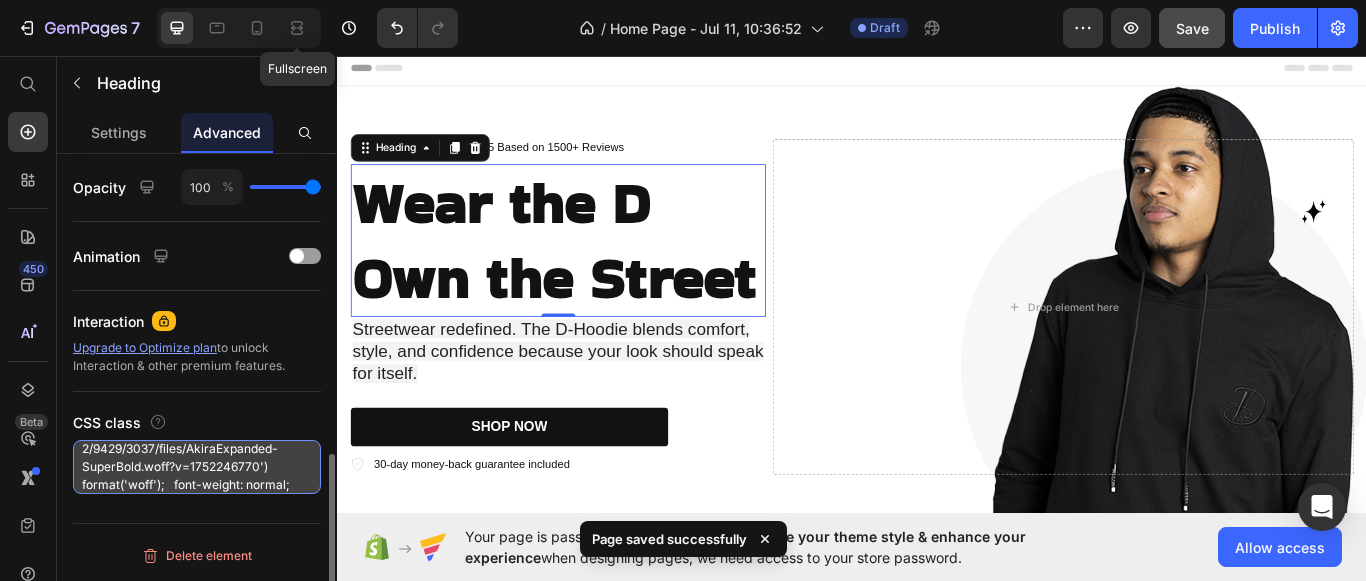 scroll, scrollTop: 9, scrollLeft: 0, axis: vertical 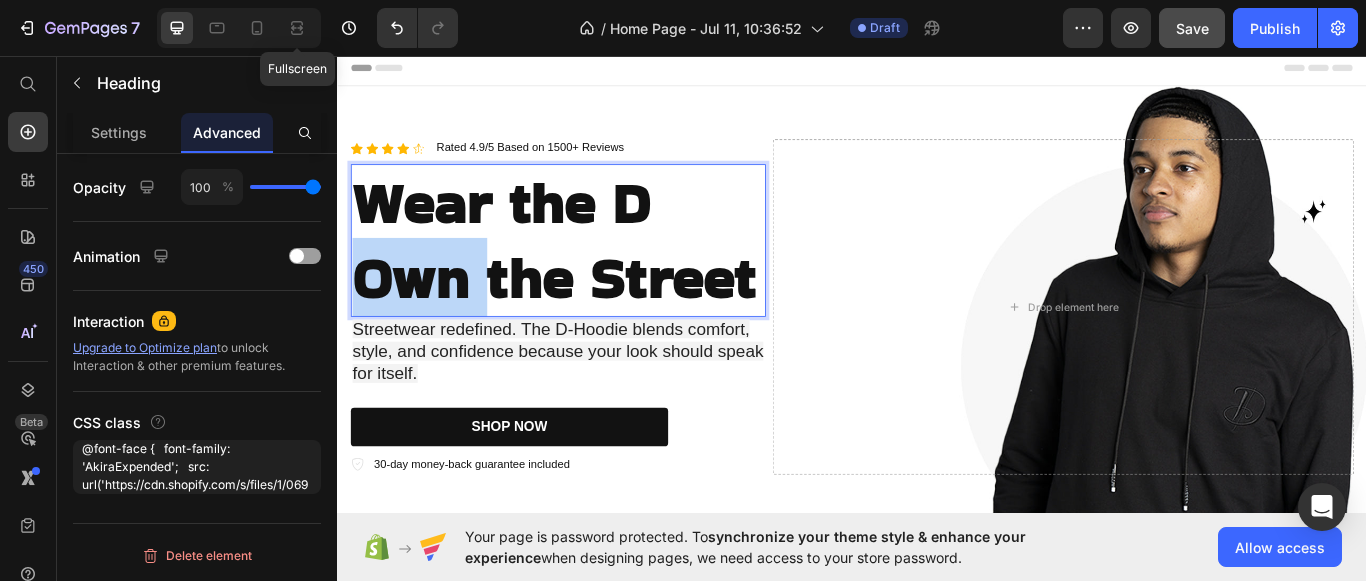 click on "Own the Street" at bounding box center [589, 315] 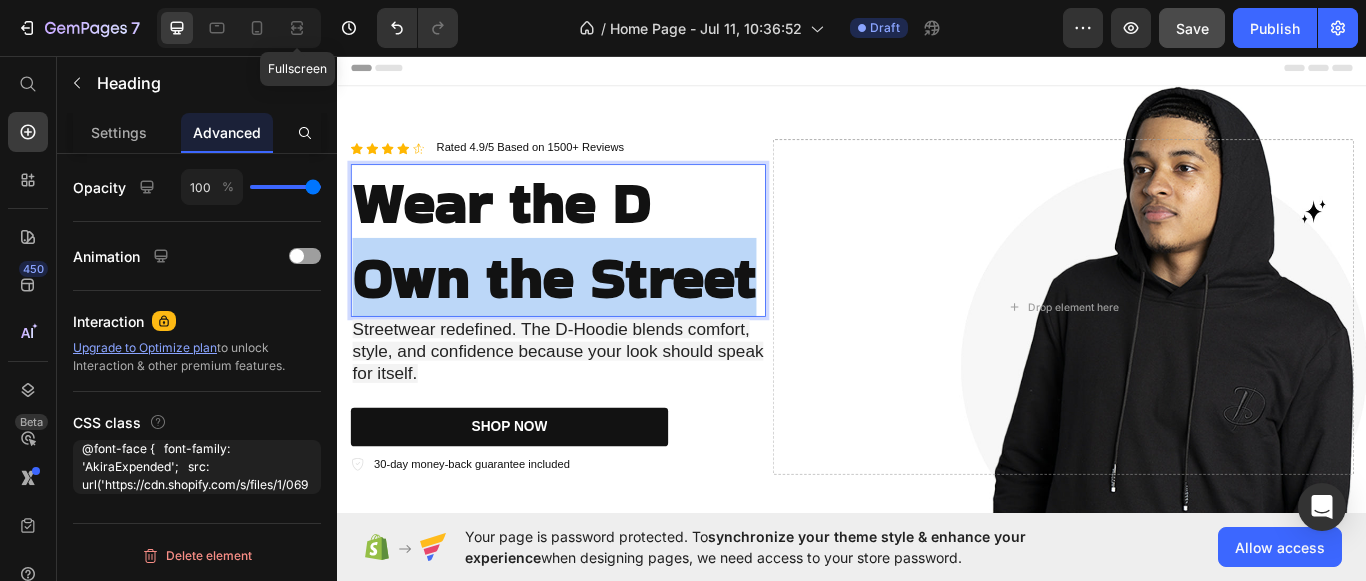 click on "Own the Street" at bounding box center (589, 315) 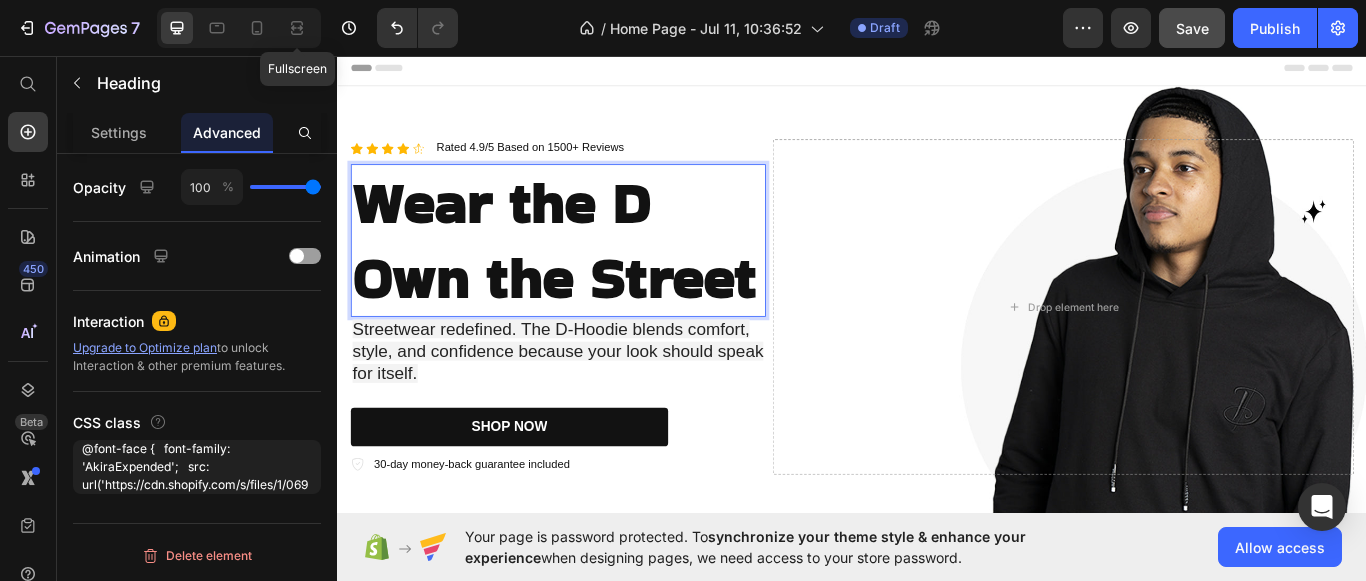 click on "Wear the D" at bounding box center (528, 228) 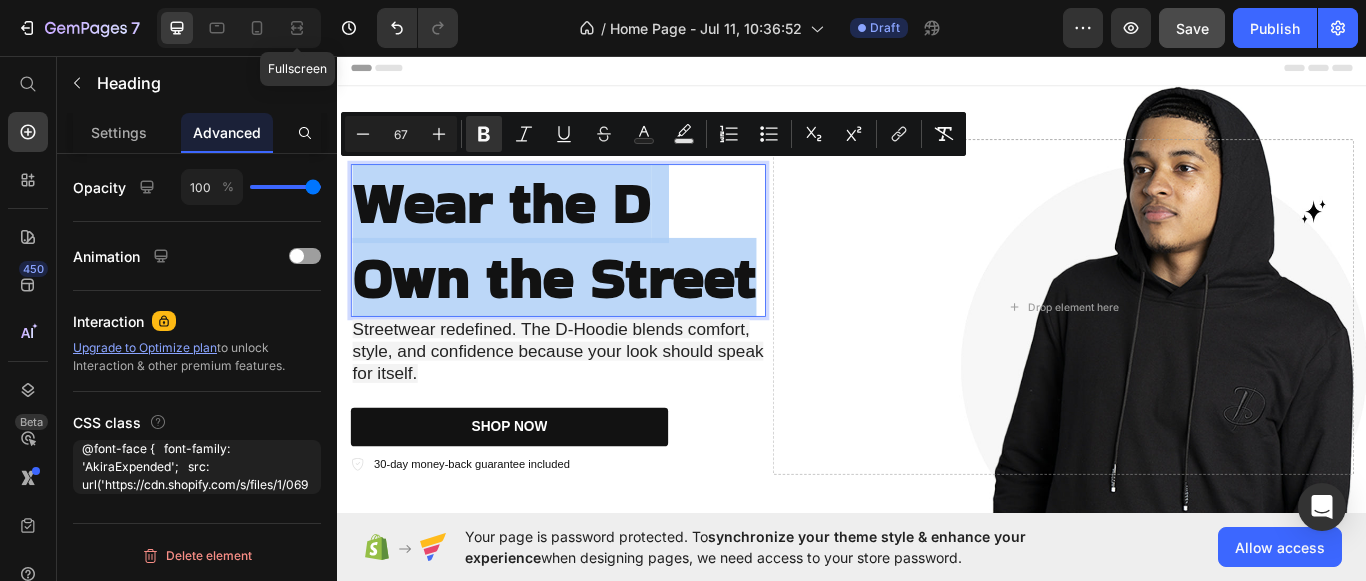 drag, startPoint x: 377, startPoint y: 224, endPoint x: 811, endPoint y: 320, distance: 444.49072 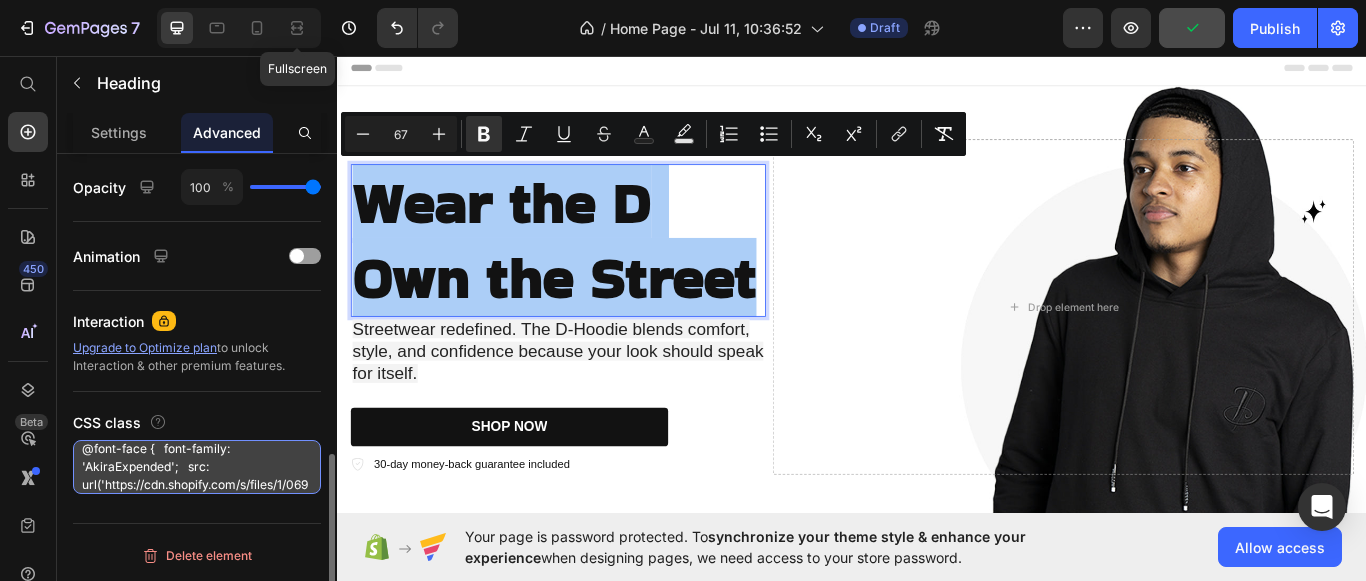 click on "@font-face {   font-family: 'AkiraExpended';   src: url('https://cdn.shopify.com/s/files/1/0692/9429/3037/files/AkiraExpanded-SuperBold.woff2?v=1752246769') format('woff2'),        url('https://cdn.shopify.com/s/files/1/0692/9429/3037/files/AkiraExpanded-SuperBold.woff?v=1752246770') format('woff');   font-weight: normal;   font-style: normal; } .custom-akira {   font-family: 'AkiraExpended', sans-serif; }" at bounding box center [197, 467] 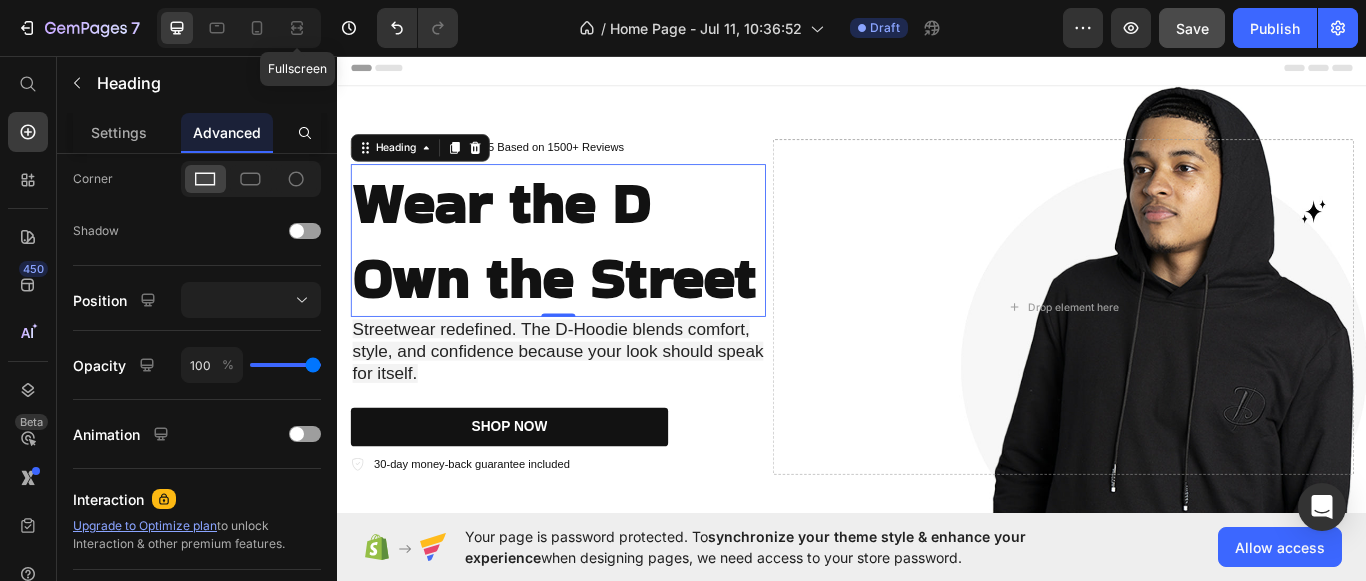 scroll, scrollTop: 785, scrollLeft: 0, axis: vertical 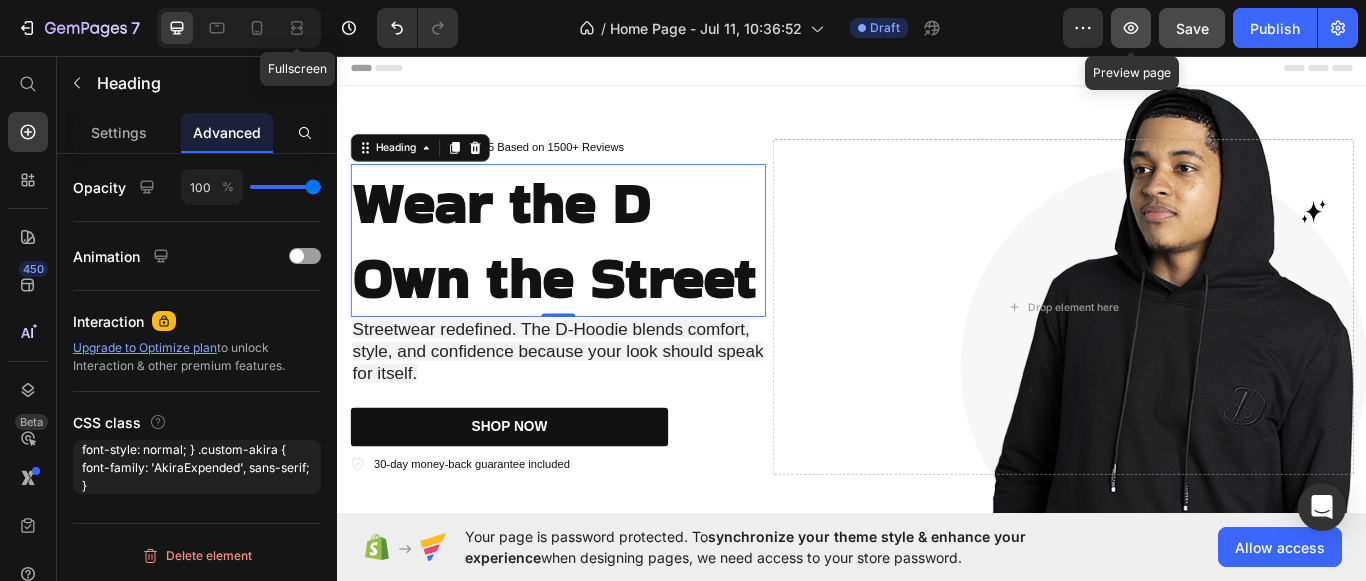 click 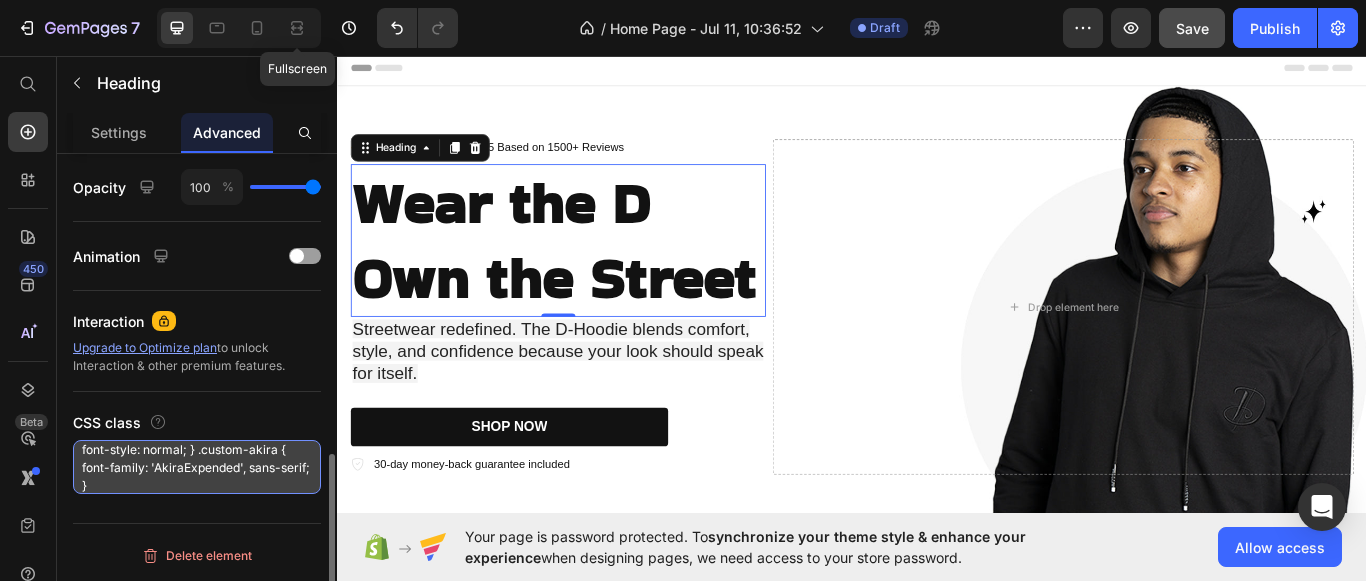 click on "@font-face {   font-family: 'AkiraExpended';   src: url('https://cdn.shopify.com/s/files/1/0692/9429/3037/files/AkiraExpanded-SuperBold.woff2?v=1752246769') format('woff2'),        url('https://cdn.shopify.com/s/files/1/0692/9429/3037/files/AkiraExpanded-SuperBold.woff?v=1752246770') format('woff');   font-weight: normal;   font-style: normal; } .custom-akira {   font-family: 'AkiraExpended', sans-serif; }" at bounding box center (197, 467) 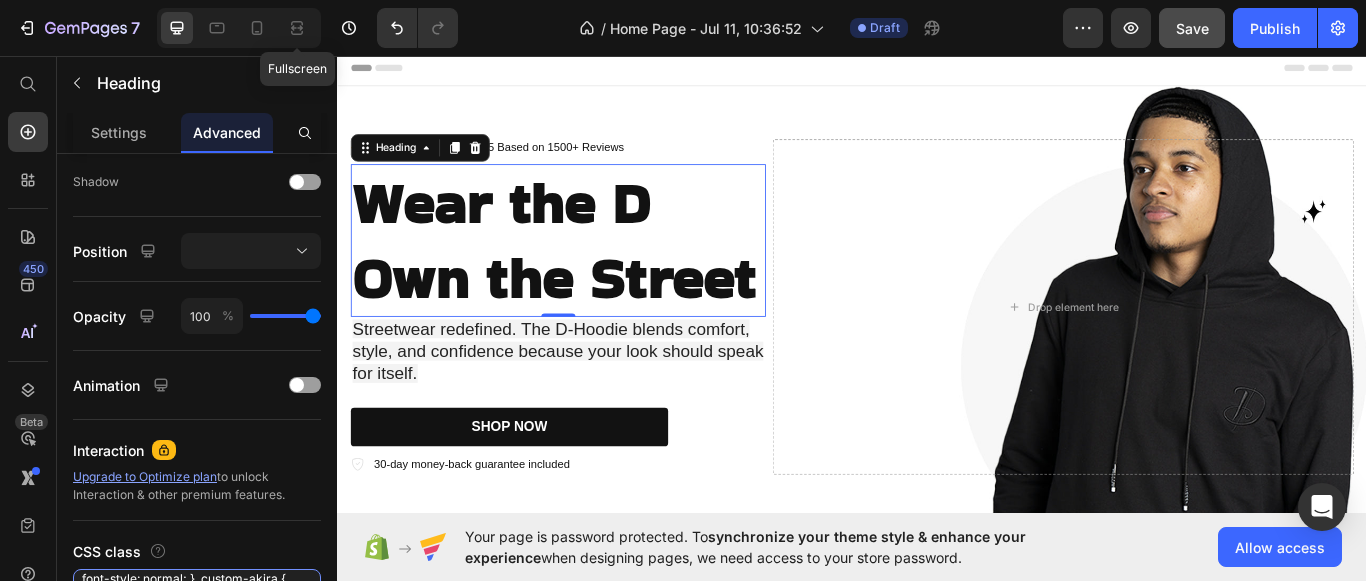 scroll, scrollTop: 785, scrollLeft: 0, axis: vertical 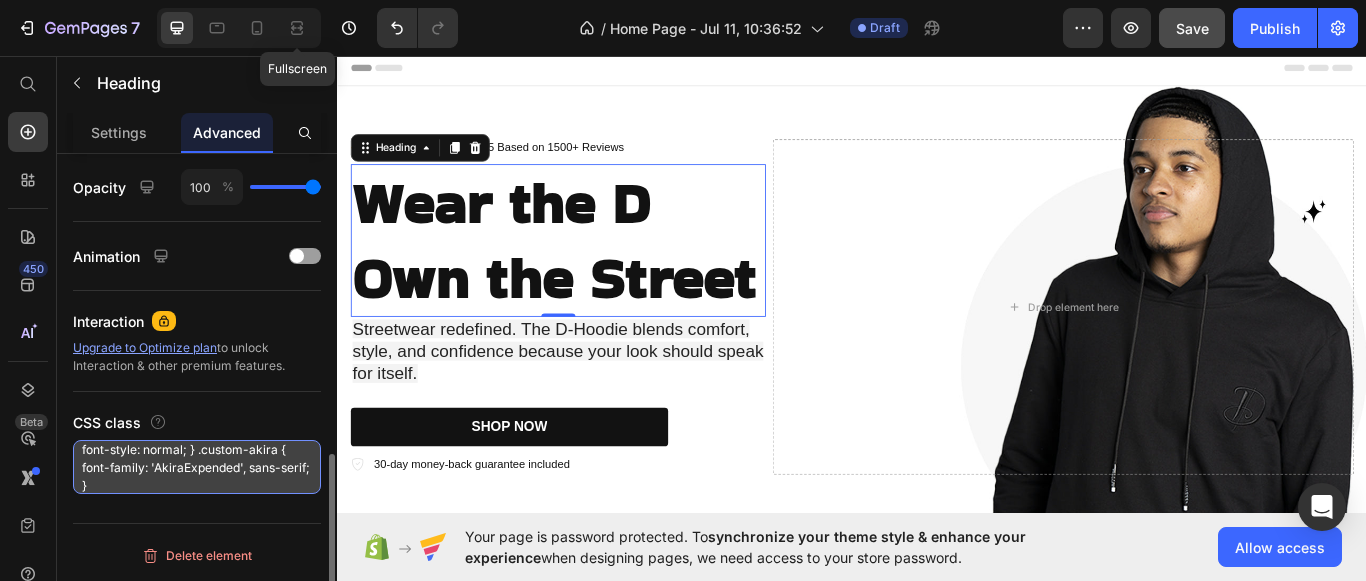 click on "@font-face {   font-family: 'AkiraExpended';   src: url('https://cdn.shopify.com/s/files/1/0692/9429/3037/files/AkiraExpanded-SuperBold.woff2?v=1752246769') format('woff2'),        url('https://cdn.shopify.com/s/files/1/0692/9429/3037/files/AkiraExpanded-SuperBold.woff?v=1752246770') format('woff');   font-weight: normal;   font-style: normal; } .custom-akira {   font-family: 'AkiraExpended', sans-serif; }" at bounding box center (197, 467) 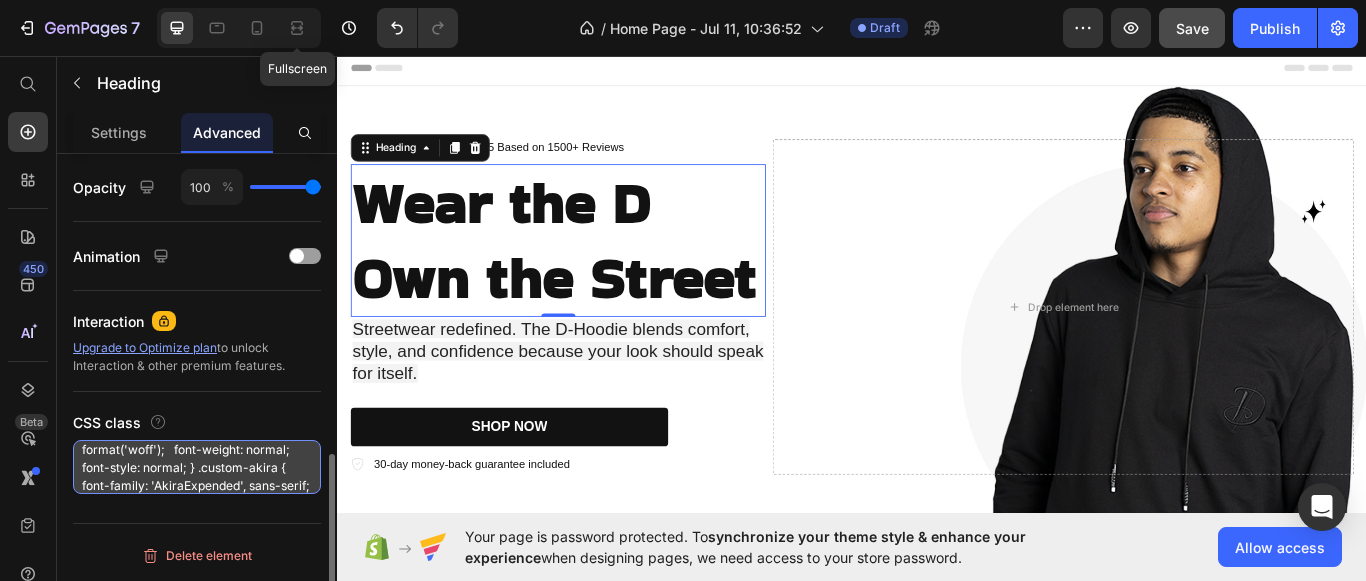 scroll, scrollTop: 188, scrollLeft: 0, axis: vertical 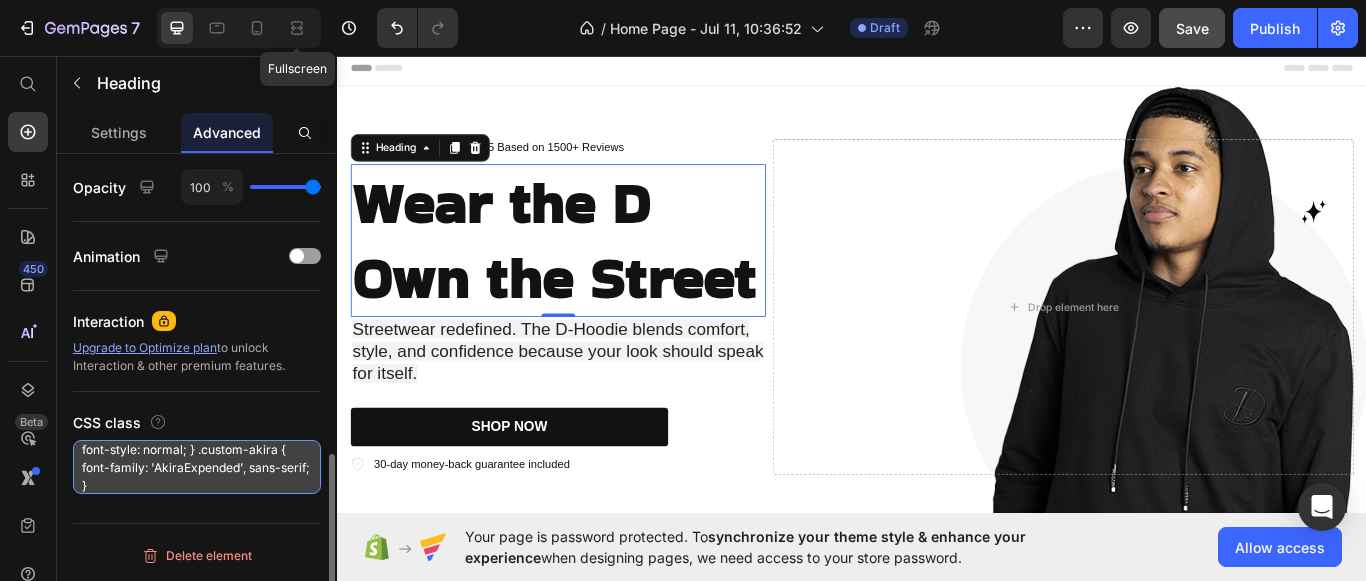 drag, startPoint x: 95, startPoint y: 482, endPoint x: 89, endPoint y: 459, distance: 23.769728 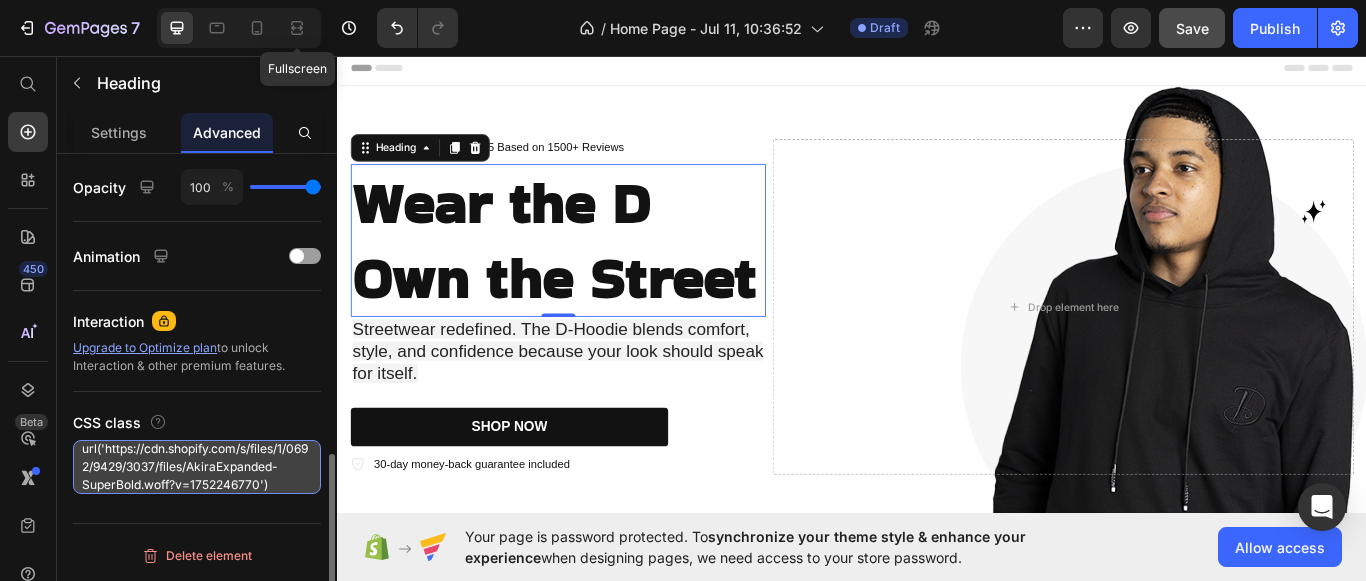 scroll, scrollTop: 9, scrollLeft: 0, axis: vertical 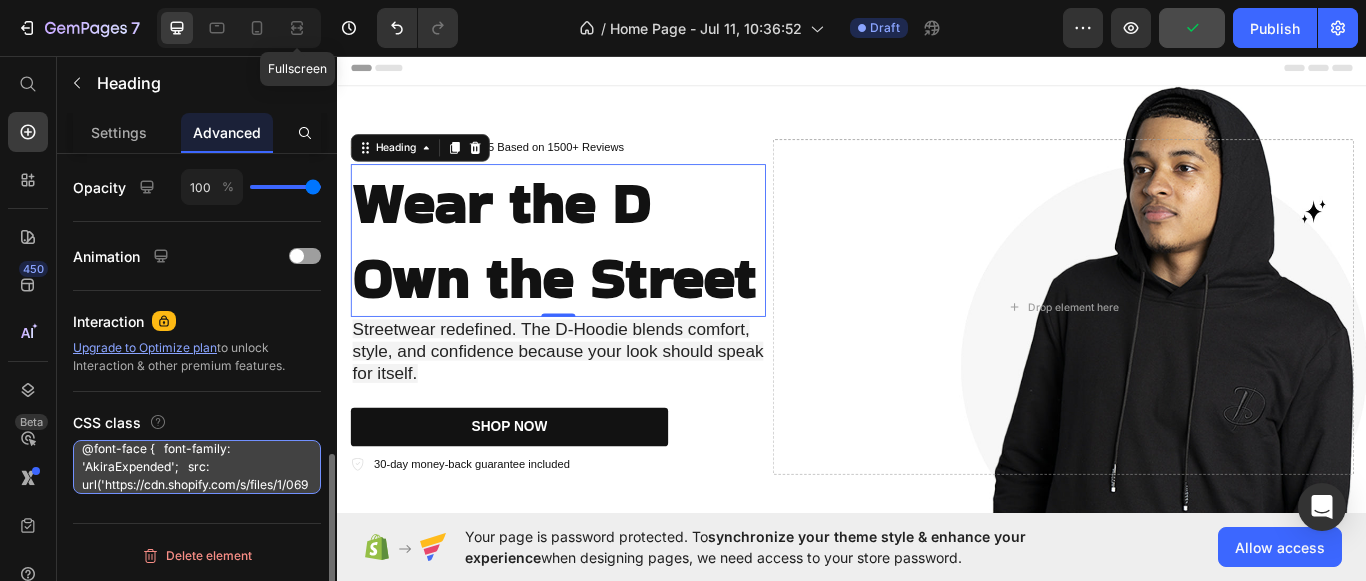 drag, startPoint x: 83, startPoint y: 448, endPoint x: 298, endPoint y: 466, distance: 215.75217 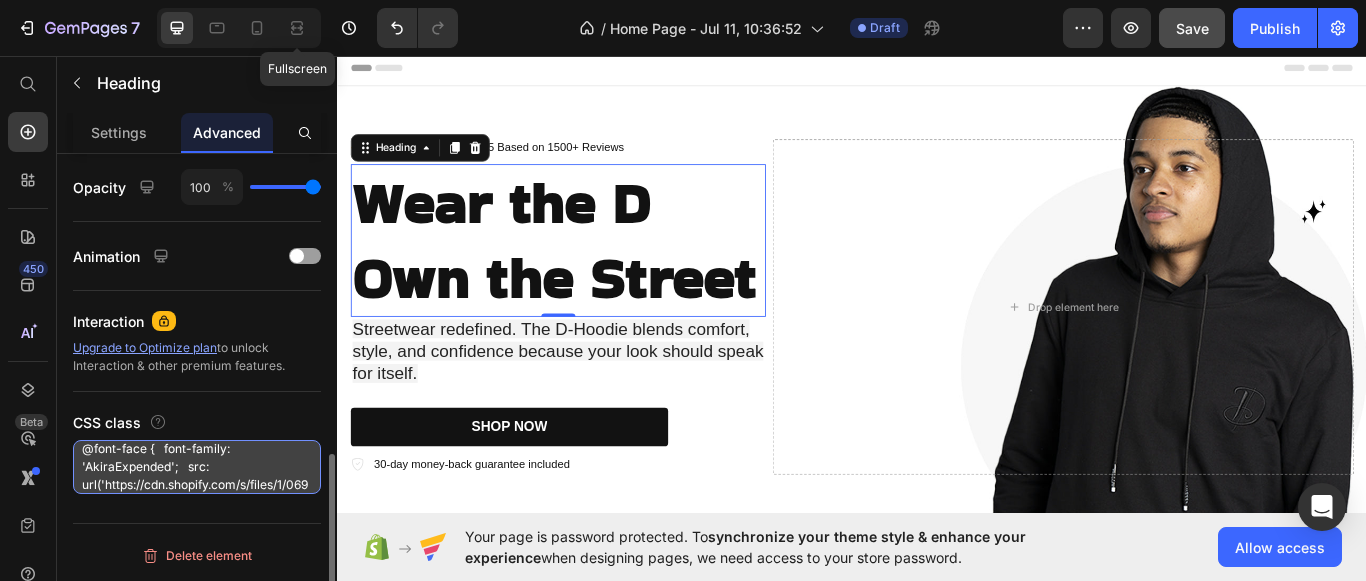 click on "@font-face {   font-family: 'AkiraExpended';   src: url('https://cdn.shopify.com/s/files/1/0692/9429/3037/files/AkiraExpanded-SuperBold.woff2?v=1752246769') format('woff2'),        url('https://cdn.shopify.com/s/files/1/0692/9429/3037/files/AkiraExpanded-SuperBold.woff?v=1752246770') format('woff');   font-weight: normal;   font-style: normal; } .custom-akira {   font-family: 'AkiraExpended', sans-serif; }" at bounding box center (197, 467) 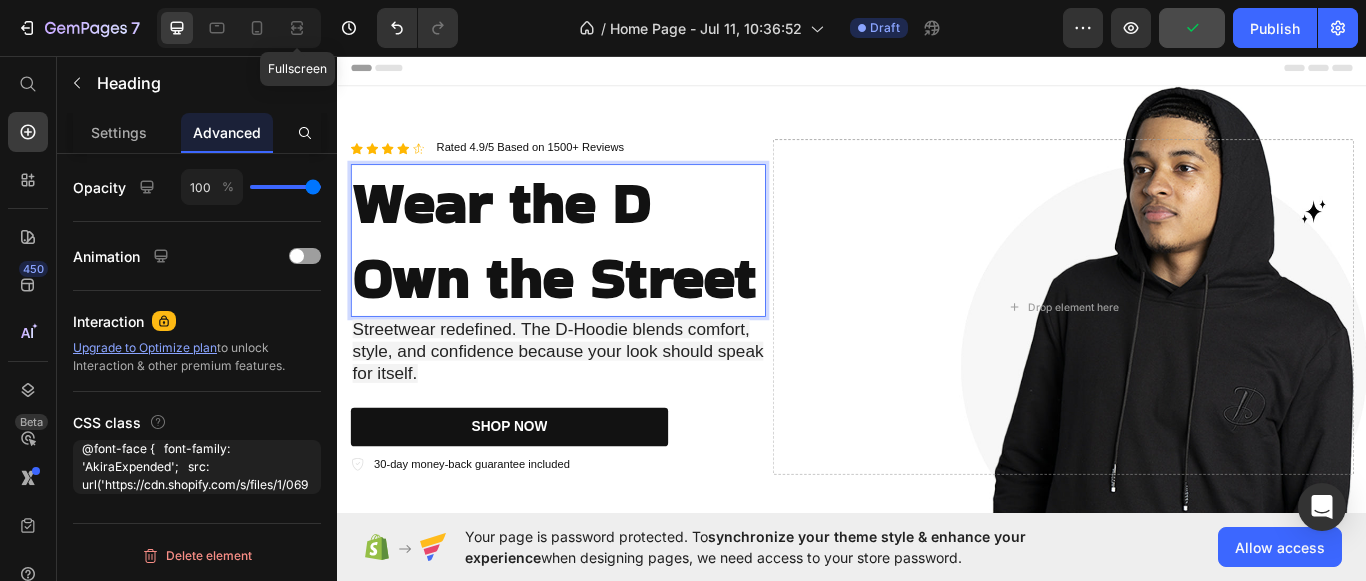 click on "Wear the D" at bounding box center [528, 228] 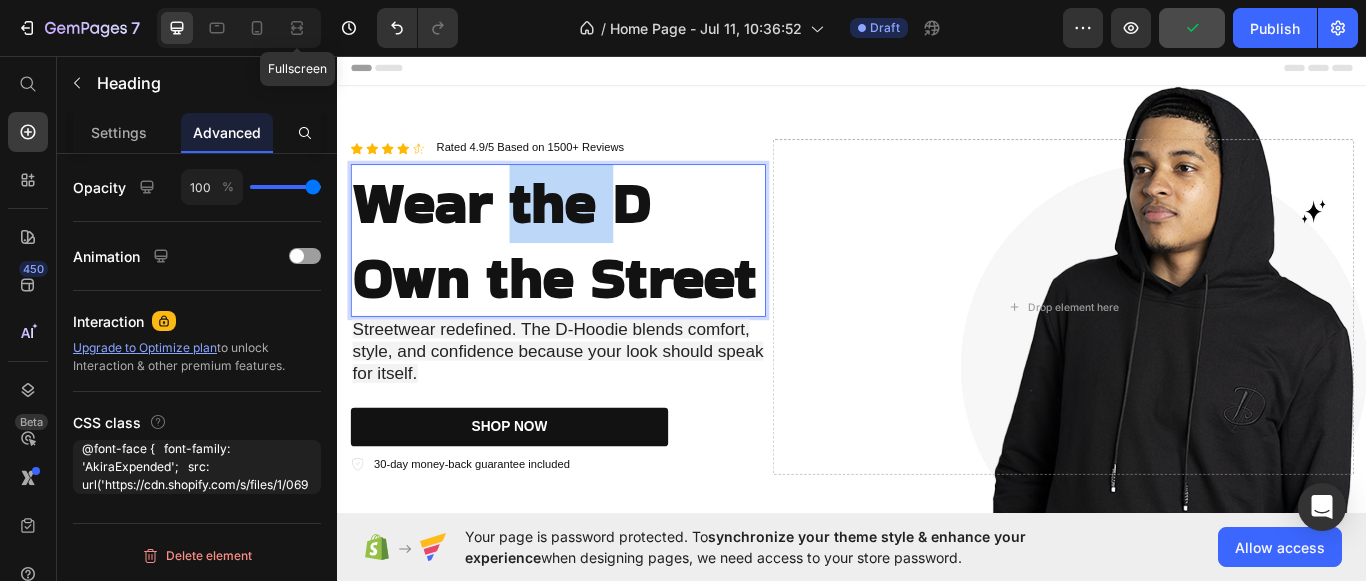 click on "Wear the D" at bounding box center [528, 228] 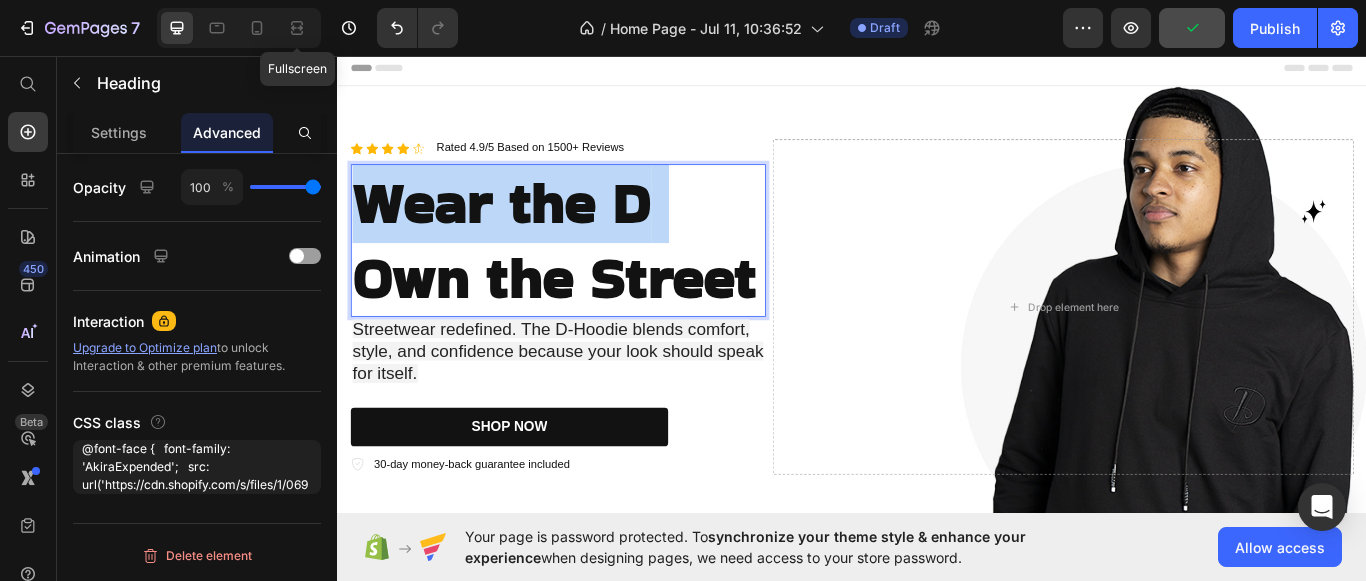 click on "Wear the D" at bounding box center (528, 228) 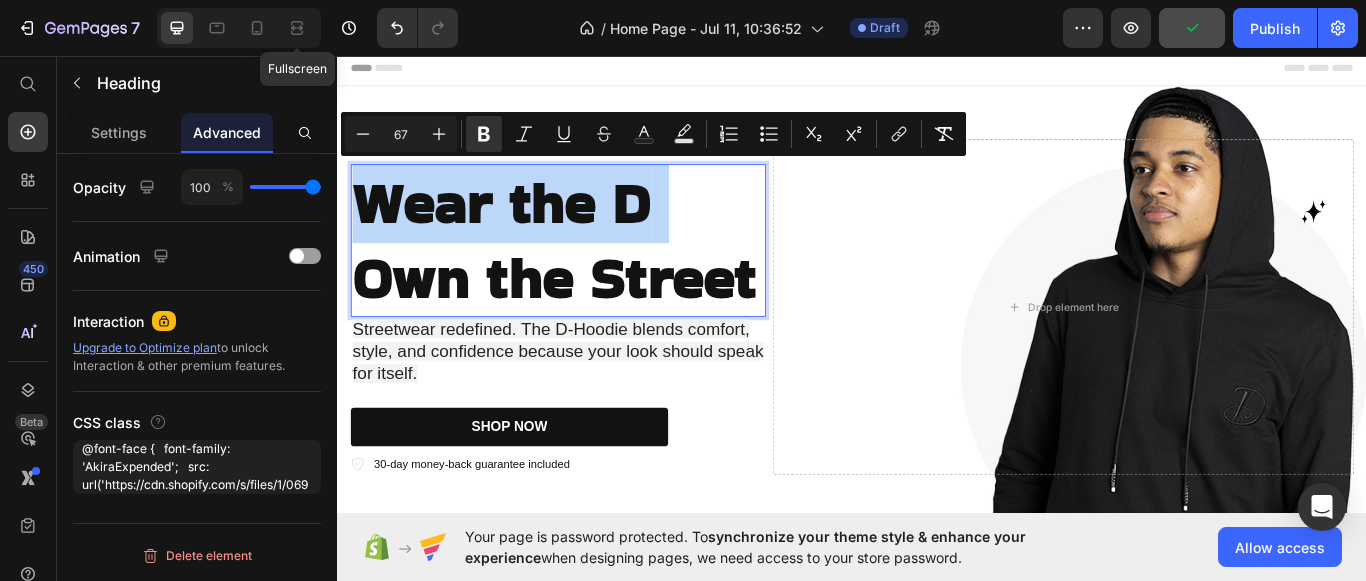 click on "Wear the D" at bounding box center (528, 228) 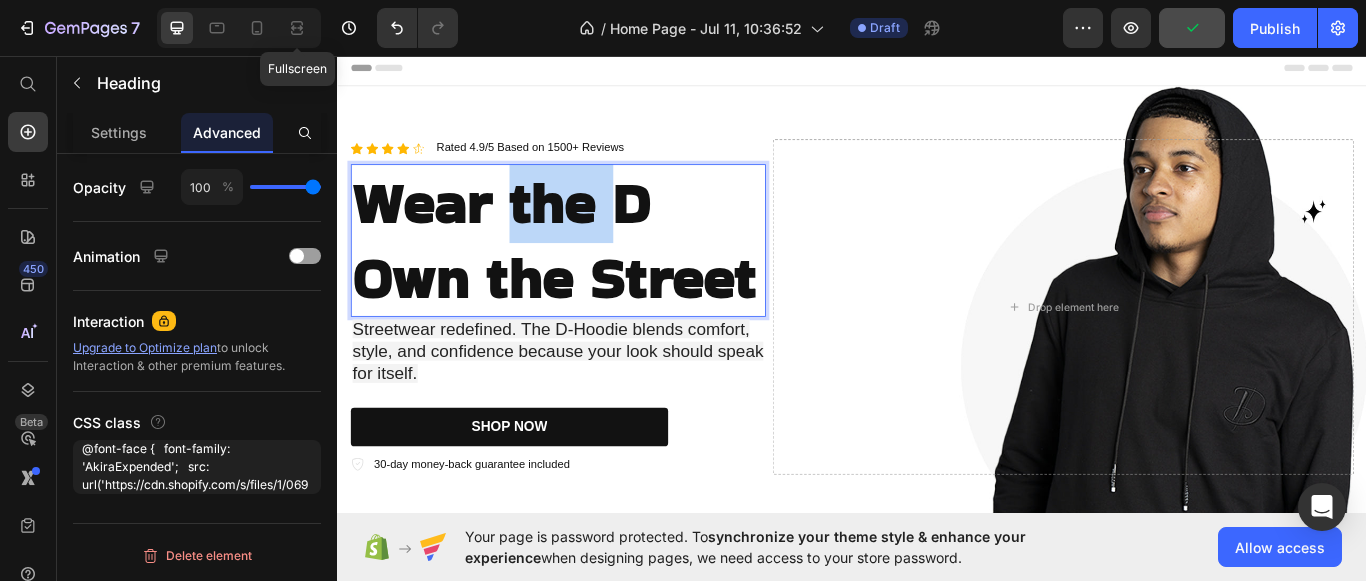 click on "Wear the D" at bounding box center (528, 228) 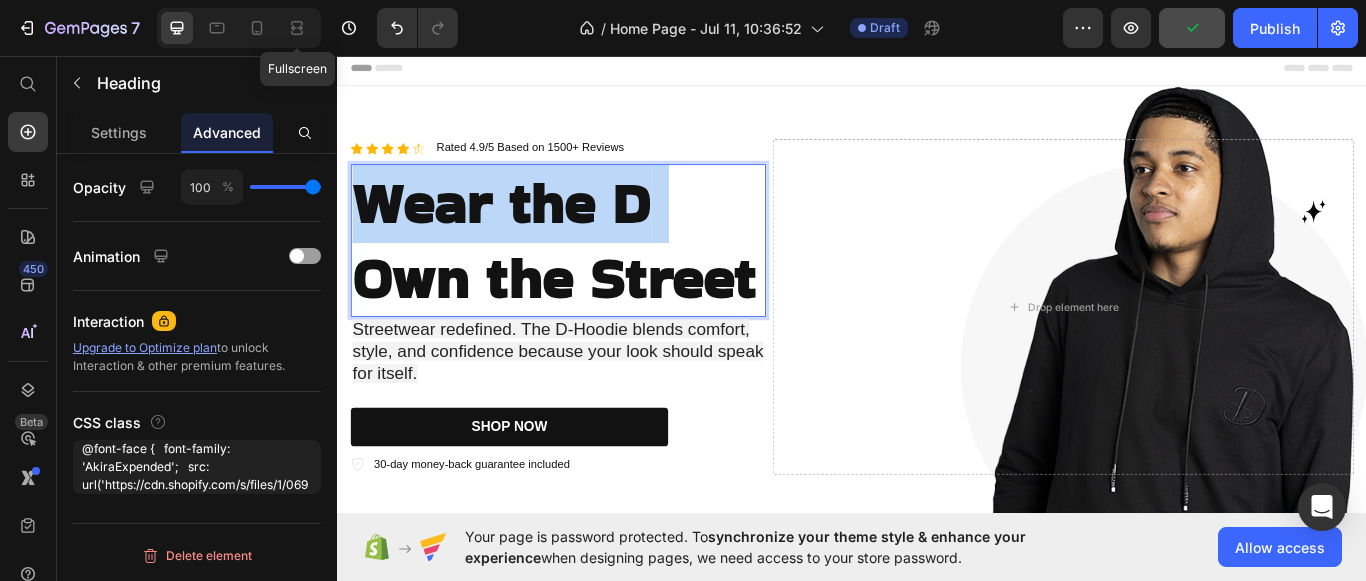 click on "Wear the D" at bounding box center (528, 228) 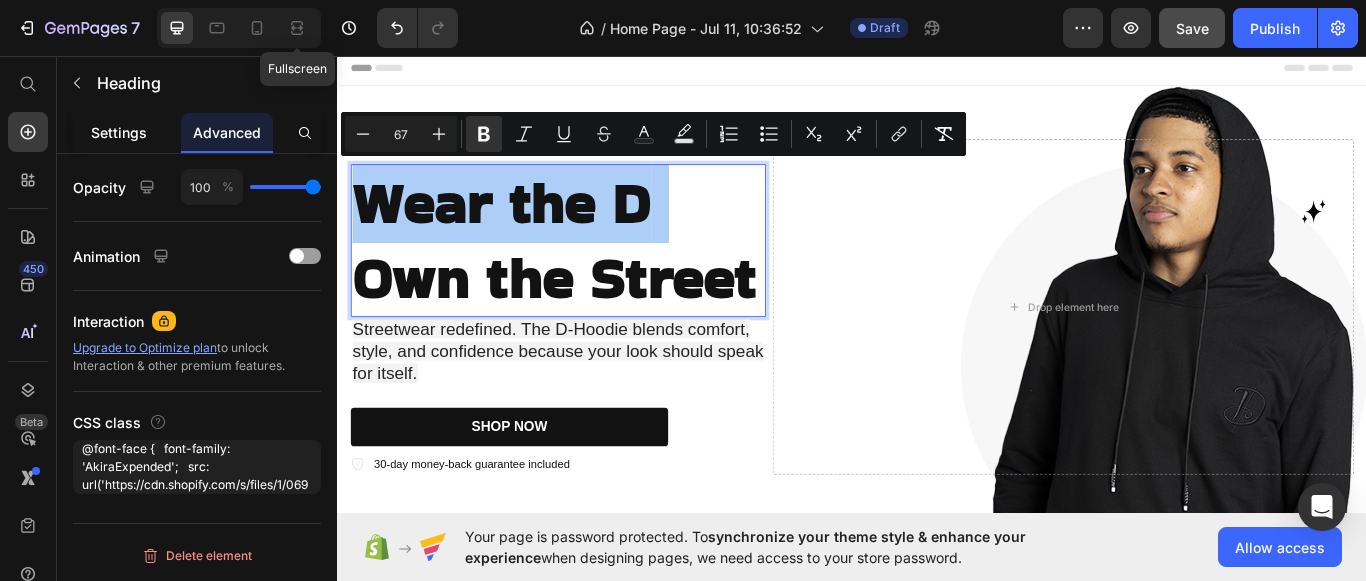 click on "Settings" at bounding box center [119, 132] 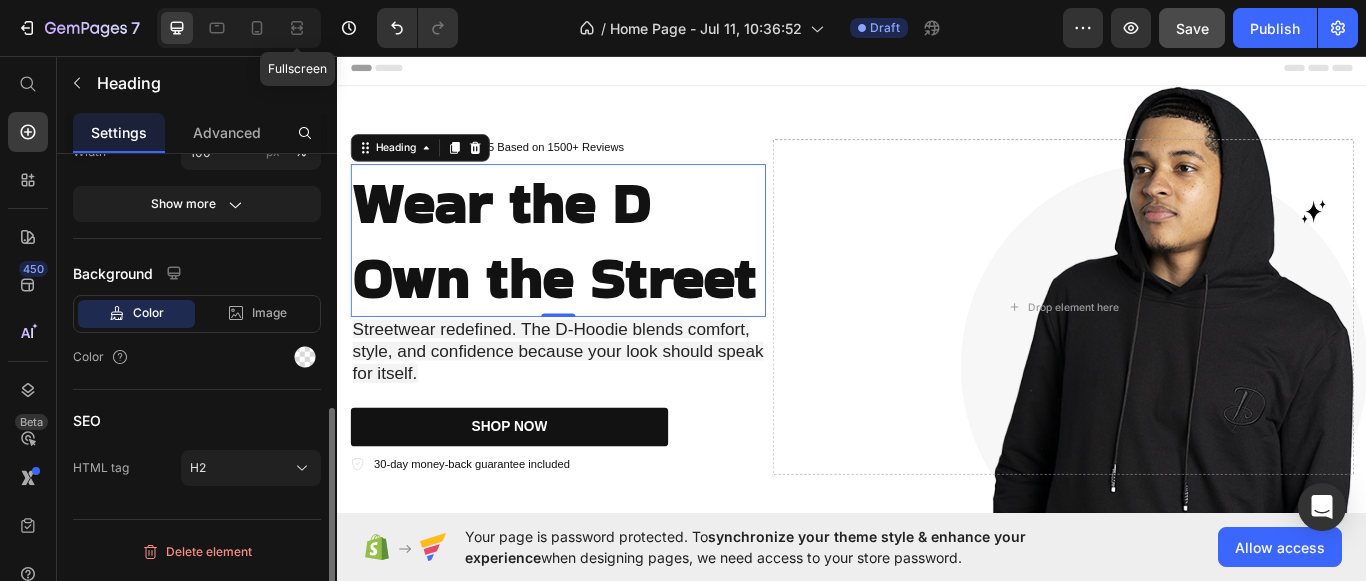 scroll, scrollTop: 0, scrollLeft: 0, axis: both 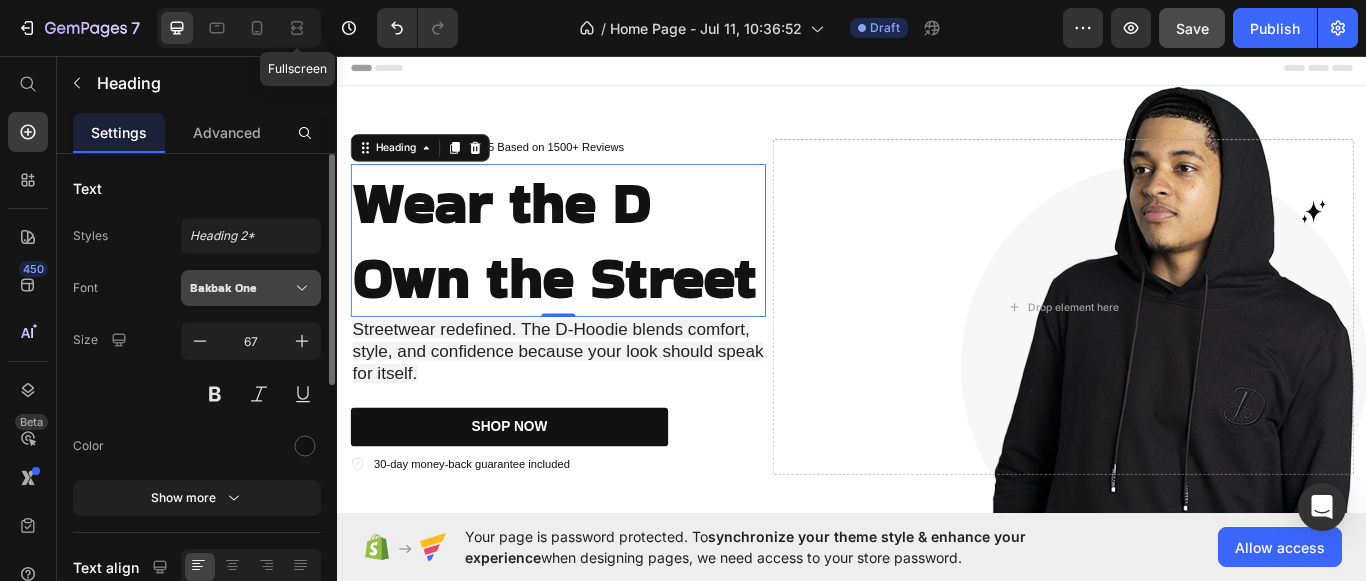 click 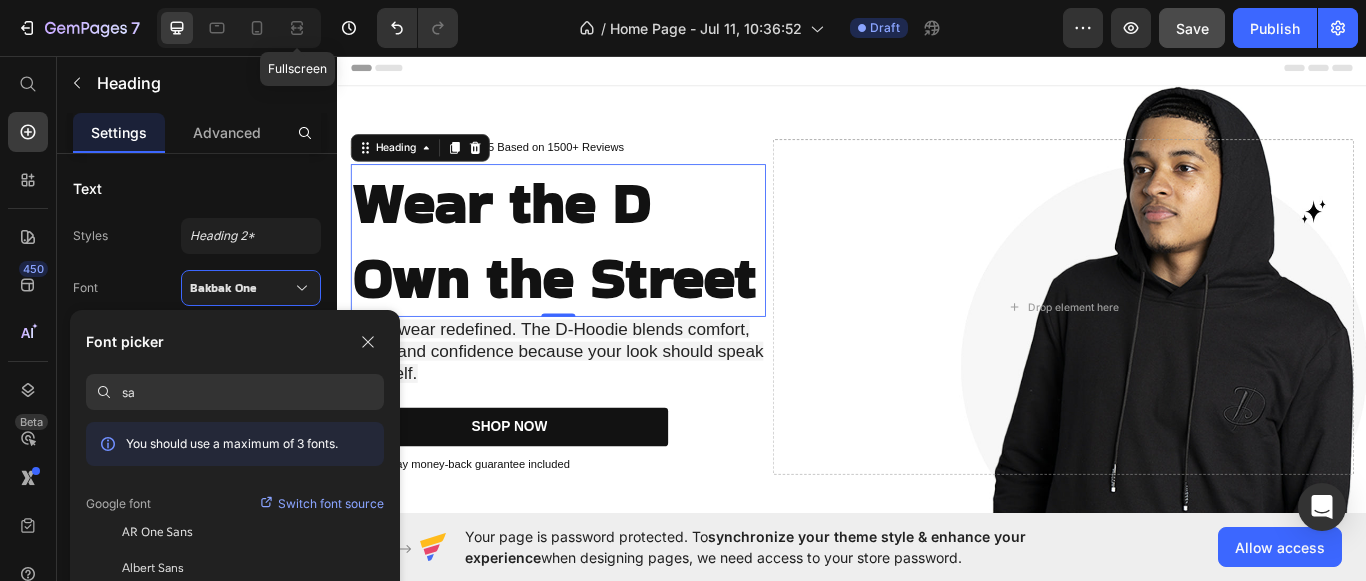 type on "s" 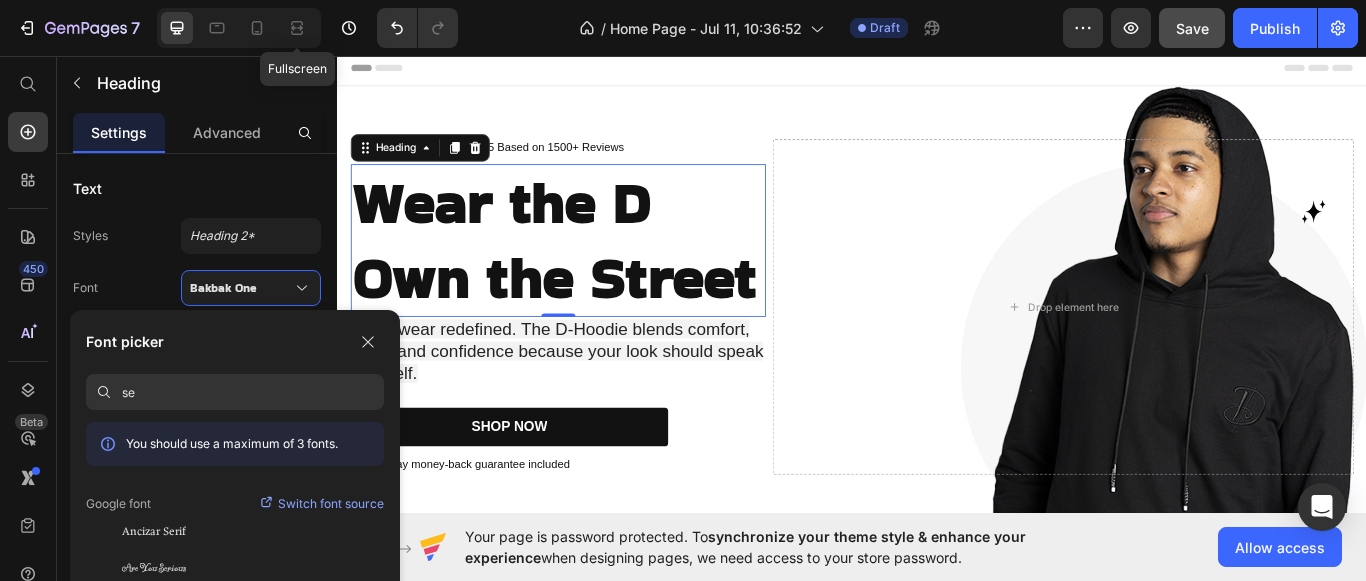 type on "s" 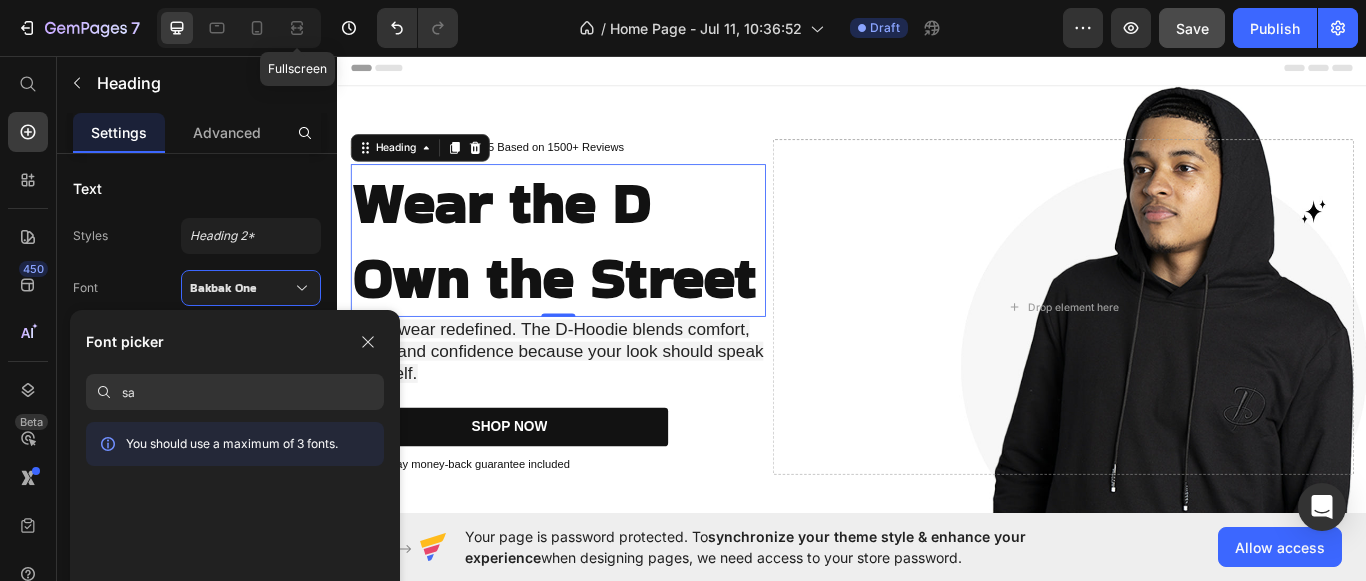 type on "s" 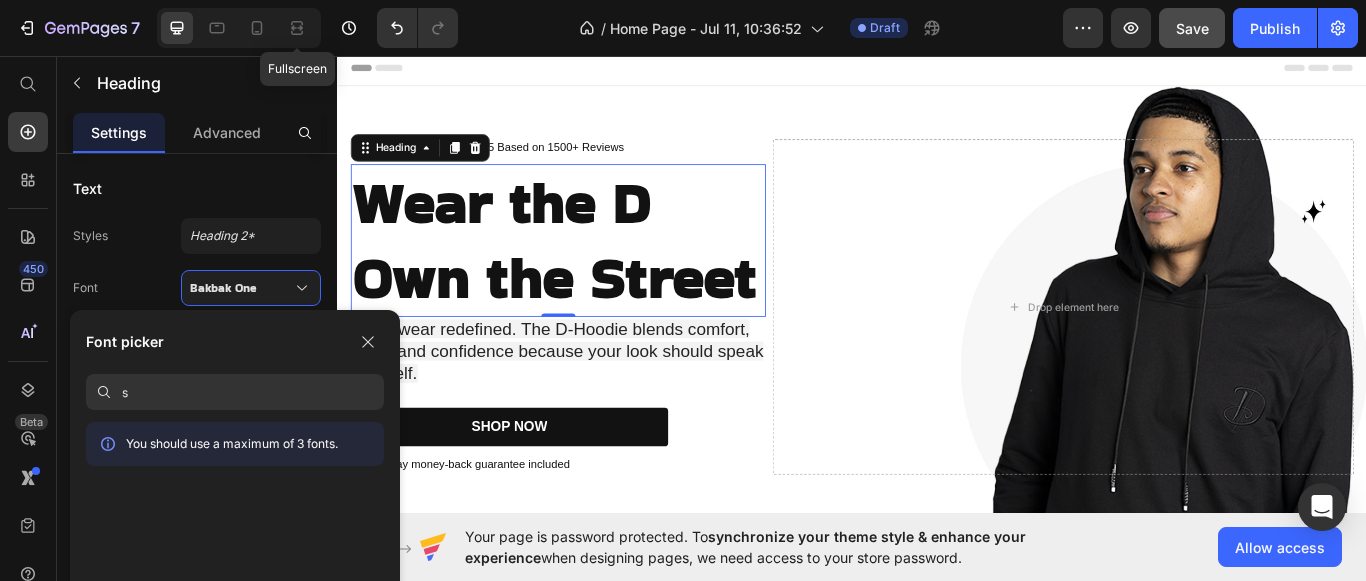 type 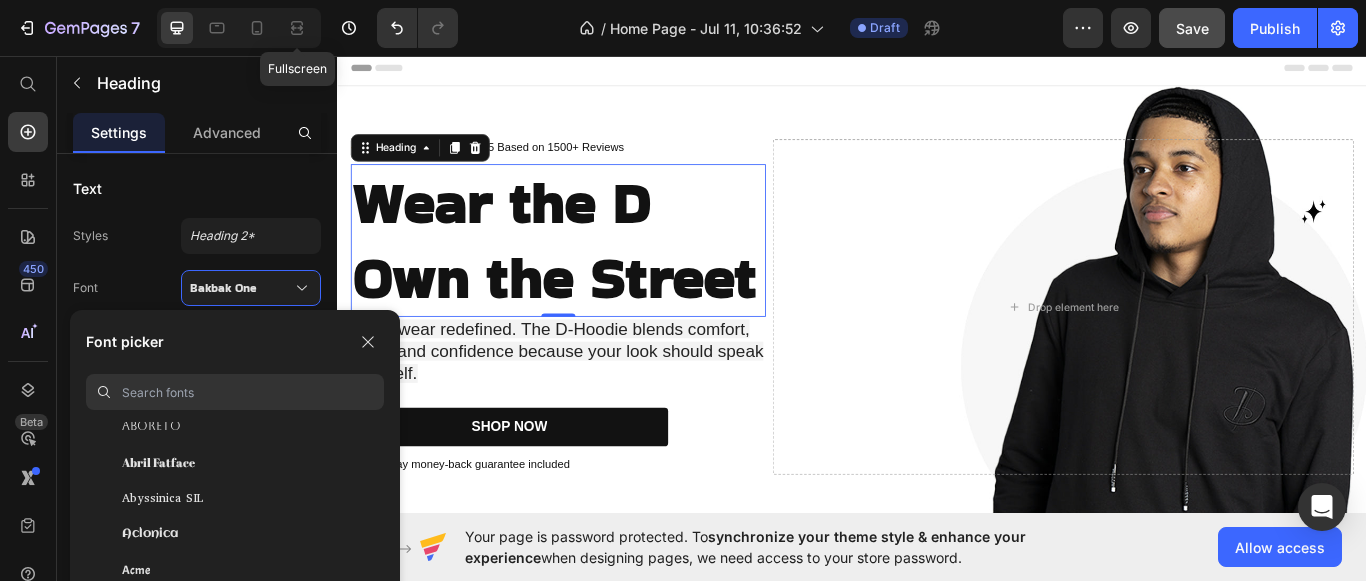 scroll, scrollTop: 0, scrollLeft: 0, axis: both 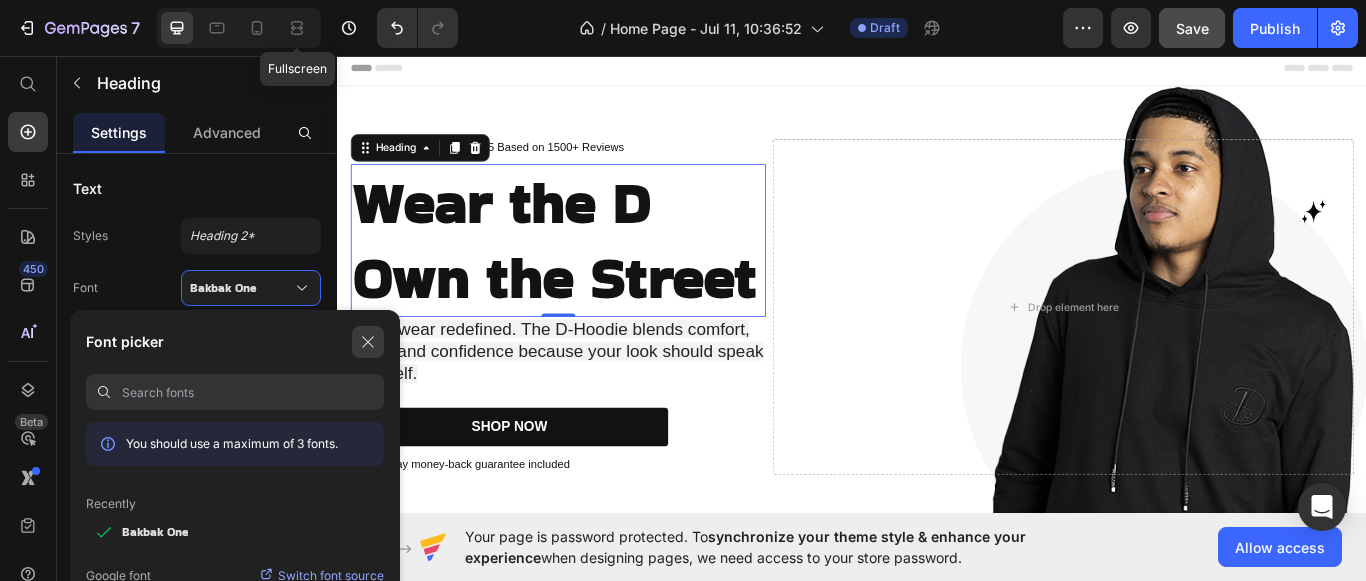 click 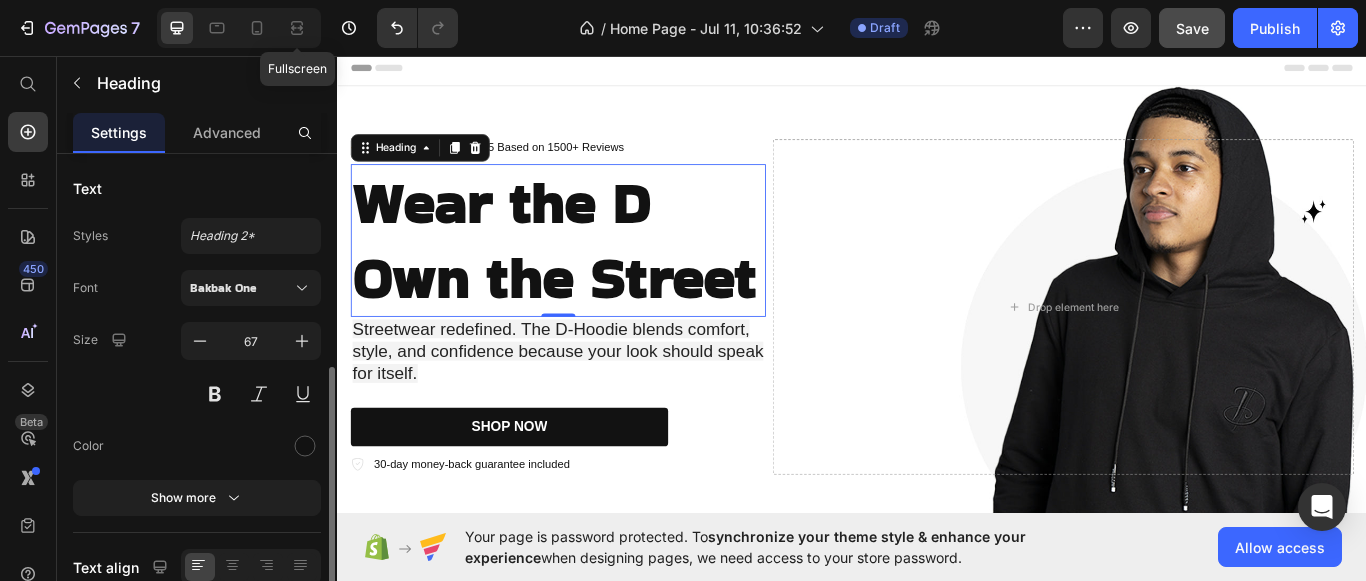 scroll, scrollTop: 528, scrollLeft: 0, axis: vertical 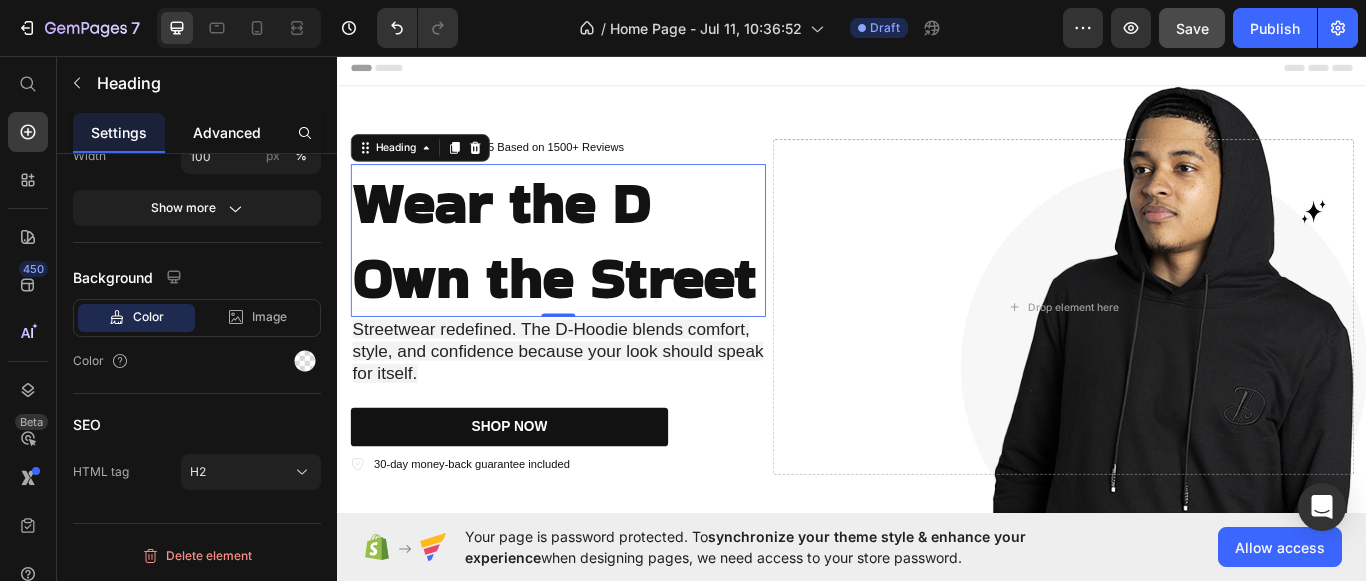 click on "Advanced" at bounding box center (227, 132) 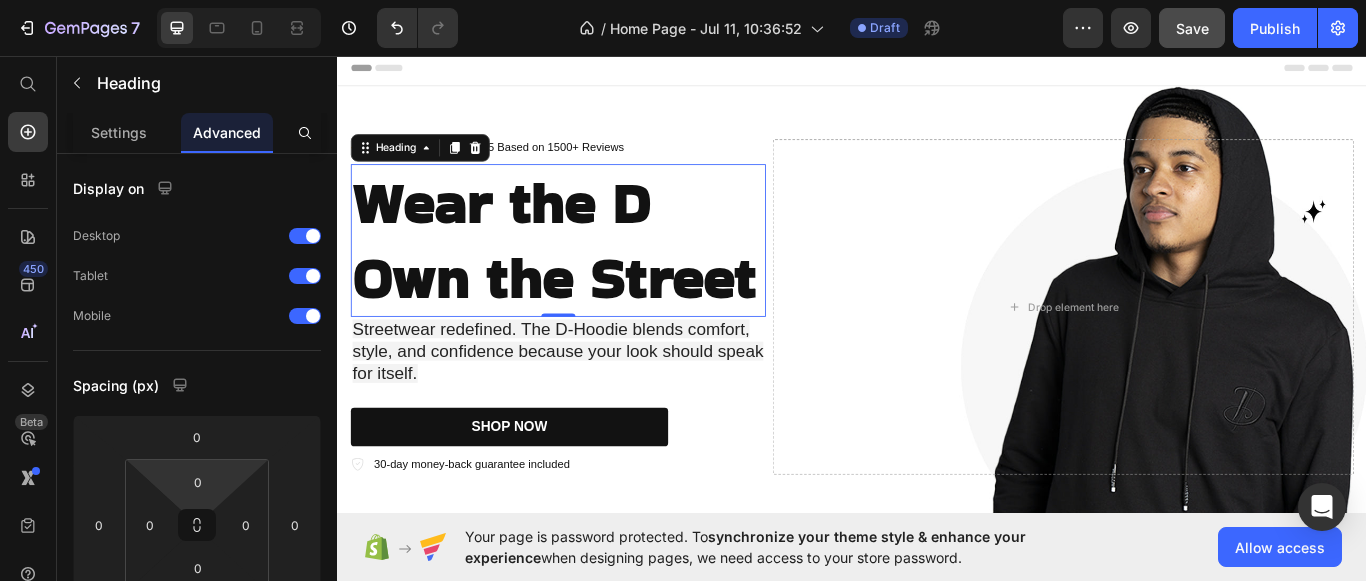 scroll, scrollTop: 785, scrollLeft: 0, axis: vertical 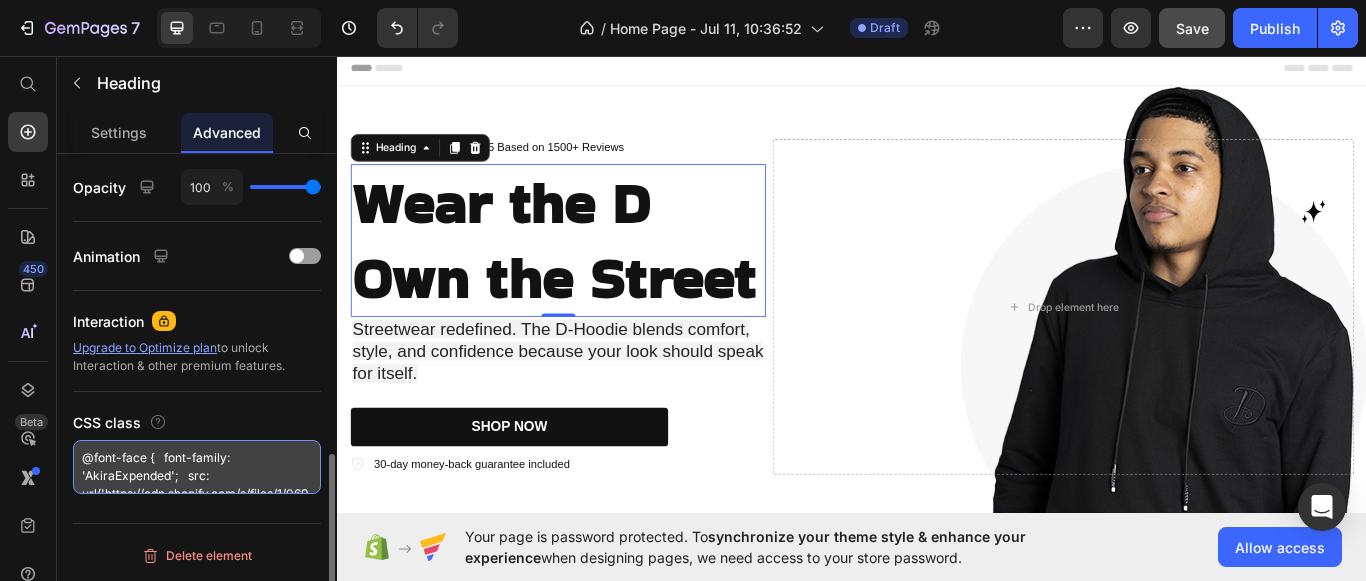 click on "@font-face {   font-family: 'AkiraExpended';   src: url('https://cdn.shopify.com/s/files/1/0692/9429/3037/files/AkiraExpanded-SuperBold.woff2?v=1752246769') format('woff2'),        url('https://cdn.shopify.com/s/files/1/0692/9429/3037/files/AkiraExpanded-SuperBold.woff?v=1752246770') format('woff');   font-weight: normal;   font-style: normal; } .custom-akira {   font-family: 'AkiraExpended', sans-serif; }" at bounding box center [197, 467] 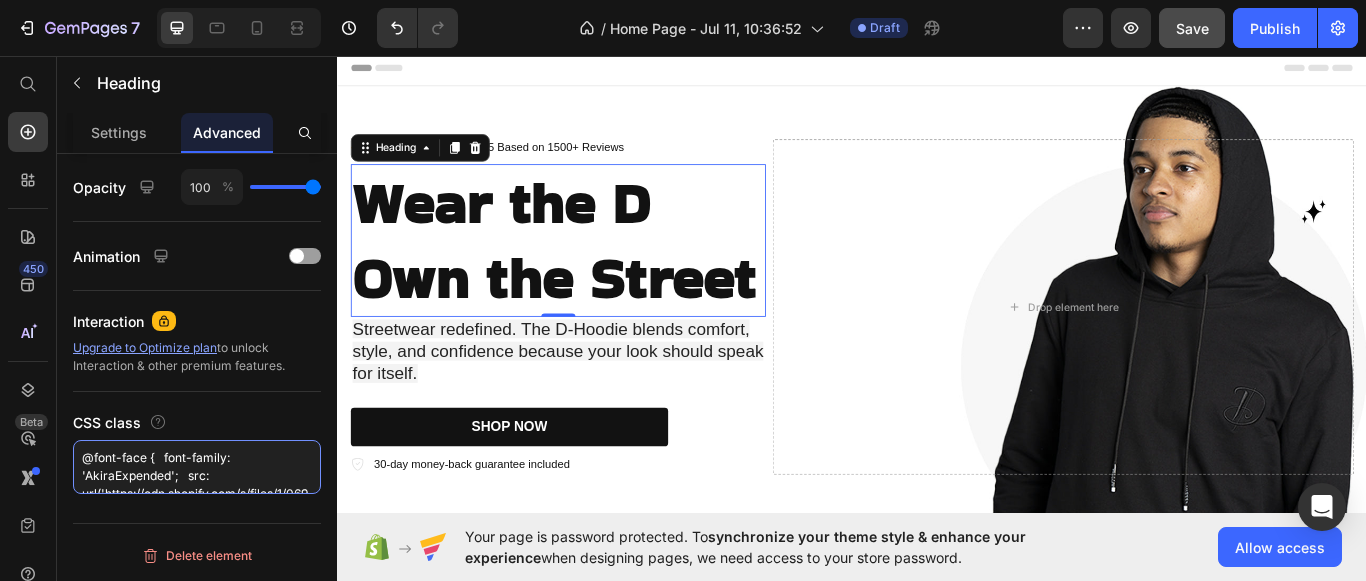 drag, startPoint x: 79, startPoint y: 457, endPoint x: 409, endPoint y: 527, distance: 337.34256 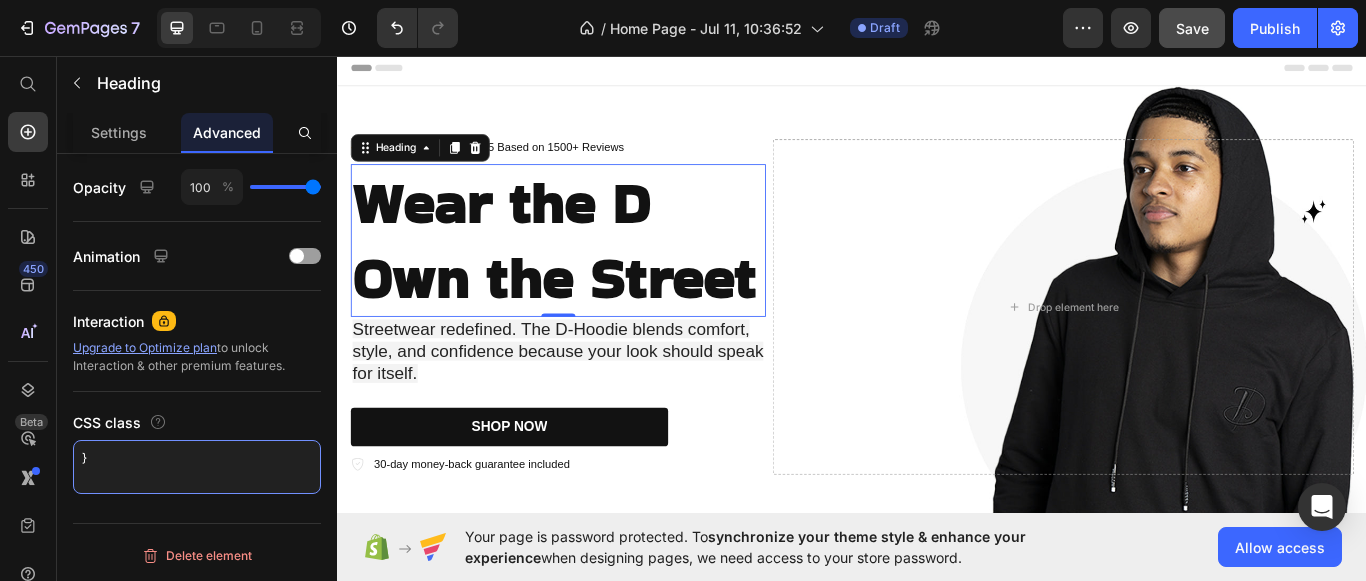 type on "}" 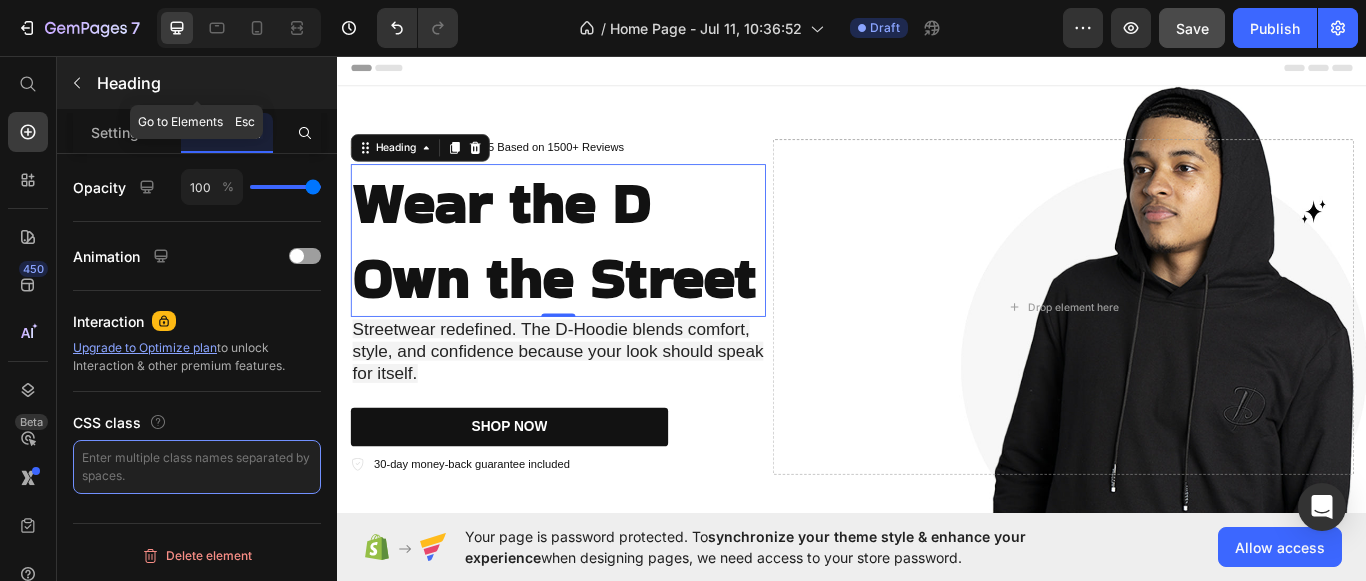type 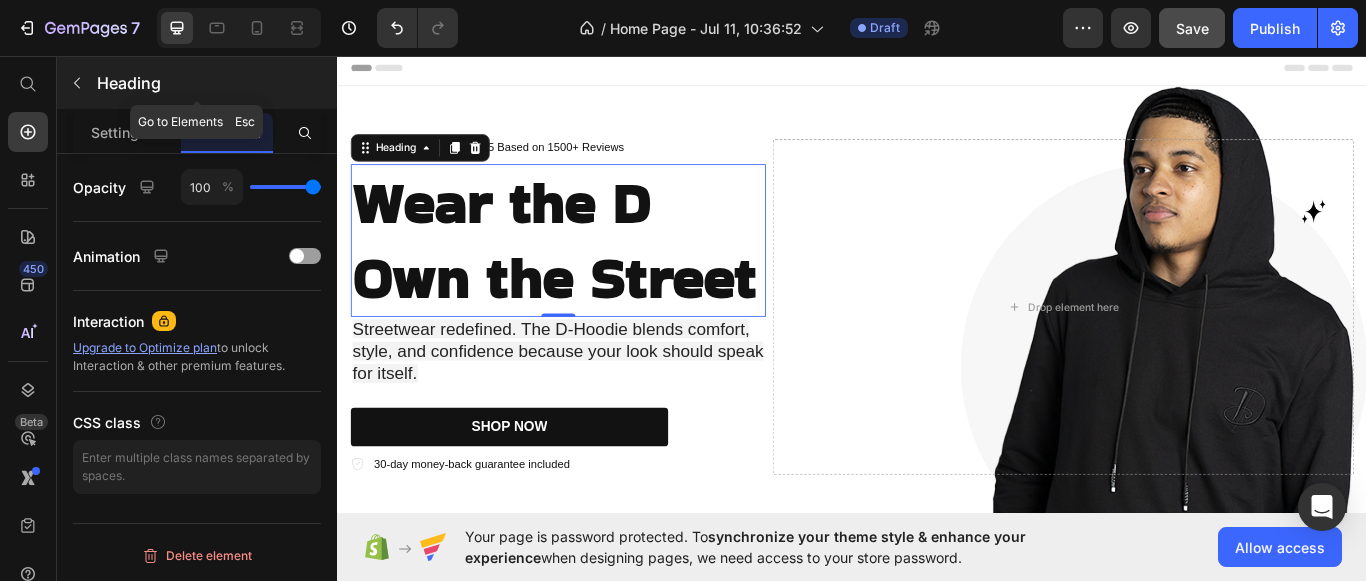 click at bounding box center (77, 83) 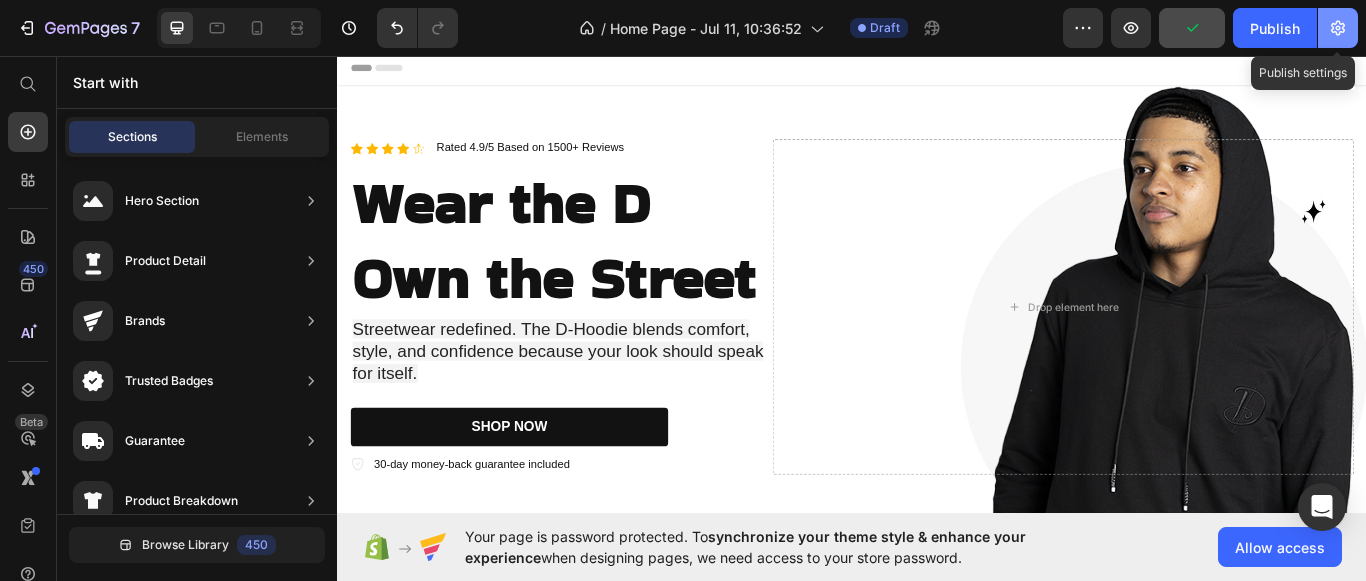 click 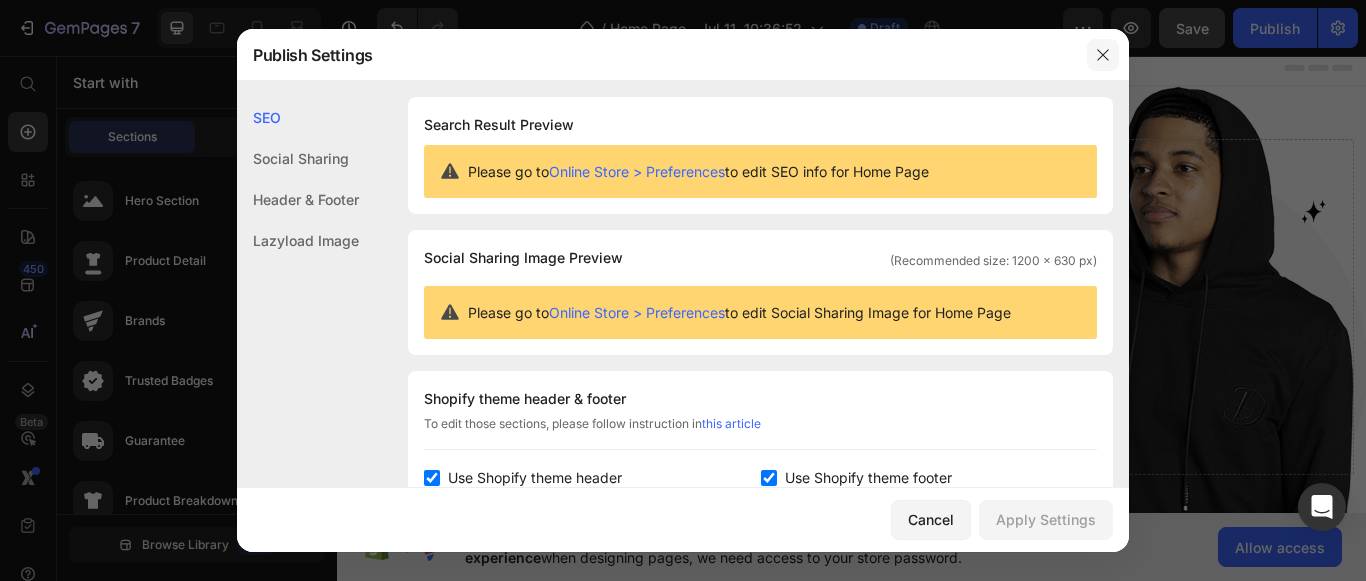 click 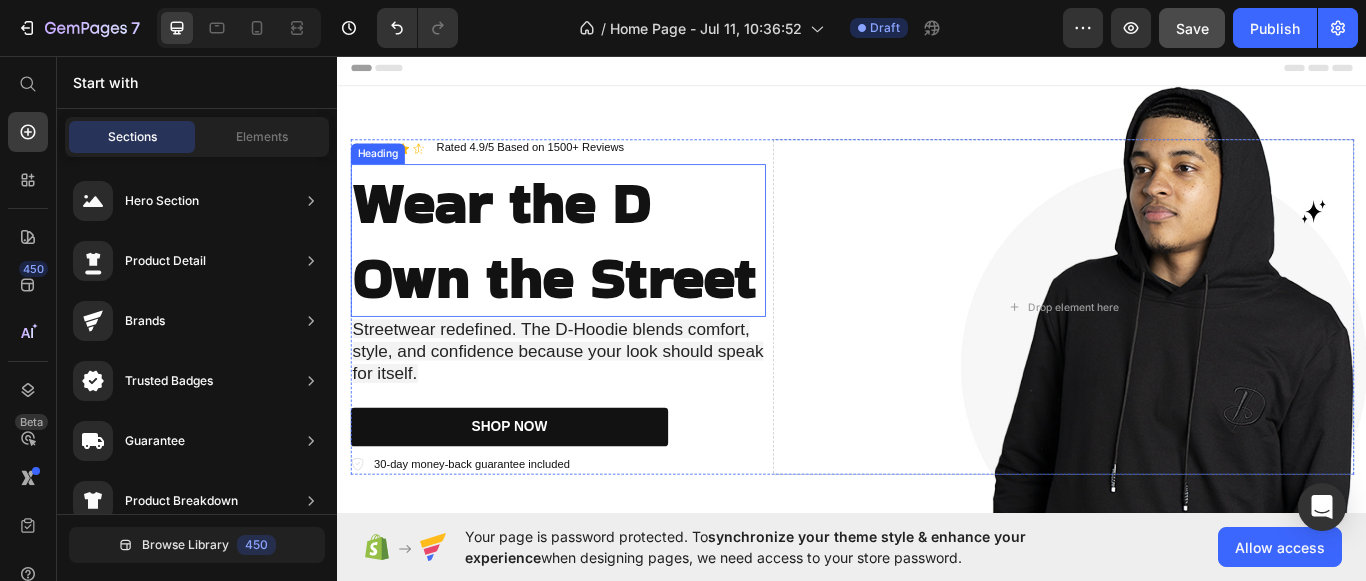 click on "Wear the D" at bounding box center (528, 228) 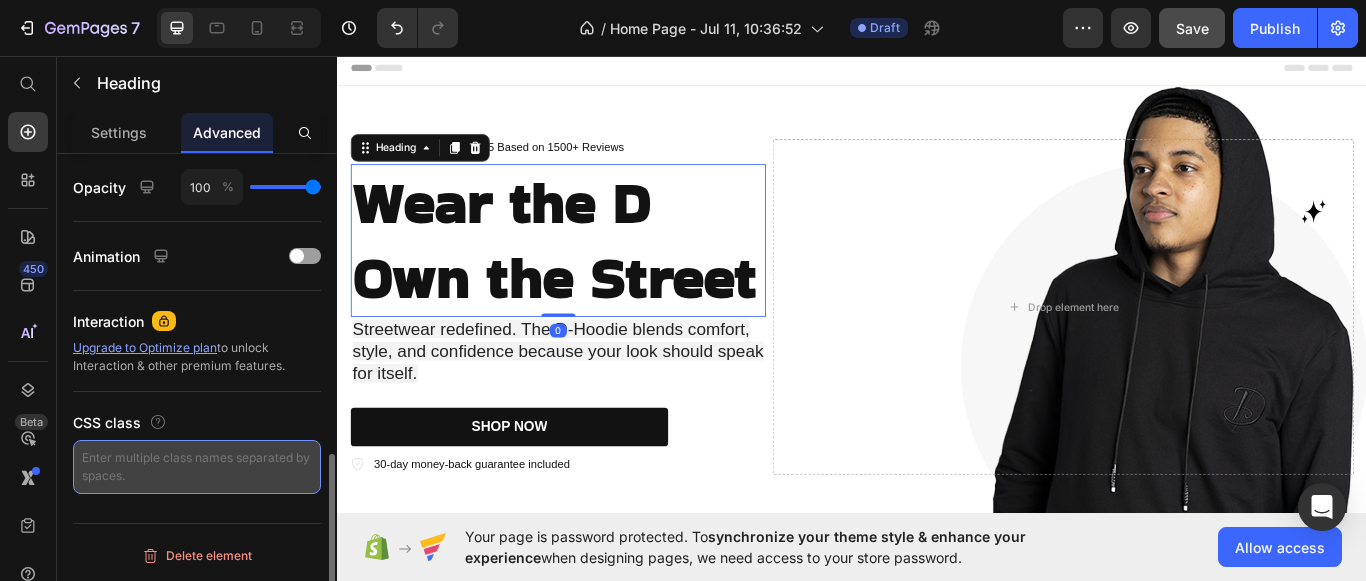 click at bounding box center [197, 467] 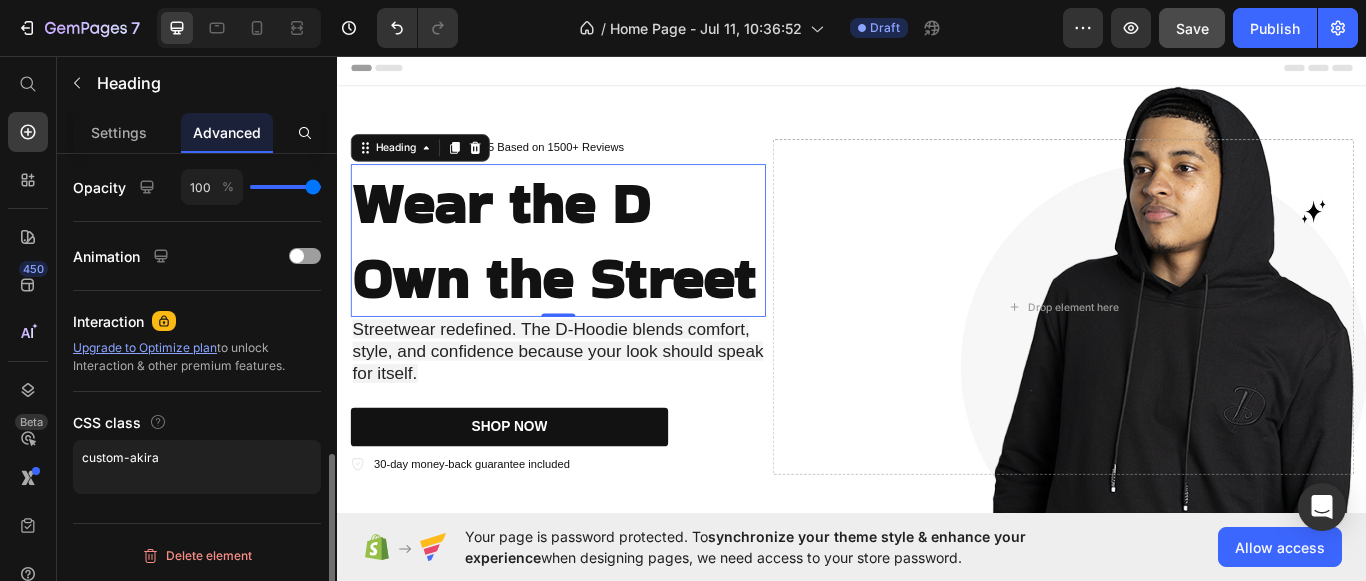 click on "Interaction Upgrade to Optimize plan  to unlock Interaction & other premium features." 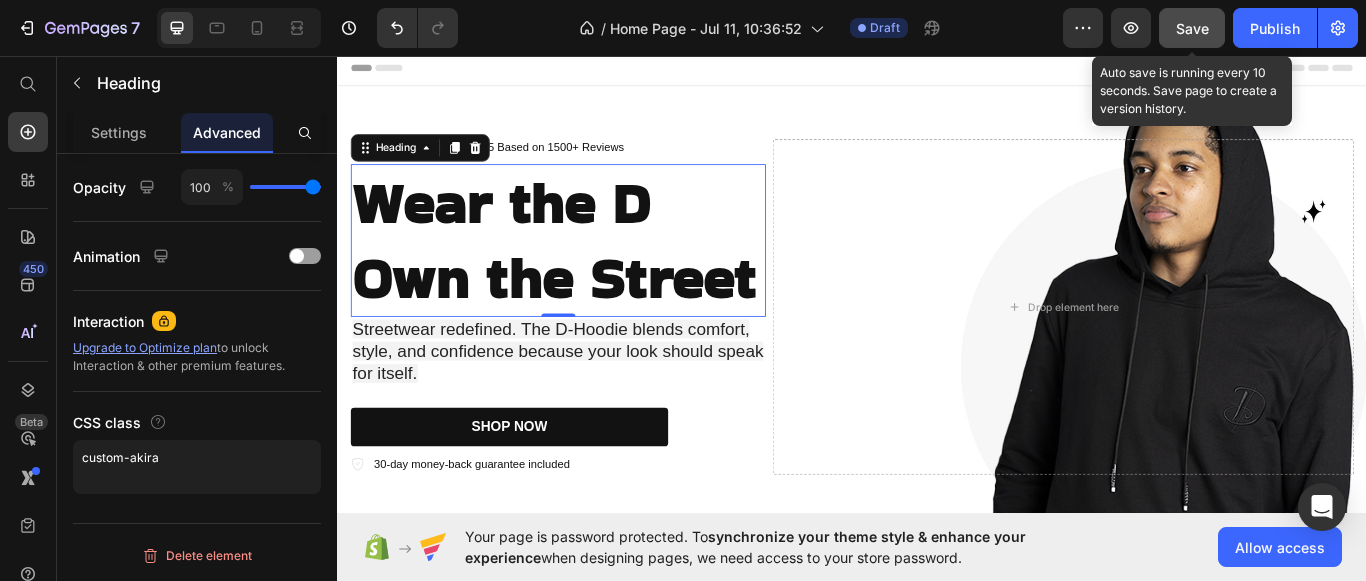 click on "Save" 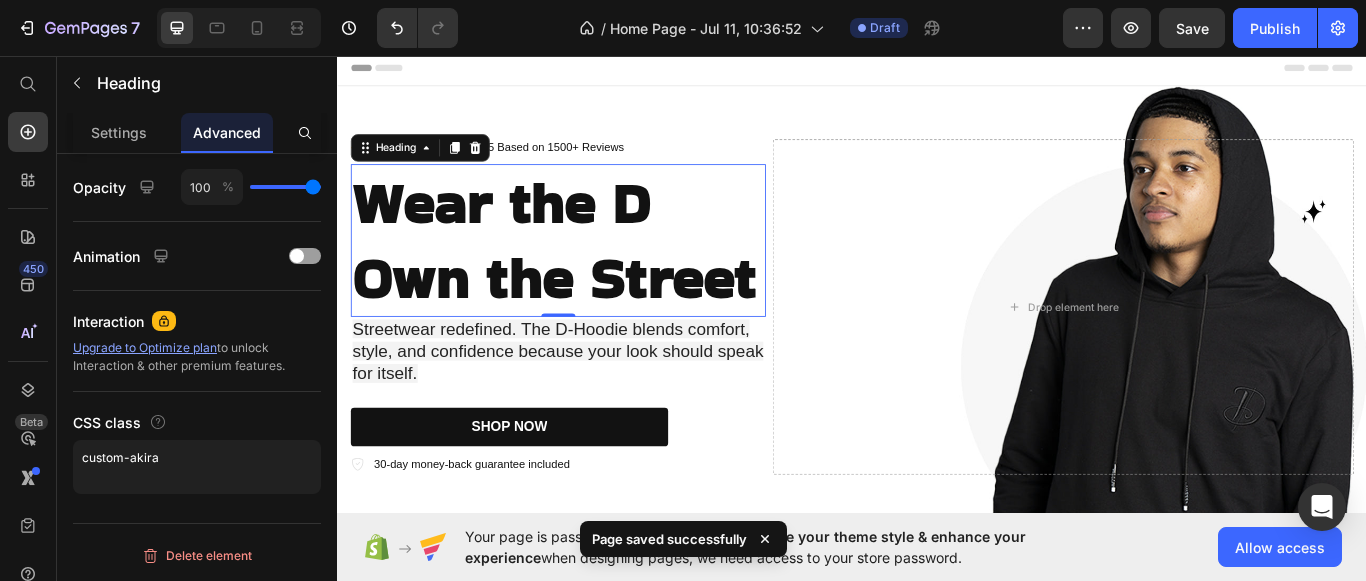 click on "Wear the D" at bounding box center (528, 228) 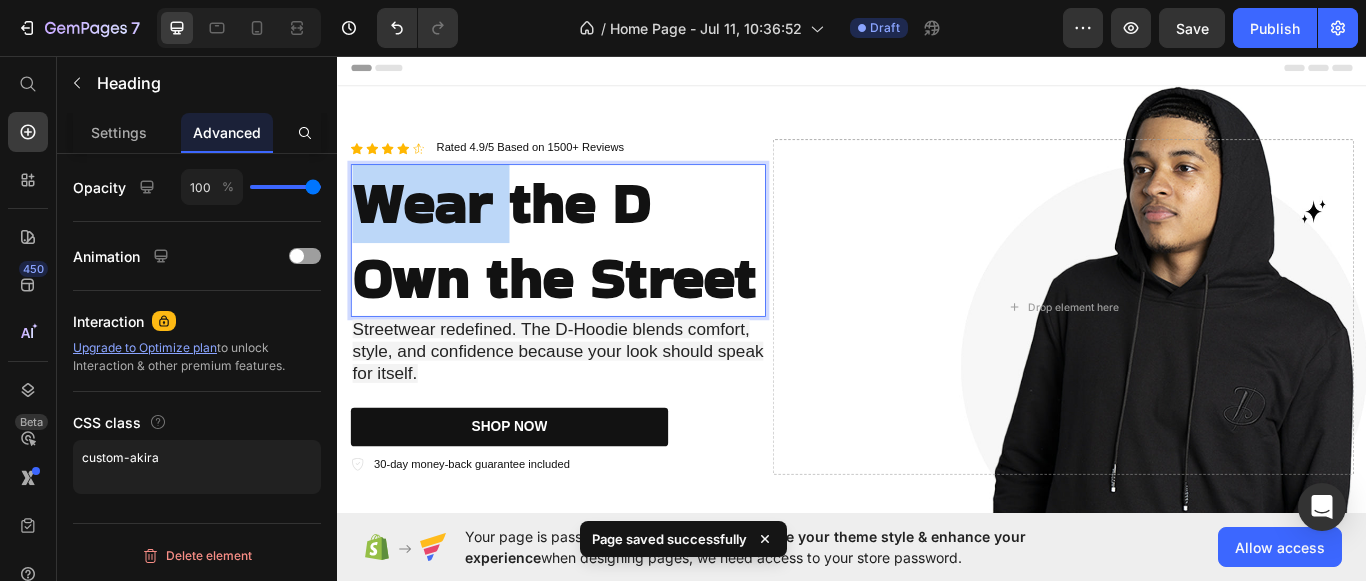 click on "Wear the D" at bounding box center (528, 228) 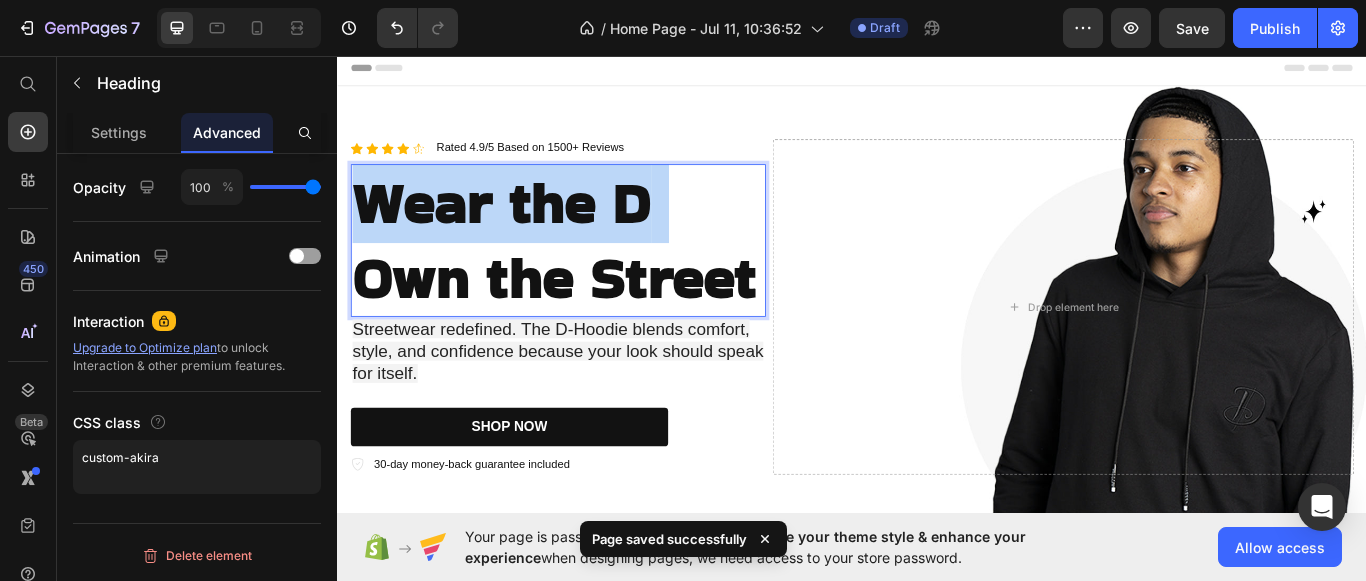 click on "Wear the D" at bounding box center (528, 228) 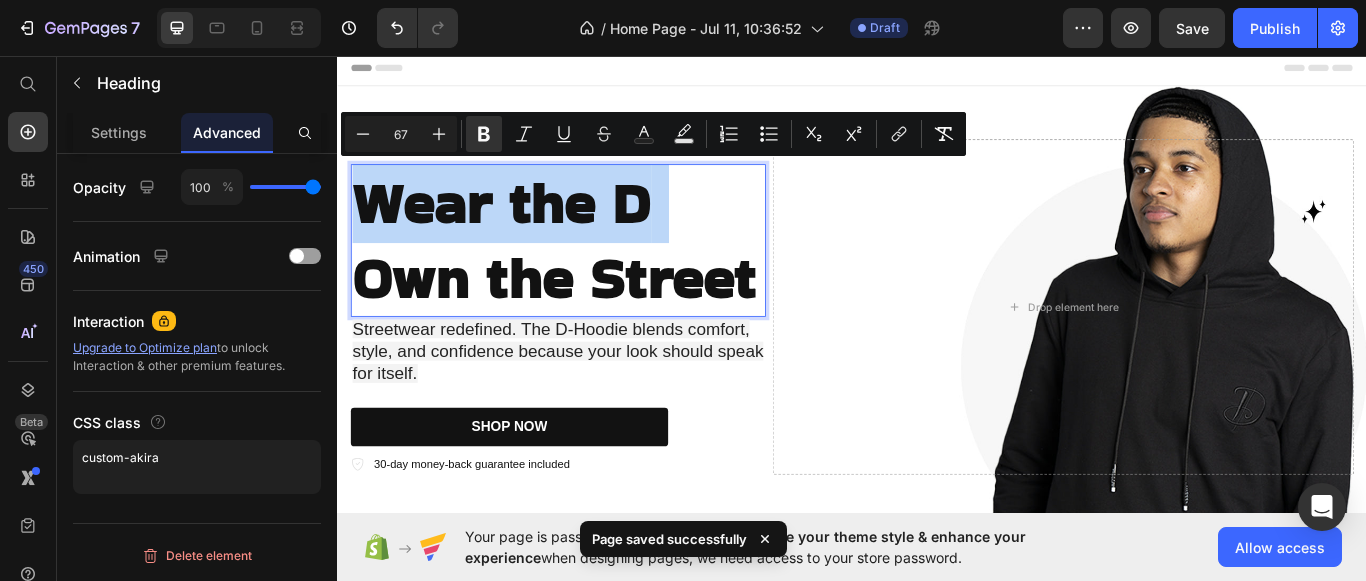 click on "Wear the D" at bounding box center [528, 228] 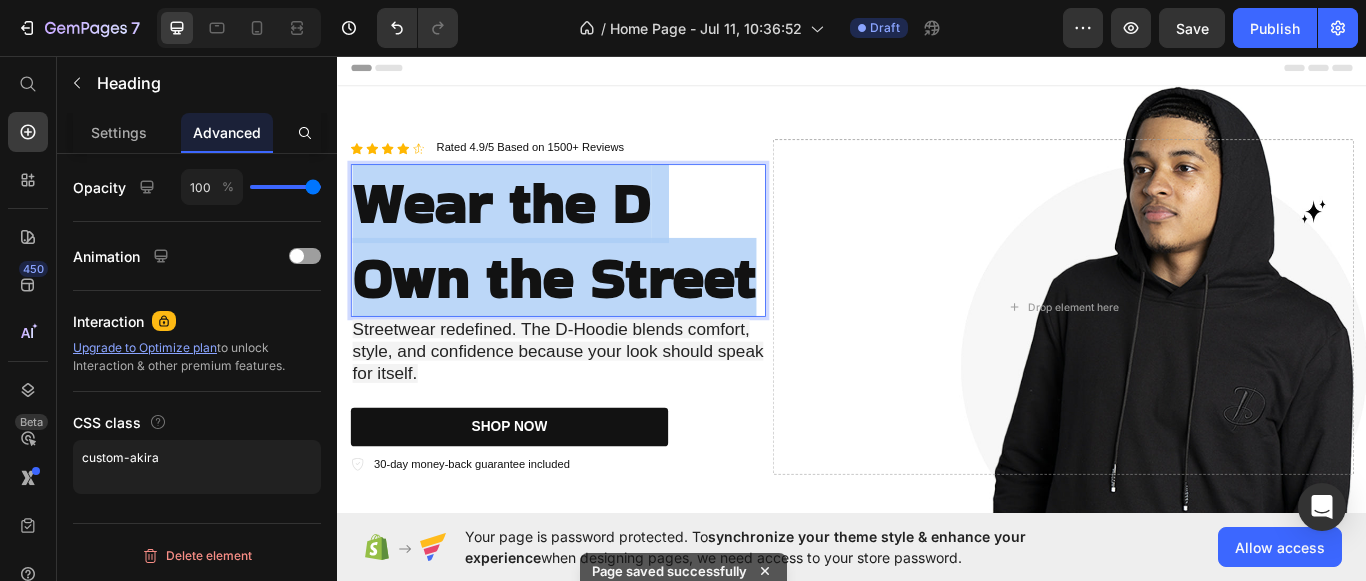 drag, startPoint x: 380, startPoint y: 235, endPoint x: 825, endPoint y: 307, distance: 450.78708 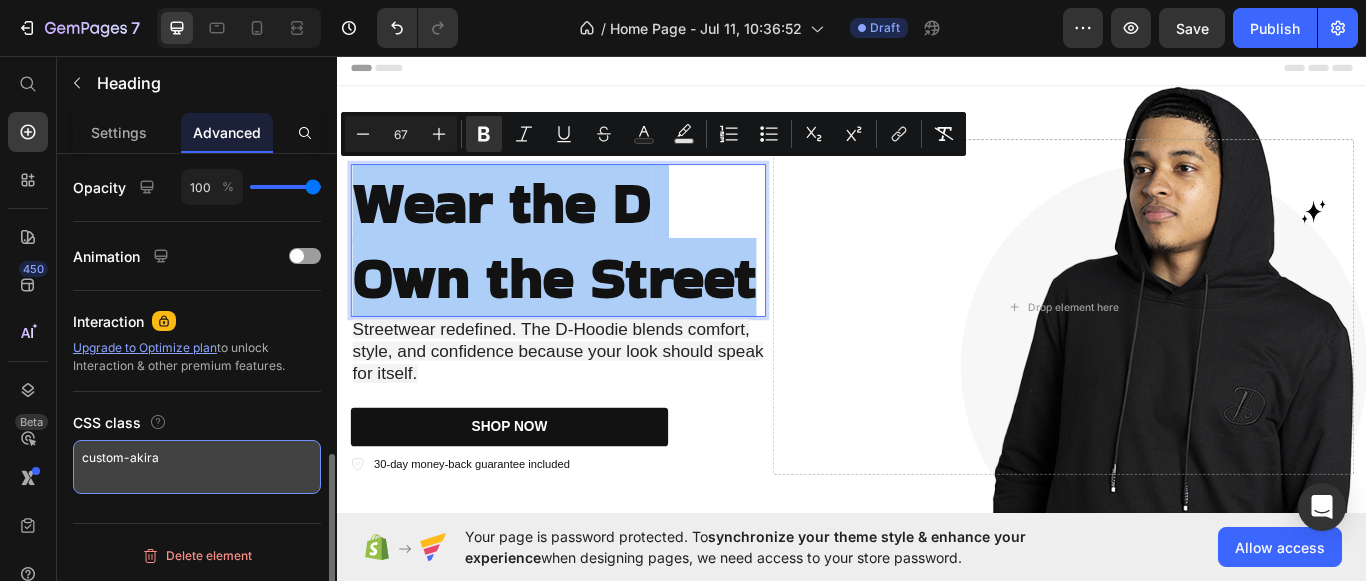 click on "custom-akira" at bounding box center [197, 467] 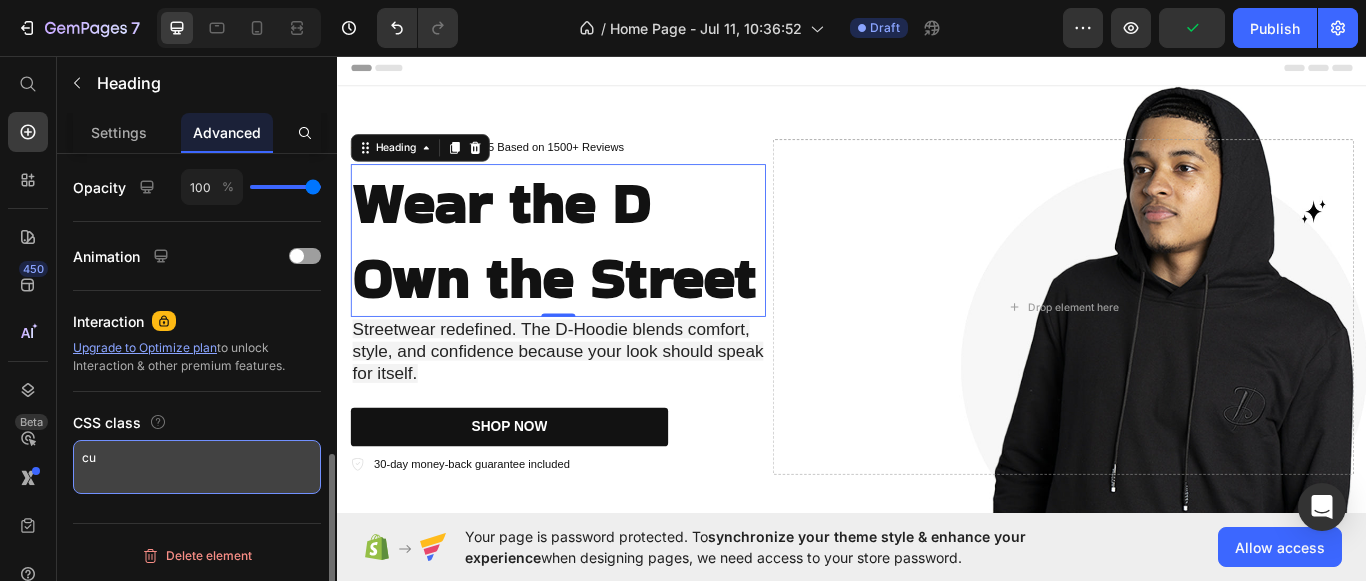 type on "c" 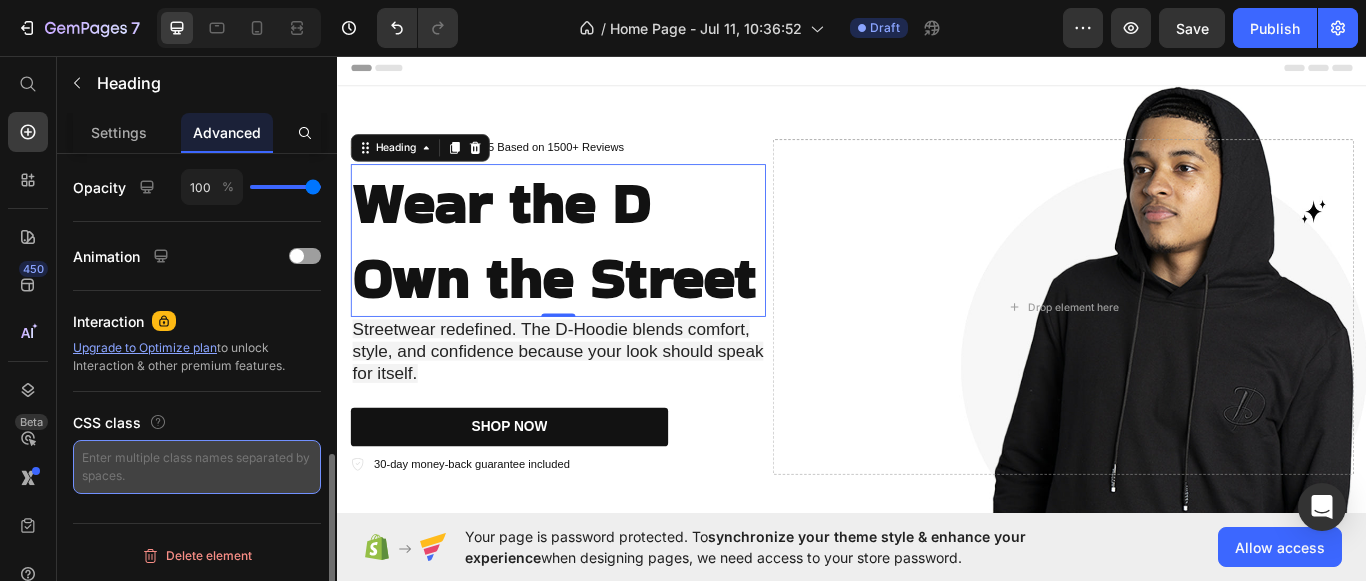 click at bounding box center (197, 467) 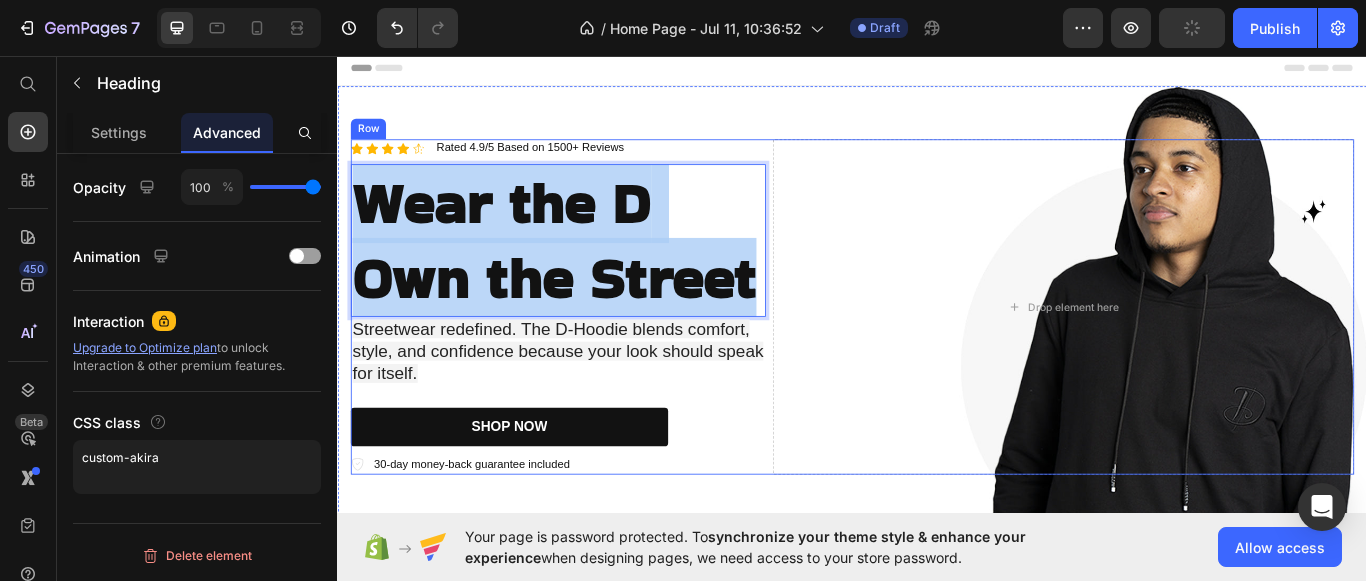 drag, startPoint x: 367, startPoint y: 217, endPoint x: 854, endPoint y: 336, distance: 501.32825 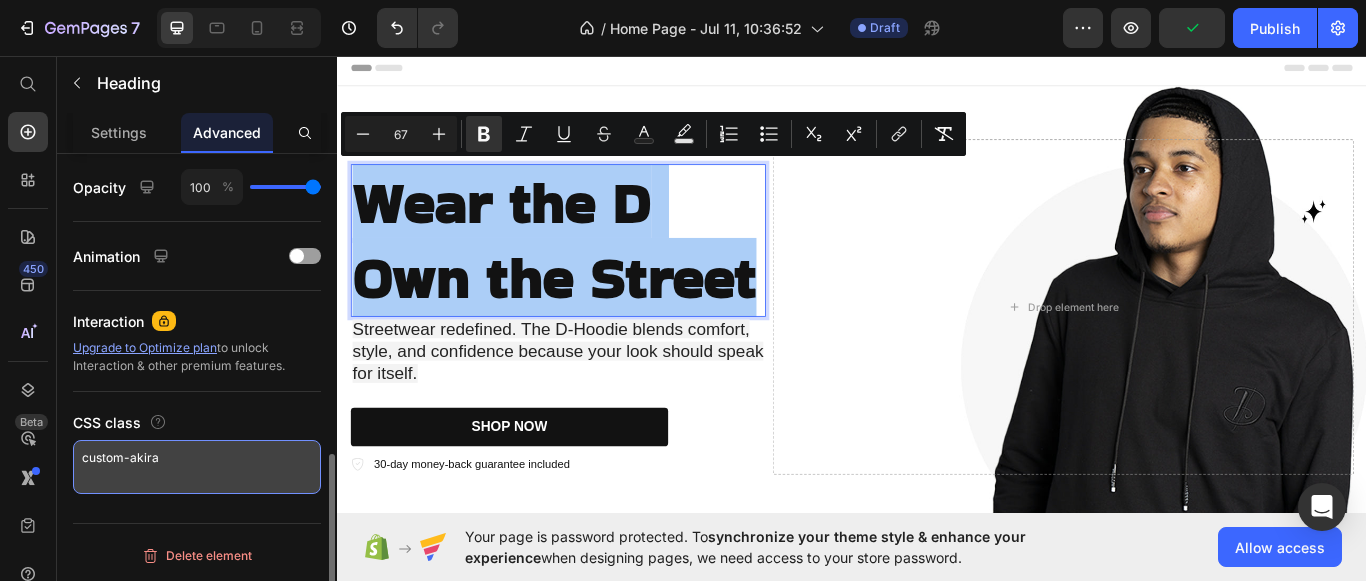 click on "custom-akira" at bounding box center [197, 467] 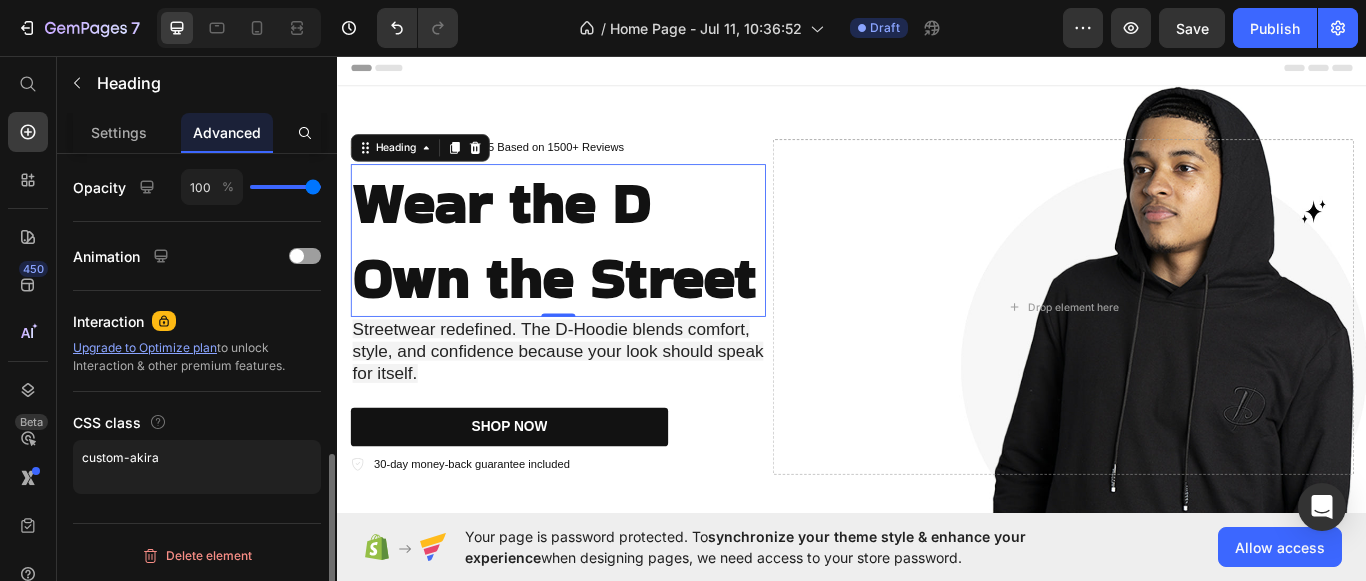 click on "Display on Desktop Tablet Mobile Spacing (px) 0 0 0 0 0 0 0 0 Shape Border Corner Shadow Position Opacity 100 % Animation Interaction Upgrade to Optimize plan  to unlock Interaction & other premium features. CSS class custom-akira" at bounding box center [197, -46] 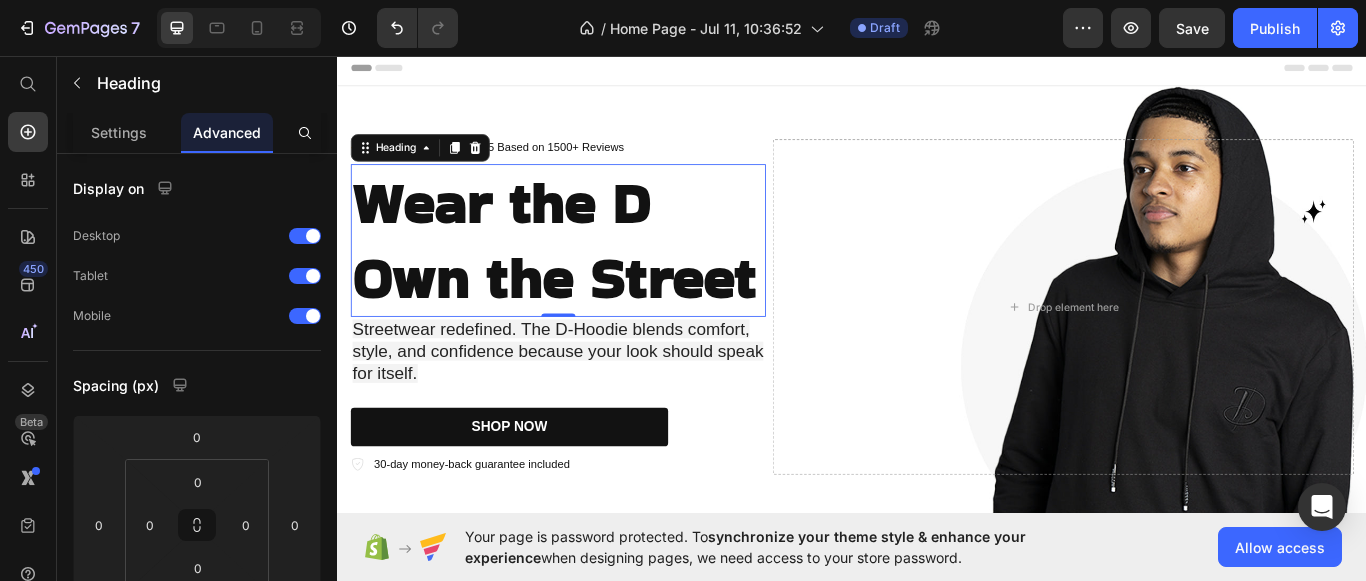 scroll, scrollTop: 785, scrollLeft: 0, axis: vertical 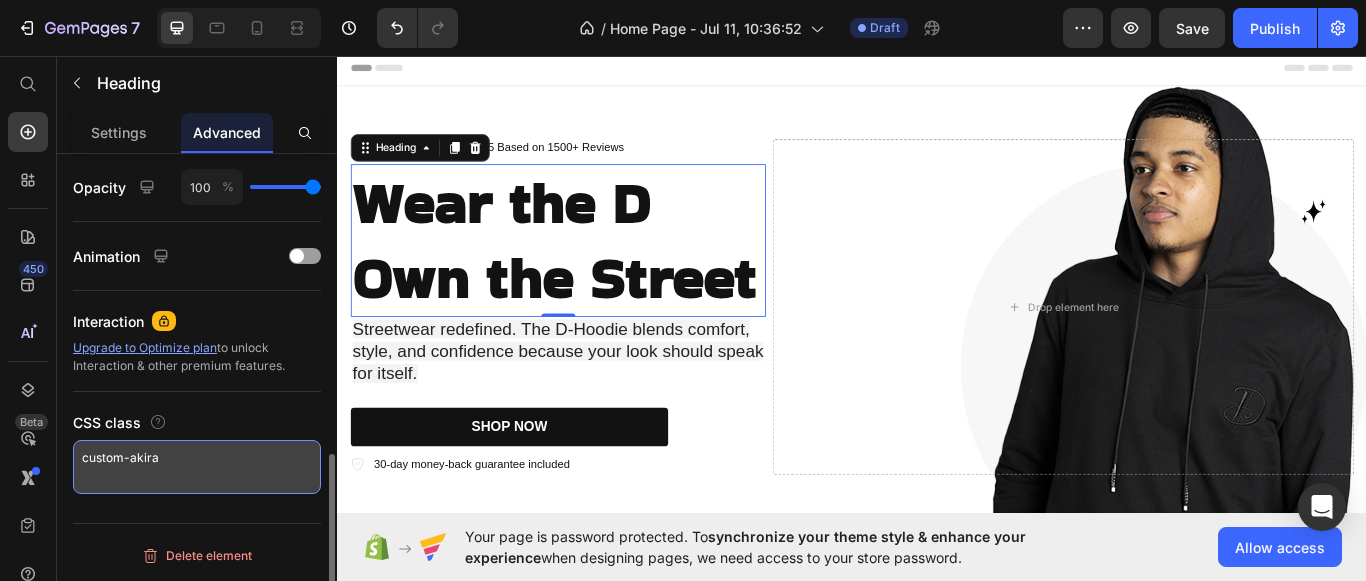 click on "custom-akira" at bounding box center [197, 467] 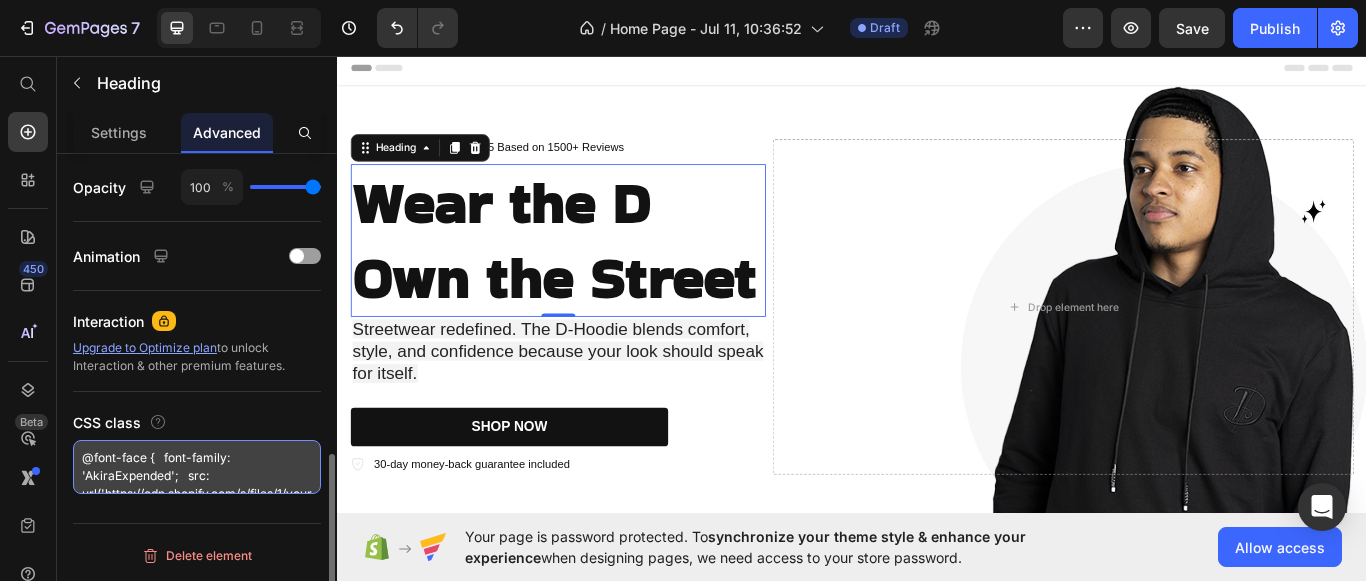 click on "@font-face {   font-family: 'AkiraExpended';   src: url('https://cdn.shopify.com/s/files/1/yourshop/files/AkiraExpended.woff2') format('woff2'),        url('https://cdn.shopify.com/s/files/1/yourshop/files/AkiraExpended.woff') format('woff');   font-weight: normal;   font-style: normal; } .custom-akira {   font-family: 'AkiraExpended', sans-serif; }" at bounding box center [197, 467] 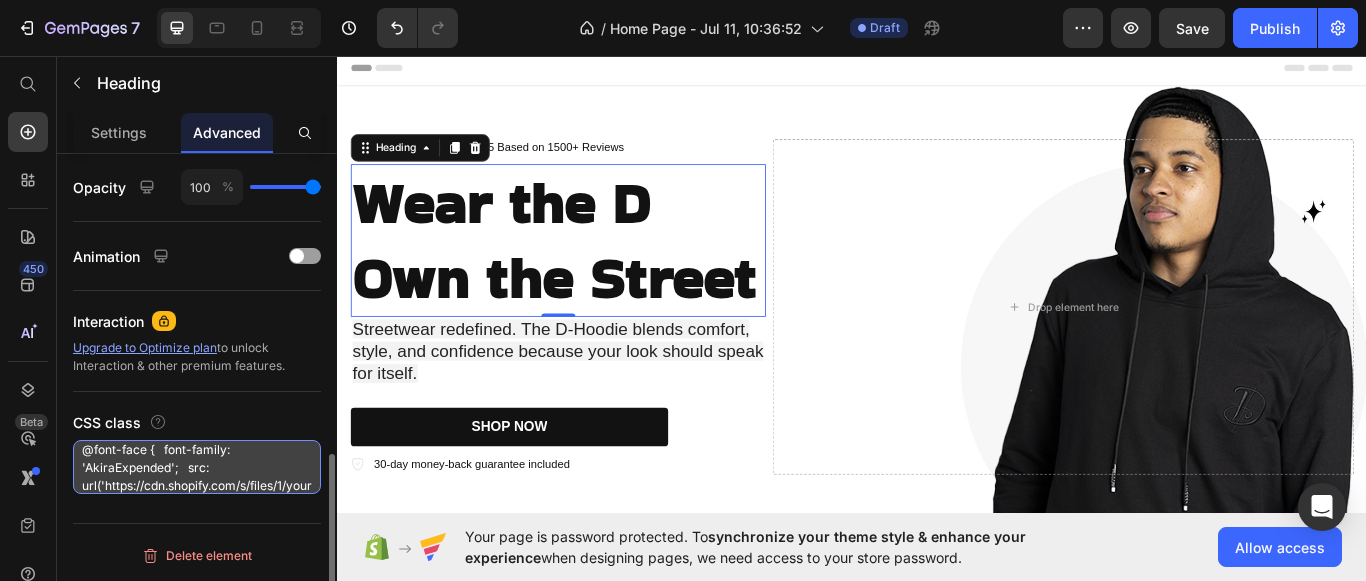 scroll, scrollTop: 26, scrollLeft: 0, axis: vertical 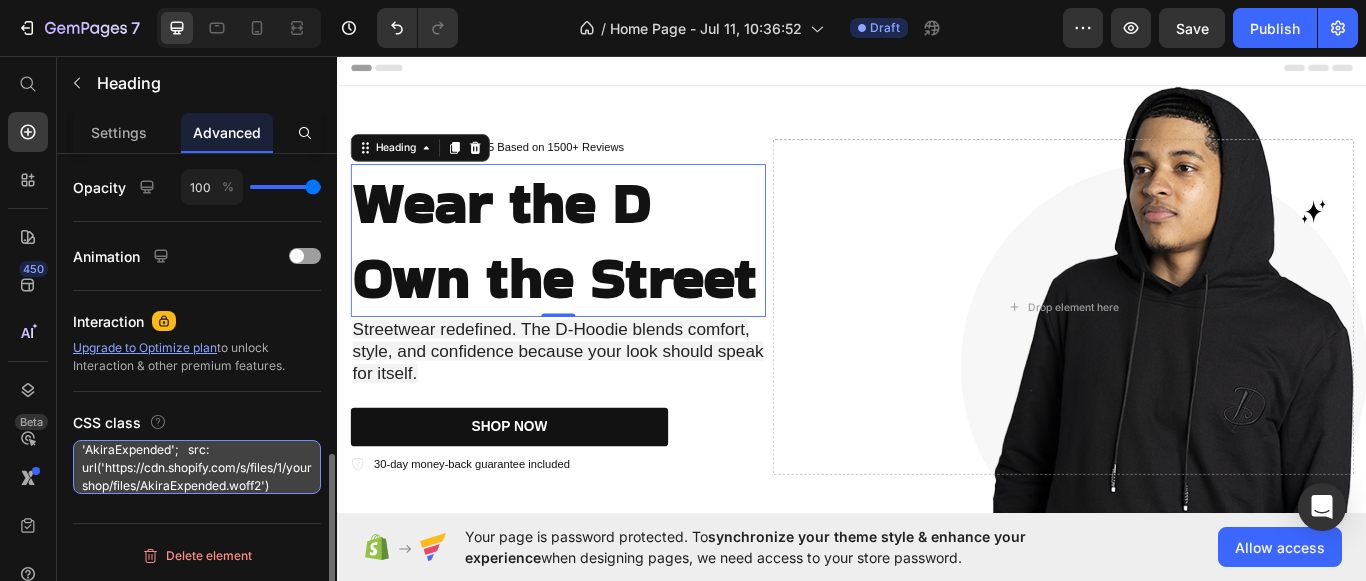 drag, startPoint x: 104, startPoint y: 468, endPoint x: 280, endPoint y: 482, distance: 176.55594 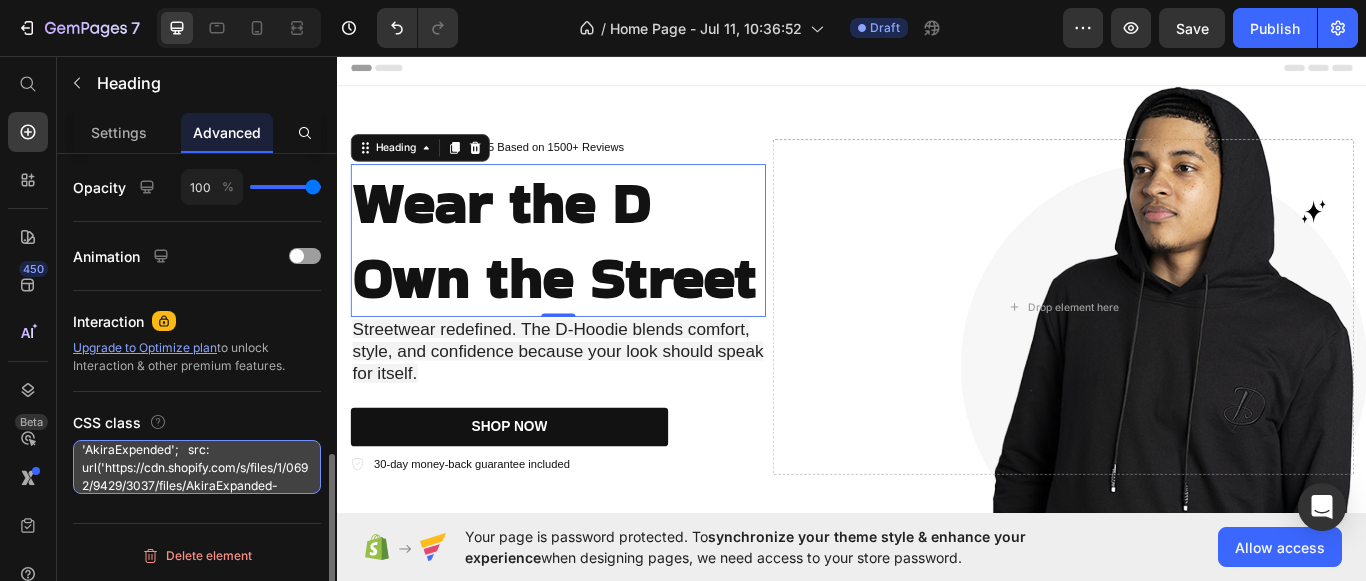 scroll, scrollTop: 44, scrollLeft: 0, axis: vertical 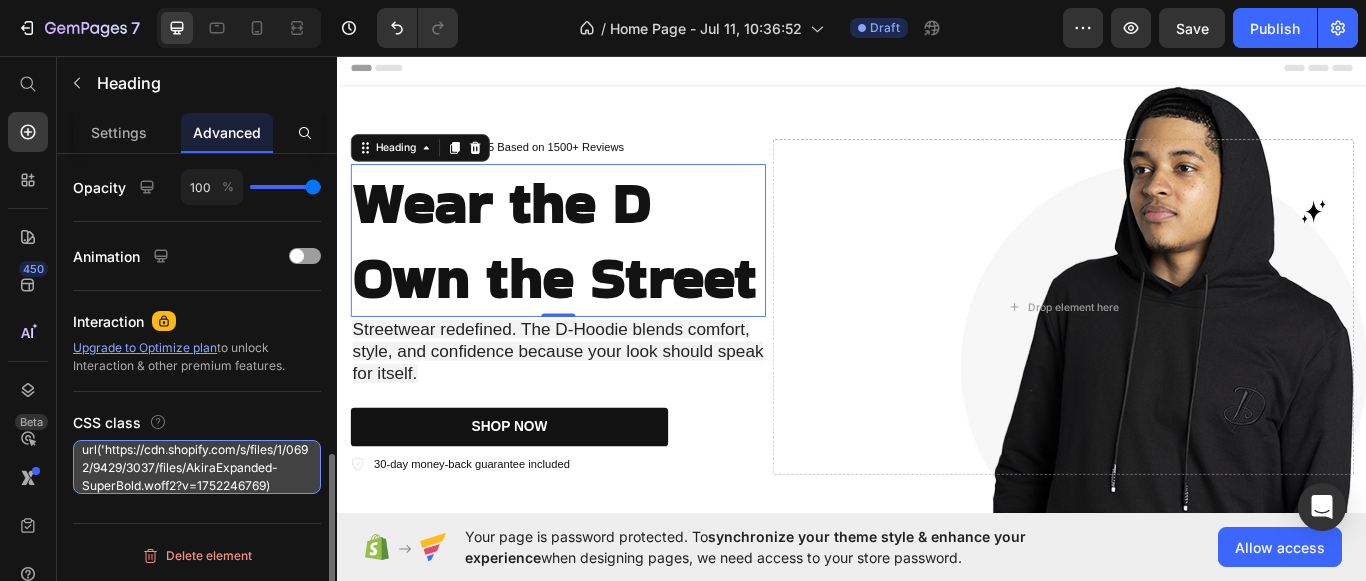 click on "@font-face {   font-family: 'AkiraExpended';   src: url('https://cdn.shopify.com/s/files/1/0692/9429/3037/files/AkiraExpanded-SuperBold.woff2?v=1752246769) format('woff2'),        url('https://cdn.shopify.com/s/files/1/yourshop/files/AkiraExpended.woff') format('woff');   font-weight: normal;   font-style: normal; } .custom-akira {   font-family: 'AkiraExpended', sans-serif; }" at bounding box center (197, 467) 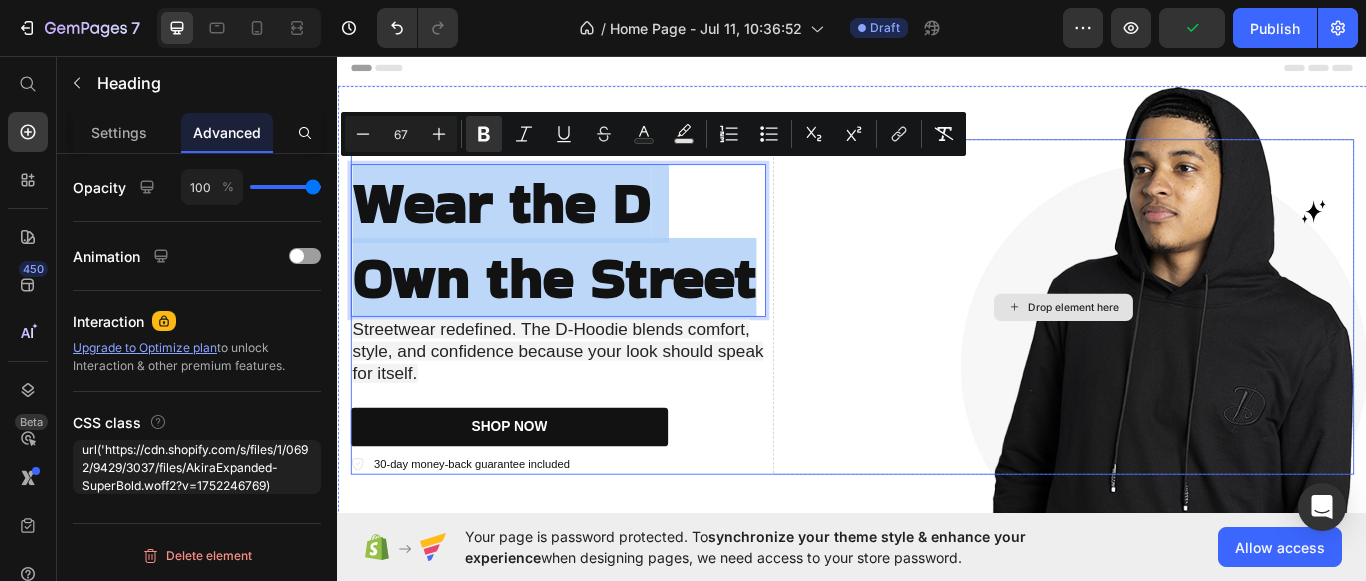 drag, startPoint x: 367, startPoint y: 219, endPoint x: 839, endPoint y: 323, distance: 483.32184 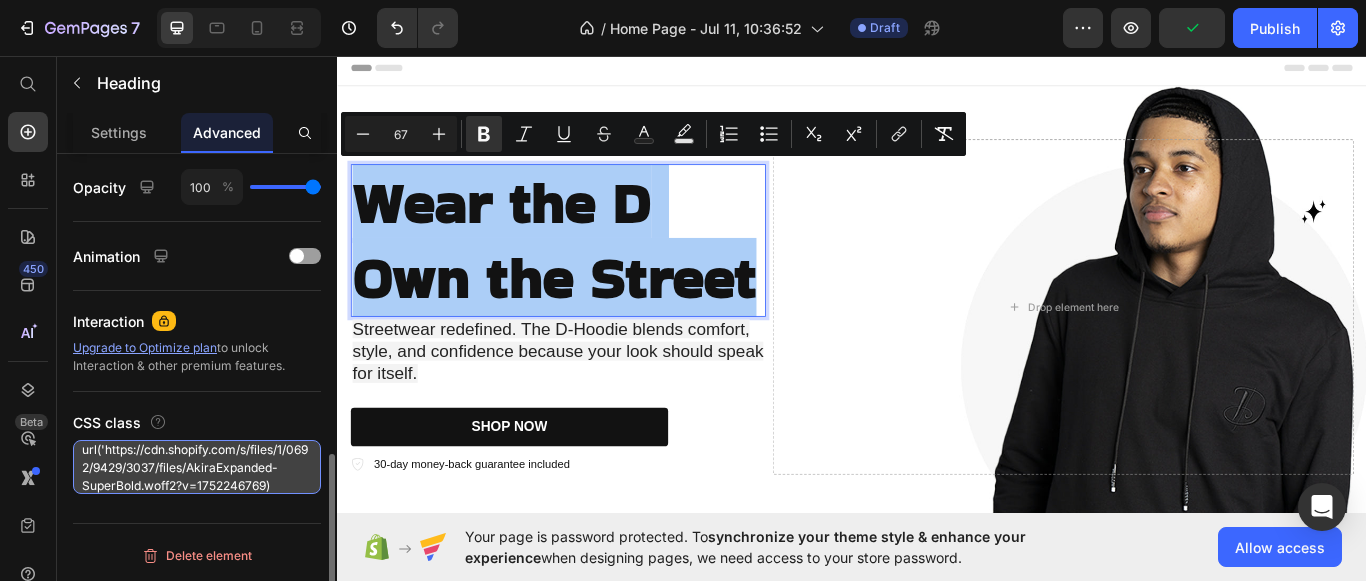 click on "@font-face {   font-family: 'AkiraExpended';   src: url('https://cdn.shopify.com/s/files/1/0692/9429/3037/files/AkiraExpanded-SuperBold.woff2?v=1752246769) format('woff2'),        url('https://cdn.shopify.com/s/files/1/yourshop/files/AkiraExpended.woff') format('woff');   font-weight: normal;   font-style: normal; } .custom-akira {   font-family: 'AkiraExpended', sans-serif; }" at bounding box center [197, 467] 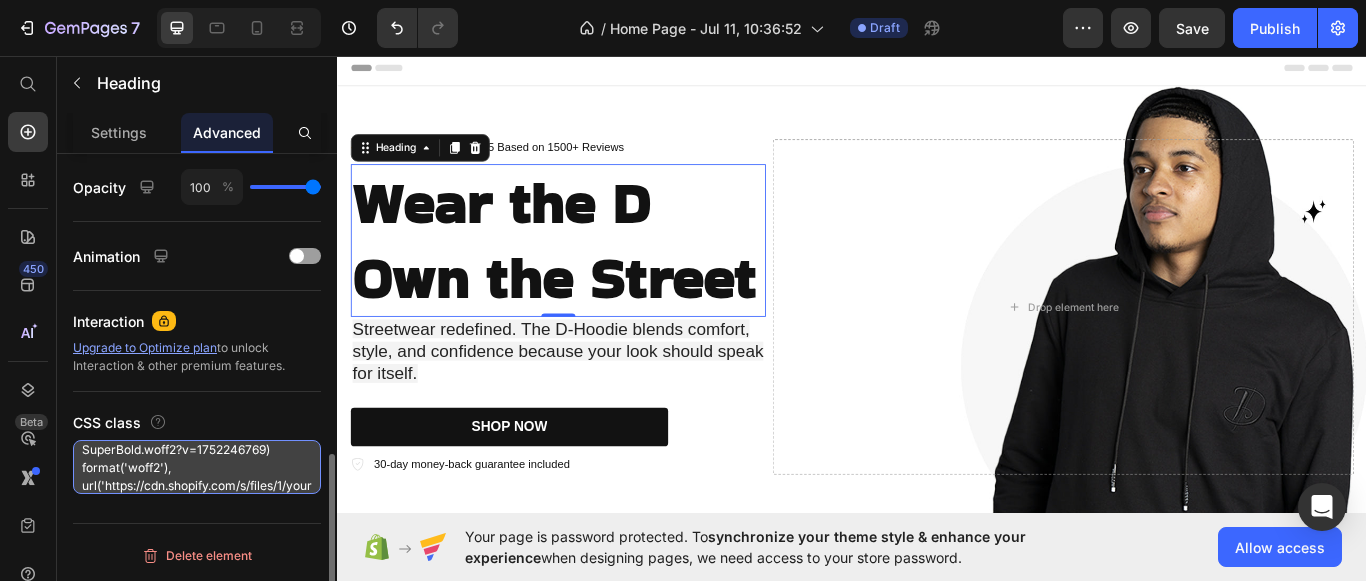scroll, scrollTop: 98, scrollLeft: 0, axis: vertical 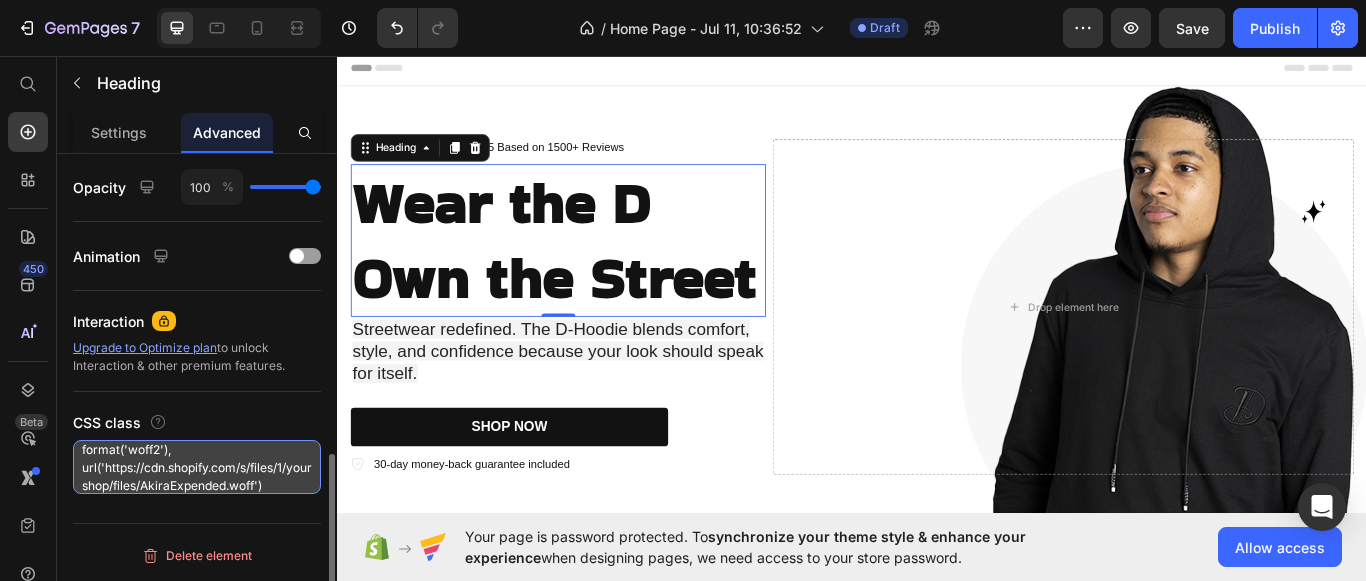 drag, startPoint x: 101, startPoint y: 464, endPoint x: 268, endPoint y: 483, distance: 168.07736 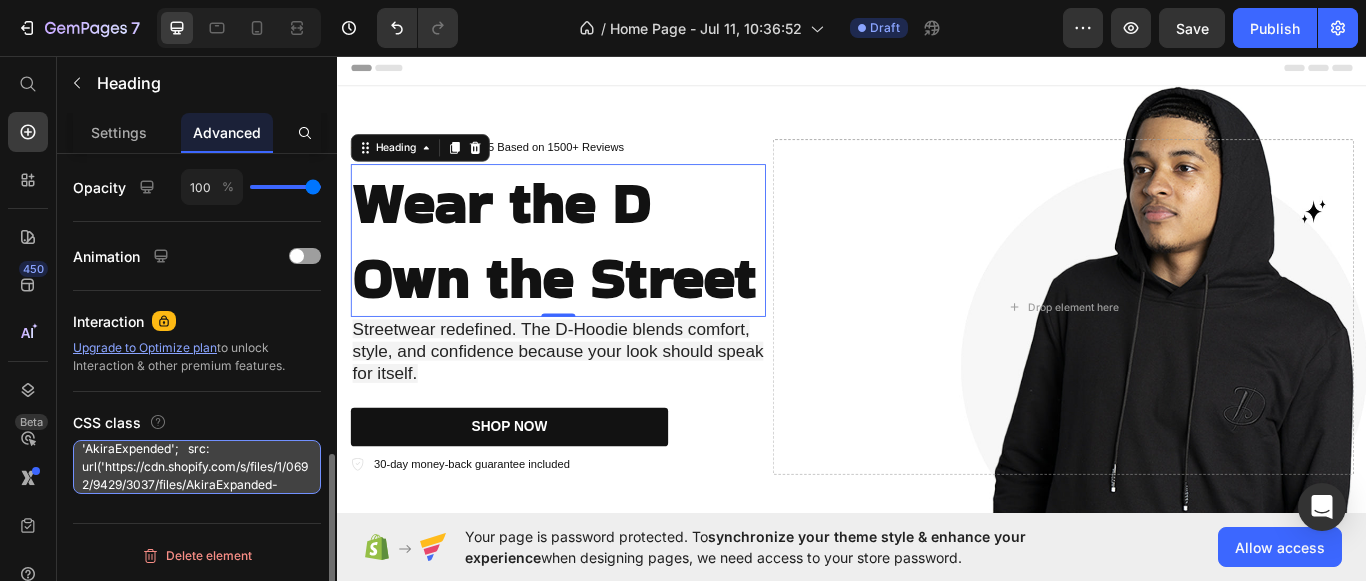 scroll, scrollTop: 9, scrollLeft: 0, axis: vertical 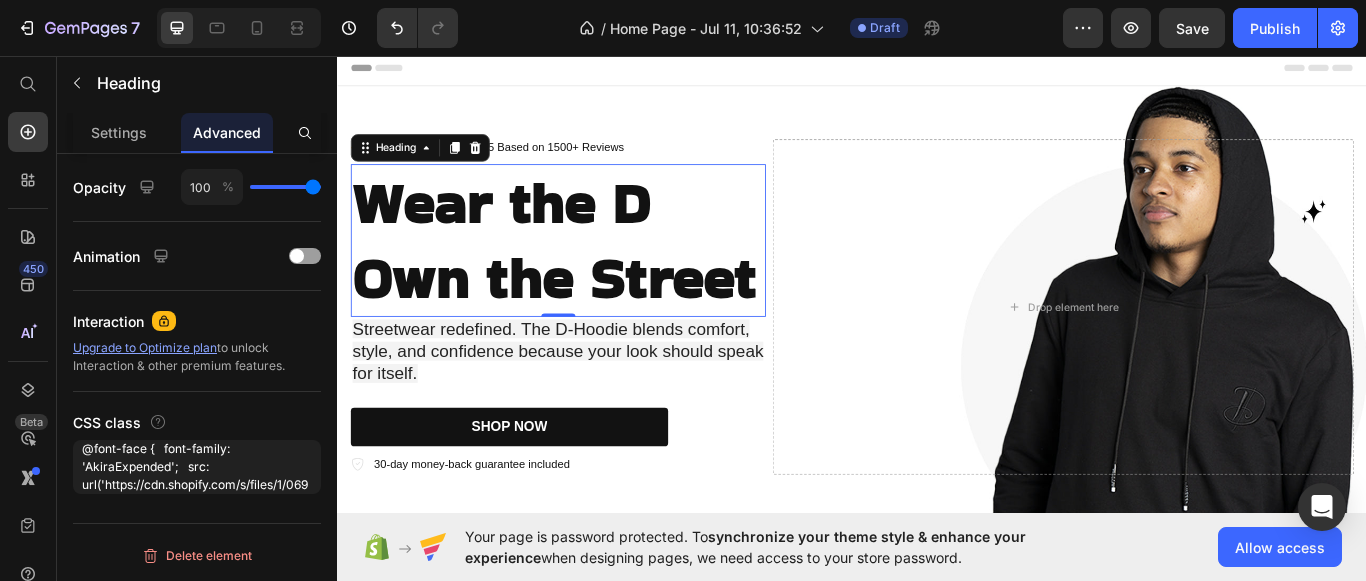 click on "Interaction Upgrade to Optimize plan  to unlock Interaction & other premium features." 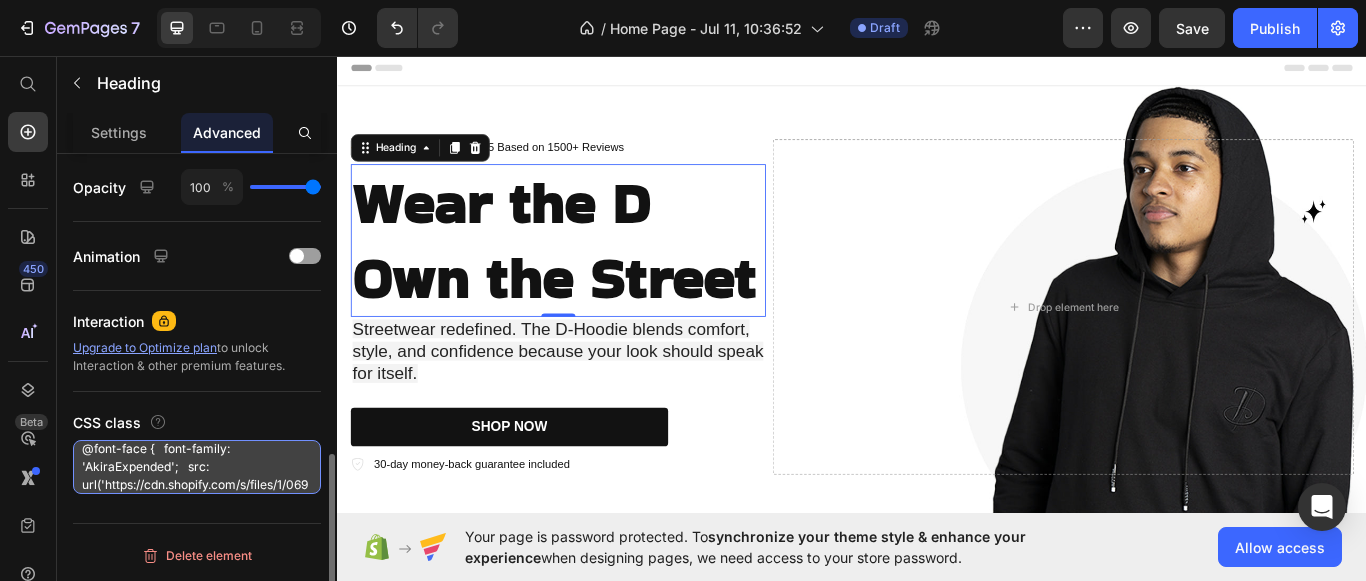 click on "@font-face {   font-family: 'AkiraExpended';   src: url('https://cdn.shopify.com/s/files/1/0692/9429/3037/files/AkiraExpanded-SuperBold.woff2?v=1752246769) format('woff2'),        url(https://cdn.shopify.com/s/files/1/0692/9429/3037/files/AkiraExpanded-SuperBold.woff?v=1752246770') format('woff');   font-weight: normal;   font-style: normal; } .custom-akira {   font-family: 'AkiraExpended', sans-serif; }" at bounding box center (197, 467) 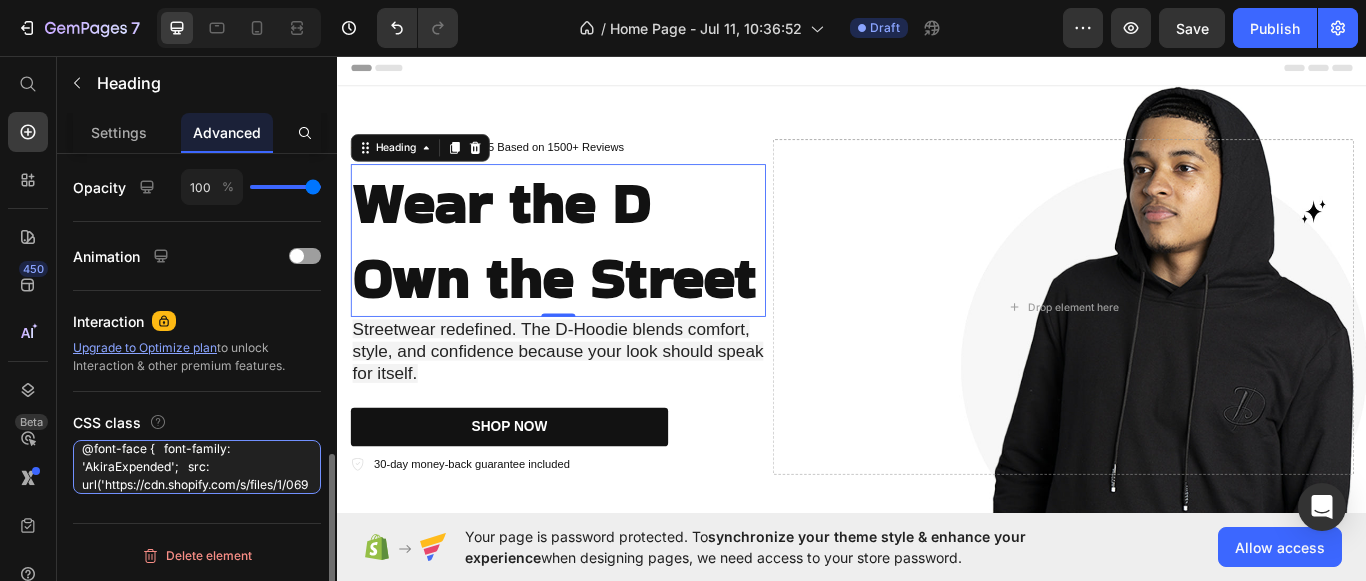 drag, startPoint x: 80, startPoint y: 452, endPoint x: 312, endPoint y: 503, distance: 237.53947 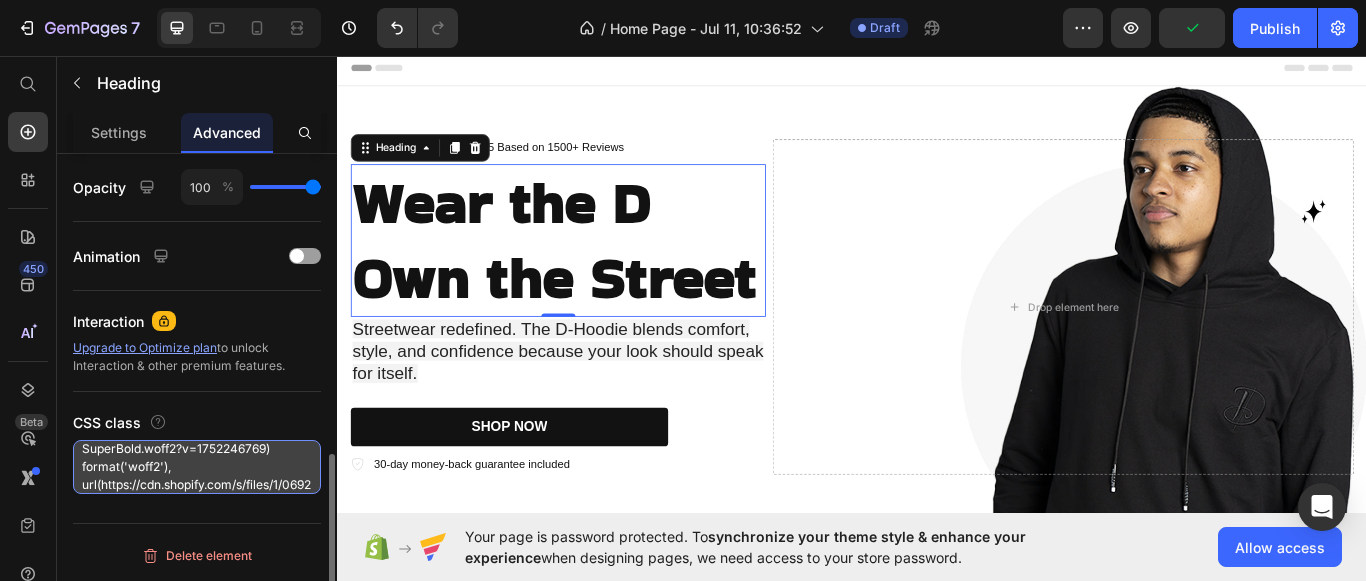 drag, startPoint x: 79, startPoint y: 452, endPoint x: 310, endPoint y: 483, distance: 233.0708 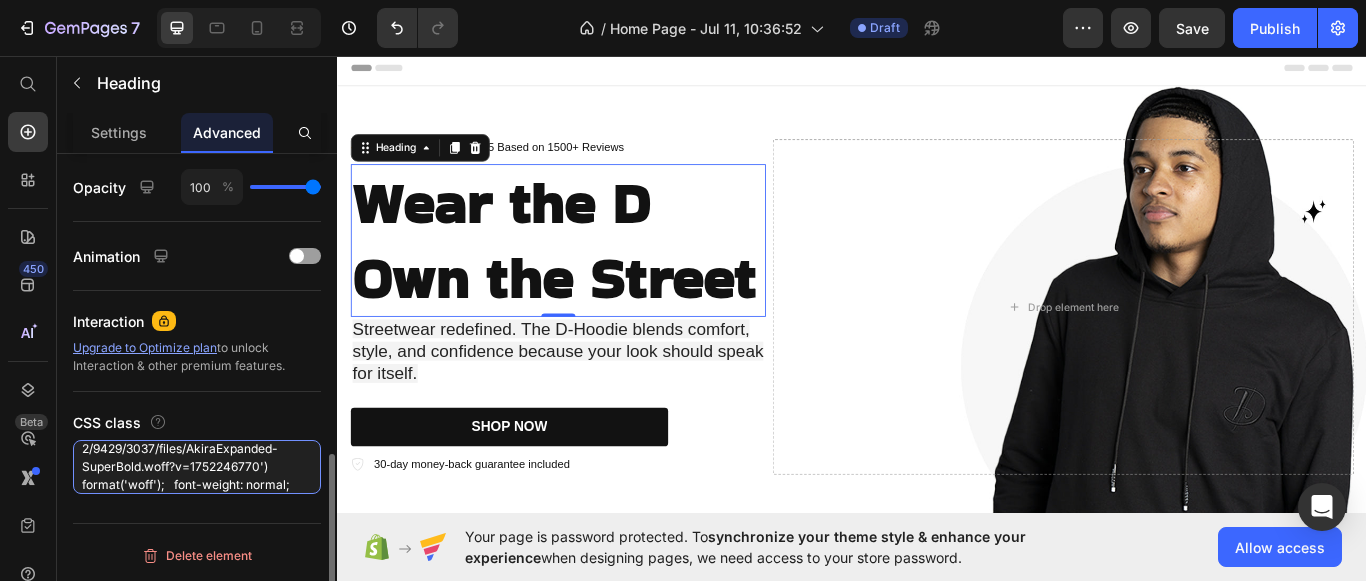 drag, startPoint x: 80, startPoint y: 452, endPoint x: 293, endPoint y: 501, distance: 218.56349 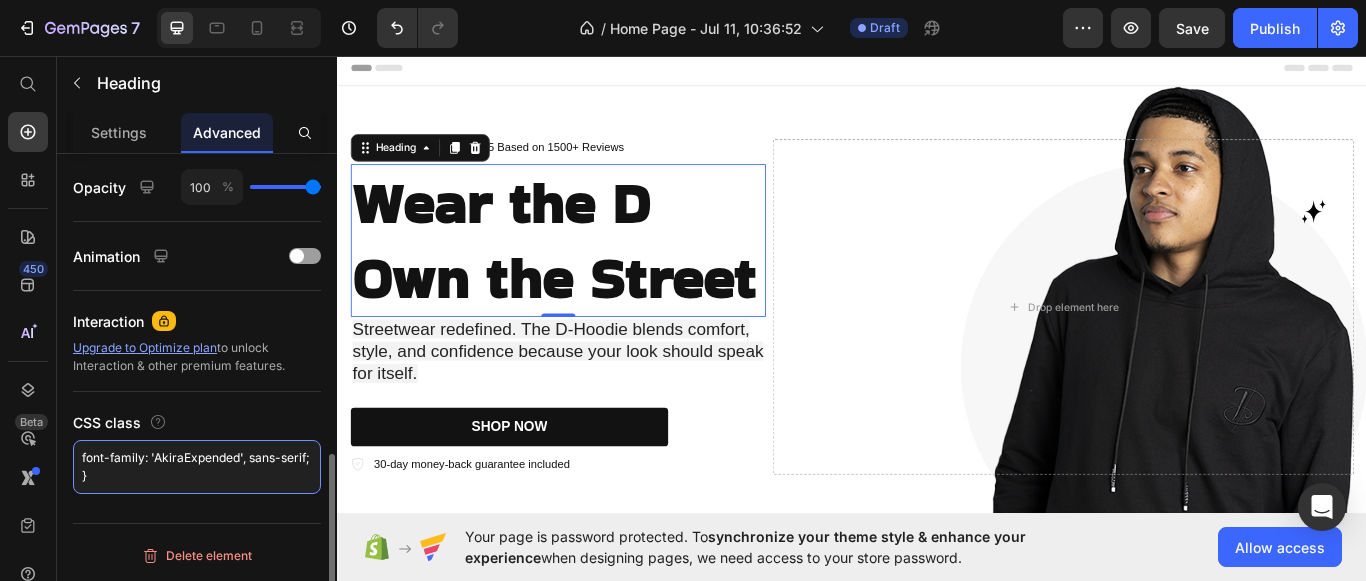 scroll, scrollTop: 0, scrollLeft: 0, axis: both 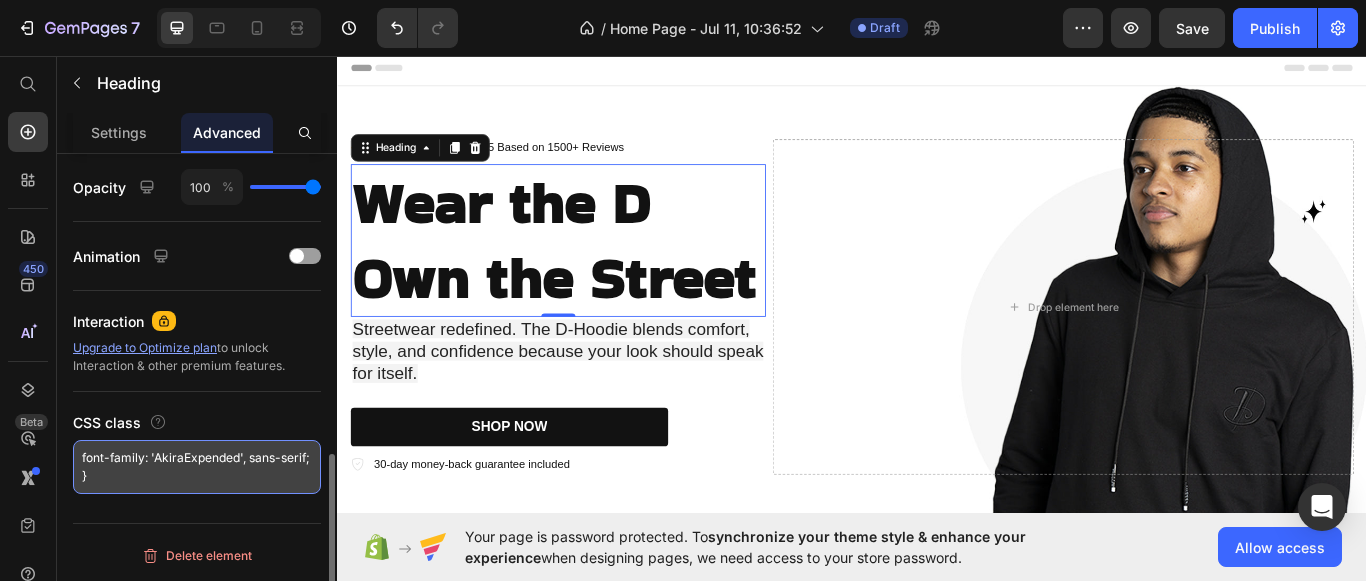 drag, startPoint x: 85, startPoint y: 461, endPoint x: 134, endPoint y: 484, distance: 54.129475 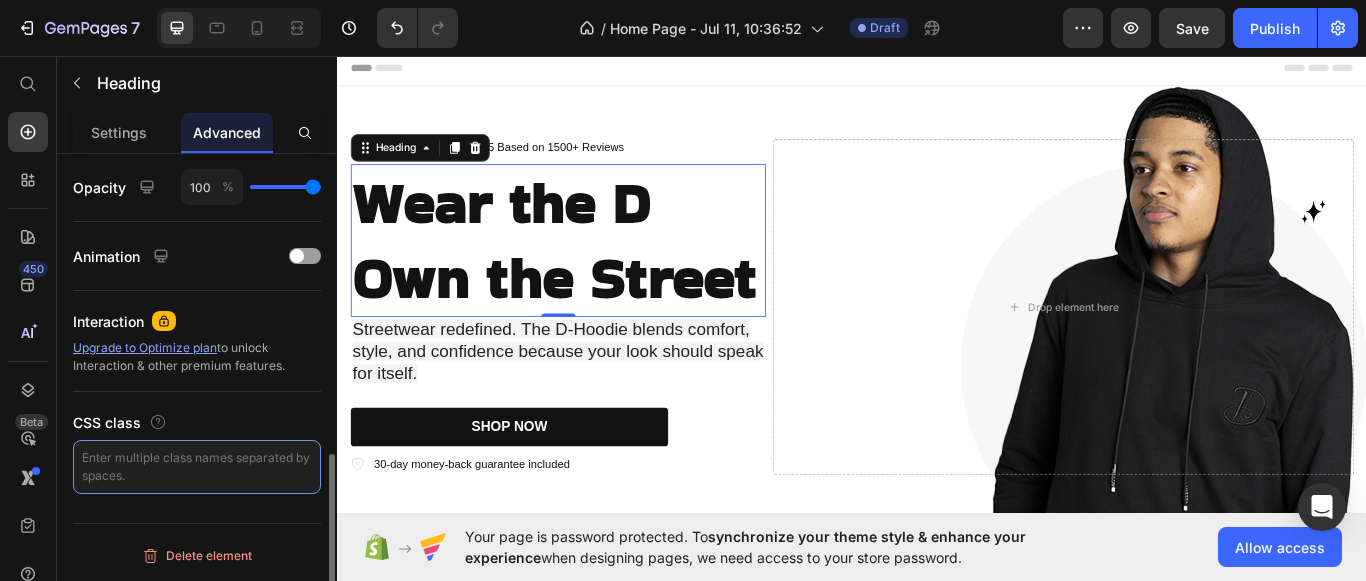 type 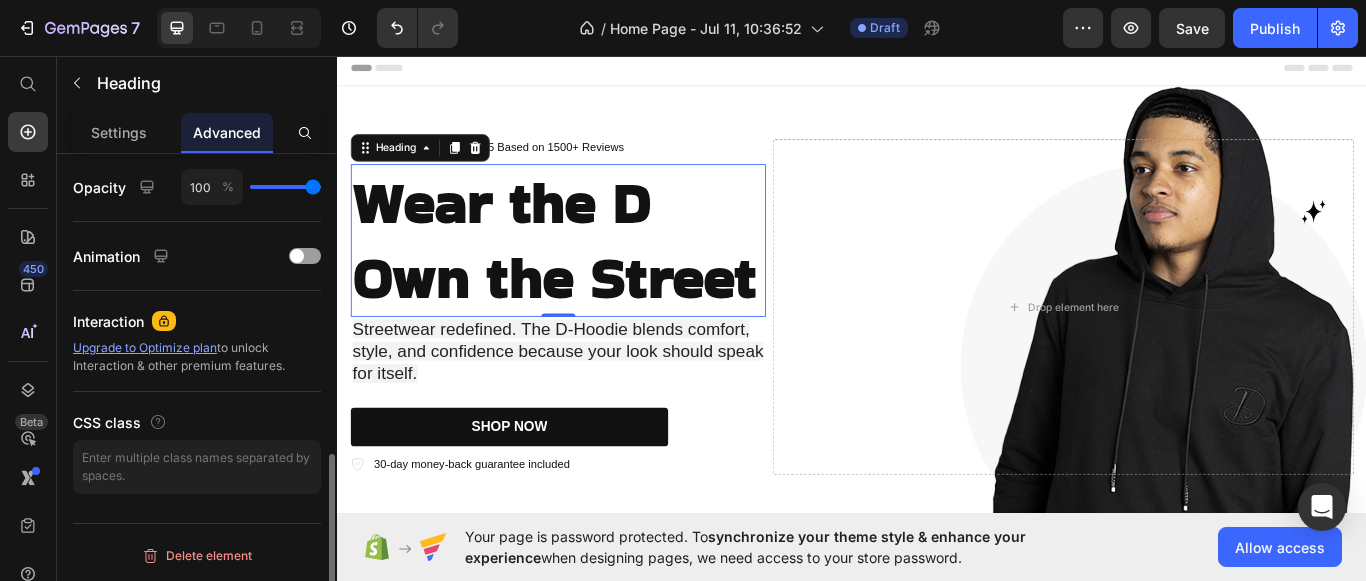 click on "Display on Desktop Tablet Mobile Spacing (px) 0 0 0 0 0 0 0 0 Shape Border Corner Shadow Position Opacity 100 % Animation Interaction Upgrade to Optimize plan  to unlock Interaction & other premium features. CSS class" at bounding box center [197, -46] 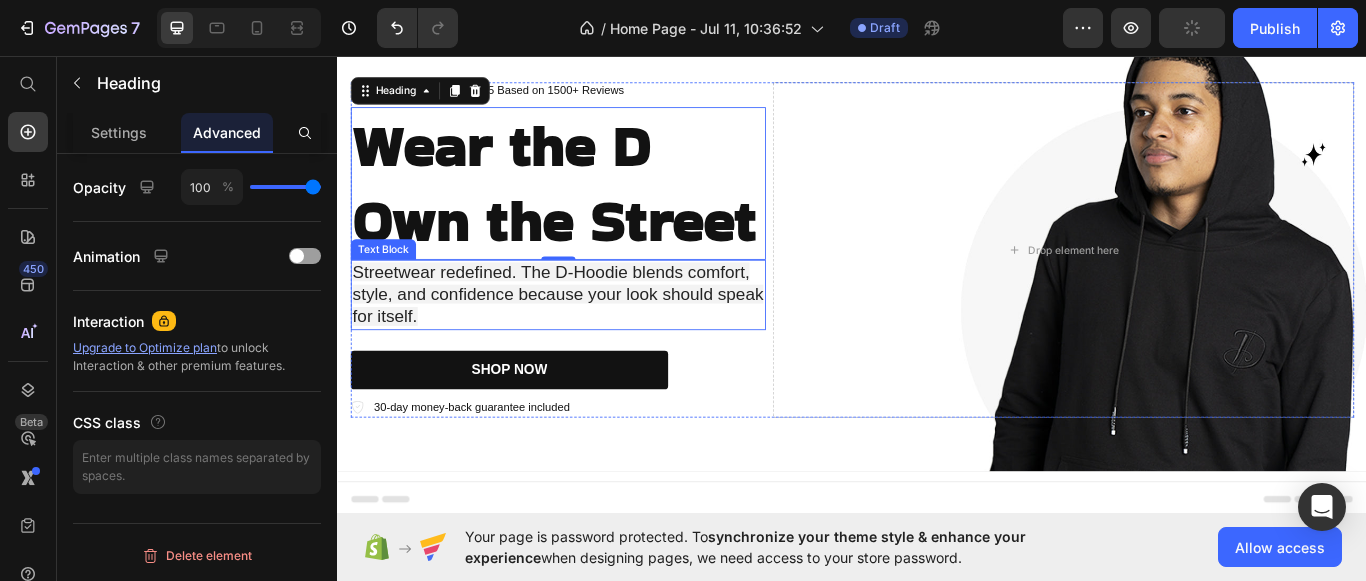 scroll, scrollTop: 0, scrollLeft: 0, axis: both 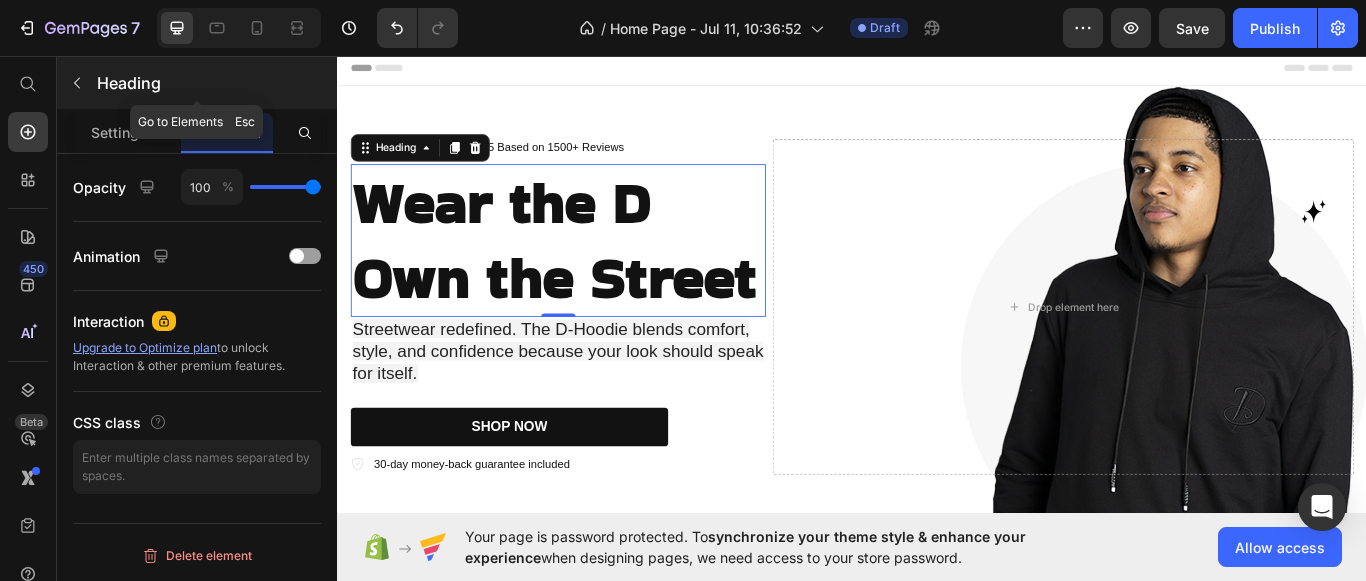 click at bounding box center (77, 83) 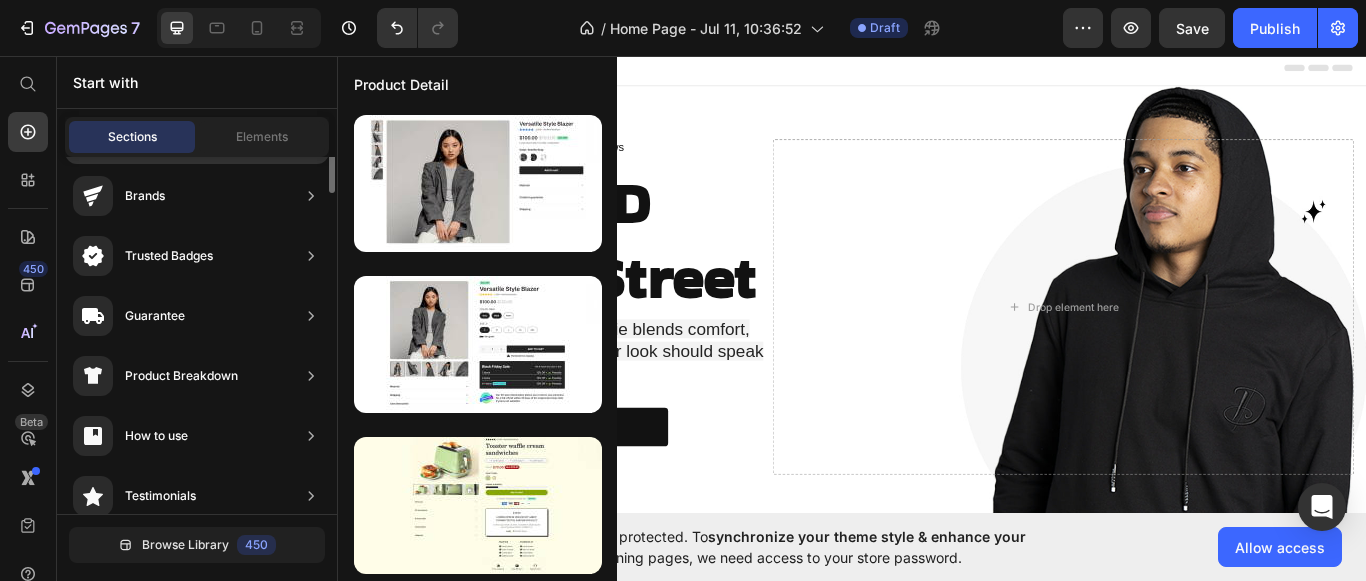 scroll, scrollTop: 0, scrollLeft: 0, axis: both 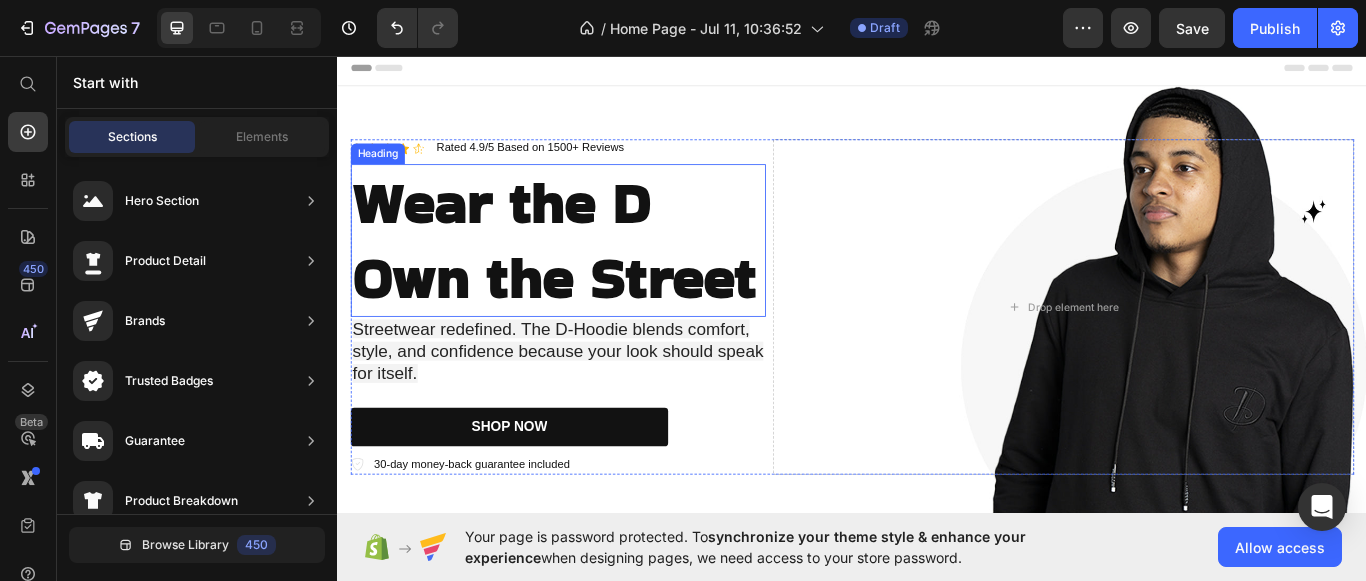 click on "Wear the D" at bounding box center (528, 228) 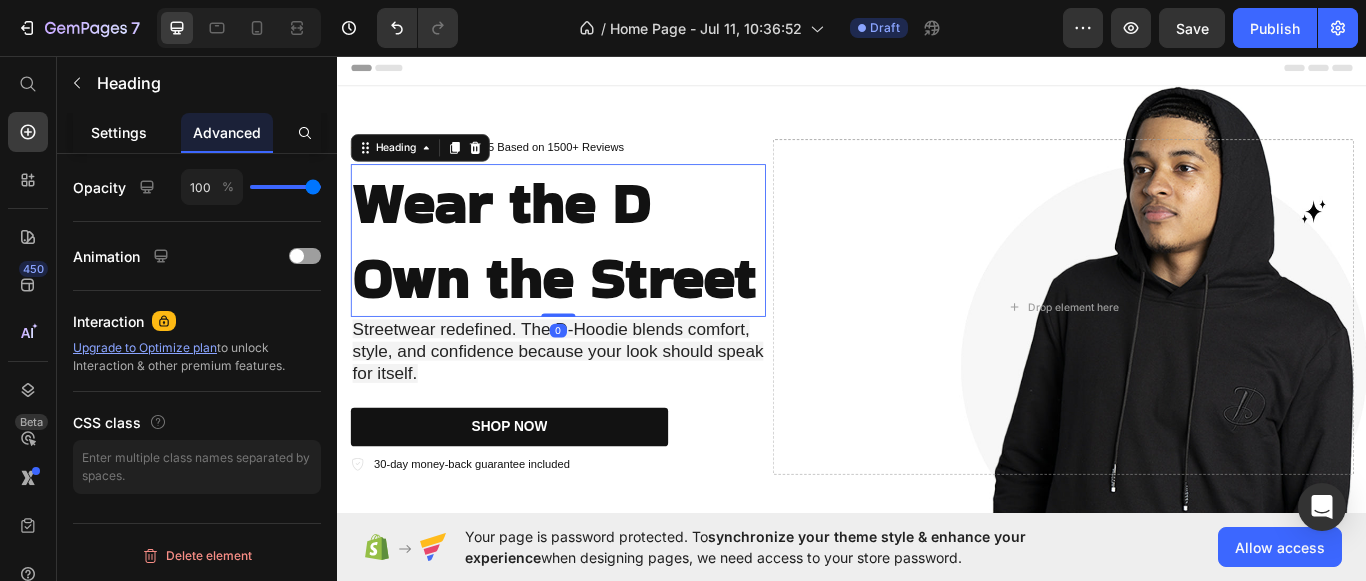 click on "Settings" at bounding box center [119, 132] 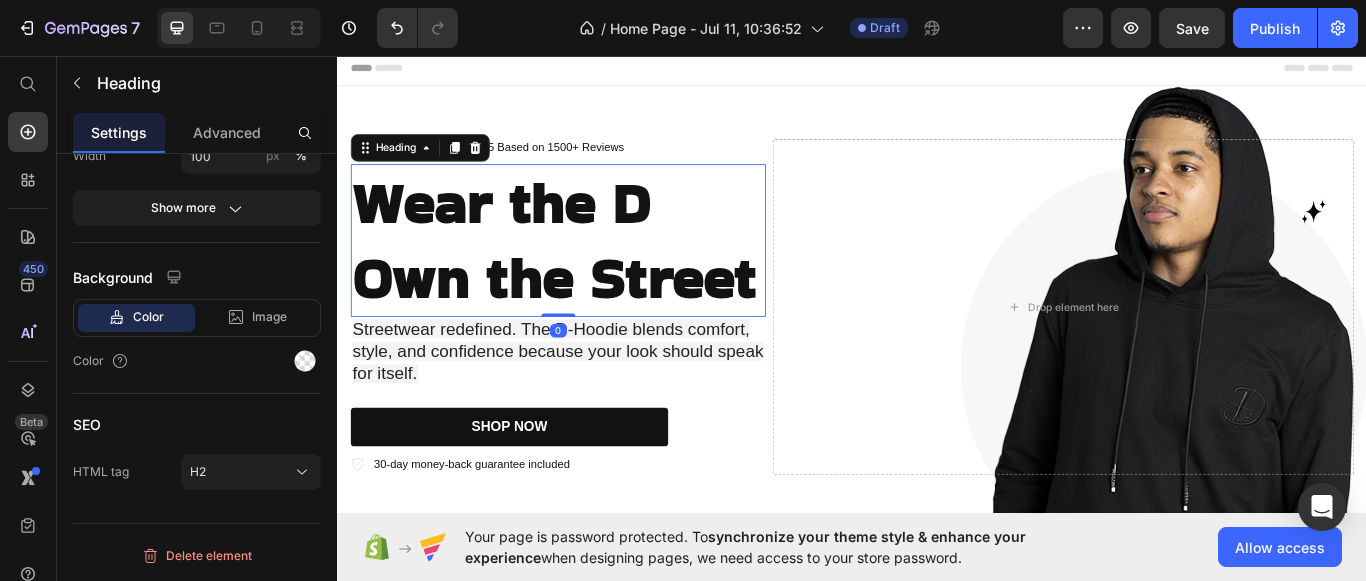 scroll, scrollTop: 0, scrollLeft: 0, axis: both 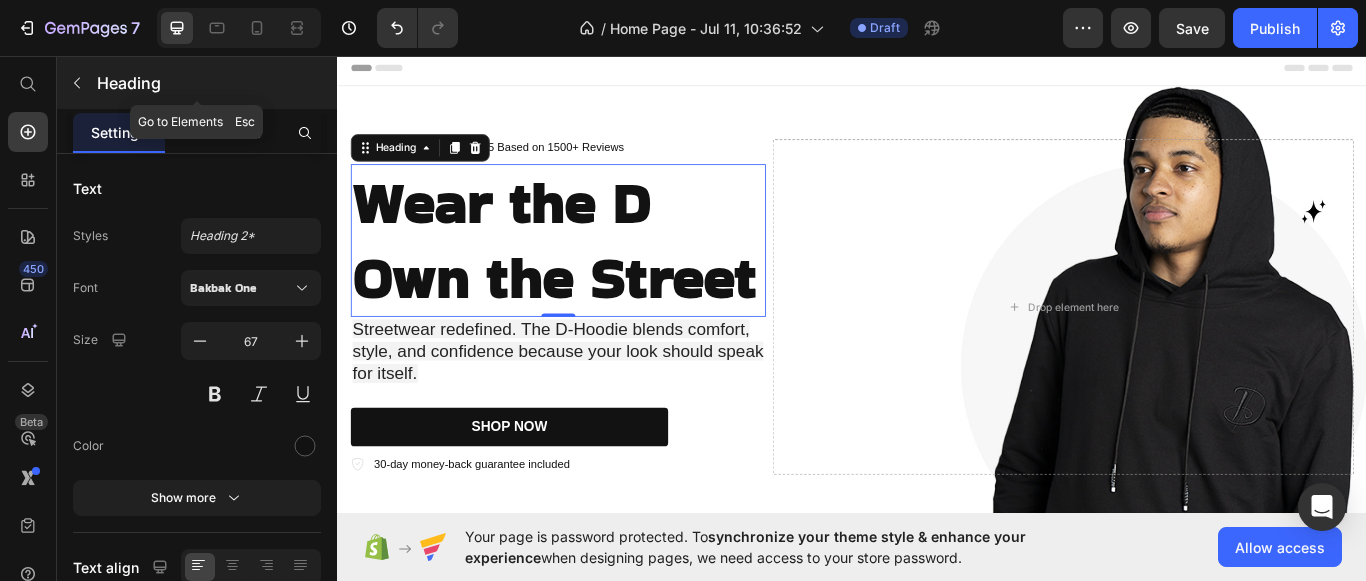click at bounding box center [77, 83] 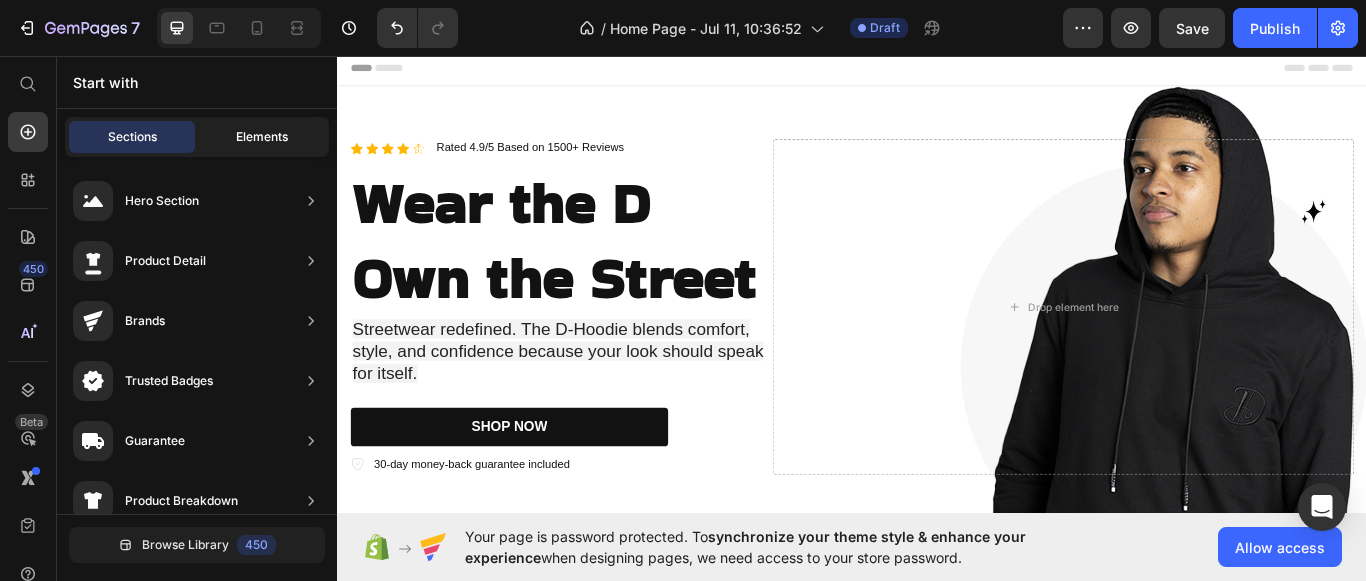 click on "Elements" at bounding box center [262, 137] 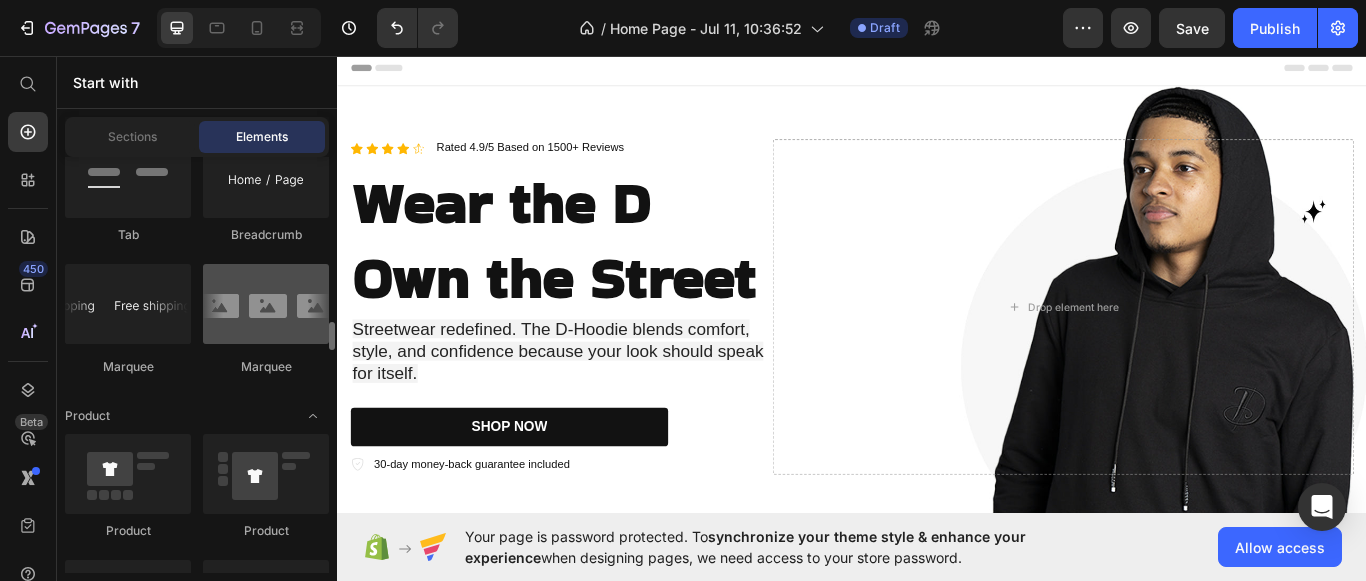 scroll, scrollTop: 2444, scrollLeft: 0, axis: vertical 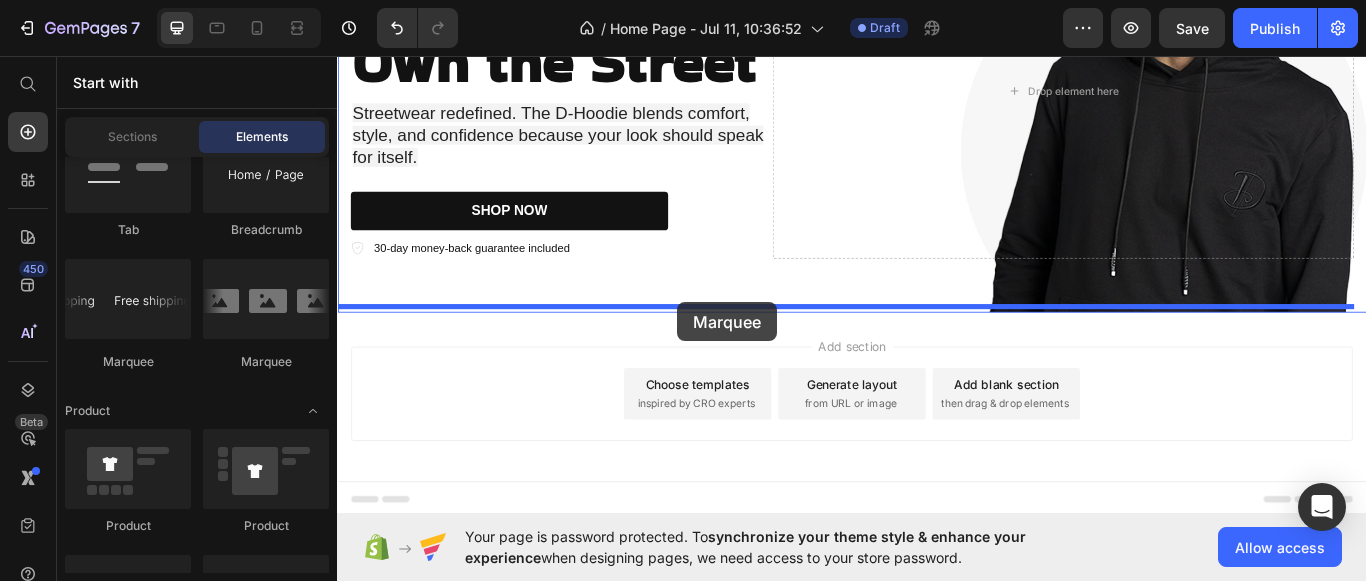 drag, startPoint x: 489, startPoint y: 338, endPoint x: 733, endPoint y: 344, distance: 244.07376 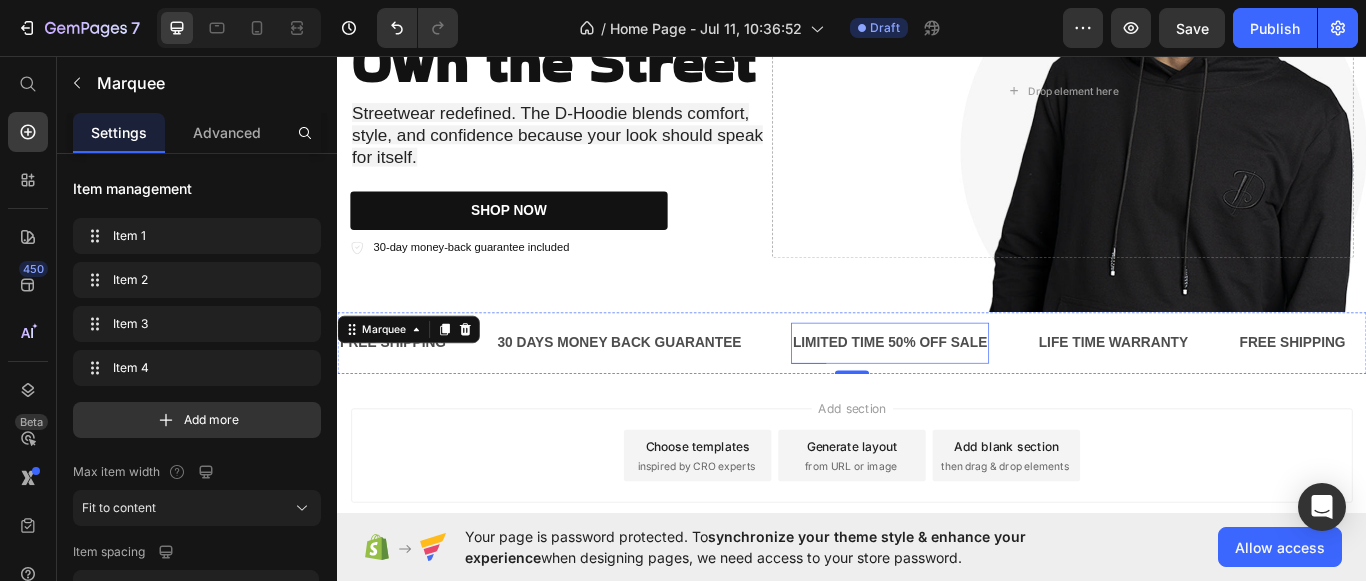 click on "LIMITED TIME 50% OFF SALE" at bounding box center [981, 392] 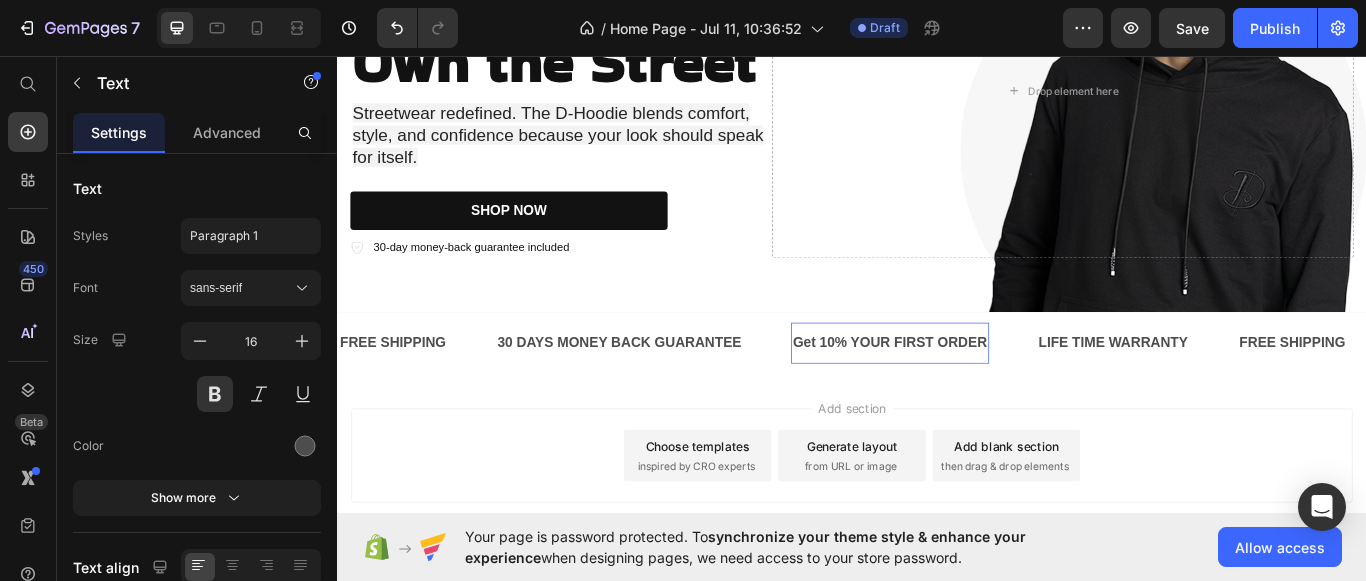 click on "Get 10% YOUR FIRST ORDER" at bounding box center (981, 392) 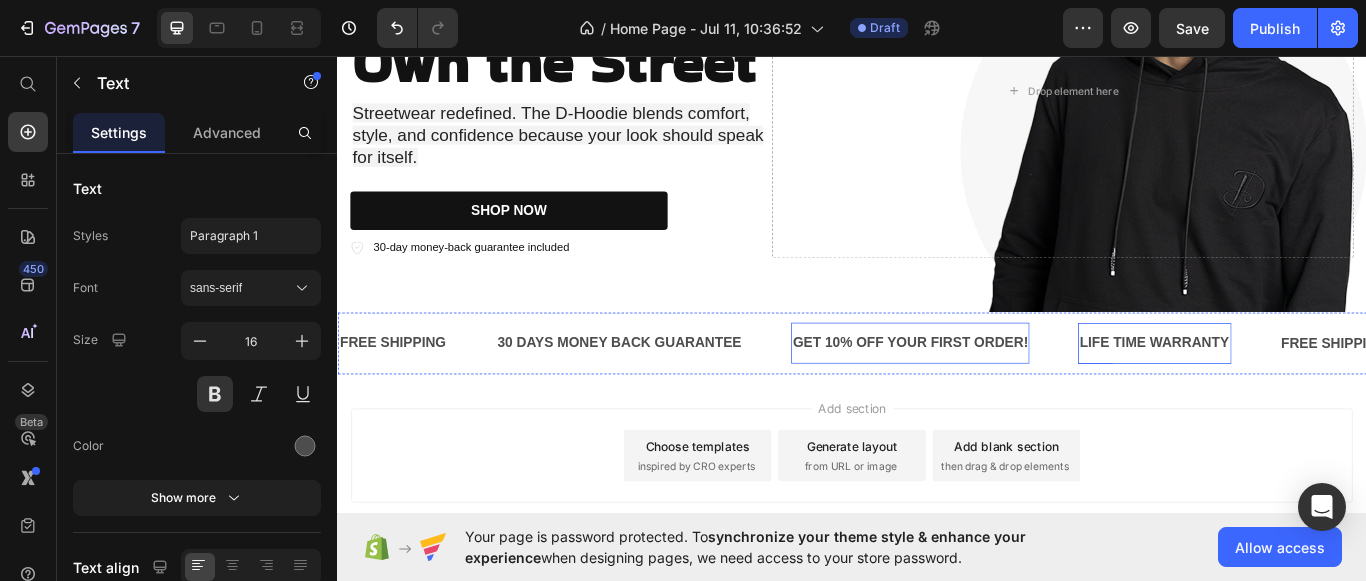 click on "LIFE TIME WARRANTY" at bounding box center [1289, 392] 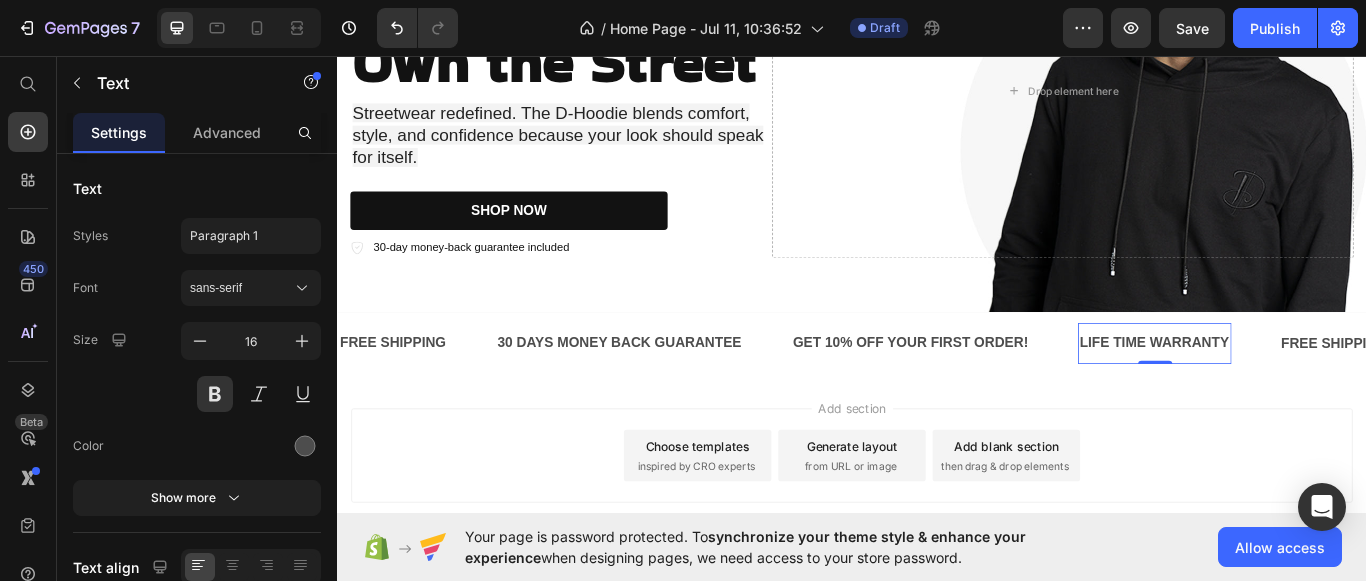 click on "LIFE TIME WARRANTY" at bounding box center (1289, 392) 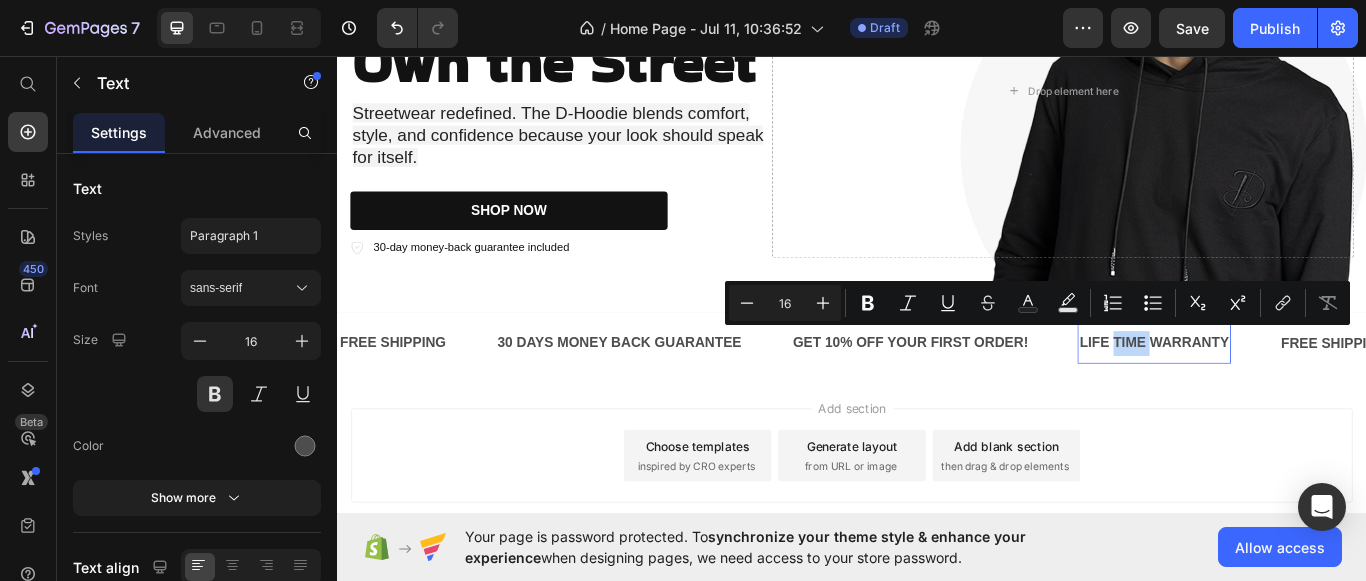 click on "LIFE TIME WARRANTY" at bounding box center (1289, 392) 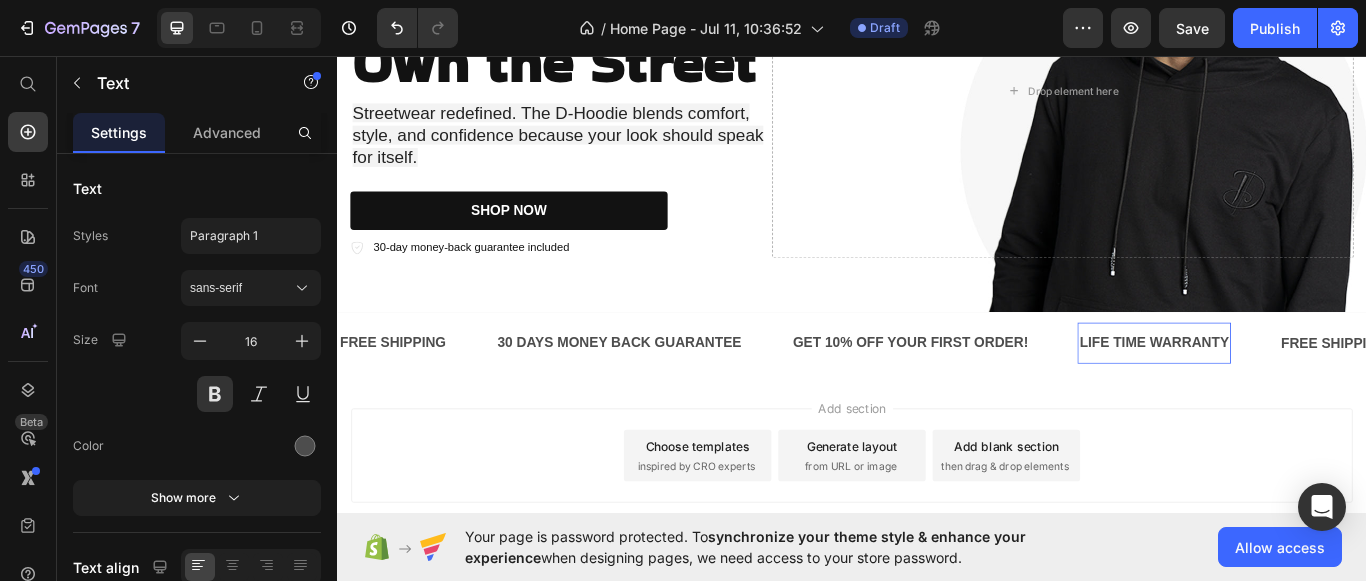 click on "LIFE TIME WARRANTY" at bounding box center (1289, 392) 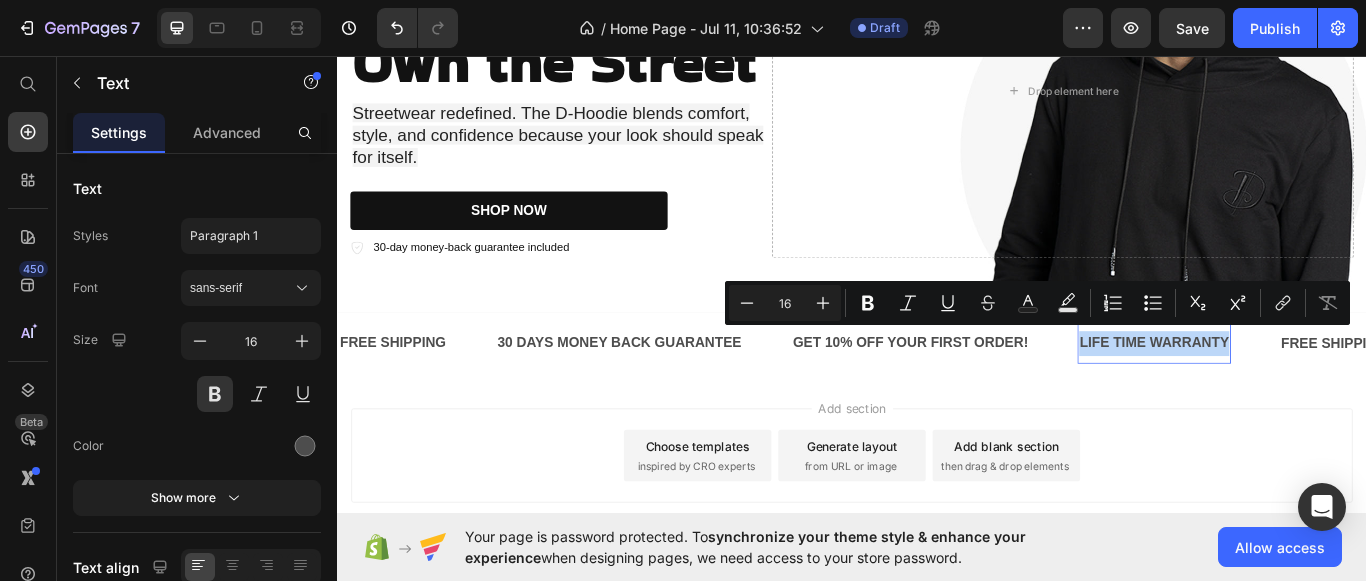 click on "LIFE TIME WARRANTY" at bounding box center [1289, 392] 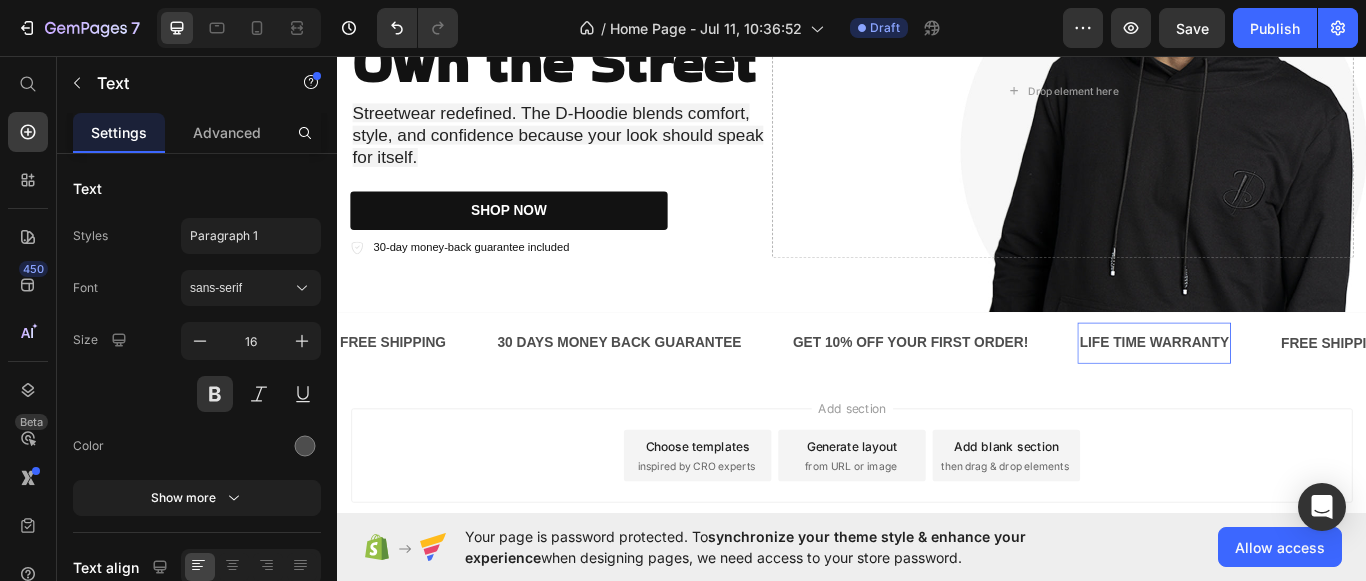 click on "LIFE TIME WARRANTY" at bounding box center [1289, 392] 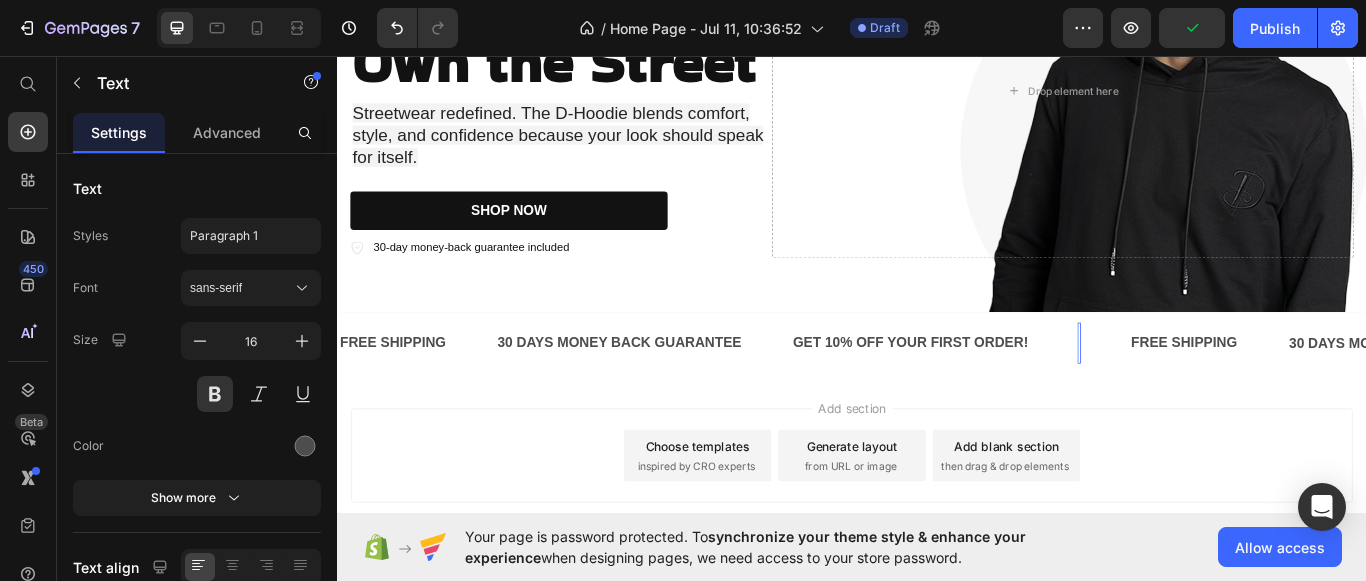 scroll, scrollTop: 237, scrollLeft: 0, axis: vertical 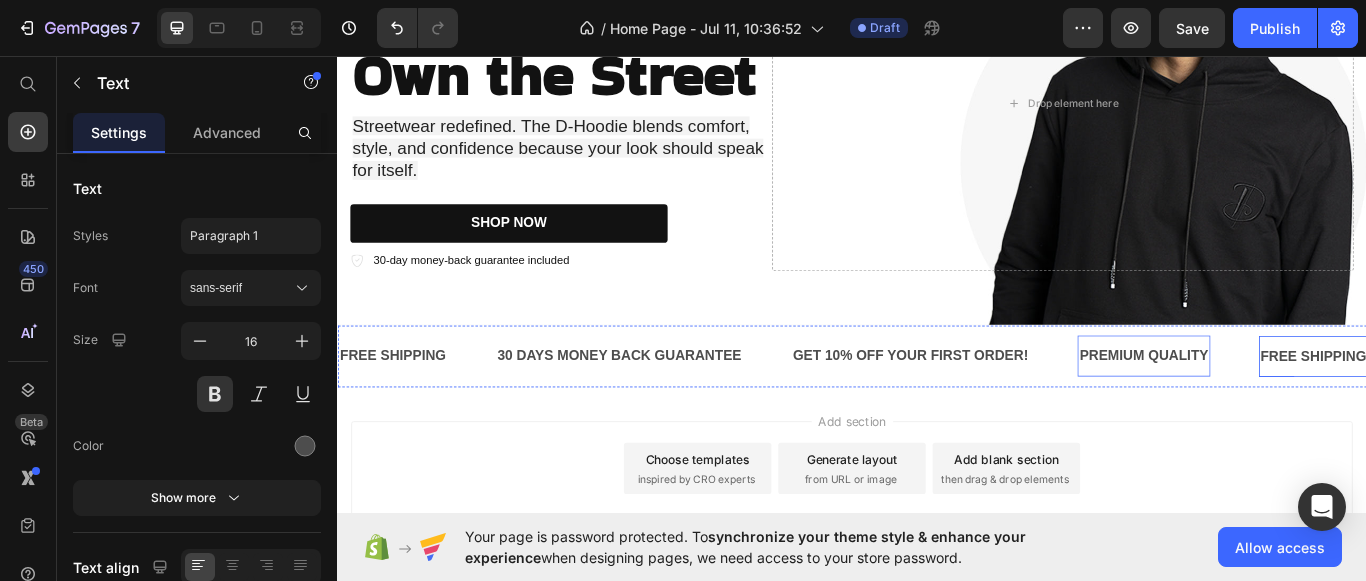 click on "FREE SHIPPING" at bounding box center (1475, 407) 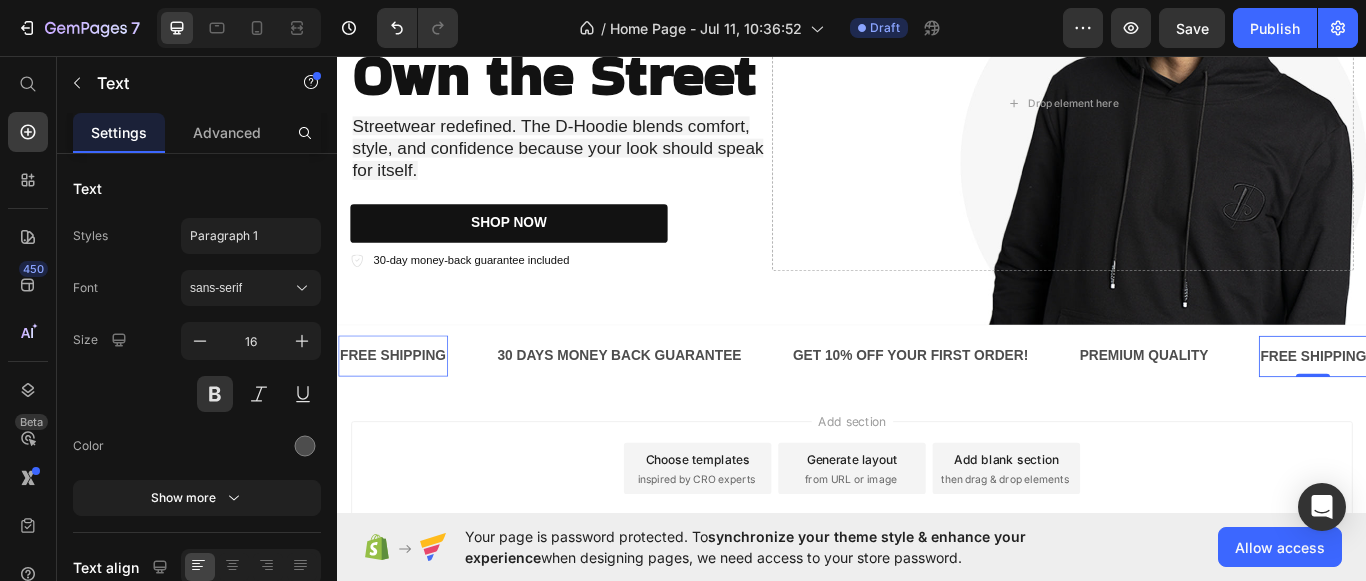 click on "FREE SHIPPING" at bounding box center (1475, 407) 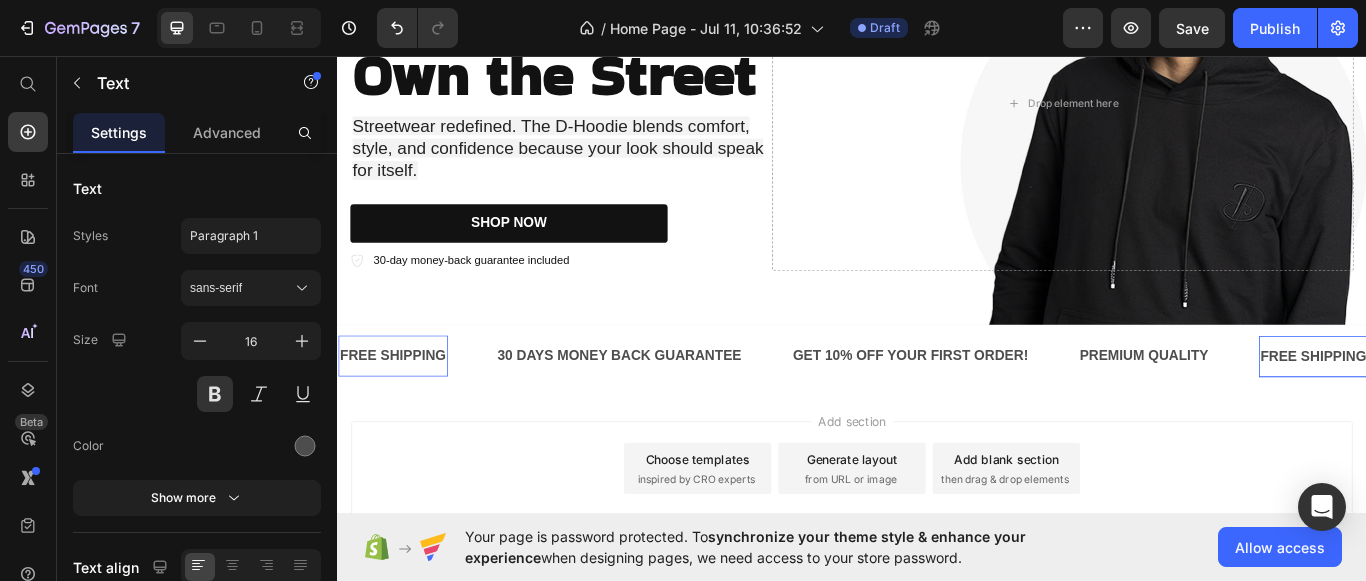 click on "FREE SHIPPING" at bounding box center (1475, 407) 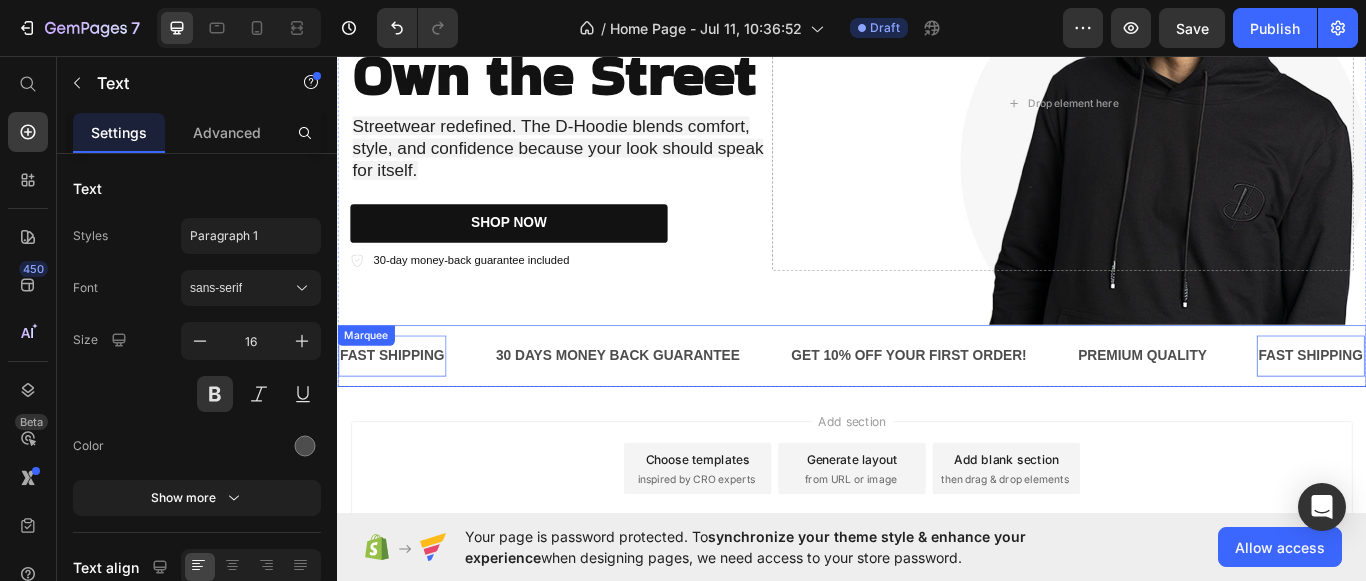 click on "FAST SHIPPING Text   0" at bounding box center [429, 407] 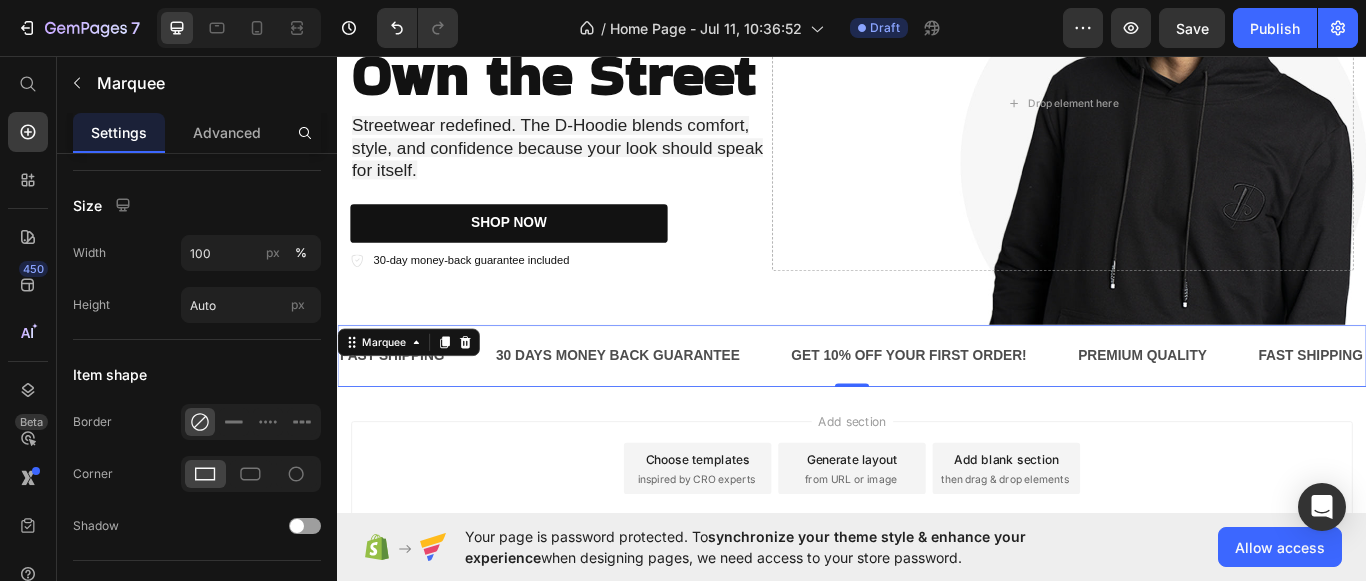 scroll, scrollTop: 1013, scrollLeft: 0, axis: vertical 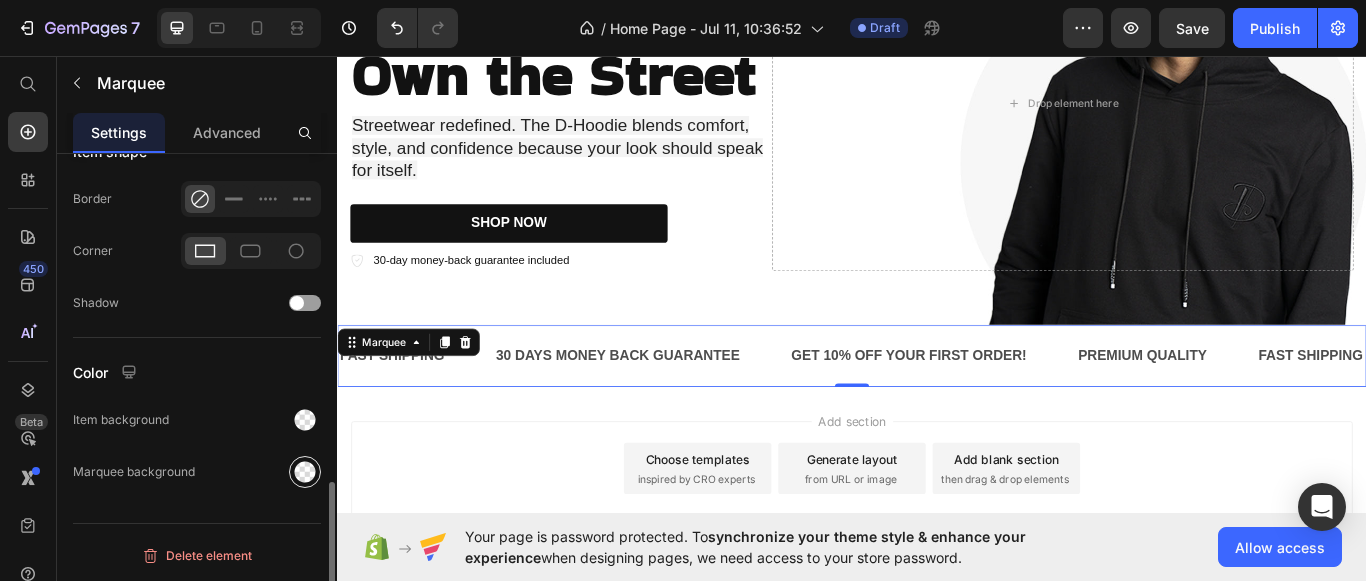 click at bounding box center [305, 472] 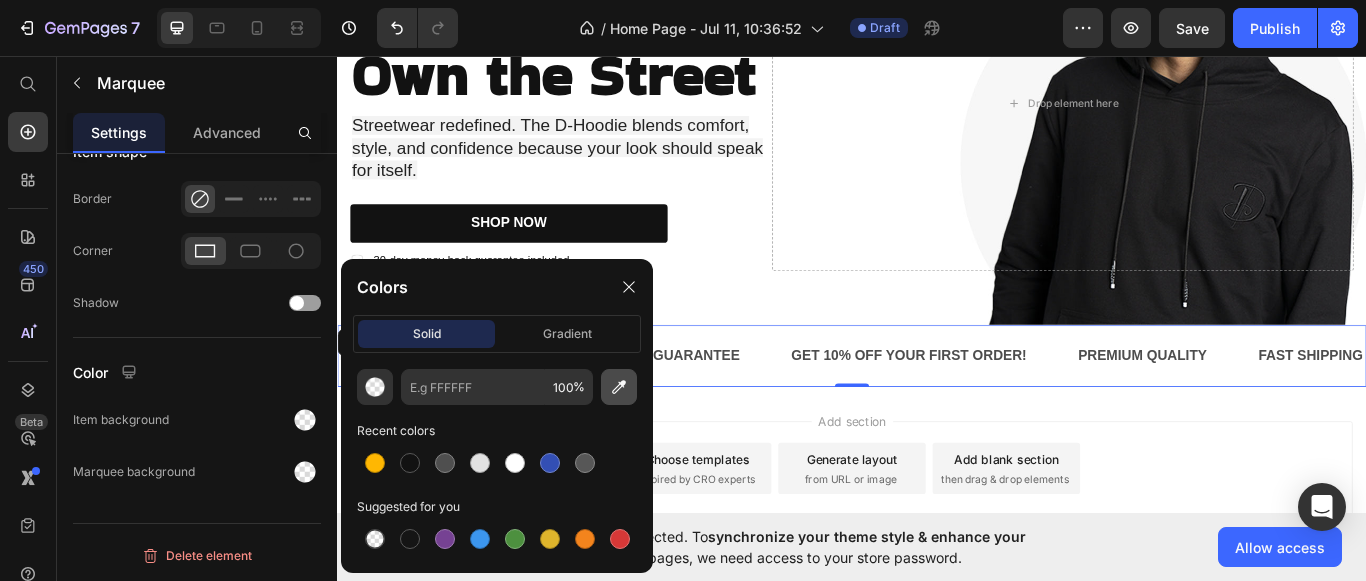 click 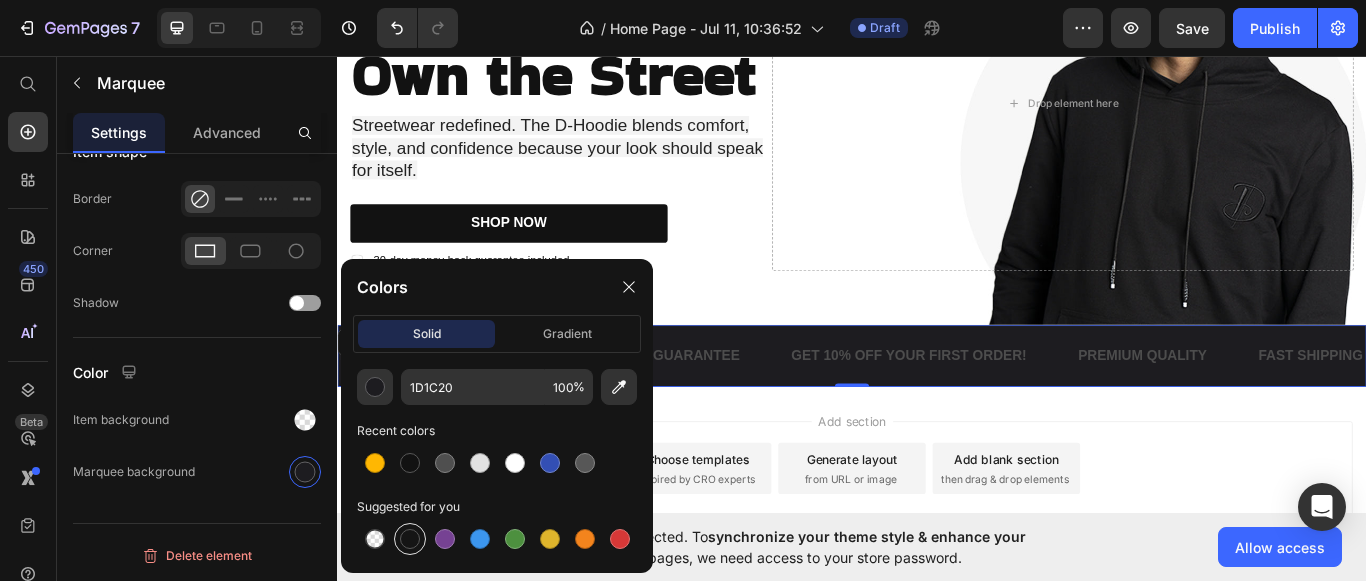 click at bounding box center (410, 539) 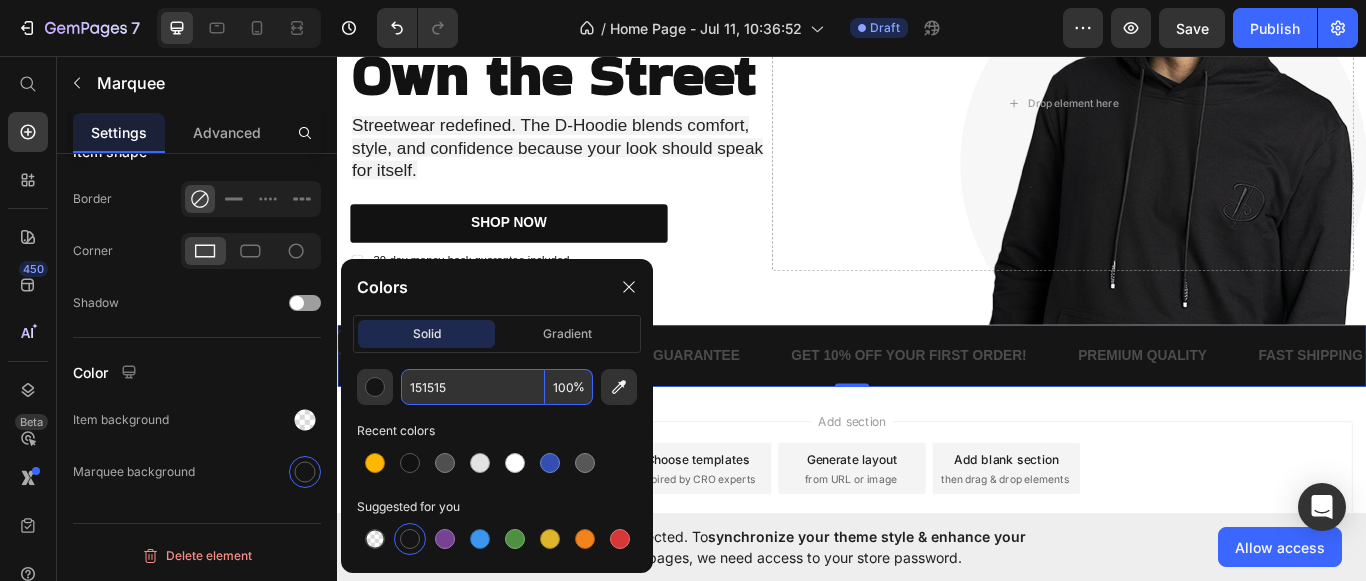 click on "151515" at bounding box center [473, 387] 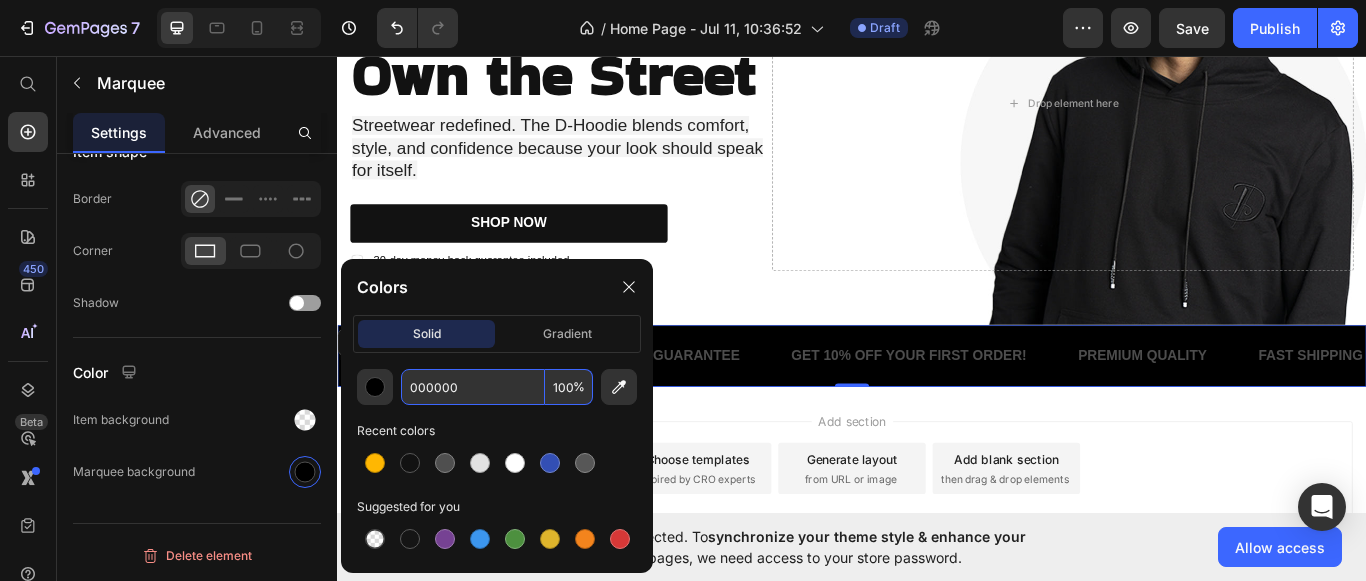 type on "000000" 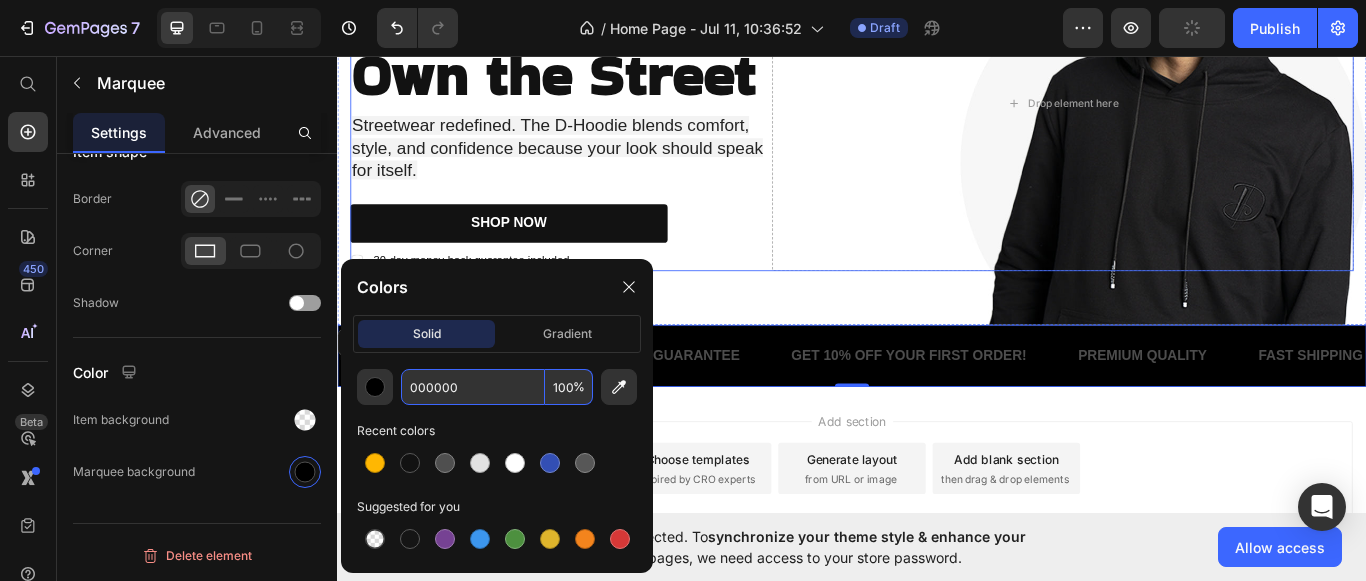 click on "Drop element here" at bounding box center [1183, 112] 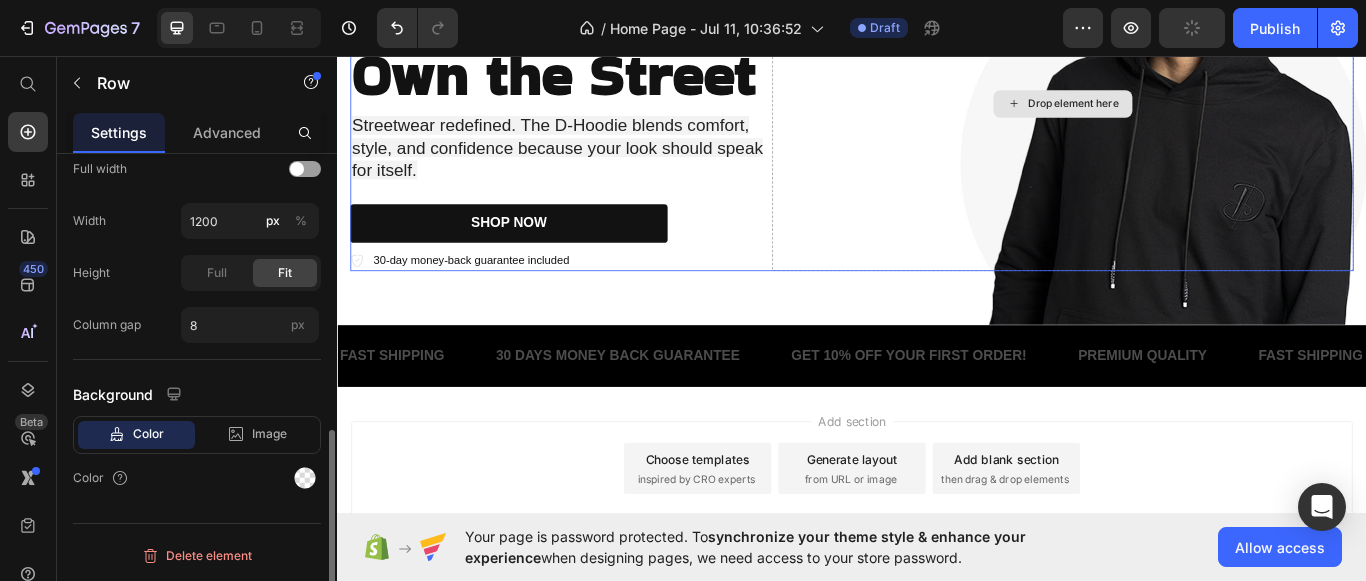 scroll, scrollTop: 0, scrollLeft: 0, axis: both 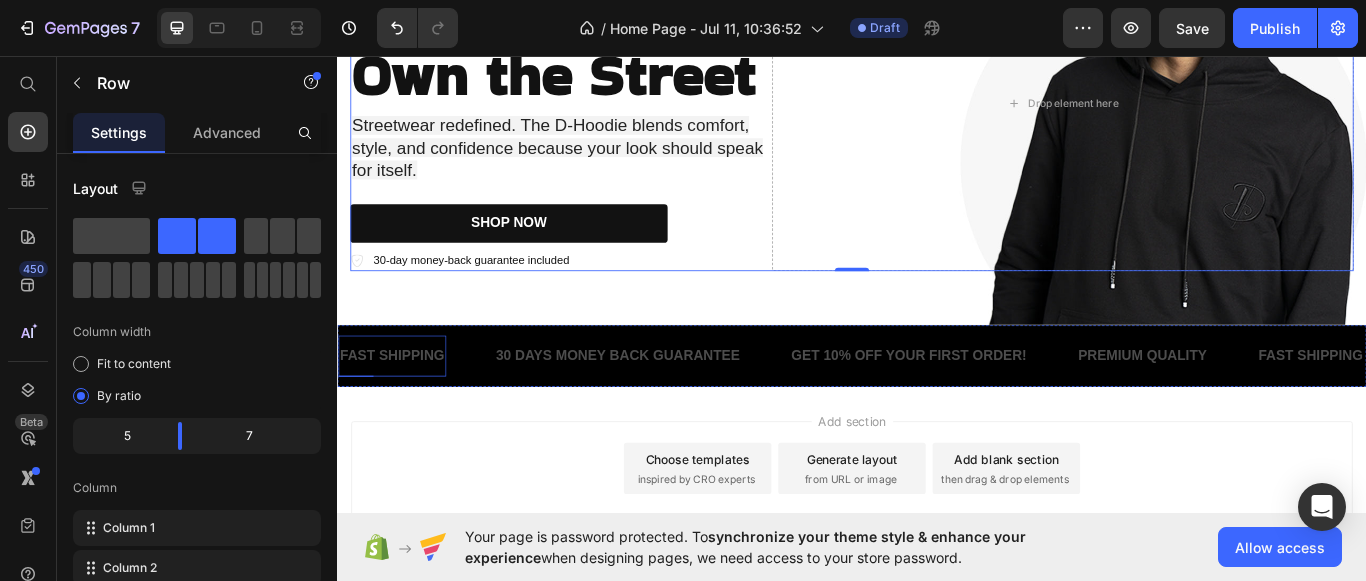 click on "FAST SHIPPING" at bounding box center [401, 407] 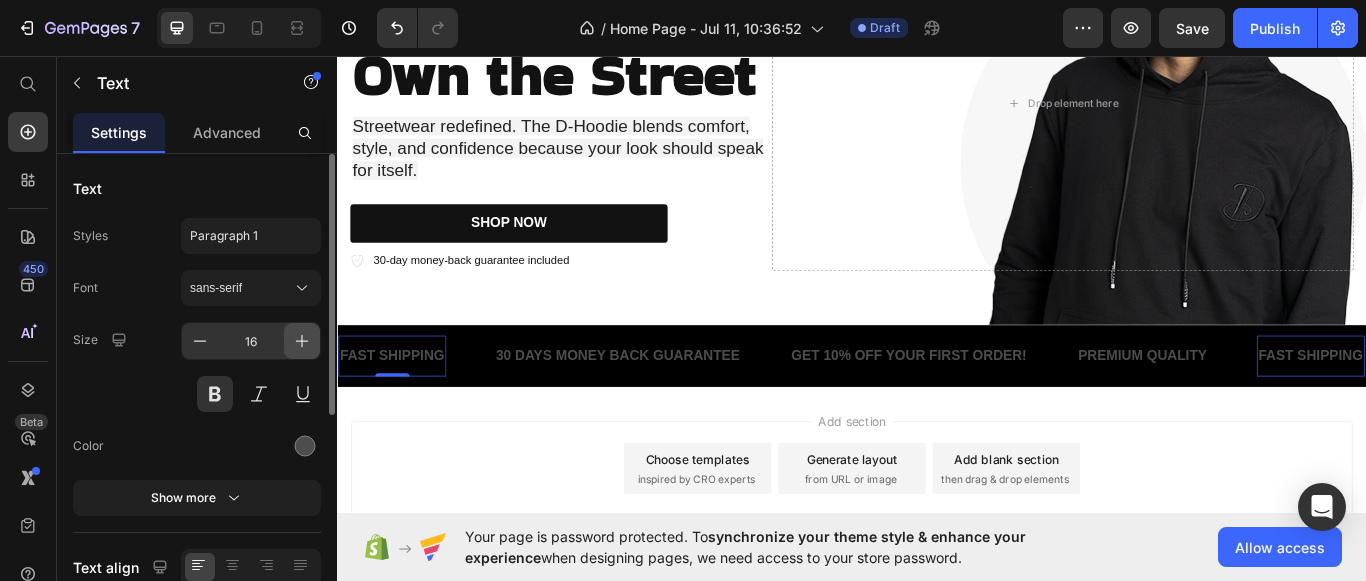 click 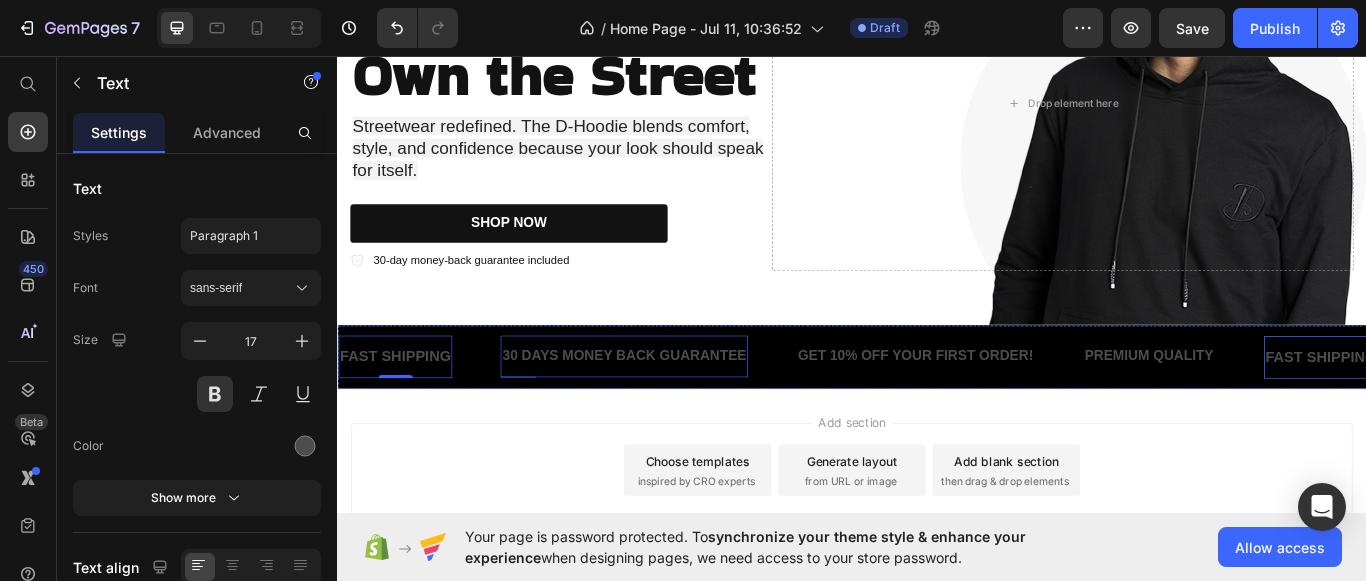 click on "30 DAYS MONEY BACK GUARANTEE" at bounding box center [671, 407] 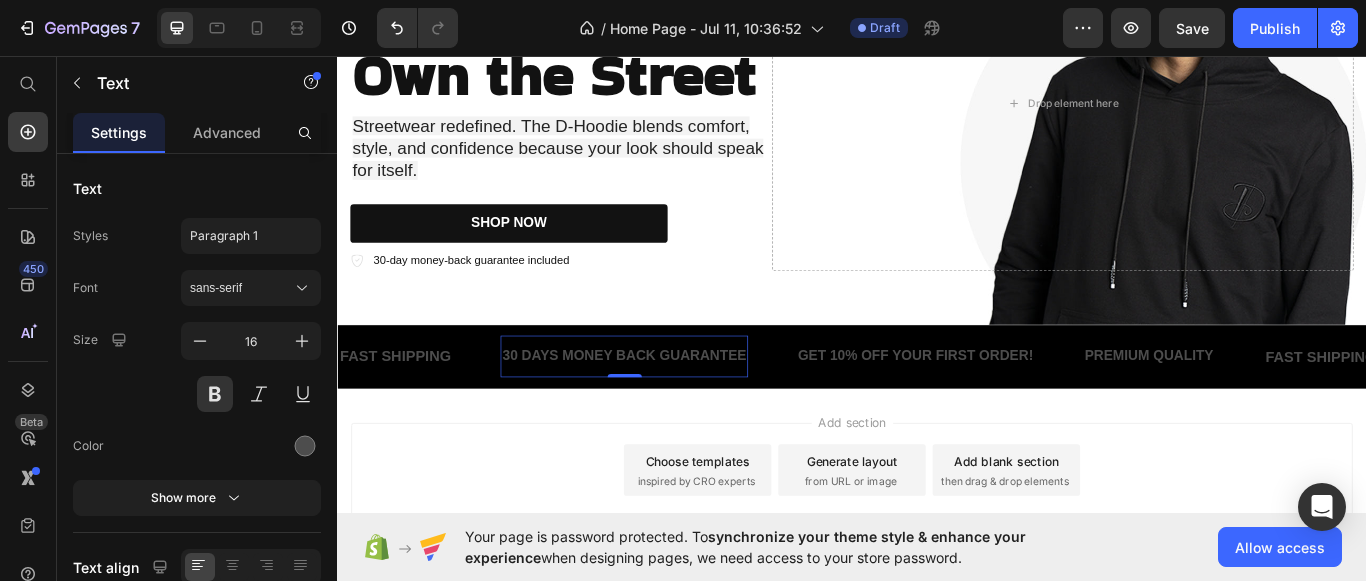 click at bounding box center (302, 341) 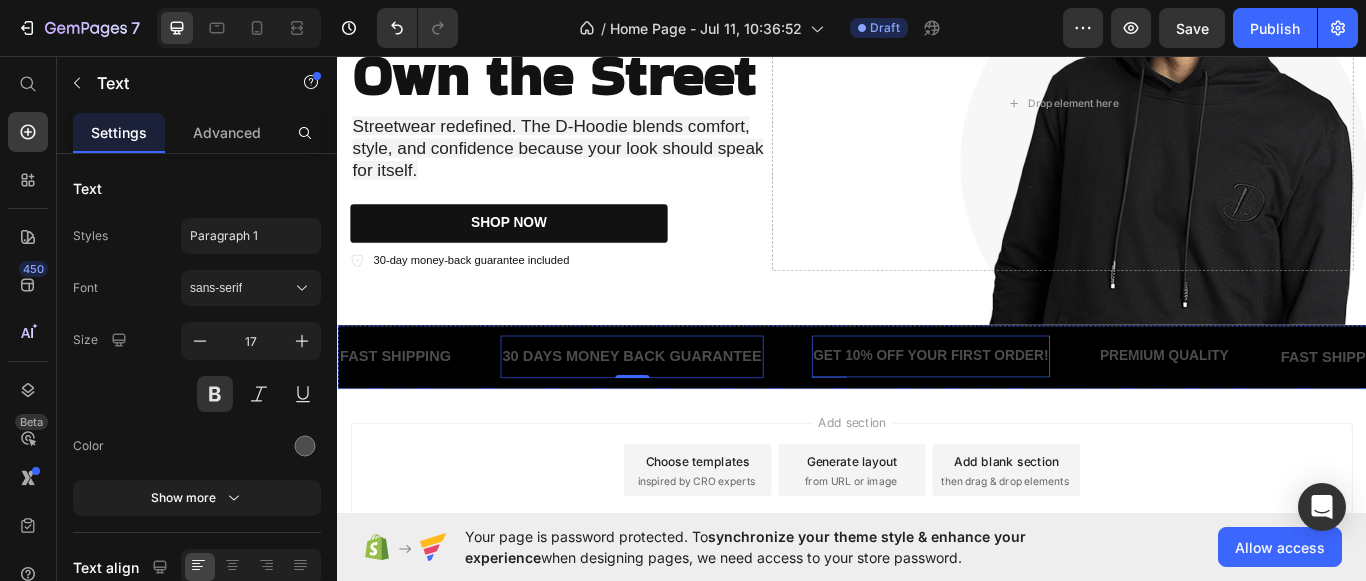click on "GET 10% OFF YOUR FIRST ORDER!" at bounding box center [1029, 407] 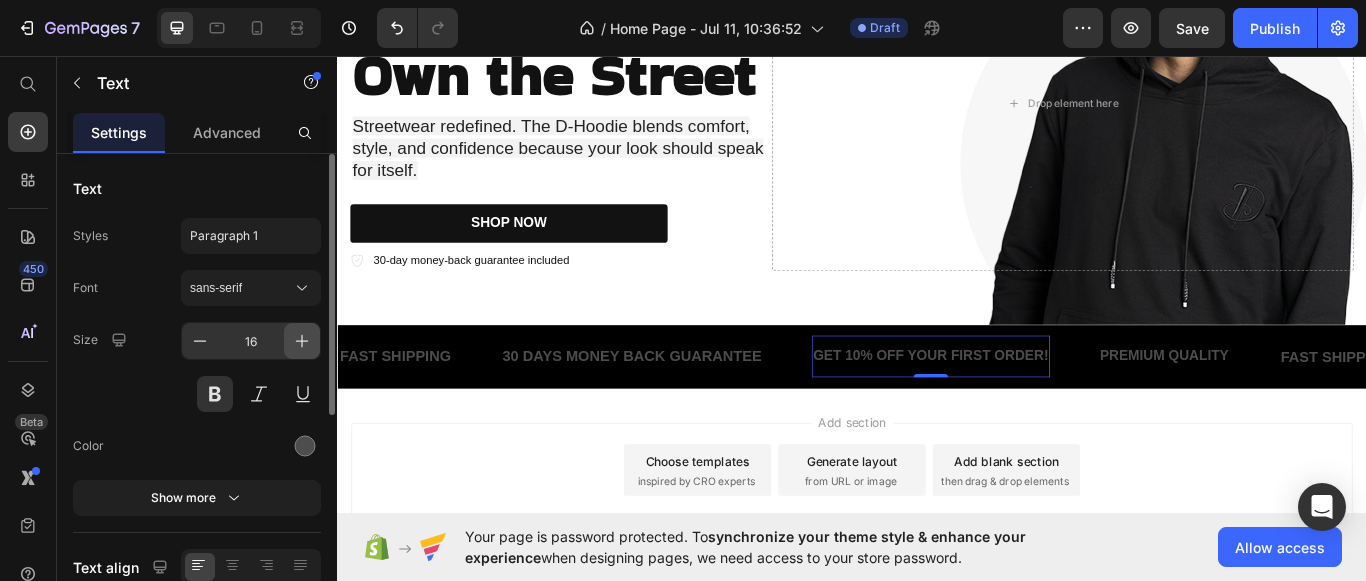 click 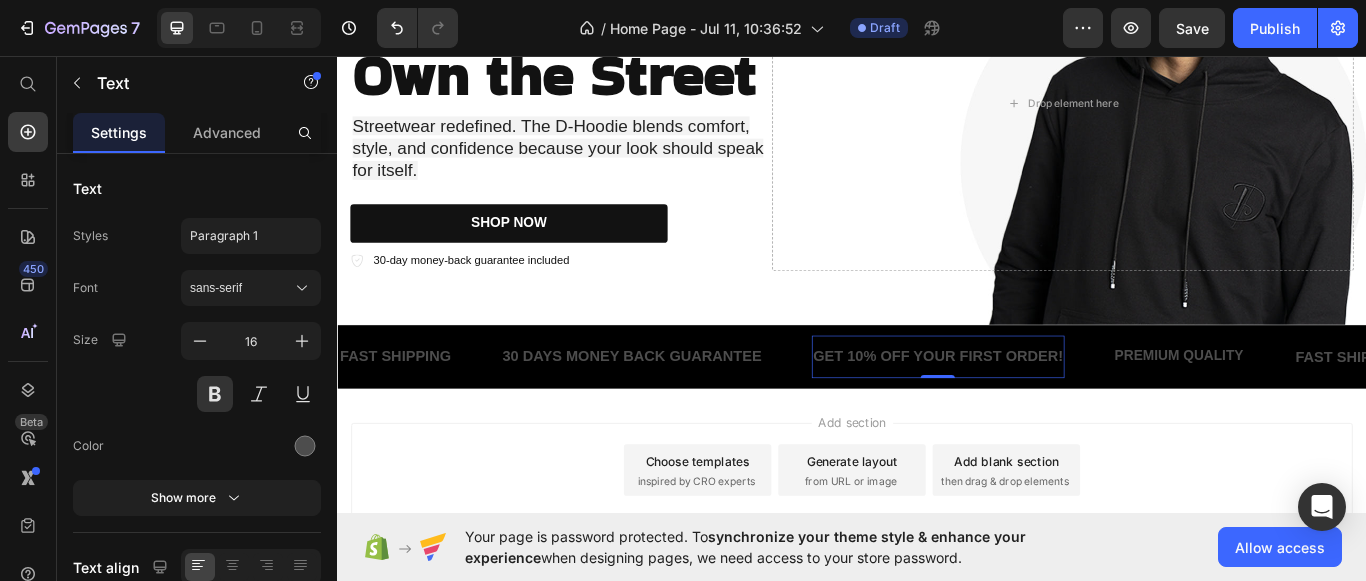 type on "17" 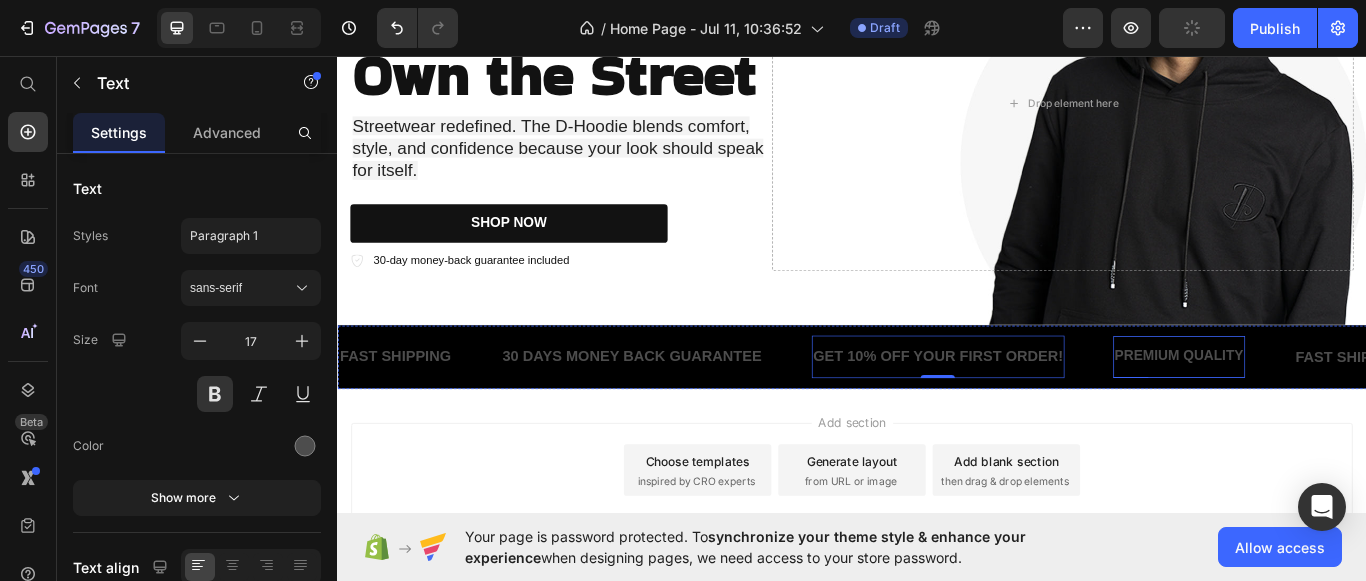click on "PREMIUM QUALITY" at bounding box center [1318, 407] 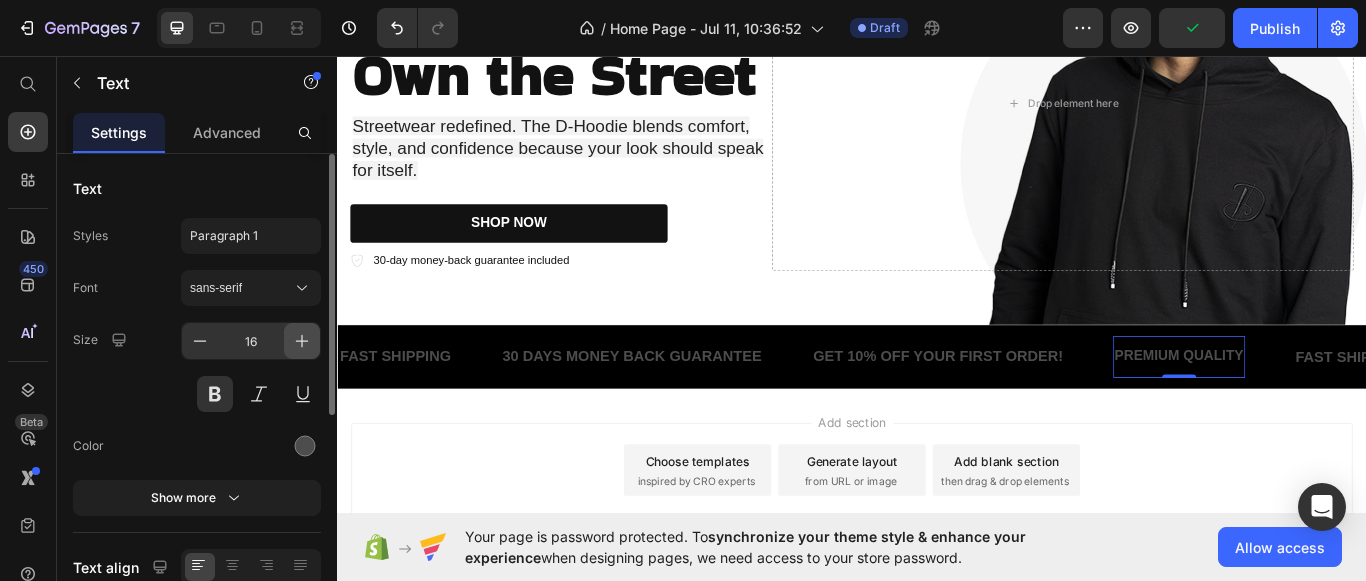 click 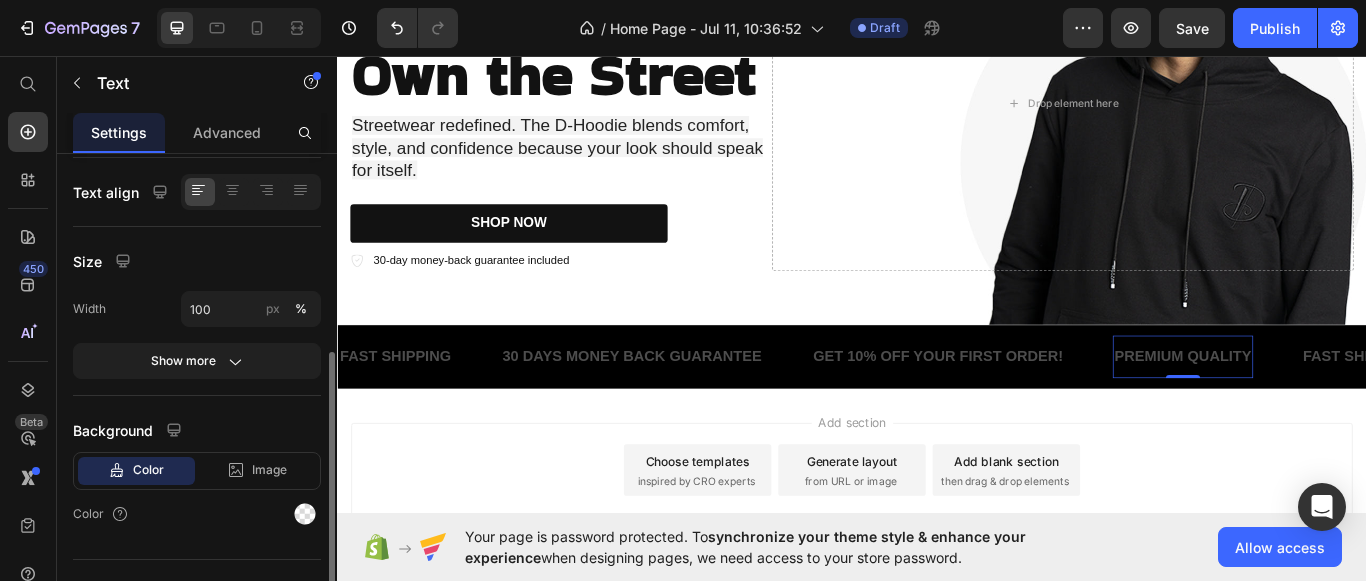 scroll, scrollTop: 376, scrollLeft: 0, axis: vertical 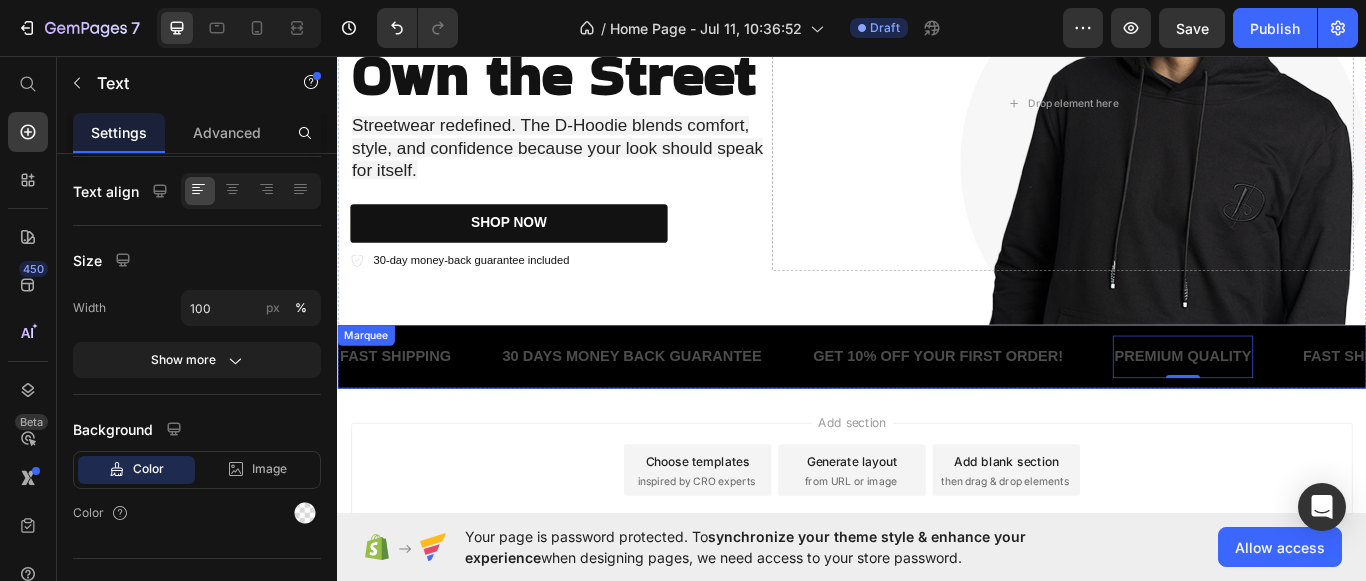 click on "FAST SHIPPING Text" at bounding box center [432, 408] 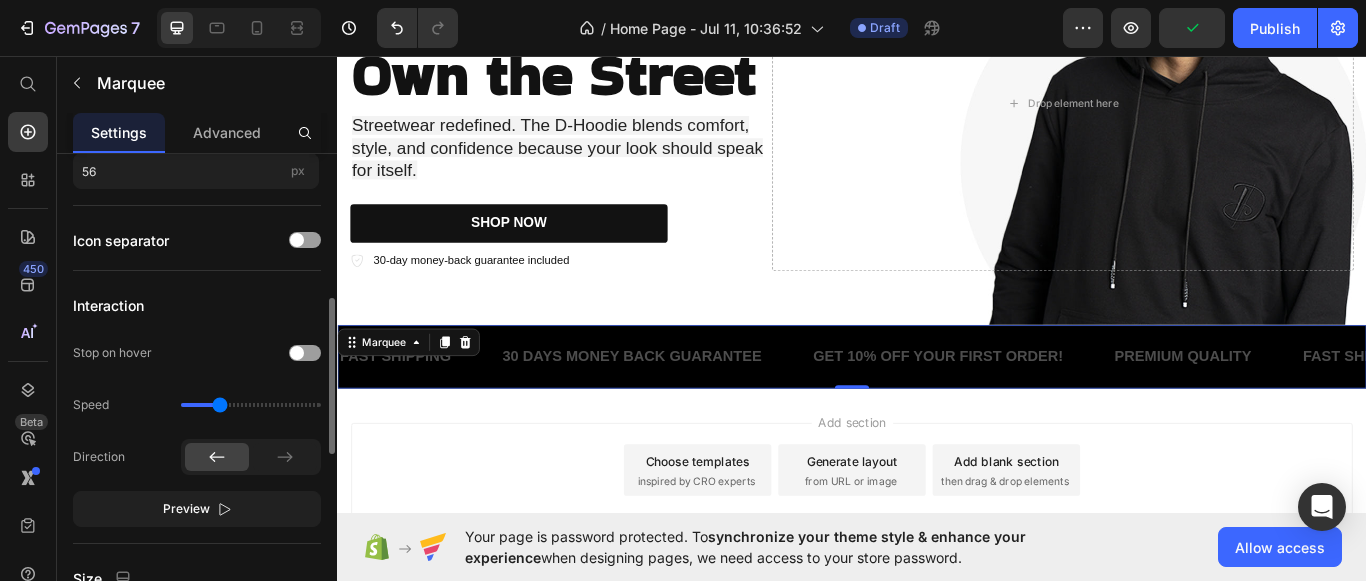 scroll, scrollTop: 424, scrollLeft: 0, axis: vertical 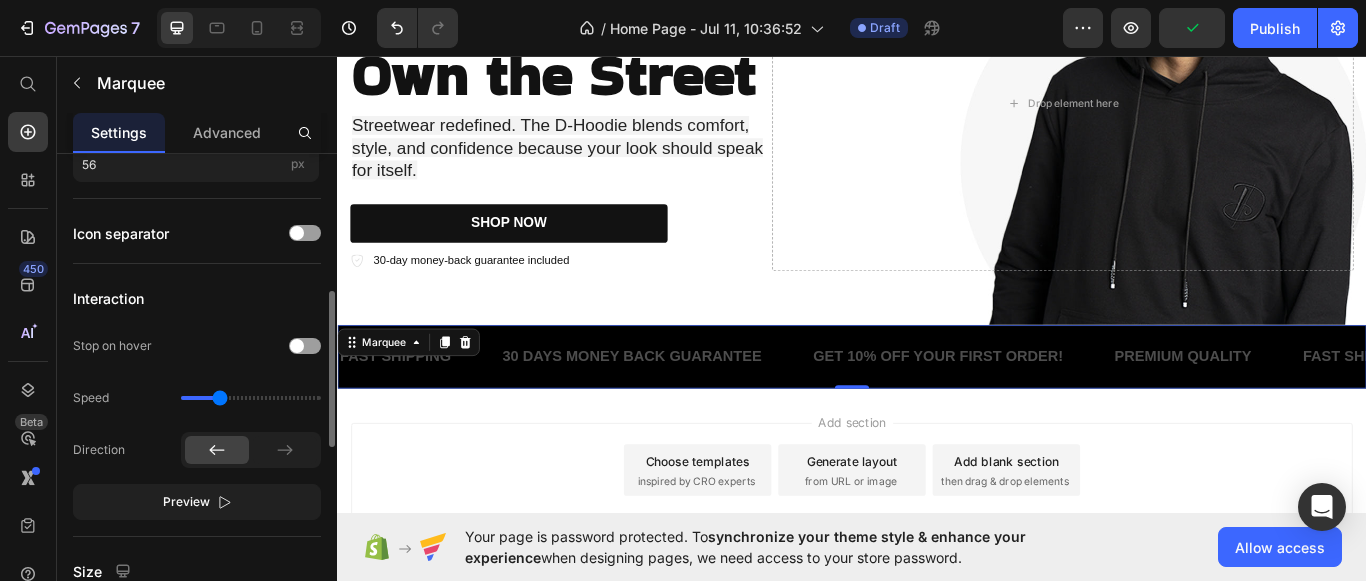 click on "Preview" at bounding box center [197, 502] 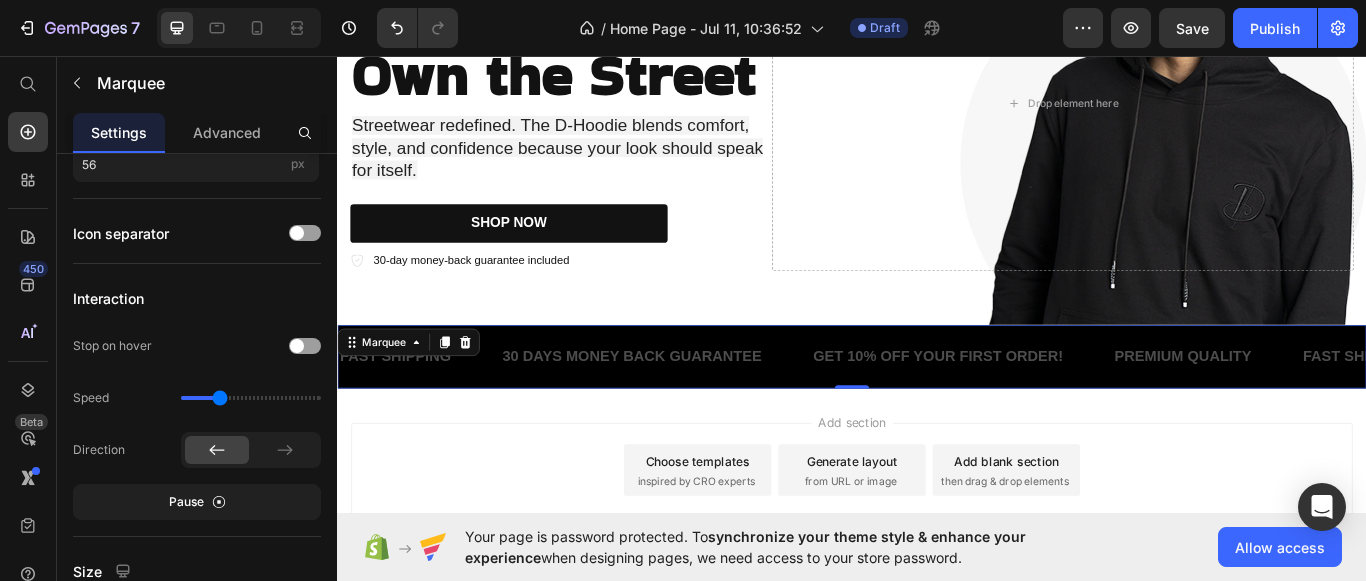 click on "Add section Choose templates inspired by CRO experts Generate layout from URL or image Add blank section then drag & drop elements" at bounding box center [937, 540] 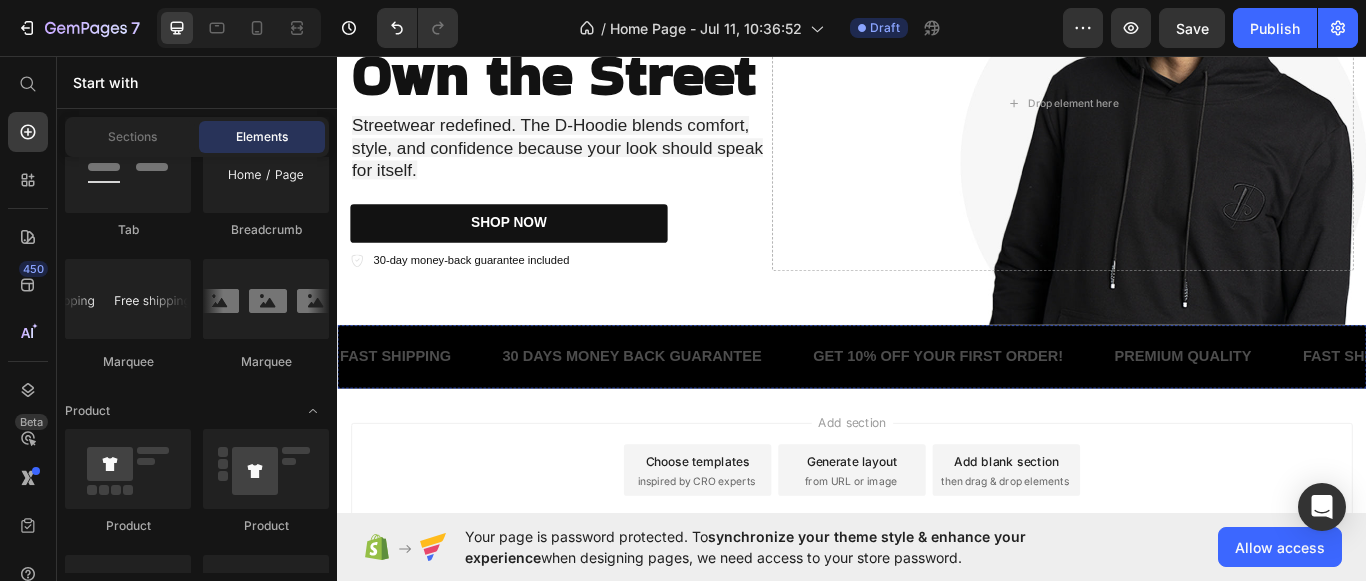 click on "FAST SHIPPING Text" at bounding box center [2643, 408] 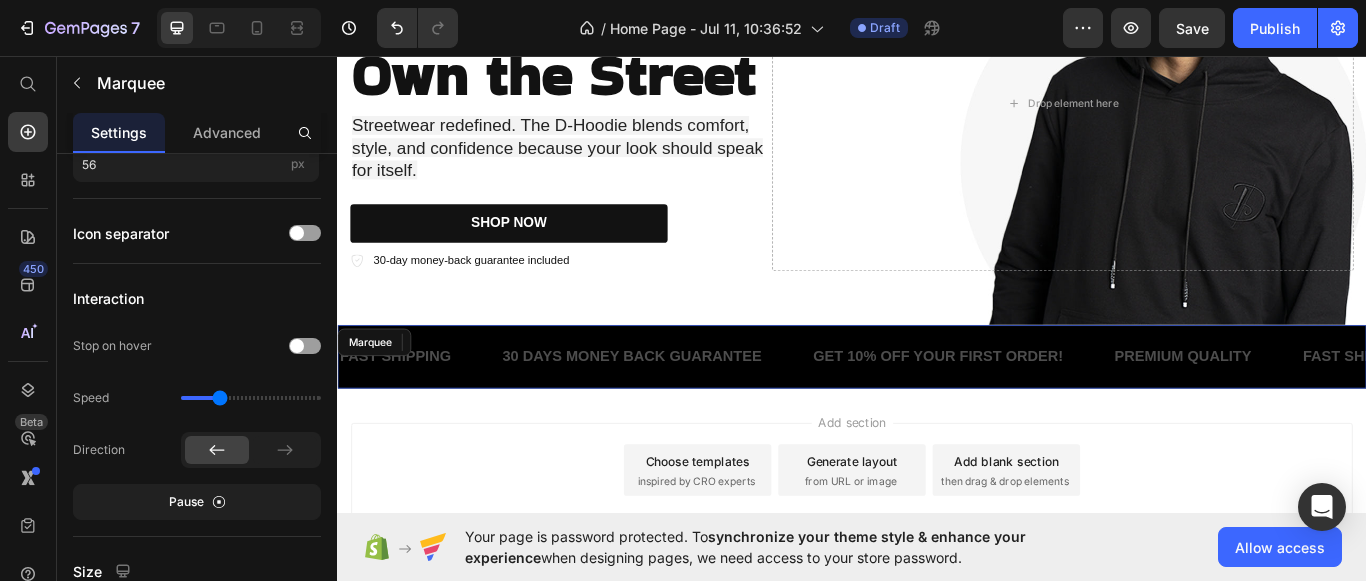 click on "FAST SHIPPING Text   0 30 DAYS MONEY BACK GUARANTEE Text GET 10% OFF YOUR FIRST ORDER! Text PREMIUM QUALITY Text FAST SHIPPING Text   0 30 DAYS MONEY BACK GUARANTEE Text GET 10% OFF YOUR FIRST ORDER! Text PREMIUM QUALITY Text FAST SHIPPING Text   0 30 DAYS MONEY BACK GUARANTEE Text GET 10% OFF YOUR FIRST ORDER! Text PREMIUM QUALITY Text FAST SHIPPING Text   0 30 DAYS MONEY BACK GUARANTEE Text GET 10% OFF YOUR FIRST ORDER! Text PREMIUM QUALITY Text FAST SHIPPING Text   0 30 DAYS MONEY BACK GUARANTEE Text GET 10% OFF YOUR FIRST ORDER! Text PREMIUM QUALITY Text FAST SHIPPING Text   0 30 DAYS MONEY BACK GUARANTEE Text GET 10% OFF YOUR FIRST ORDER! Text PREMIUM QUALITY Text Marquee" at bounding box center [937, 408] 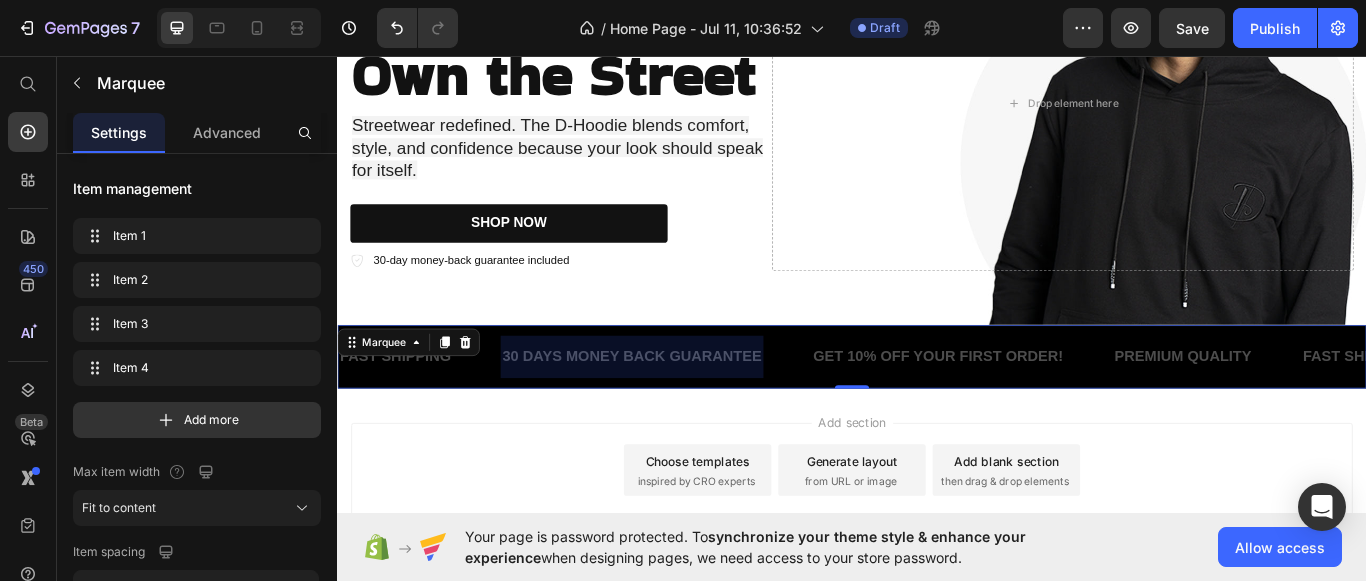 click at bounding box center [677, 408] 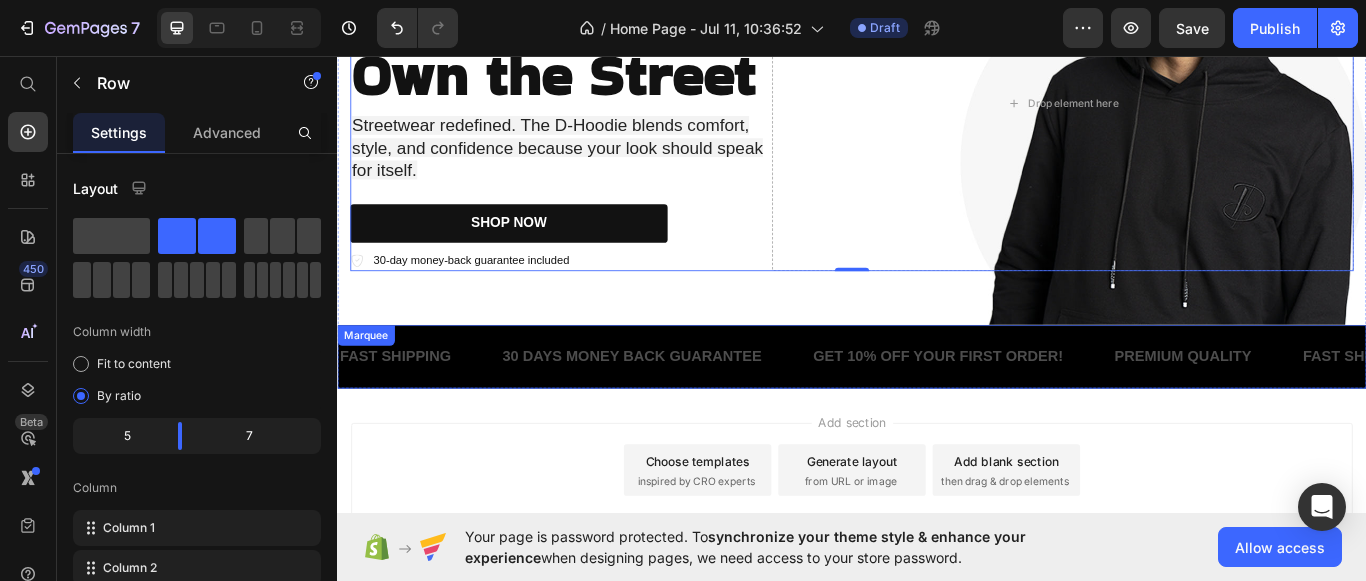 click on "FAST SHIPPING Text 30 DAYS MONEY BACK GUARANTEE Text GET 10% OFF YOUR FIRST ORDER! Text PREMIUM QUALITY Text FAST SHIPPING Text 30 DAYS MONEY BACK GUARANTEE Text GET 10% OFF YOUR FIRST ORDER! Text PREMIUM QUALITY Text FAST SHIPPING Text 30 DAYS MONEY BACK GUARANTEE Text GET 10% OFF YOUR FIRST ORDER! Text PREMIUM QUALITY Text FAST SHIPPING Text 30 DAYS MONEY BACK GUARANTEE Text GET 10% OFF YOUR FIRST ORDER! Text PREMIUM QUALITY Text FAST SHIPPING Text 30 DAYS MONEY BACK GUARANTEE Text GET 10% OFF YOUR FIRST ORDER! Text PREMIUM QUALITY Text FAST SHIPPING Text 30 DAYS MONEY BACK GUARANTEE Text GET 10% OFF YOUR FIRST ORDER! Text PREMIUM QUALITY Text Marquee" at bounding box center (937, 408) 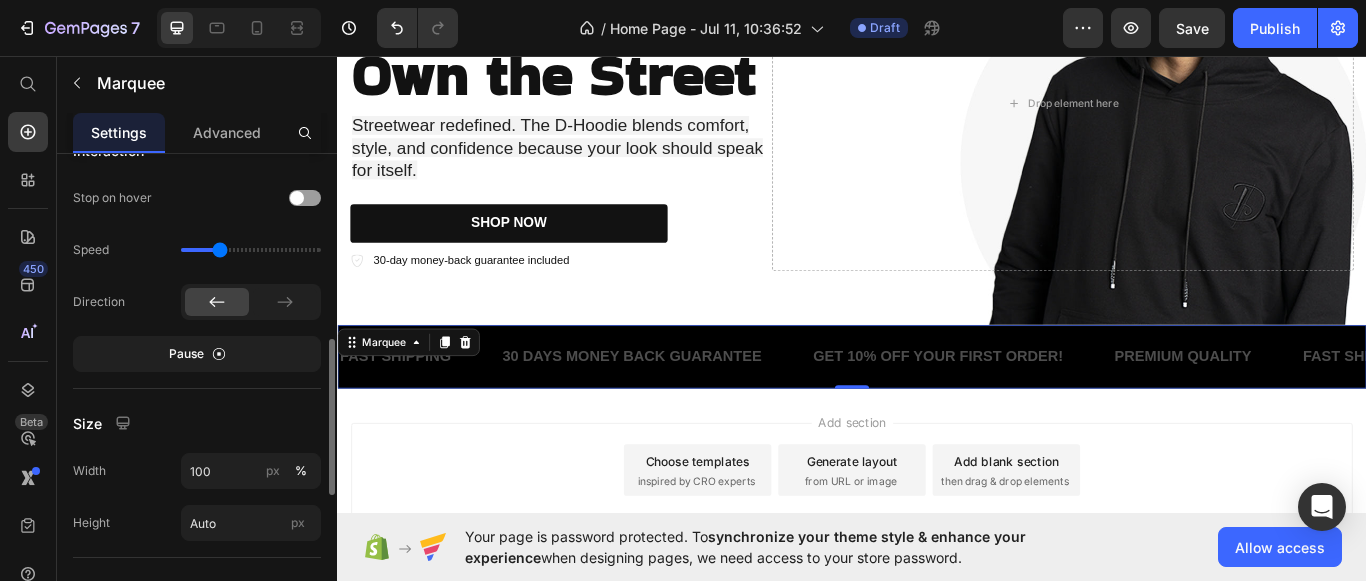 scroll, scrollTop: 573, scrollLeft: 0, axis: vertical 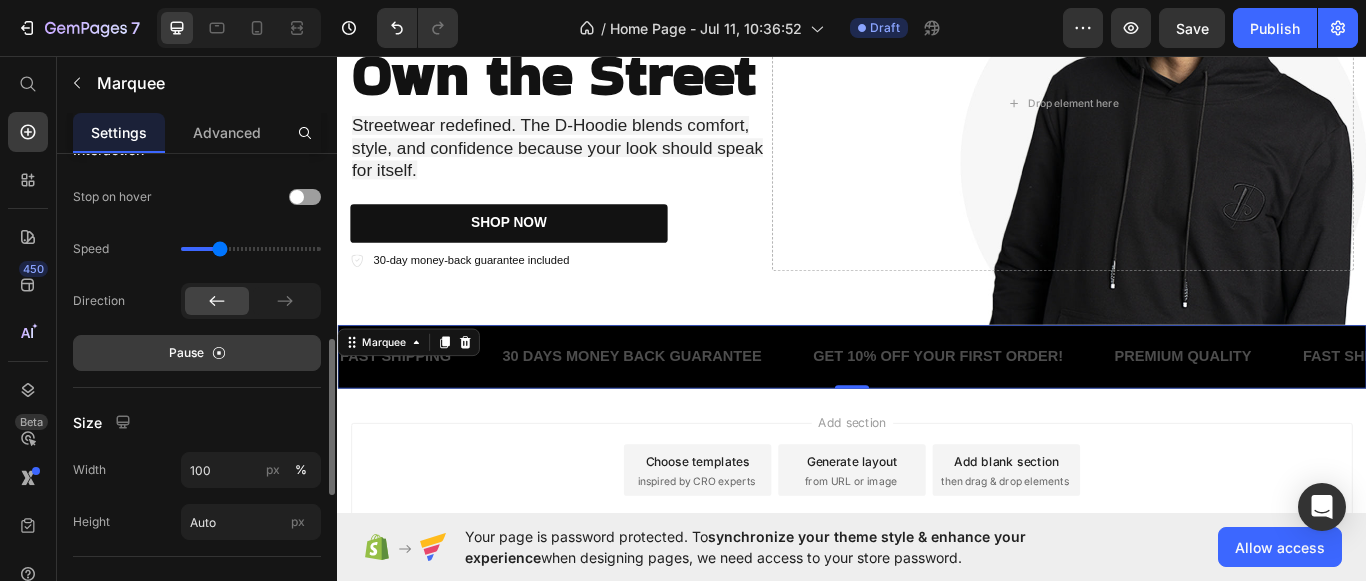 click 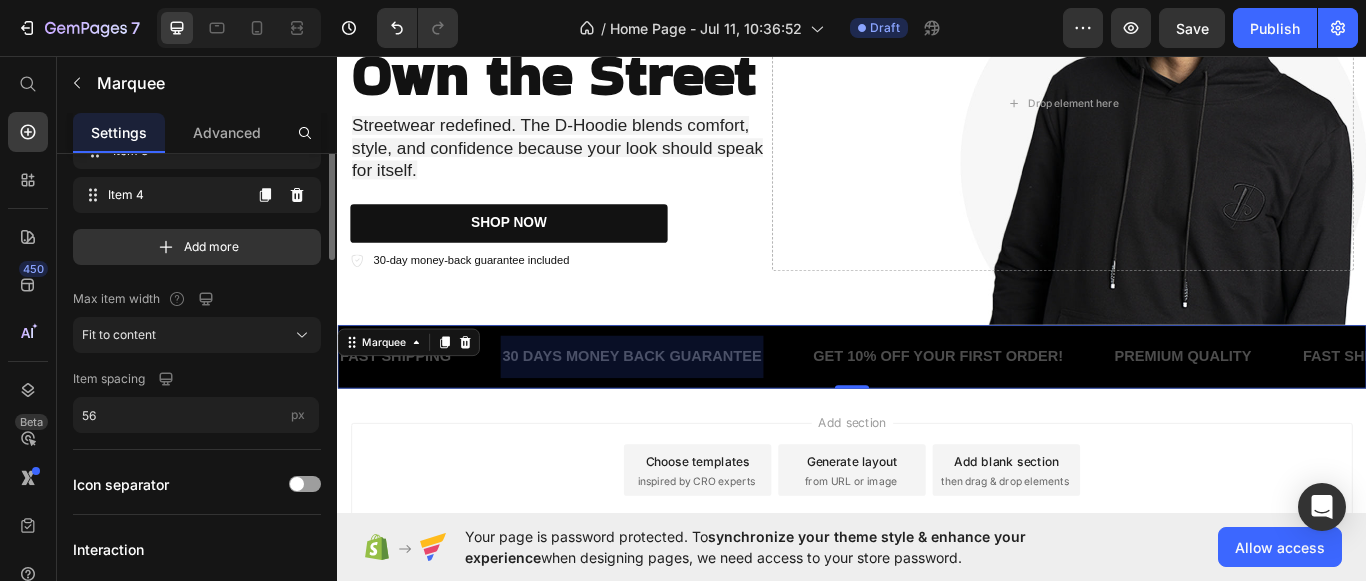 scroll, scrollTop: 0, scrollLeft: 0, axis: both 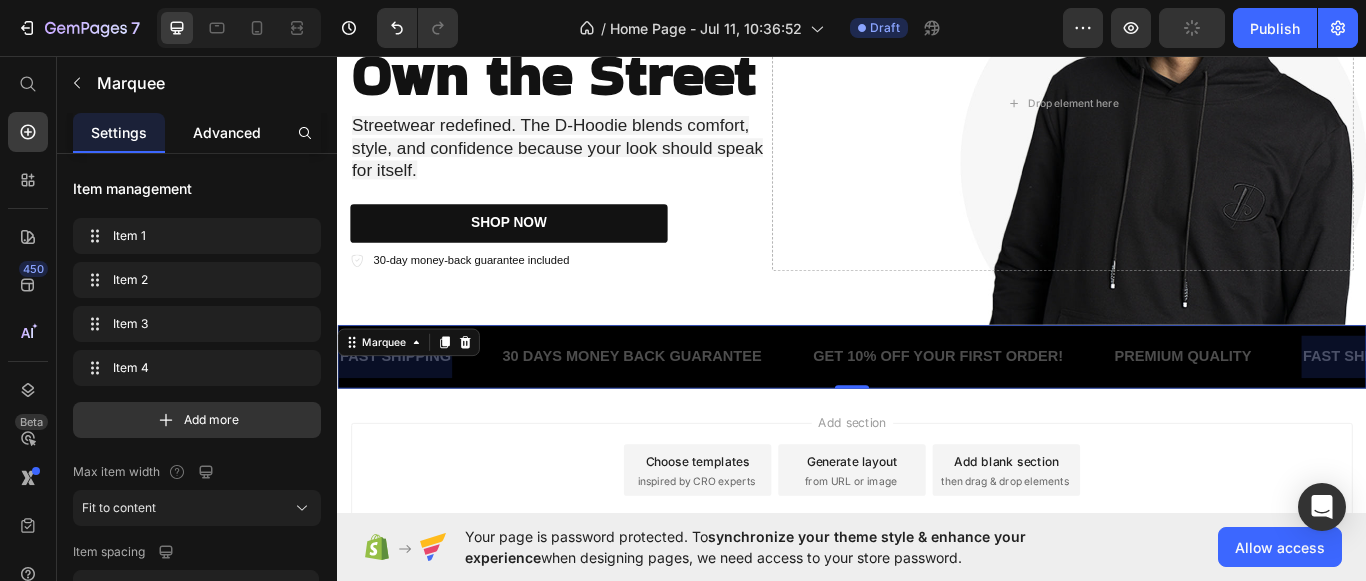 click on "Advanced" at bounding box center (227, 132) 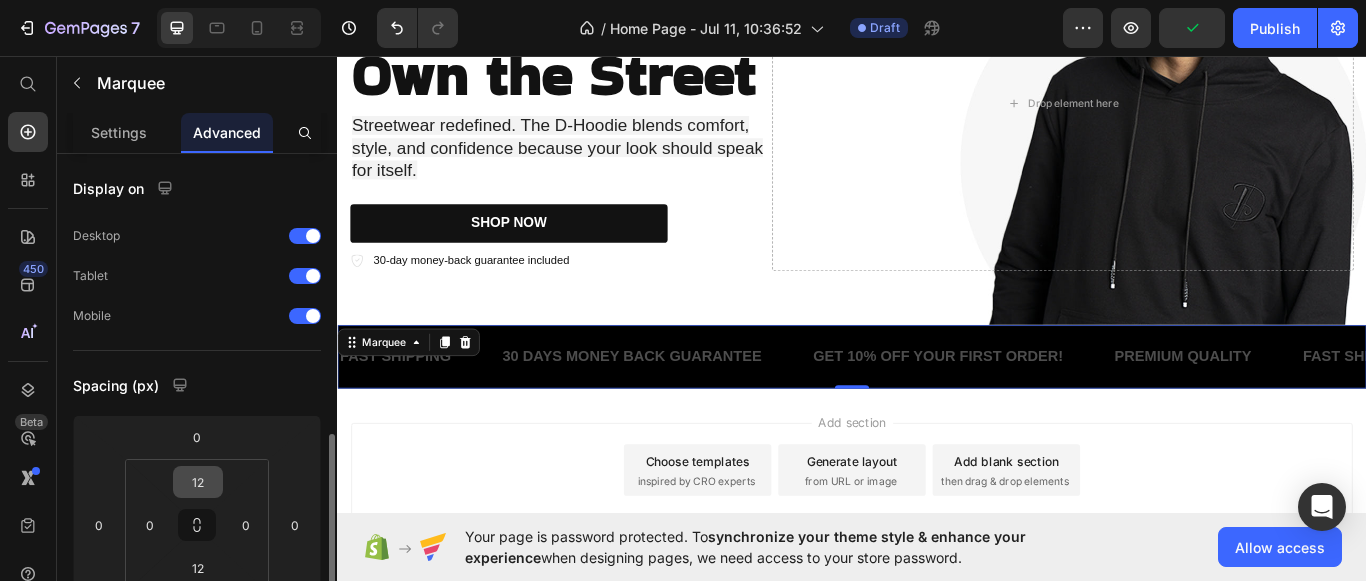 scroll, scrollTop: 206, scrollLeft: 0, axis: vertical 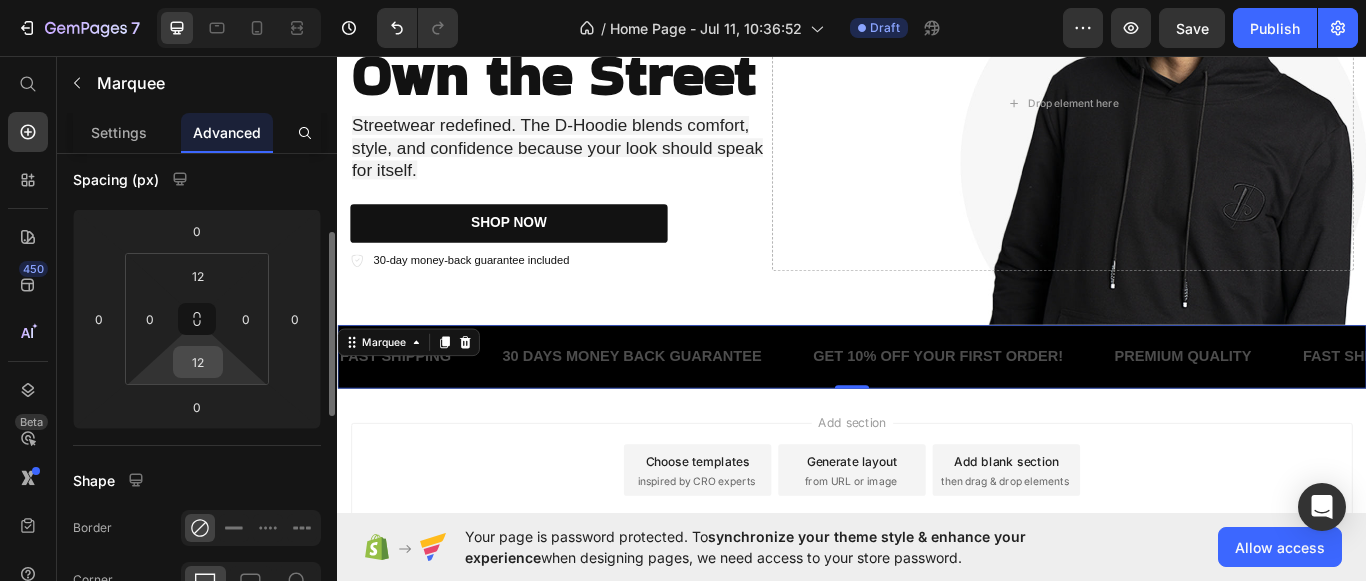 click on "12" at bounding box center [198, 362] 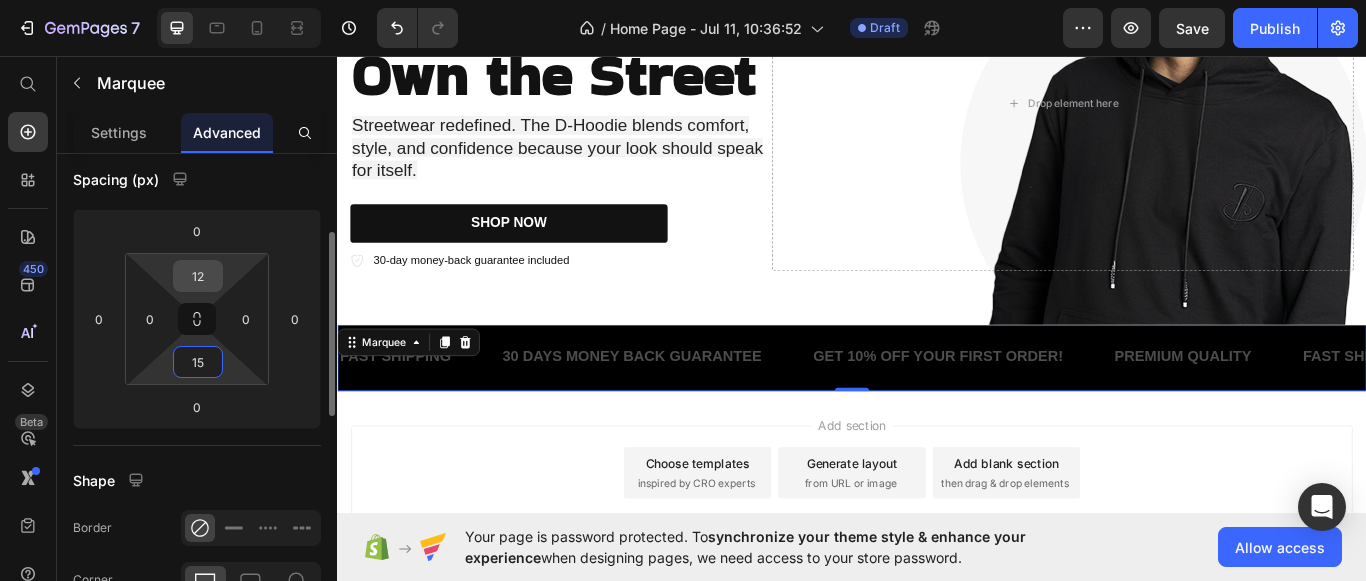 type on "15" 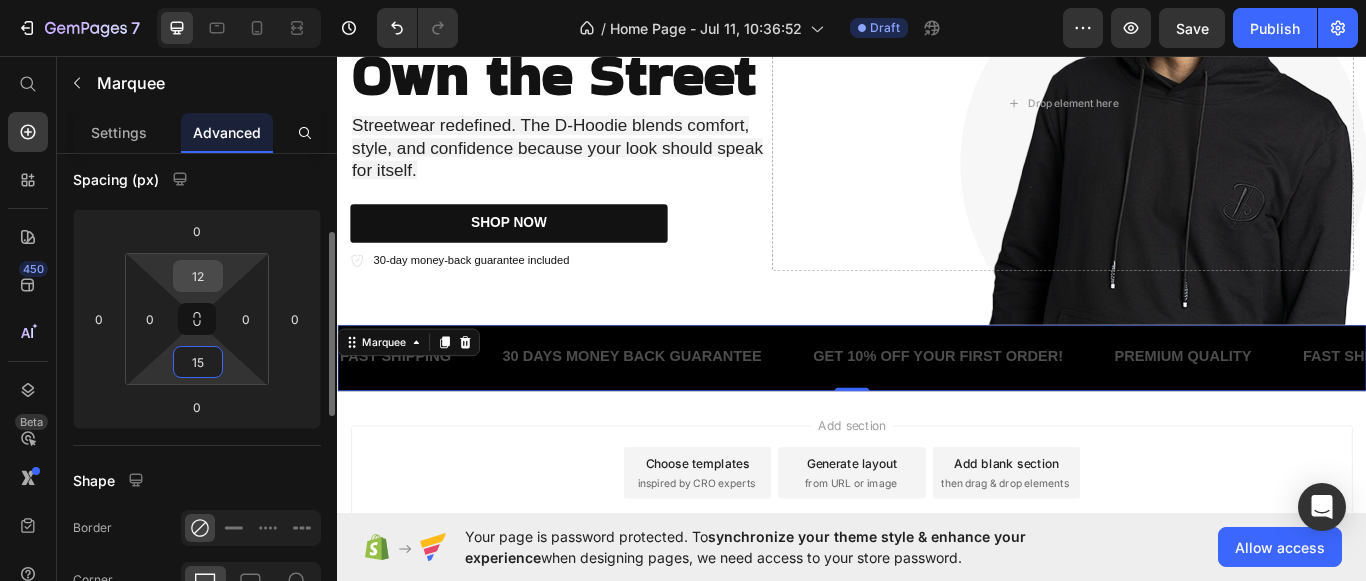 click on "12" at bounding box center [198, 276] 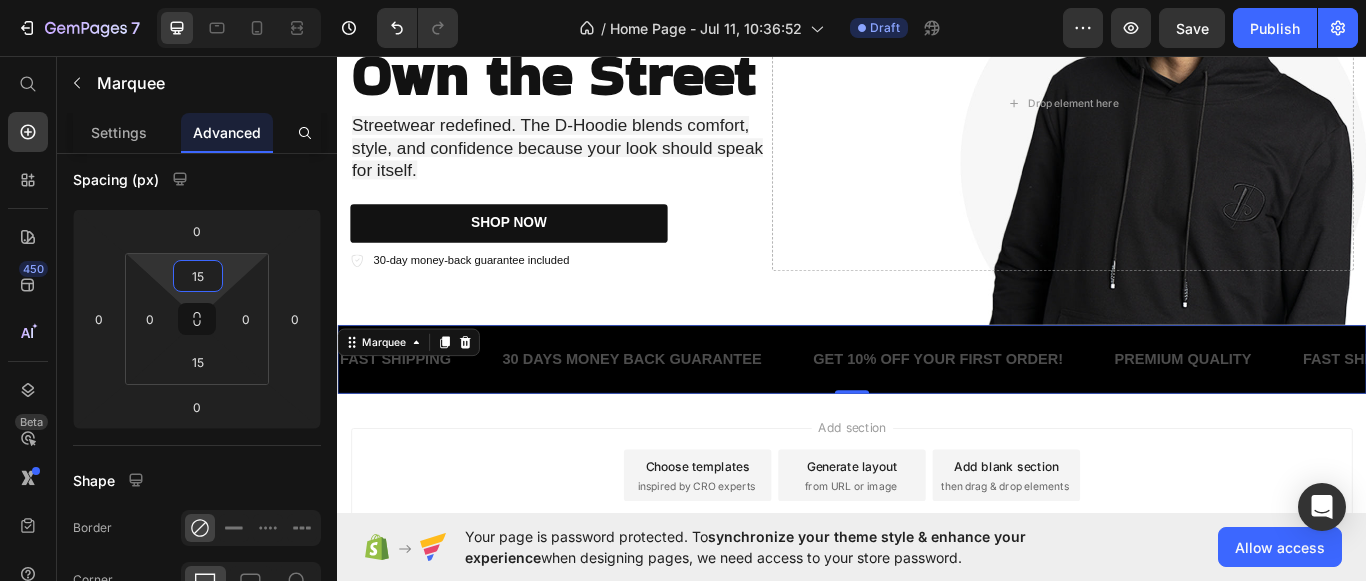 type on "15" 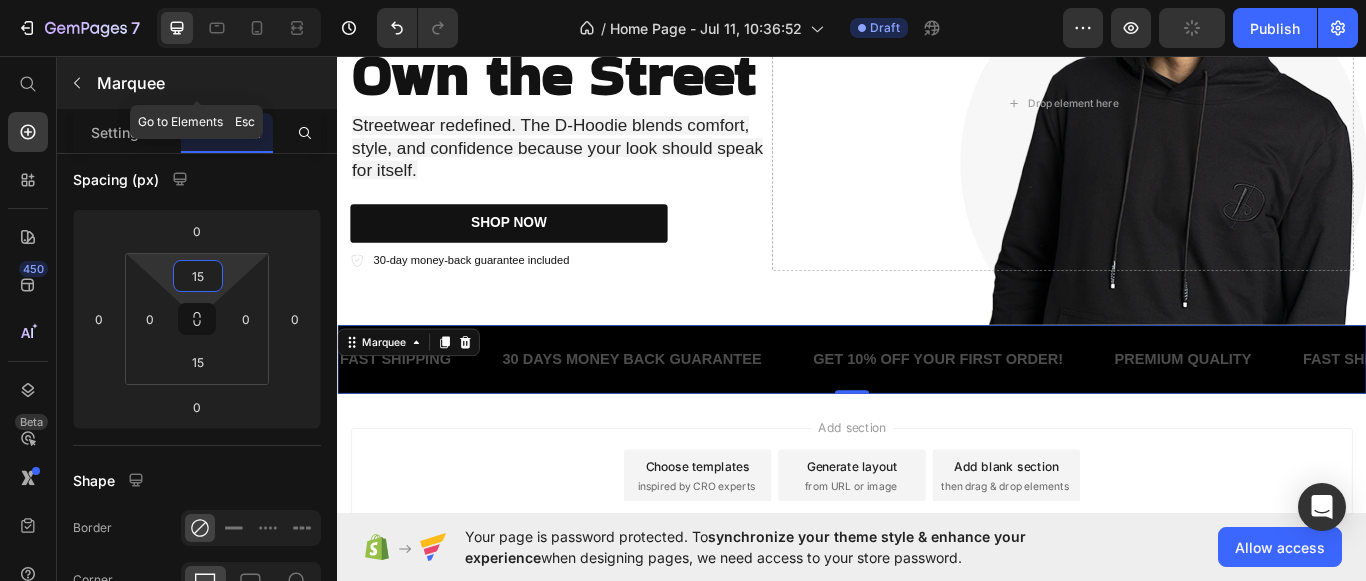 click 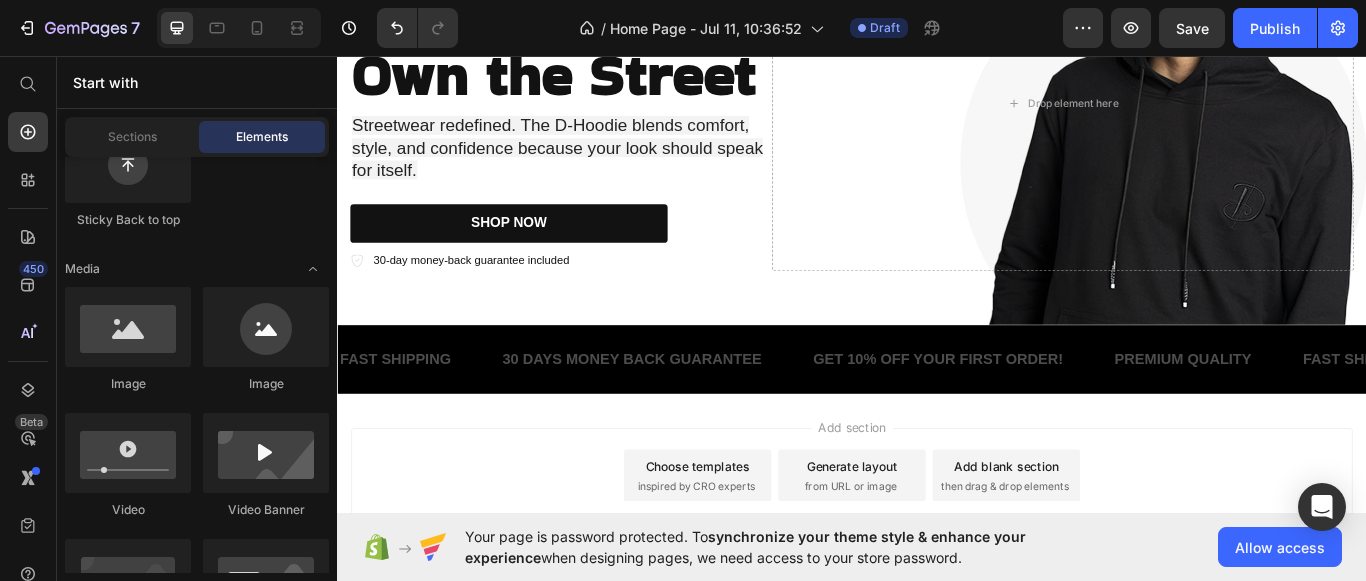scroll, scrollTop: 0, scrollLeft: 0, axis: both 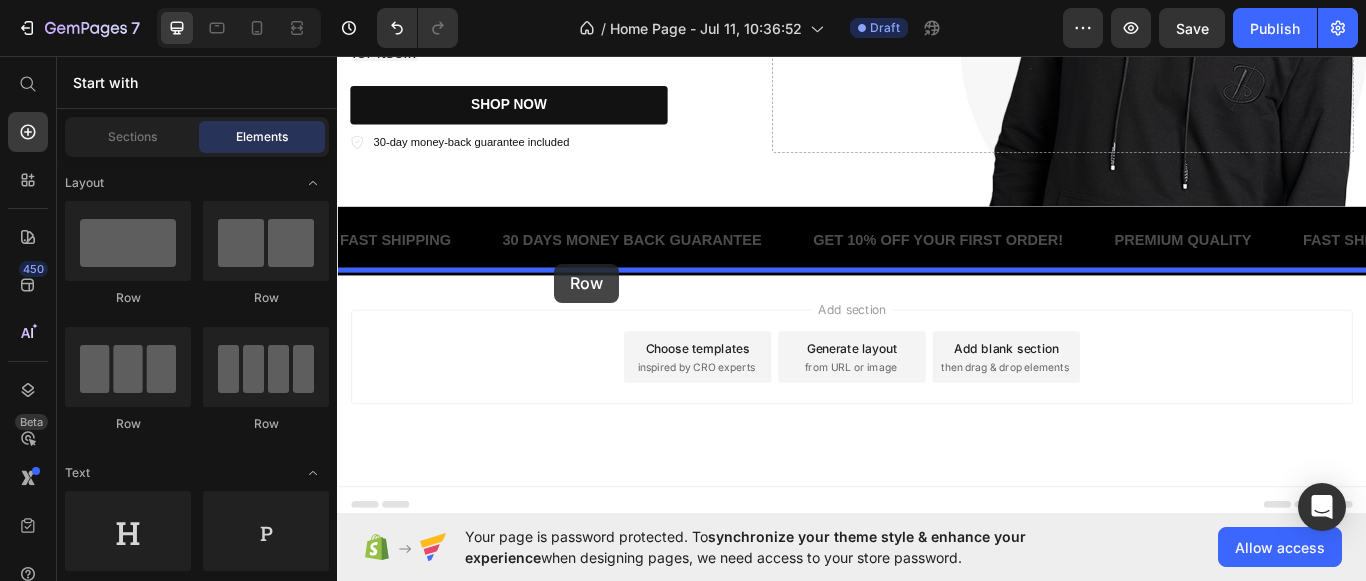 drag, startPoint x: 625, startPoint y: 305, endPoint x: 590, endPoint y: 299, distance: 35.510563 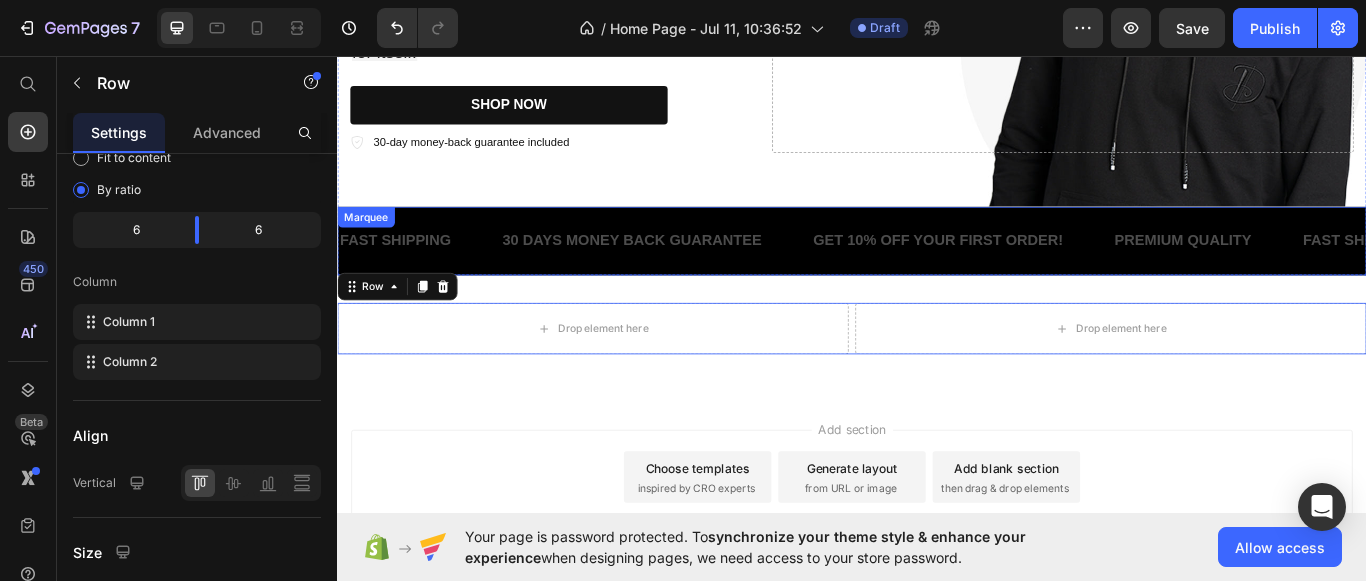 scroll, scrollTop: 0, scrollLeft: 0, axis: both 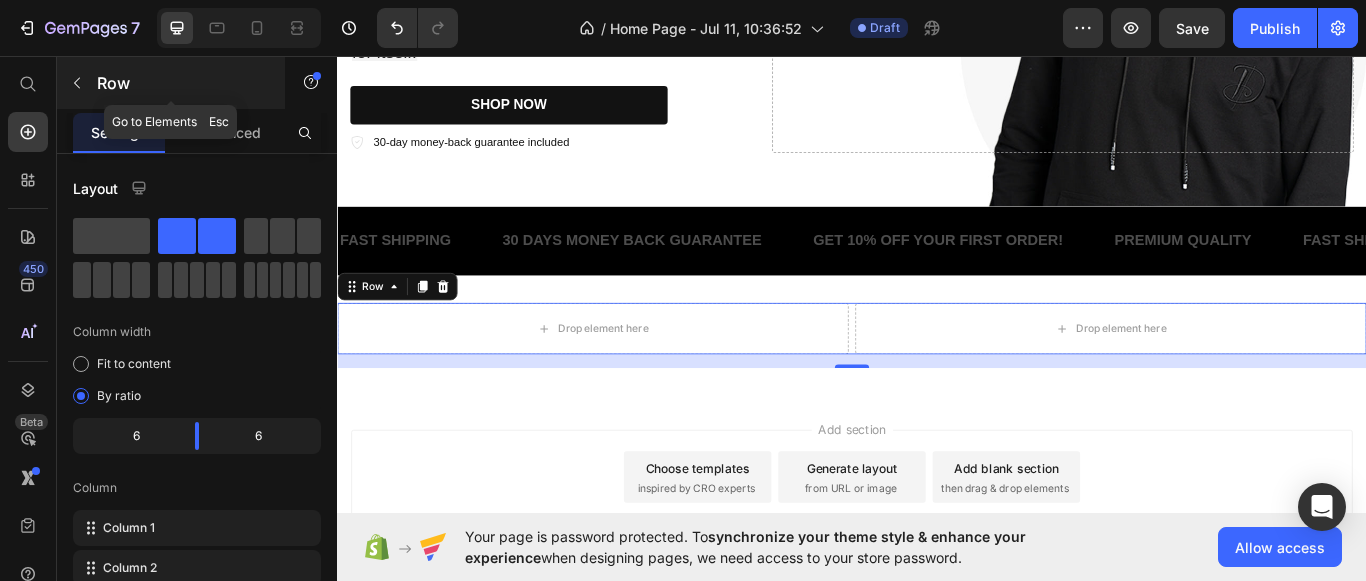 click 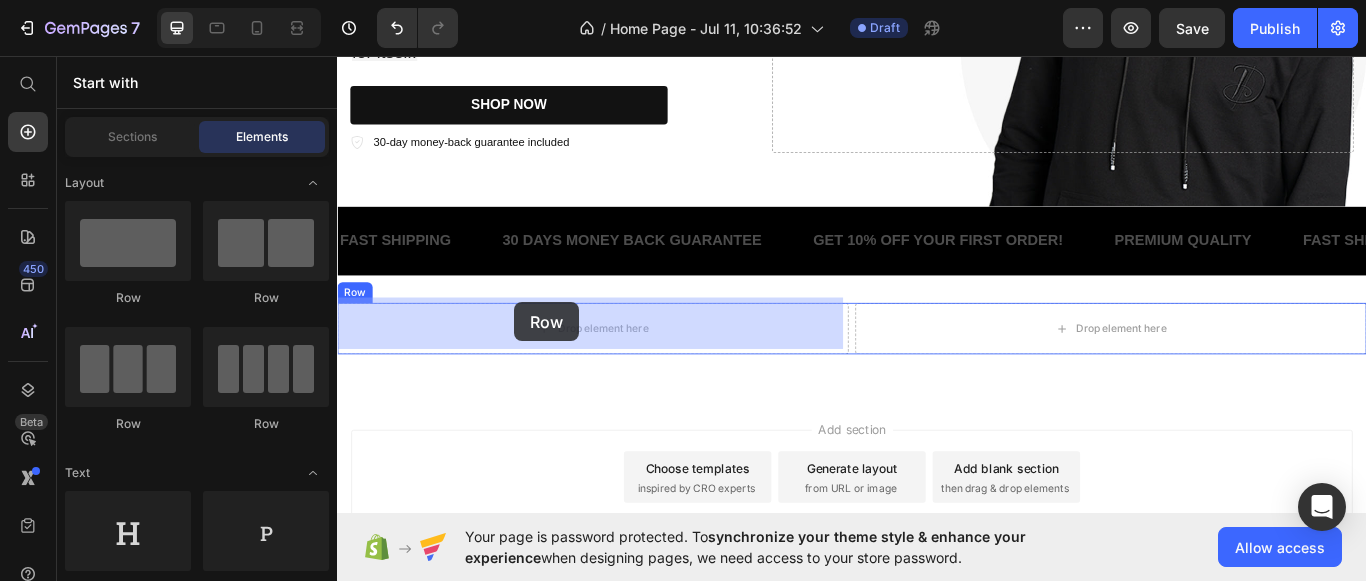 drag, startPoint x: 615, startPoint y: 298, endPoint x: 543, endPoint y: 344, distance: 85.44004 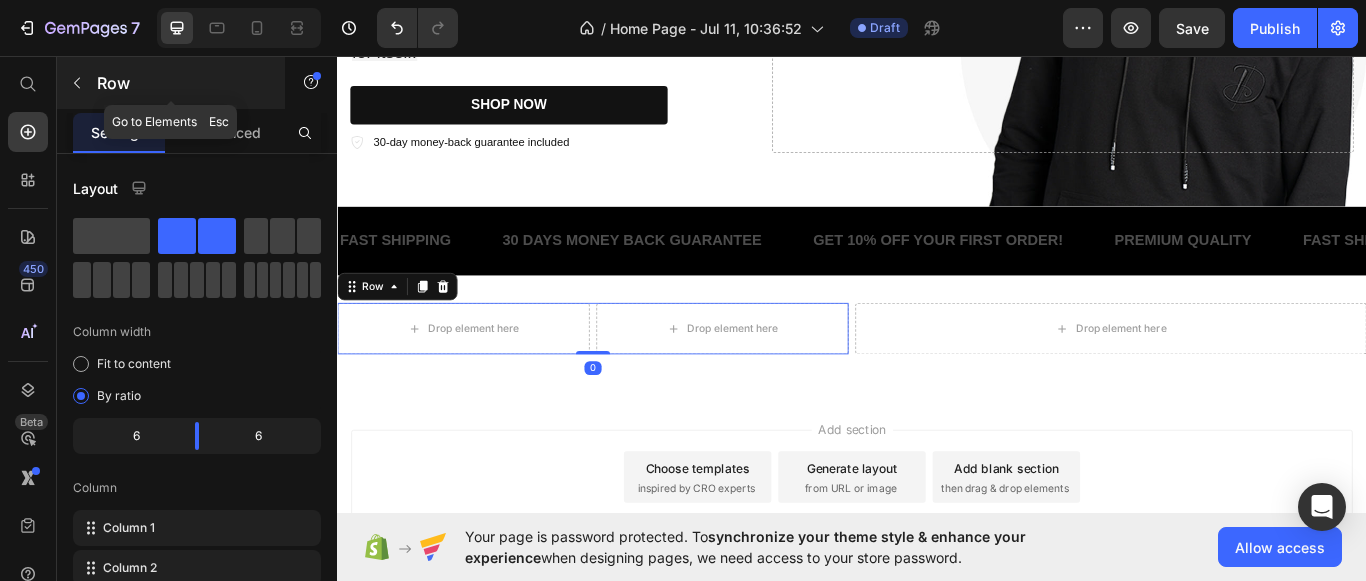 click at bounding box center [77, 83] 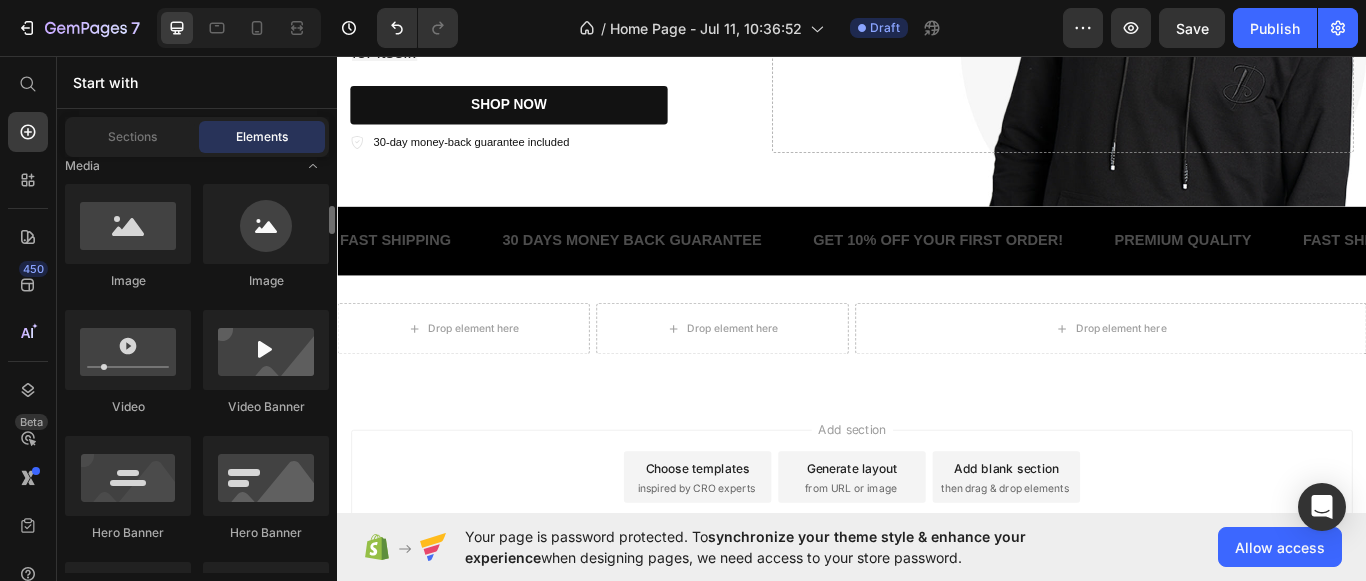 scroll, scrollTop: 762, scrollLeft: 0, axis: vertical 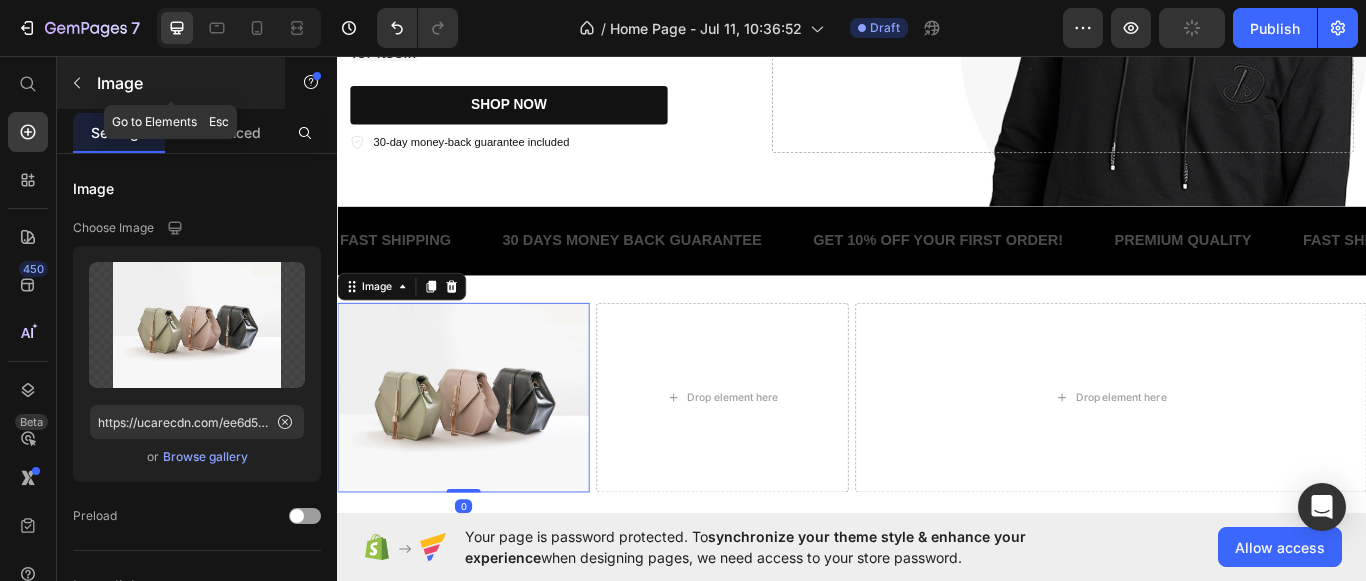 click 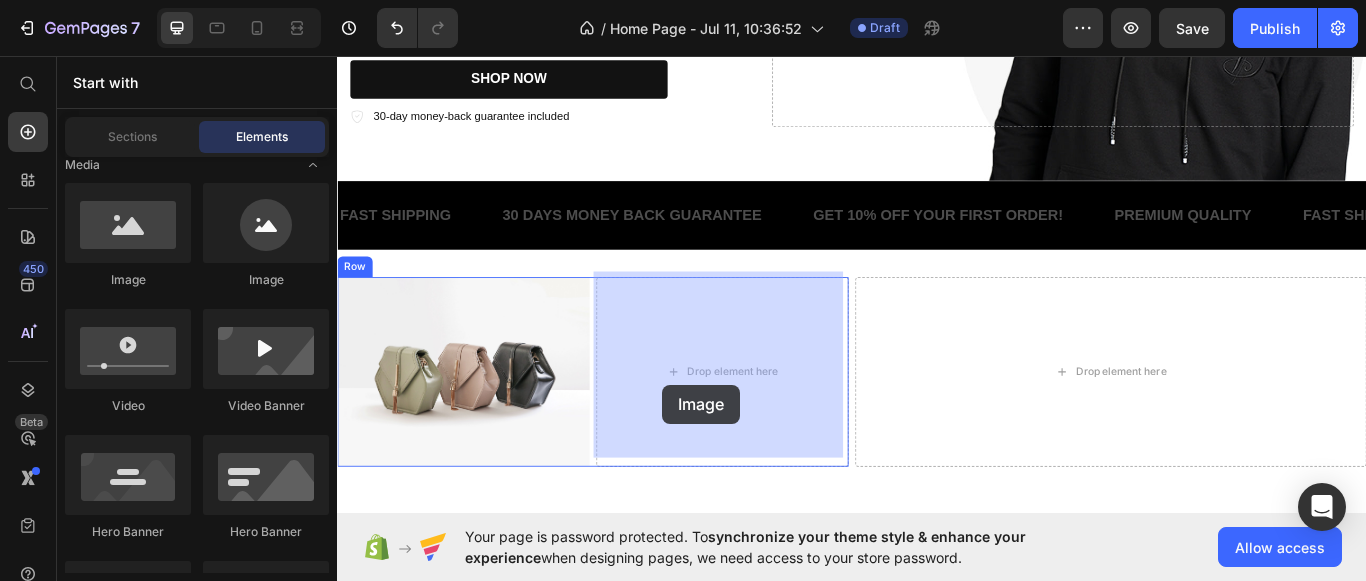 scroll, scrollTop: 408, scrollLeft: 0, axis: vertical 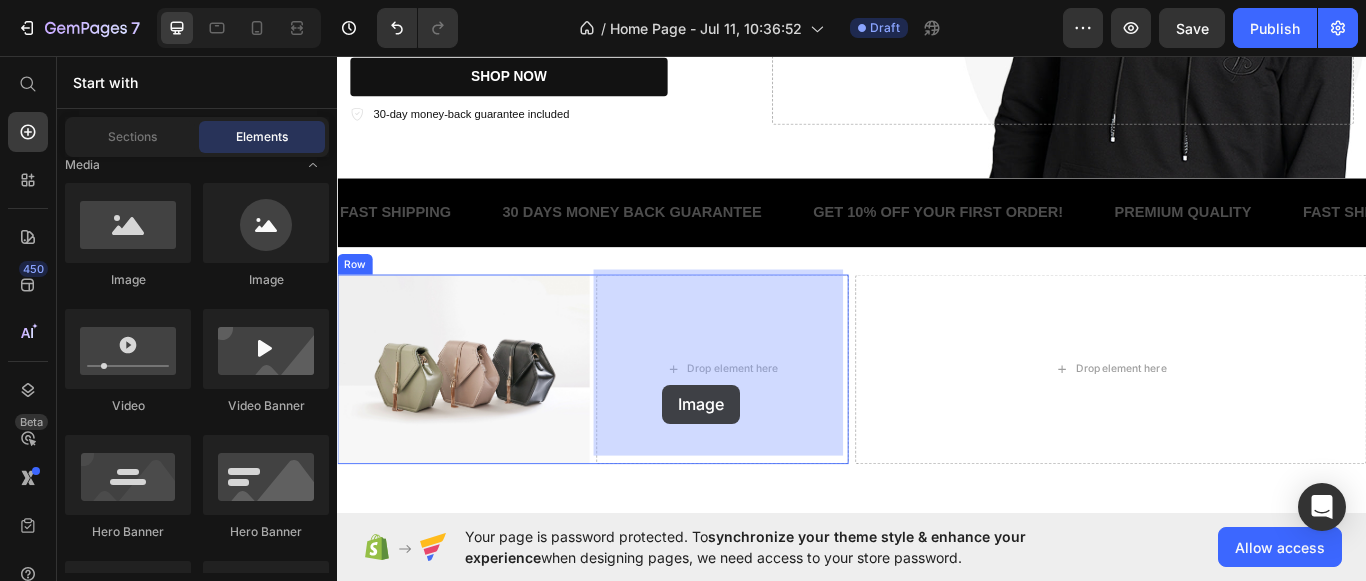 drag, startPoint x: 460, startPoint y: 281, endPoint x: 716, endPoint y: 440, distance: 301.35858 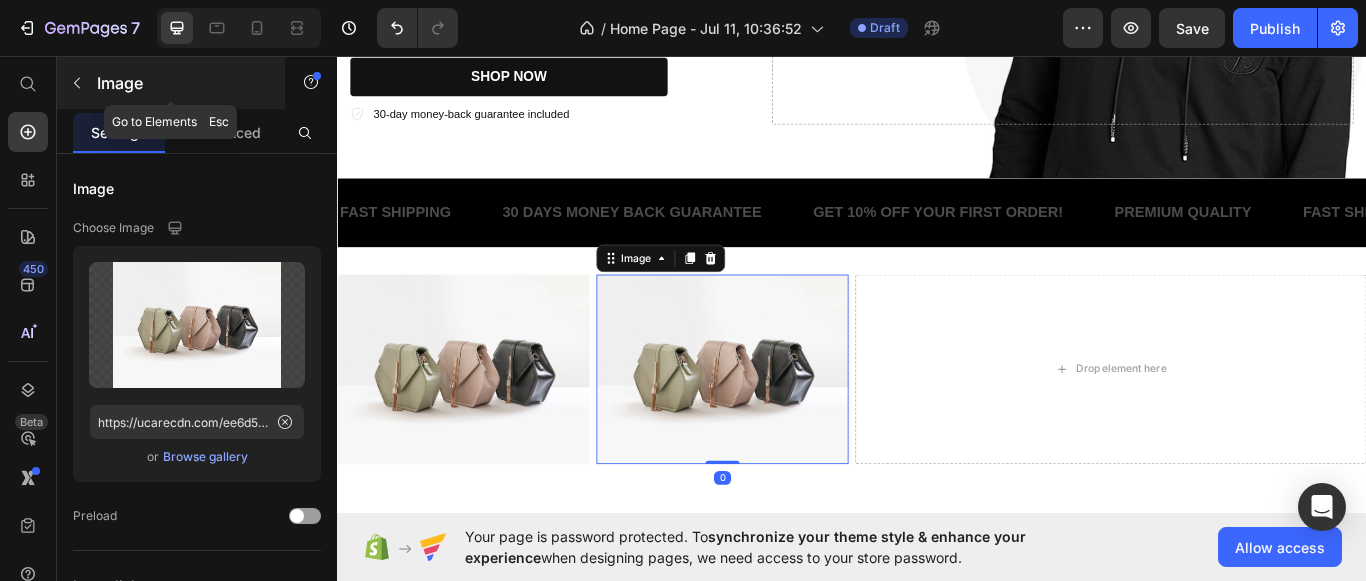 click 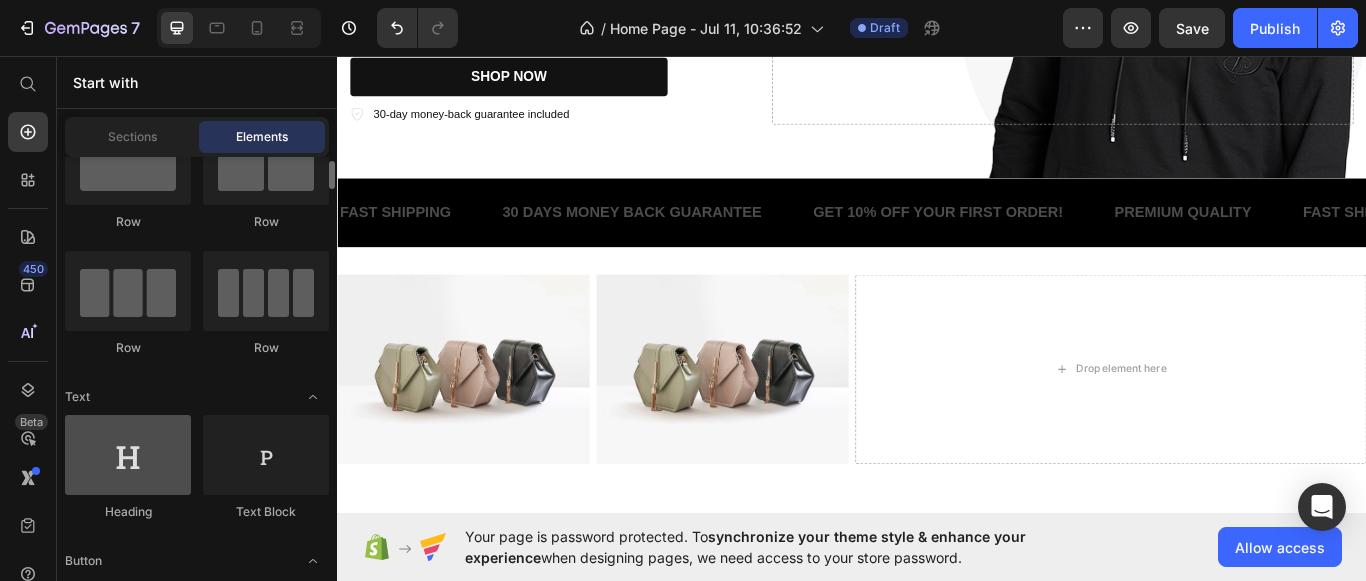 scroll, scrollTop: 75, scrollLeft: 0, axis: vertical 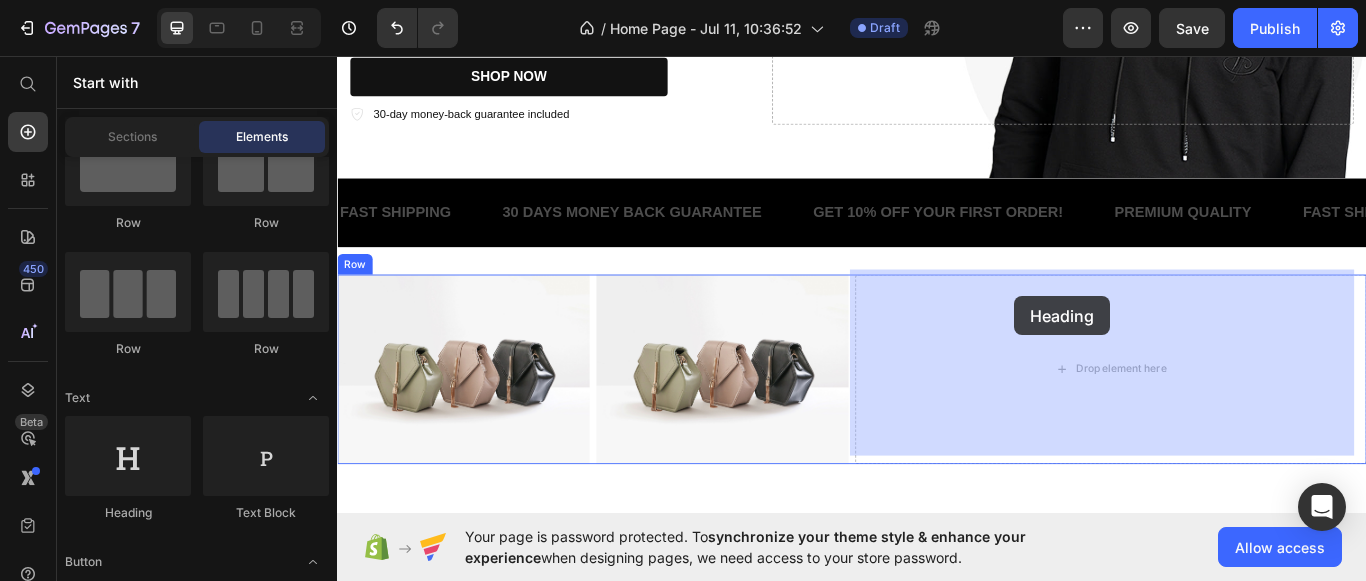 drag, startPoint x: 894, startPoint y: 399, endPoint x: 1127, endPoint y: 337, distance: 241.10786 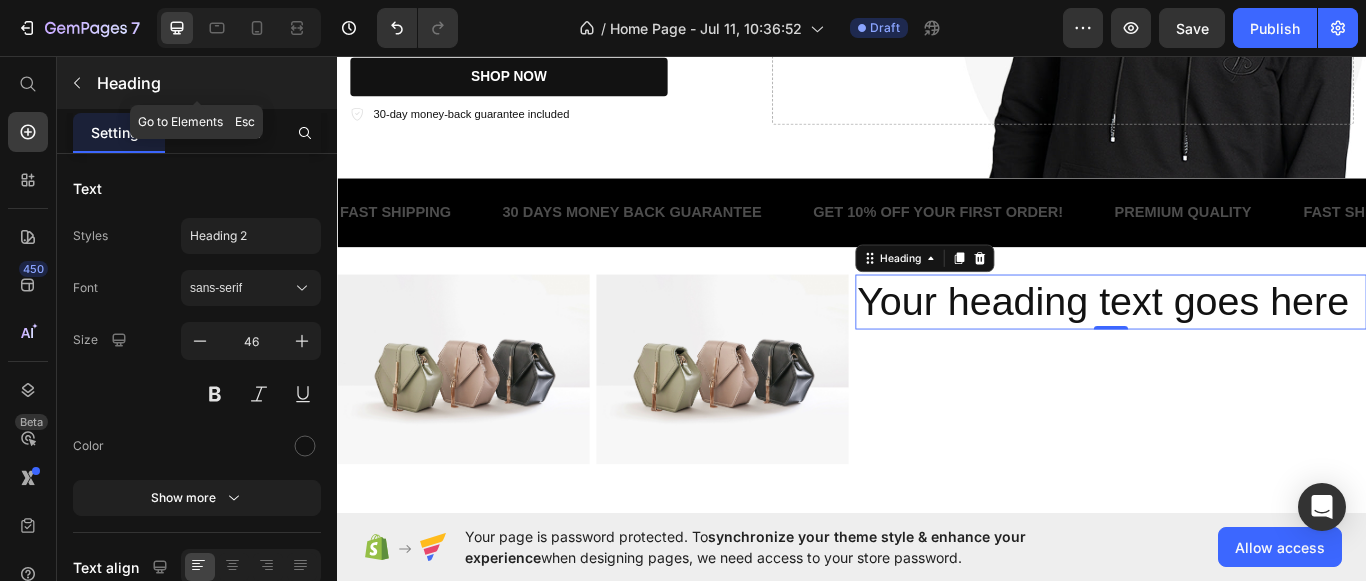 click 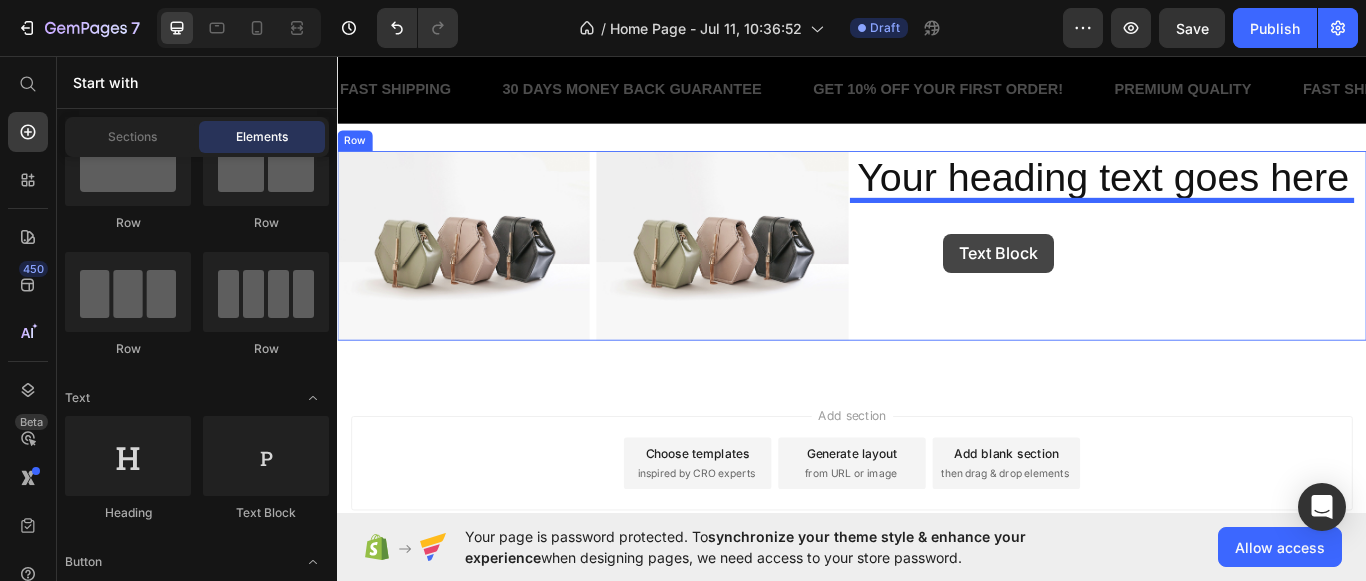 scroll, scrollTop: 570, scrollLeft: 0, axis: vertical 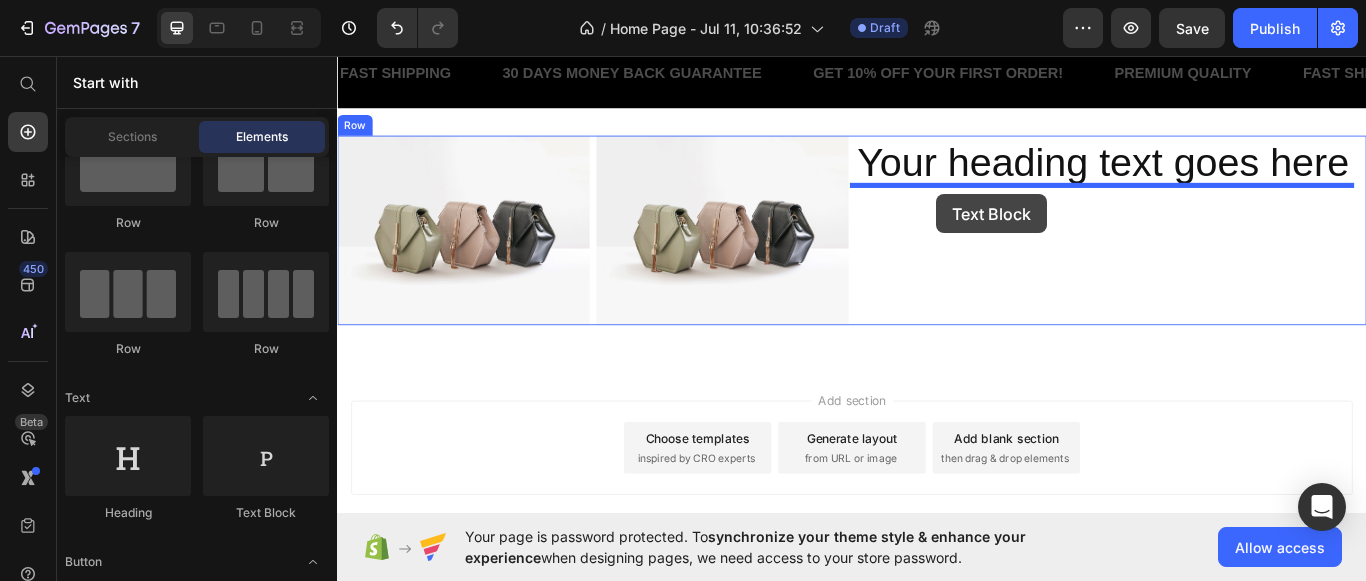 drag, startPoint x: 571, startPoint y: 525, endPoint x: 1036, endPoint y: 218, distance: 557.20197 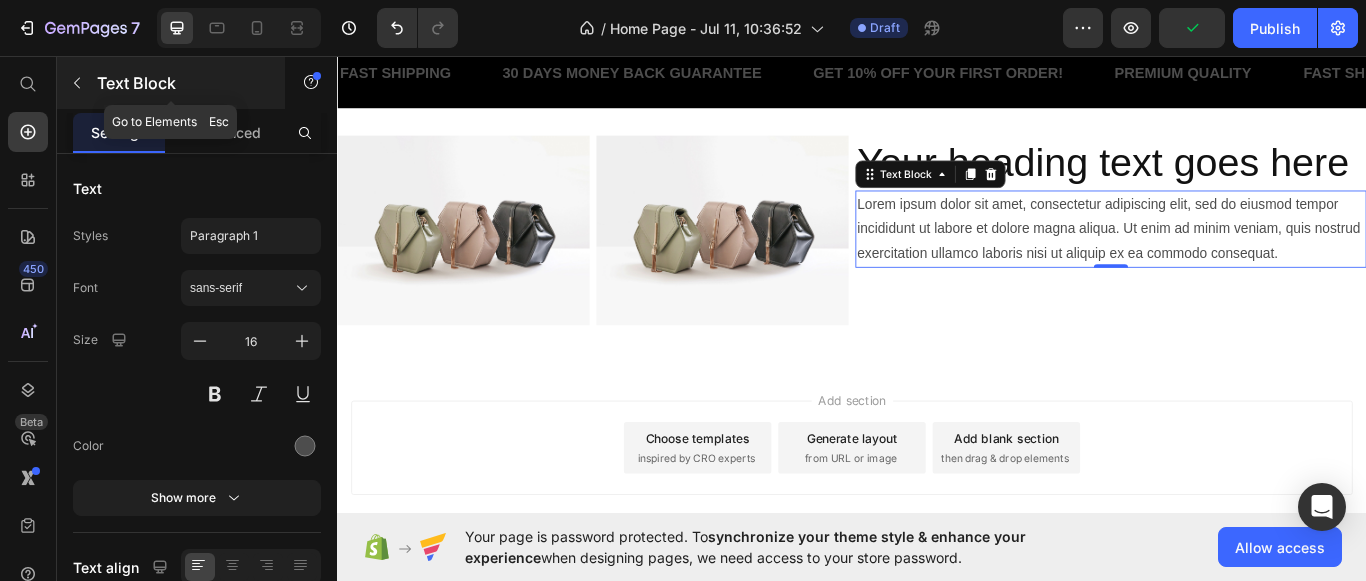 click 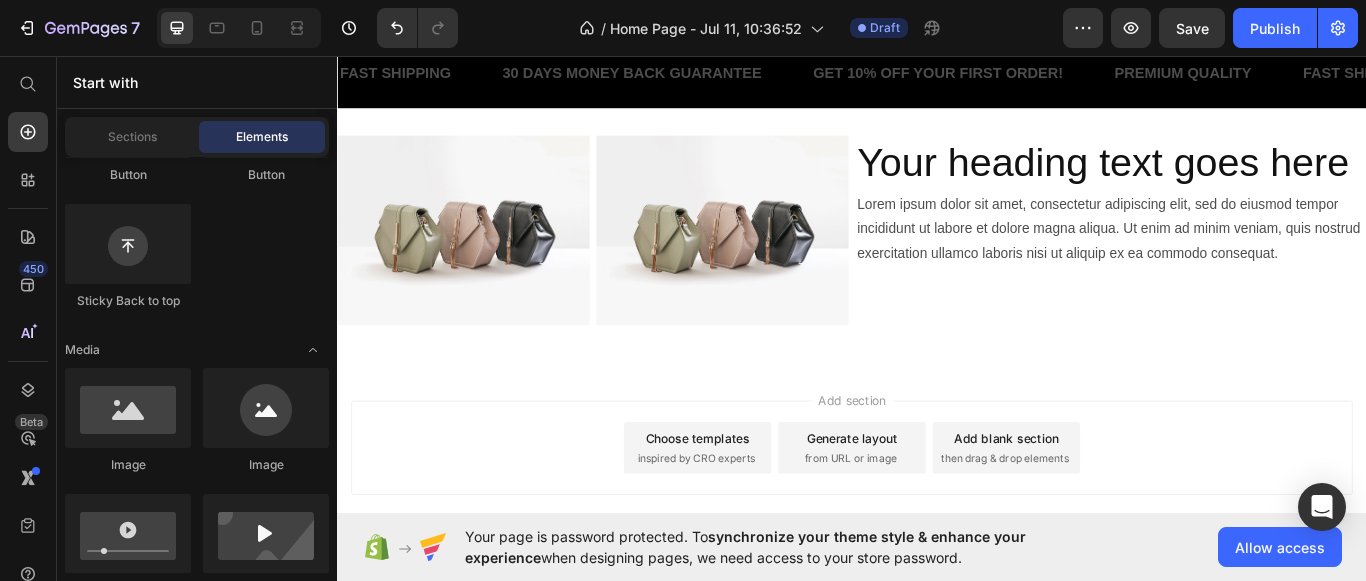 scroll, scrollTop: 386, scrollLeft: 0, axis: vertical 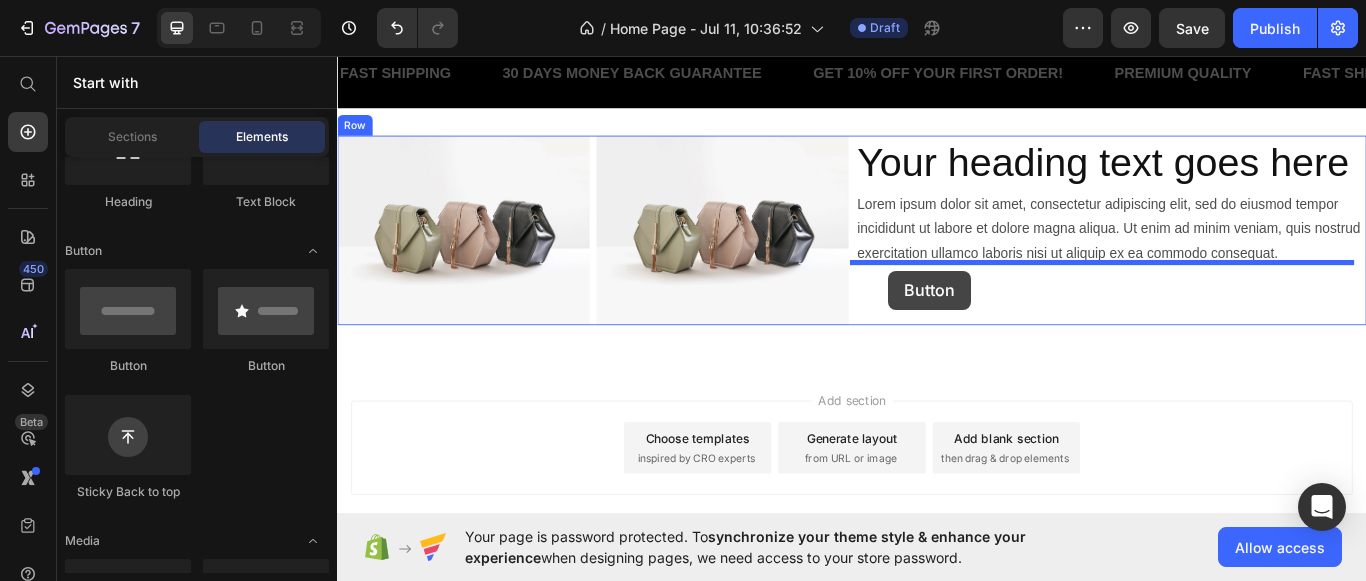 drag, startPoint x: 467, startPoint y: 379, endPoint x: 979, endPoint y: 307, distance: 517.0377 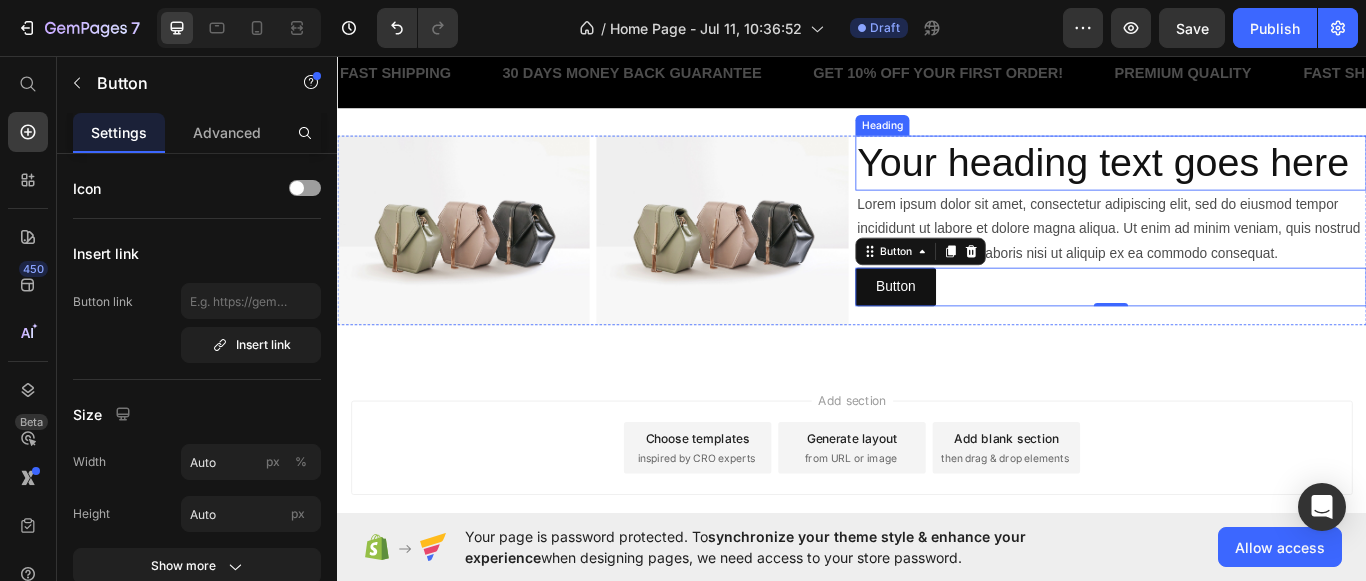 click on "Your heading text goes here" at bounding box center (1239, 182) 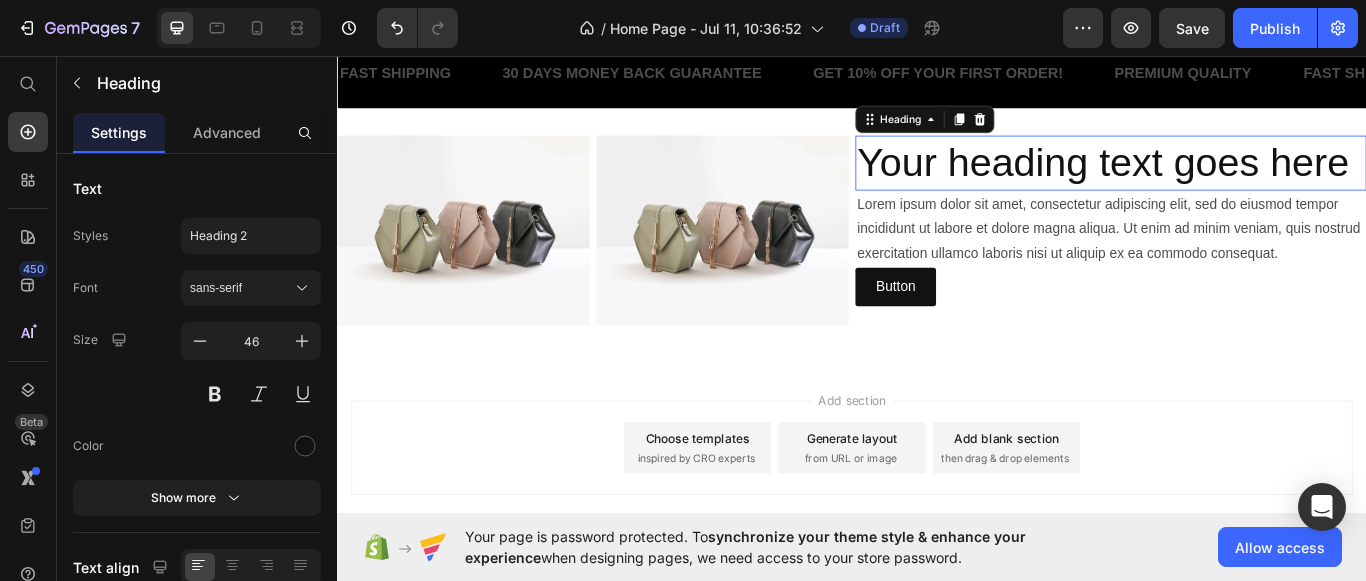 click on "Your heading text goes here" at bounding box center (1239, 182) 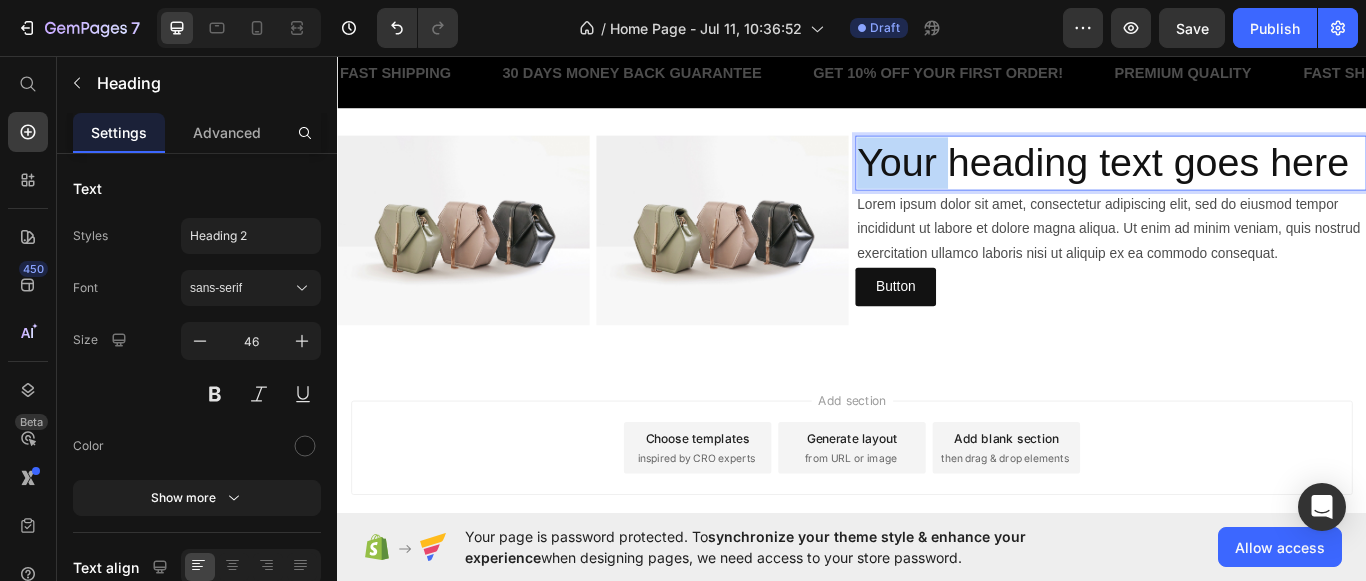 click on "Your heading text goes here" at bounding box center [1239, 182] 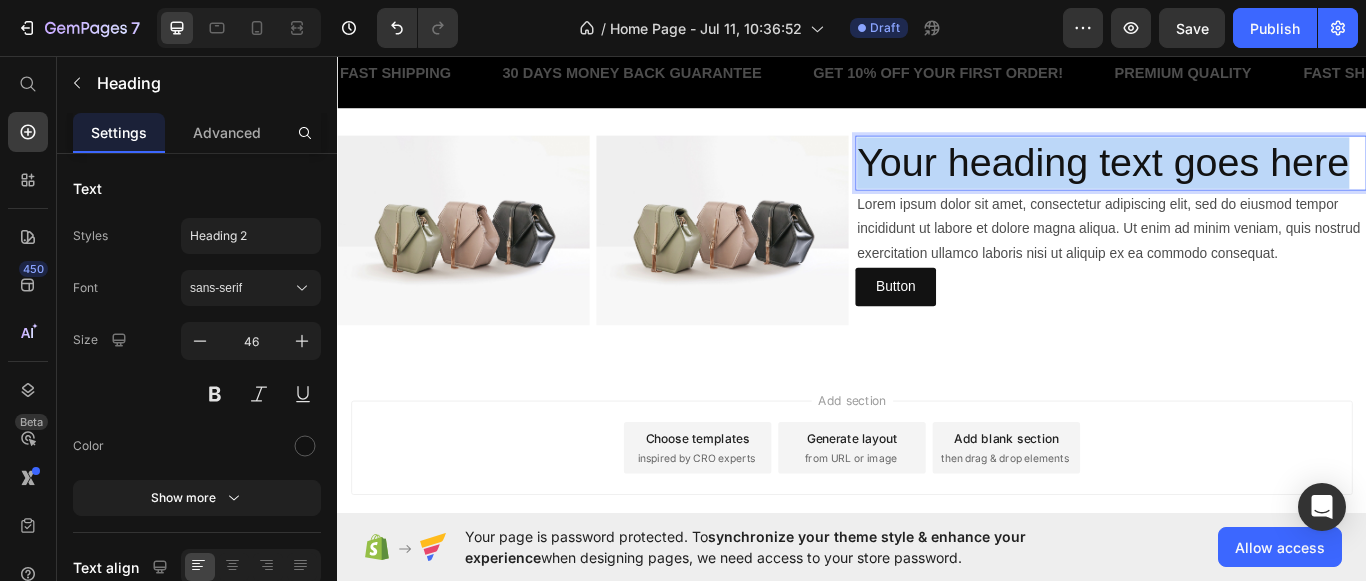 click on "Your heading text goes here" at bounding box center (1239, 182) 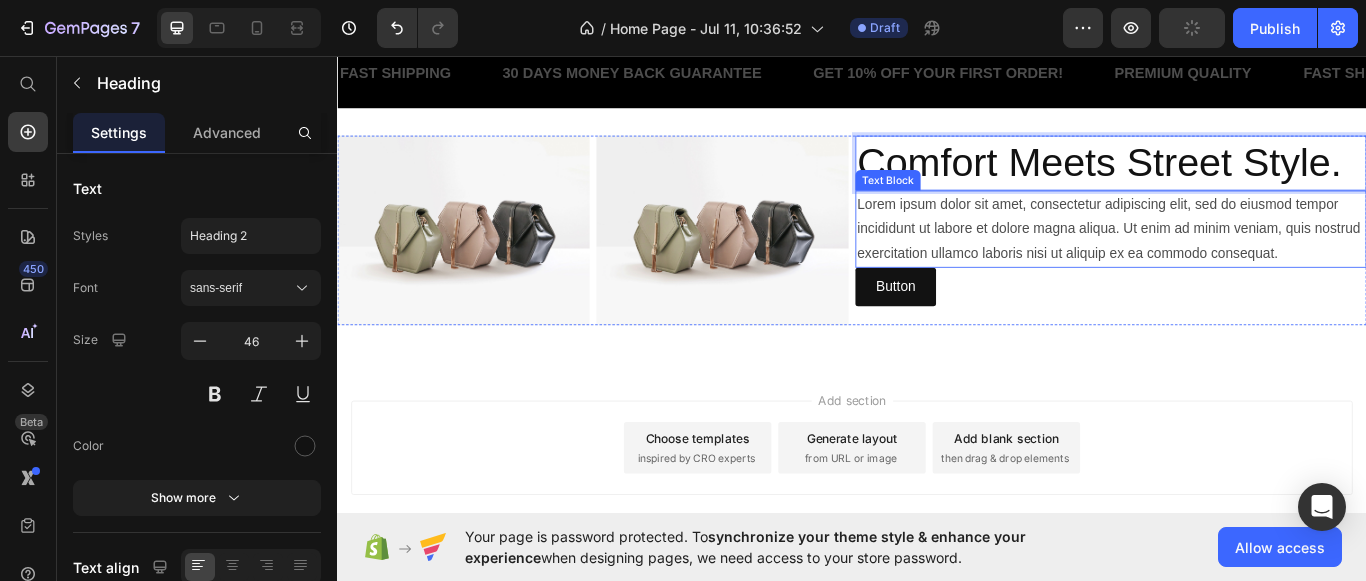 click on "Lorem ipsum dolor sit amet, consectetur adipiscing elit, sed do eiusmod tempor incididunt ut labore et dolore magna aliqua. Ut enim ad minim veniam, quis nostrud exercitation ullamco laboris nisi ut aliquip ex ea commodo consequat." at bounding box center (1239, 259) 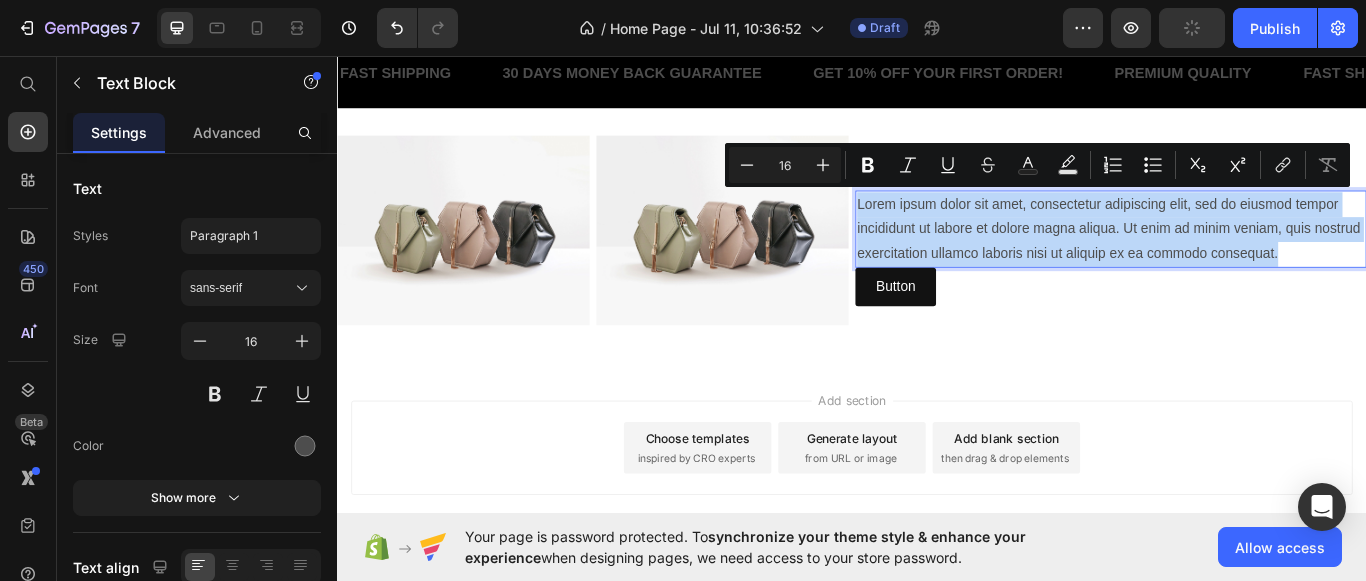 click on "Lorem ipsum dolor sit amet, consectetur adipiscing elit, sed do eiusmod tempor incididunt ut labore et dolore magna aliqua. Ut enim ad minim veniam, quis nostrud exercitation ullamco laboris nisi ut aliquip ex ea commodo consequat." at bounding box center (1239, 259) 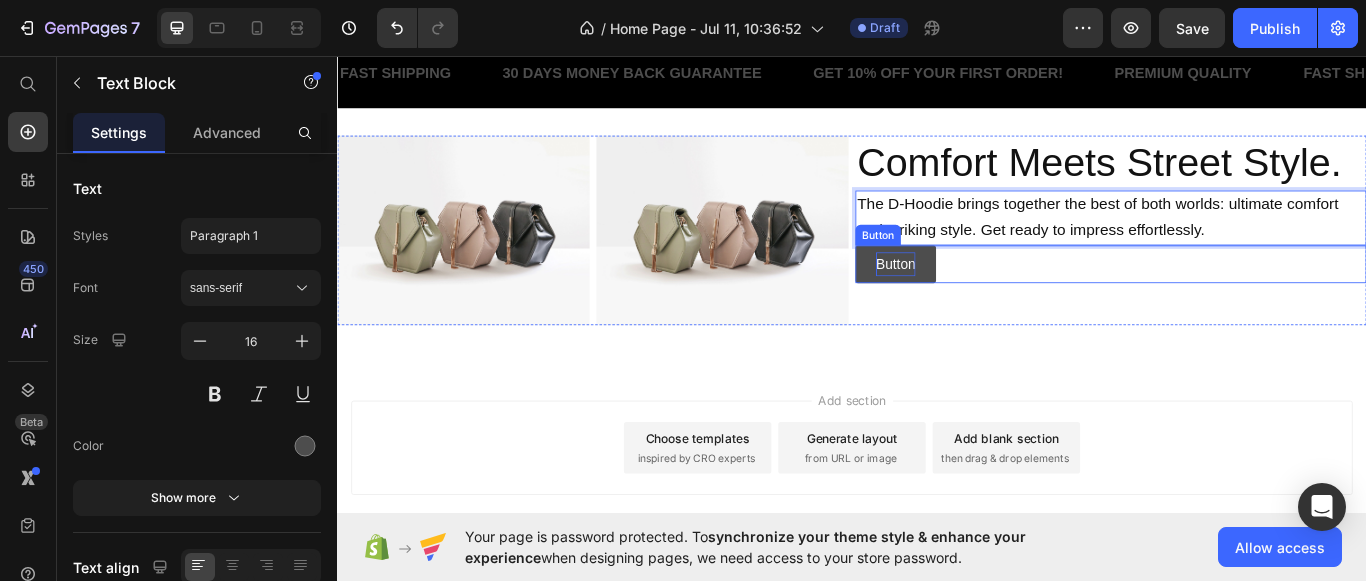 click on "Button" at bounding box center [988, 300] 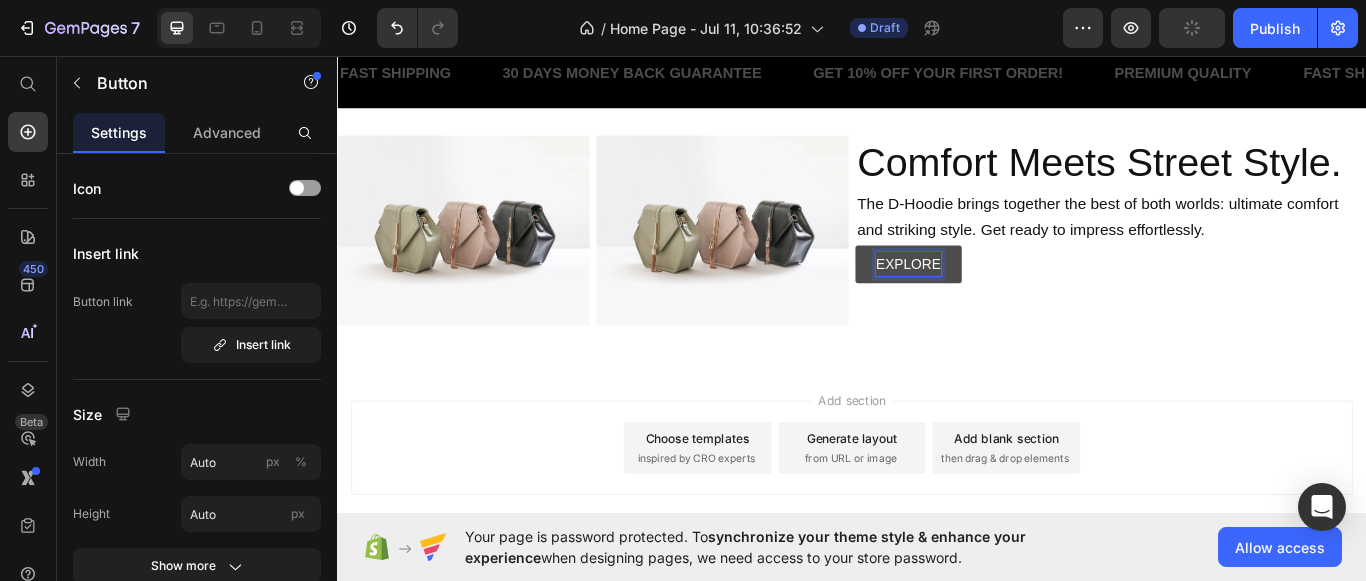 click on "EXPLORE" at bounding box center (1003, 300) 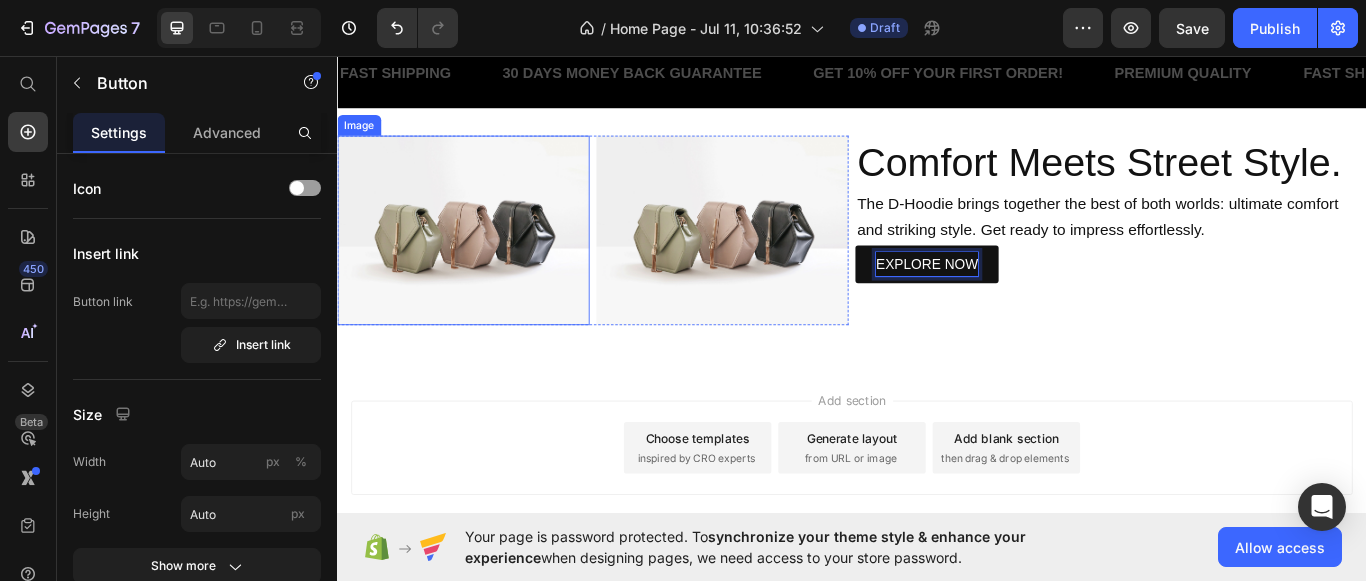 click at bounding box center (484, 260) 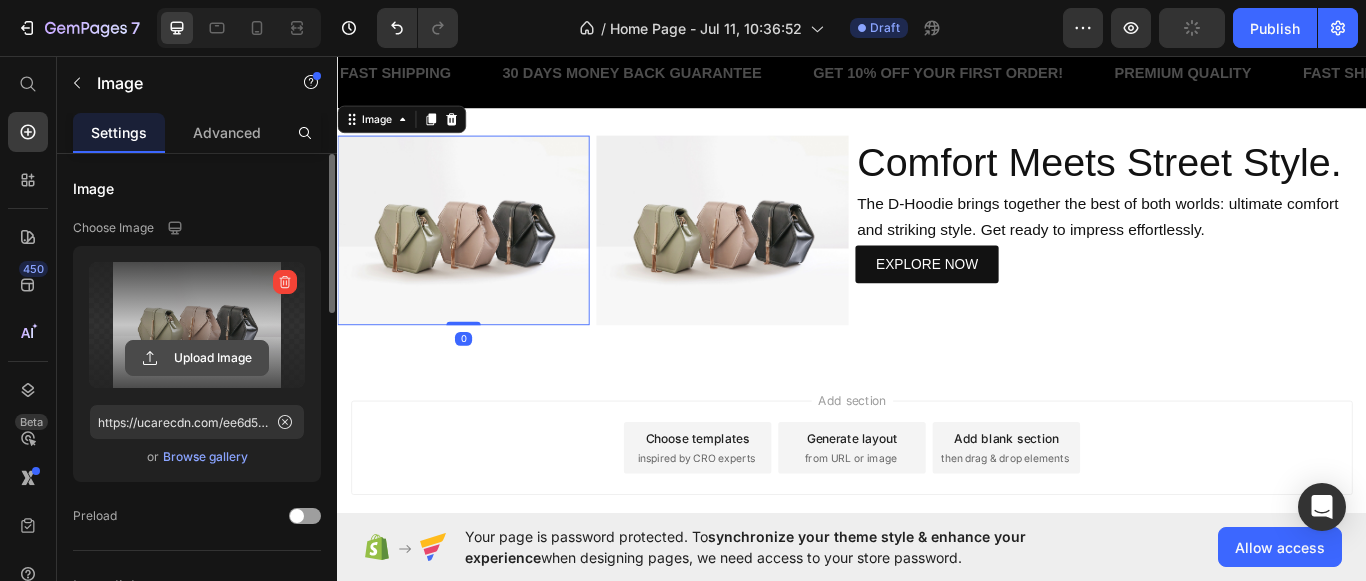 click 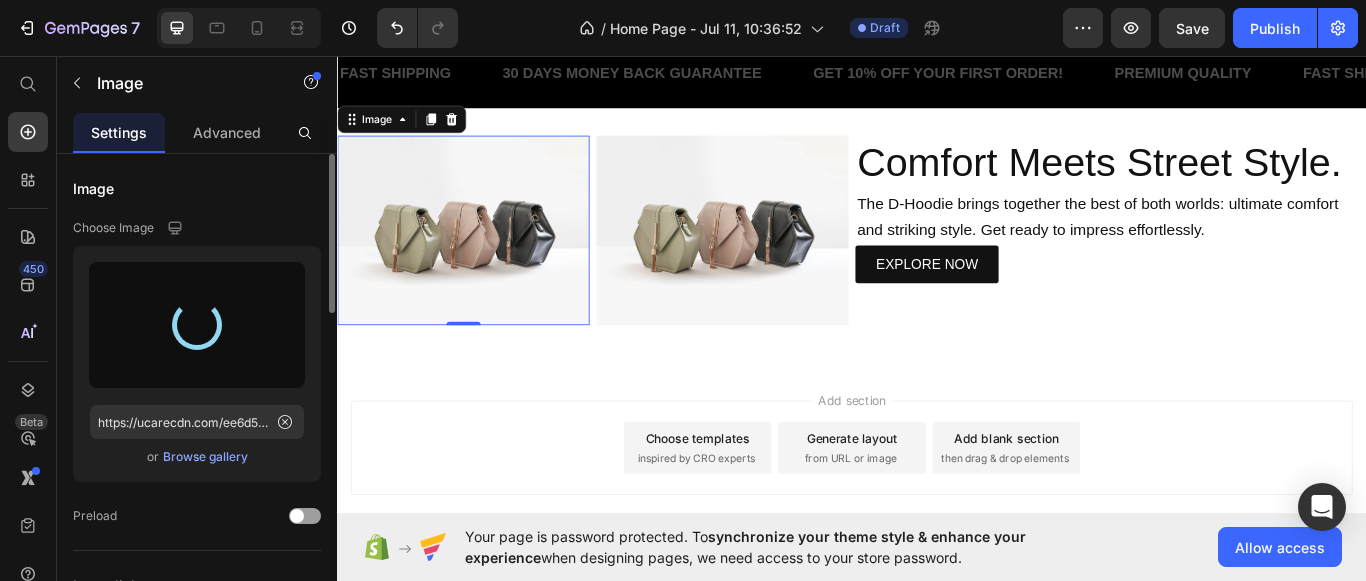 type on "https://cdn.shopify.com/s/files/1/0692/9429/3037/files/gempages_574980229496308511-9acf4e49-ea57-4fcf-bee4-34e8d9e6f4ba.jpg" 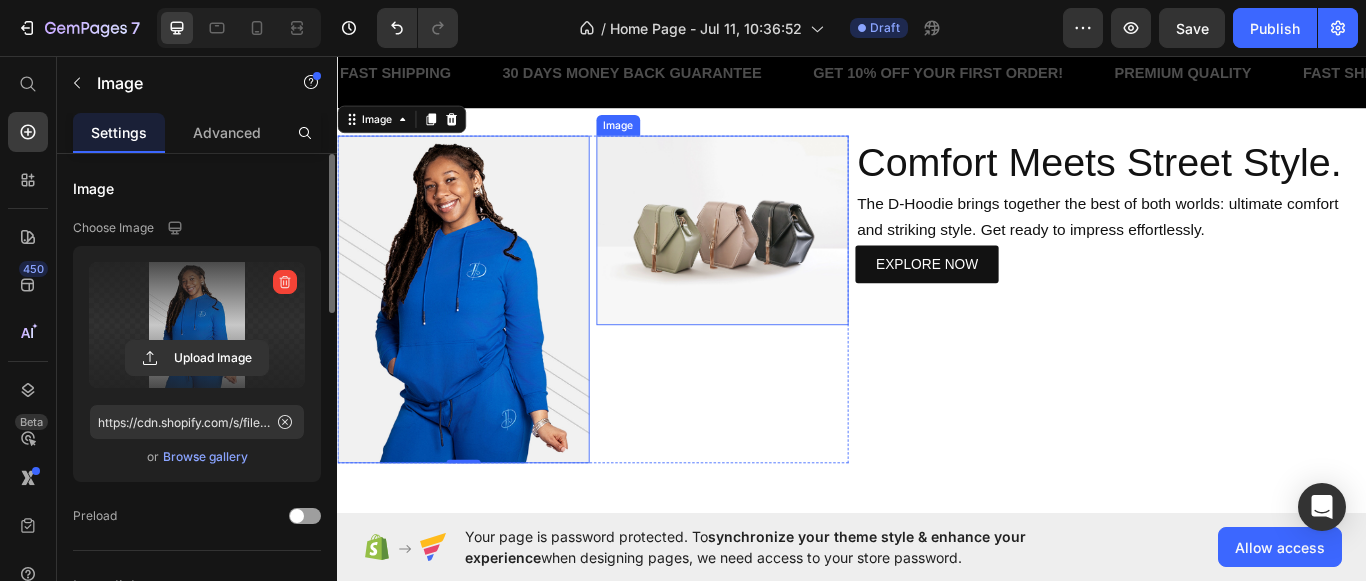 click at bounding box center (786, 260) 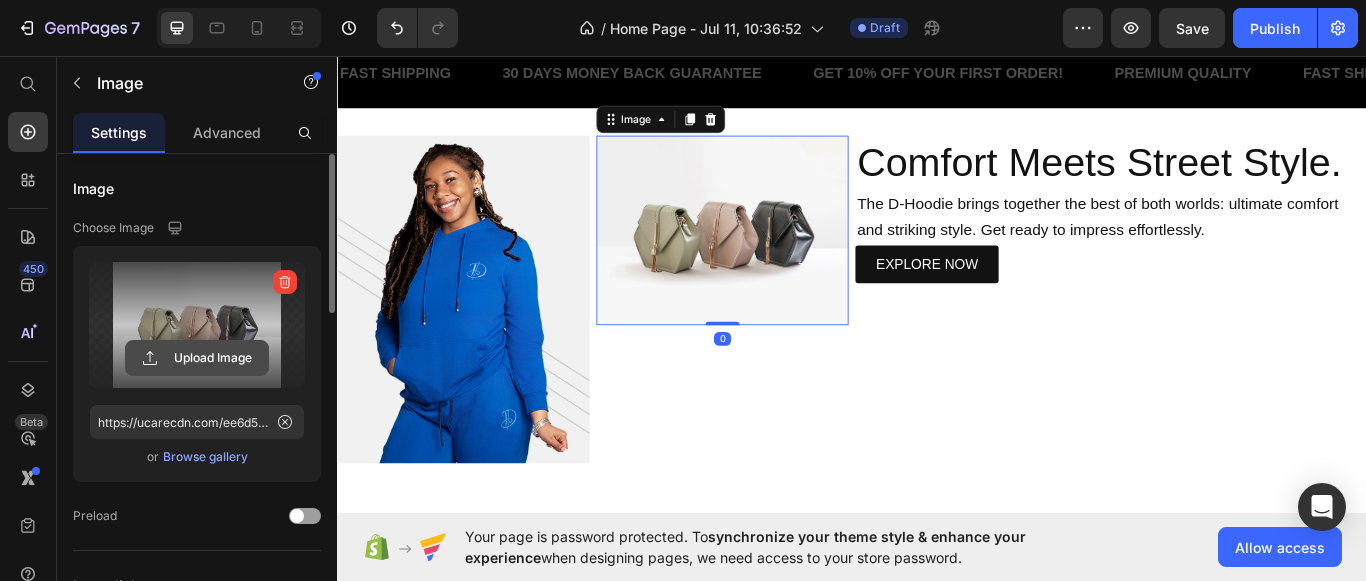 click 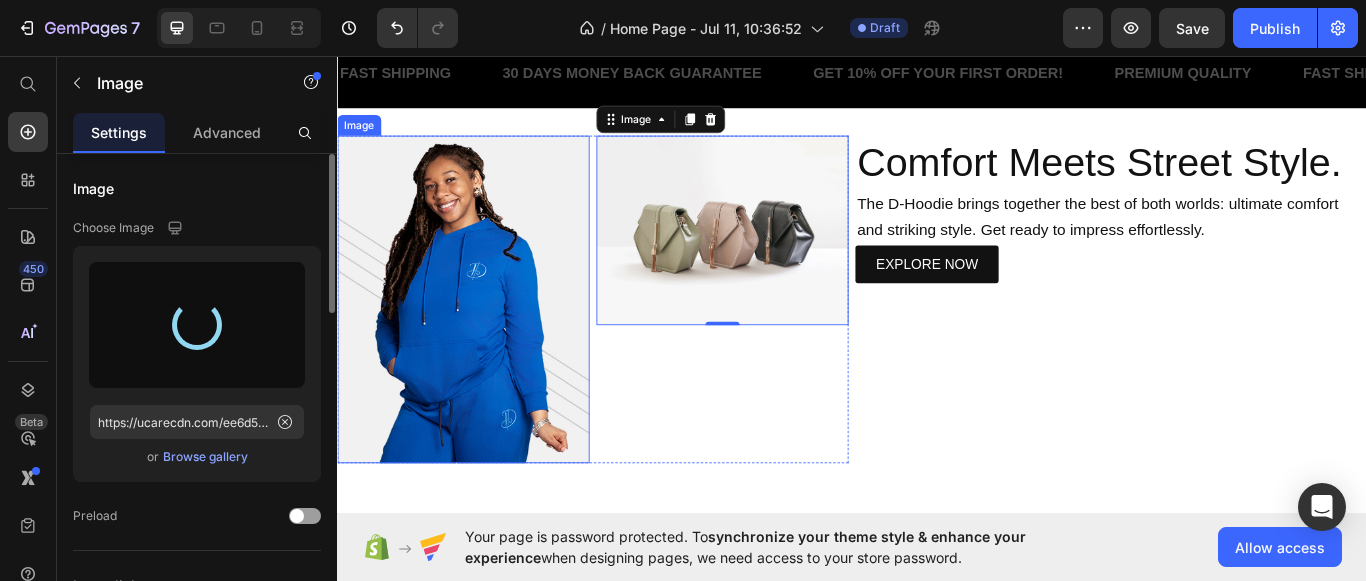 type on "https://cdn.shopify.com/s/files/1/0692/9429/3037/files/gempages_574980229496308511-6a2f63aa-1c41-4881-8e9d-3823bd0a44a5.jpg" 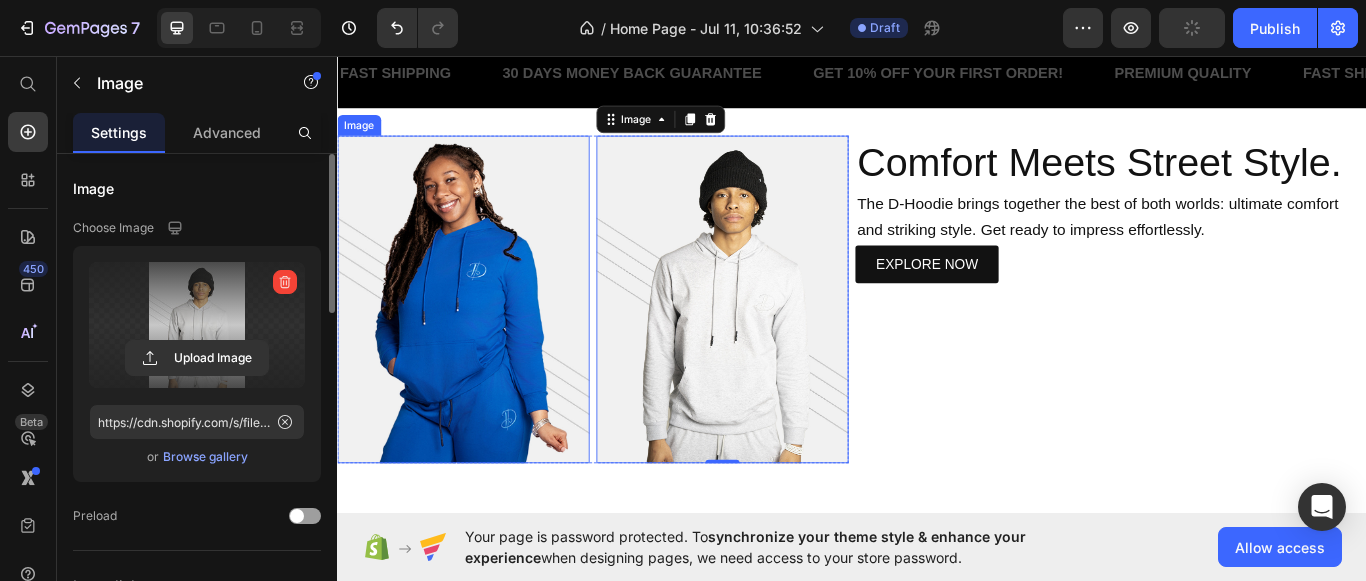 click at bounding box center [484, 341] 